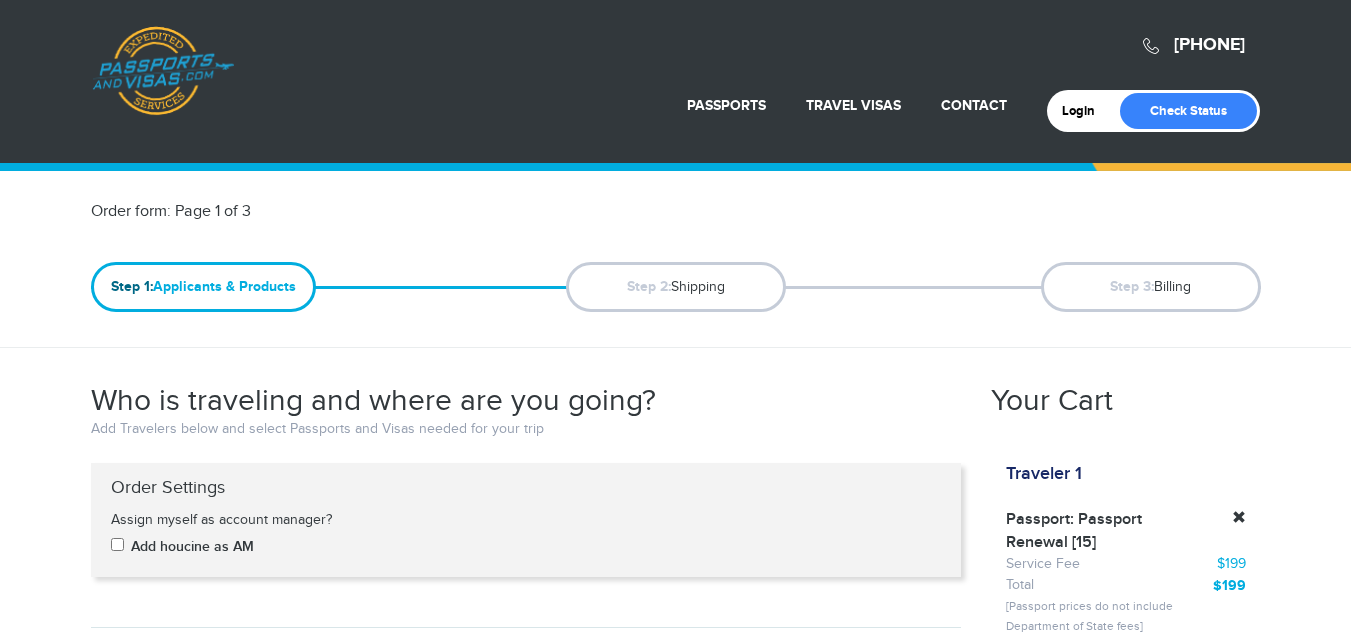 scroll, scrollTop: 0, scrollLeft: 0, axis: both 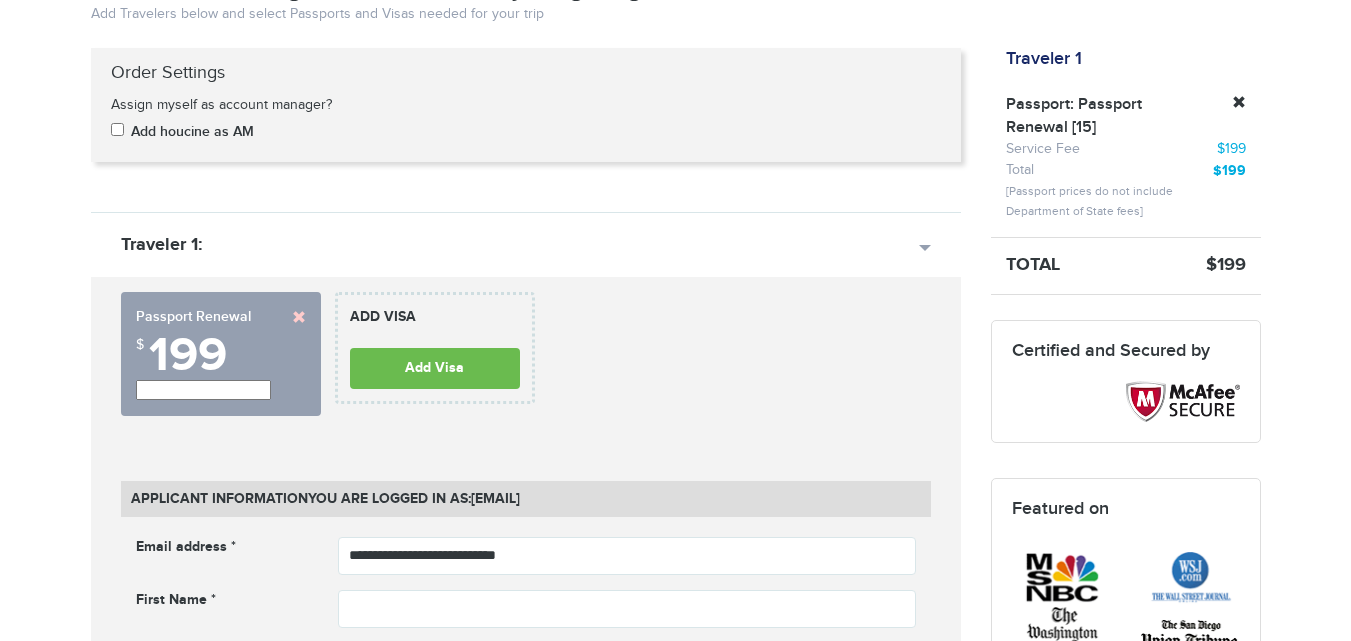 drag, startPoint x: 1365, startPoint y: 92, endPoint x: 673, endPoint y: 552, distance: 830.94165 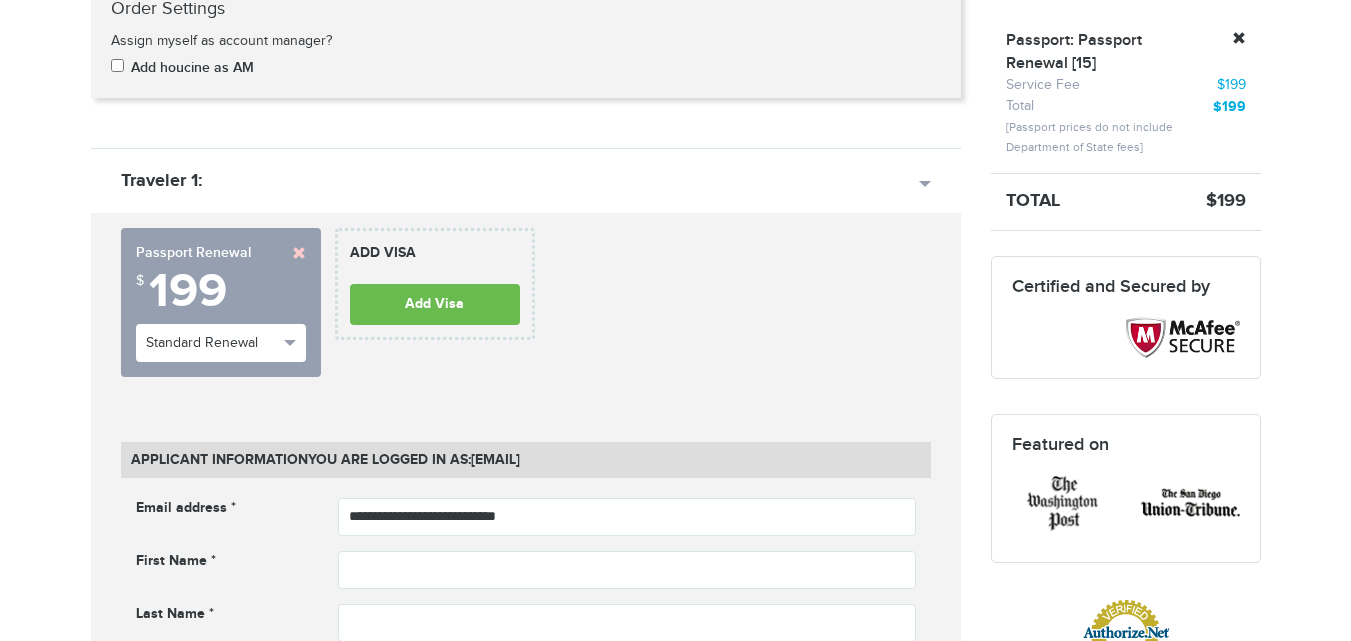 scroll, scrollTop: 0, scrollLeft: 0, axis: both 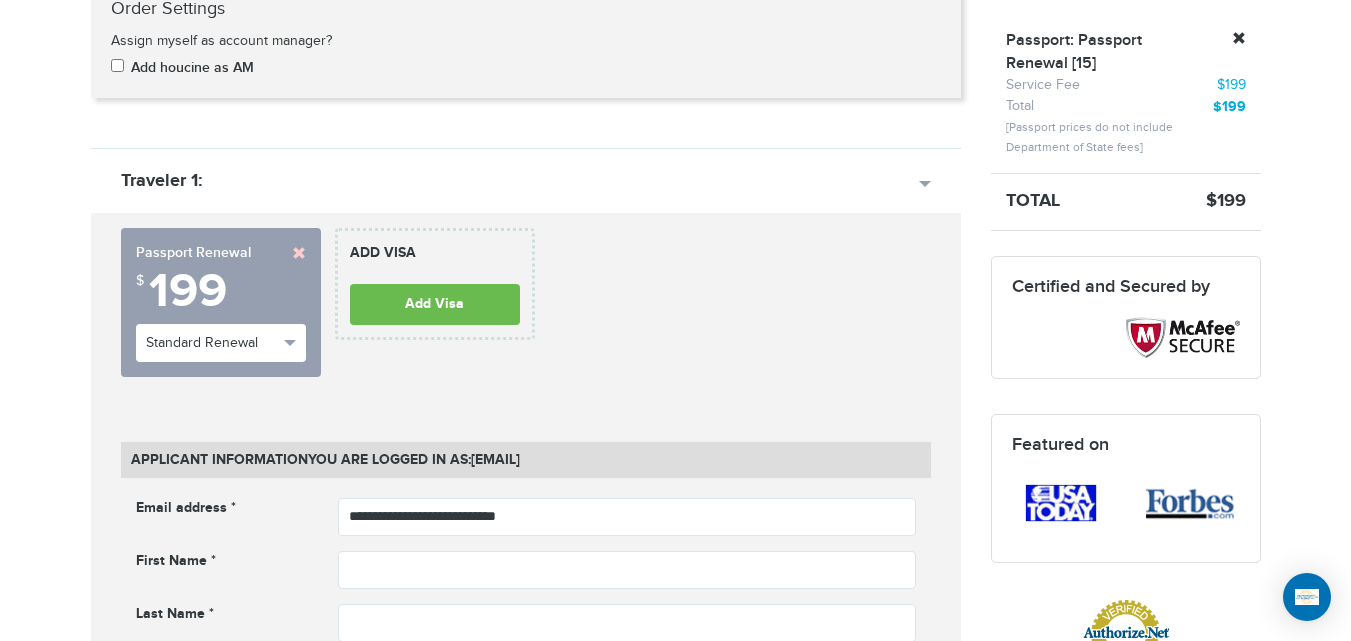 click at bounding box center (299, 253) 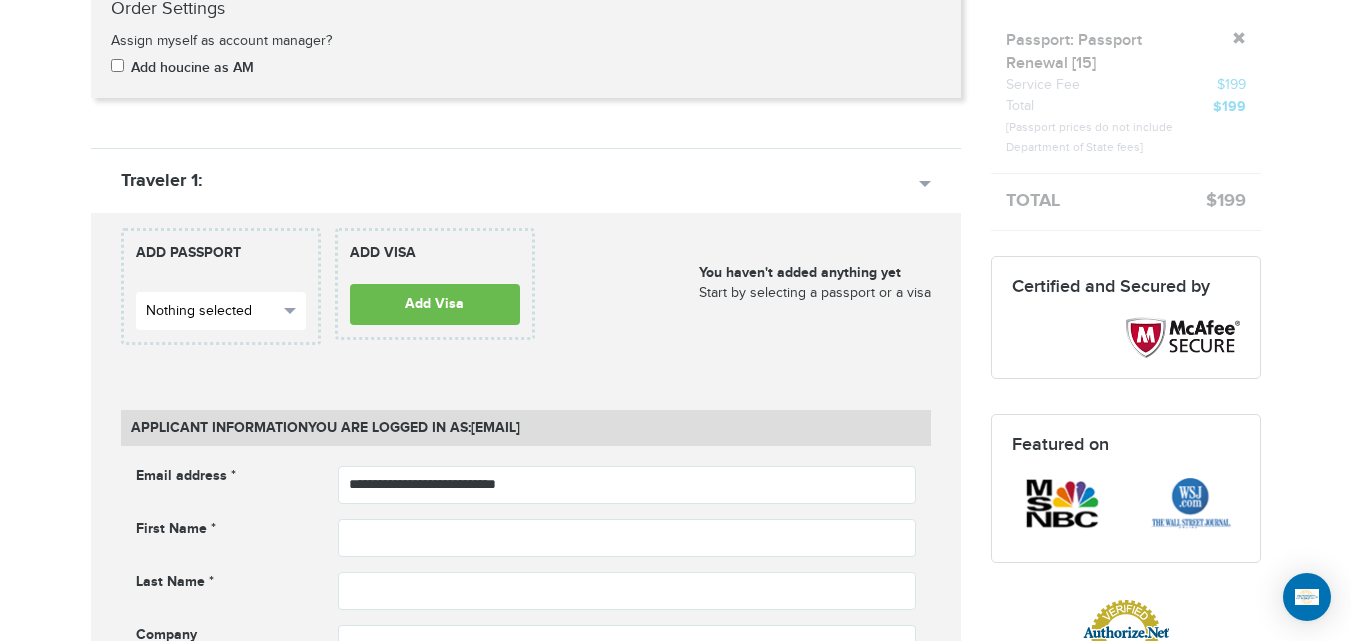 click on "Nothing selected" at bounding box center (221, 311) 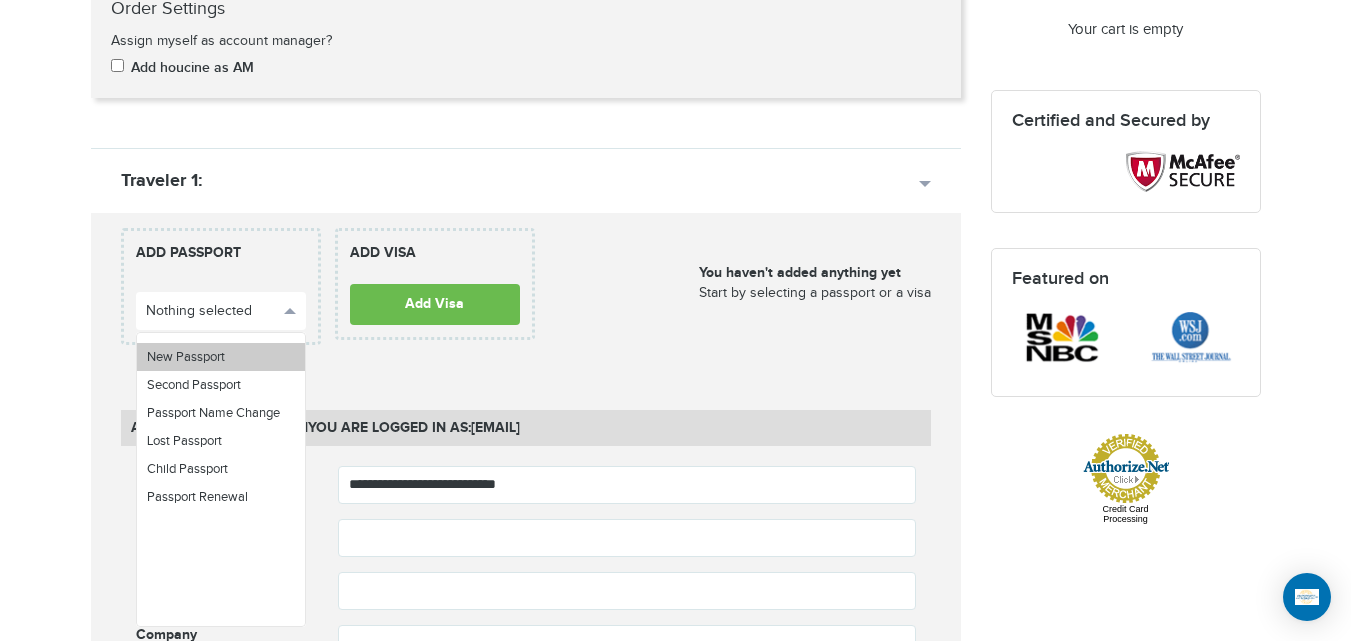 click on "New Passport" at bounding box center [221, 357] 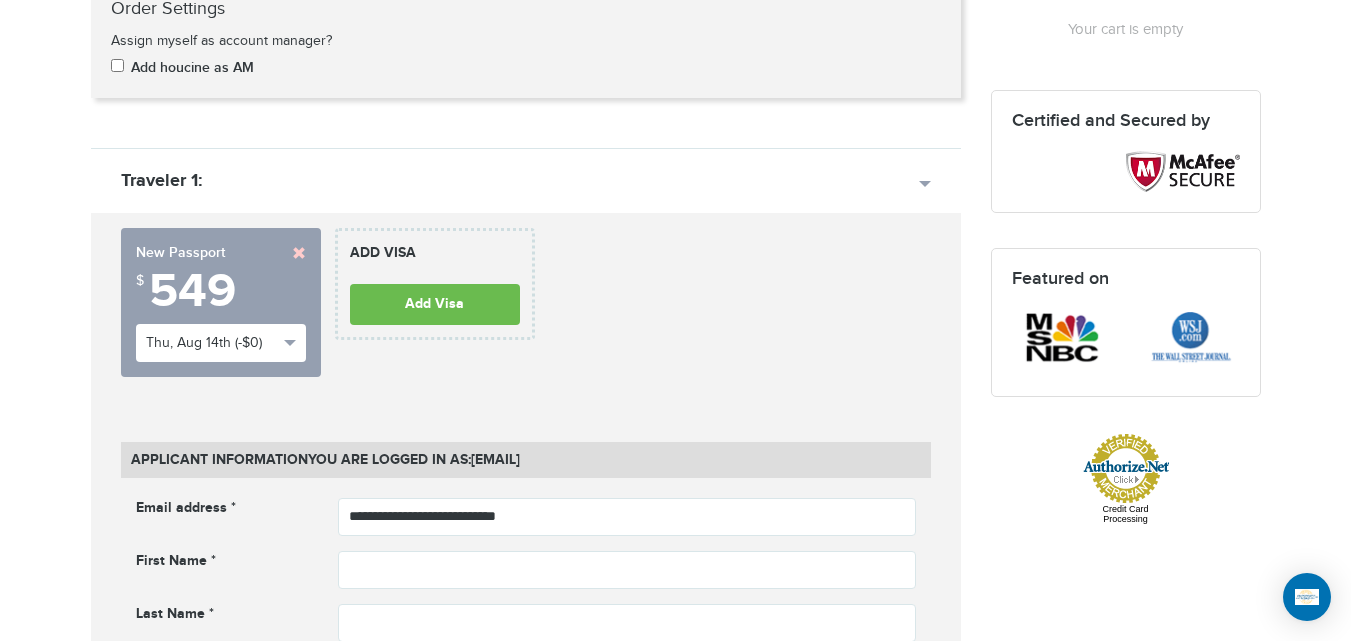 click on "720-764-9321
Passports & Visas.com
Hello, houcine
Passports
Passport Renewal
New Passport
Second Passport
Passport Name Change
Lost Passport
Child Passport
Travel Visas" at bounding box center (675, 1443) 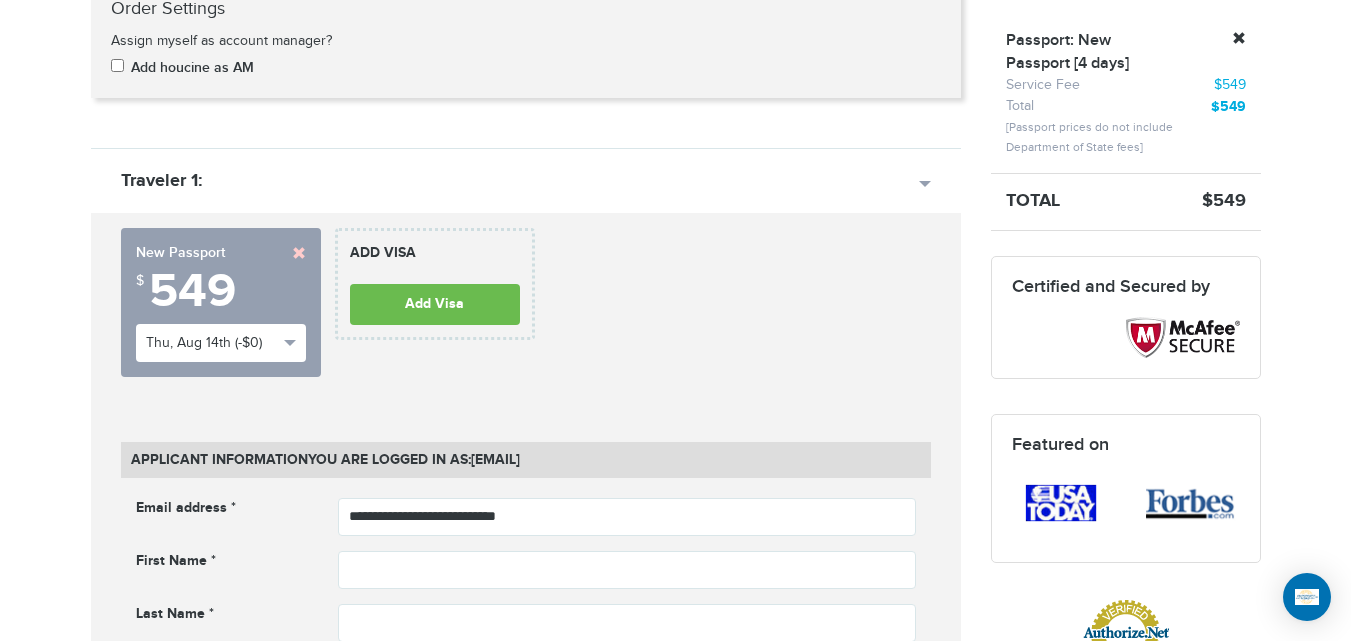 scroll, scrollTop: 781, scrollLeft: 0, axis: vertical 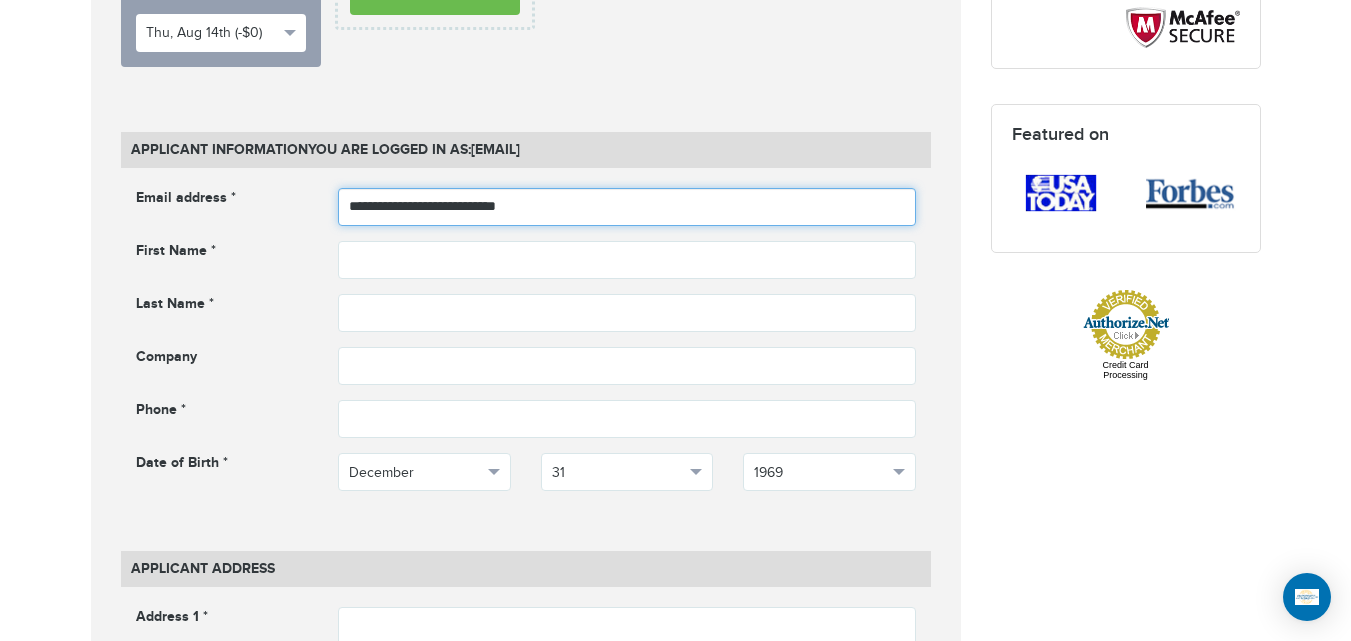 click on "**********" at bounding box center [627, 207] 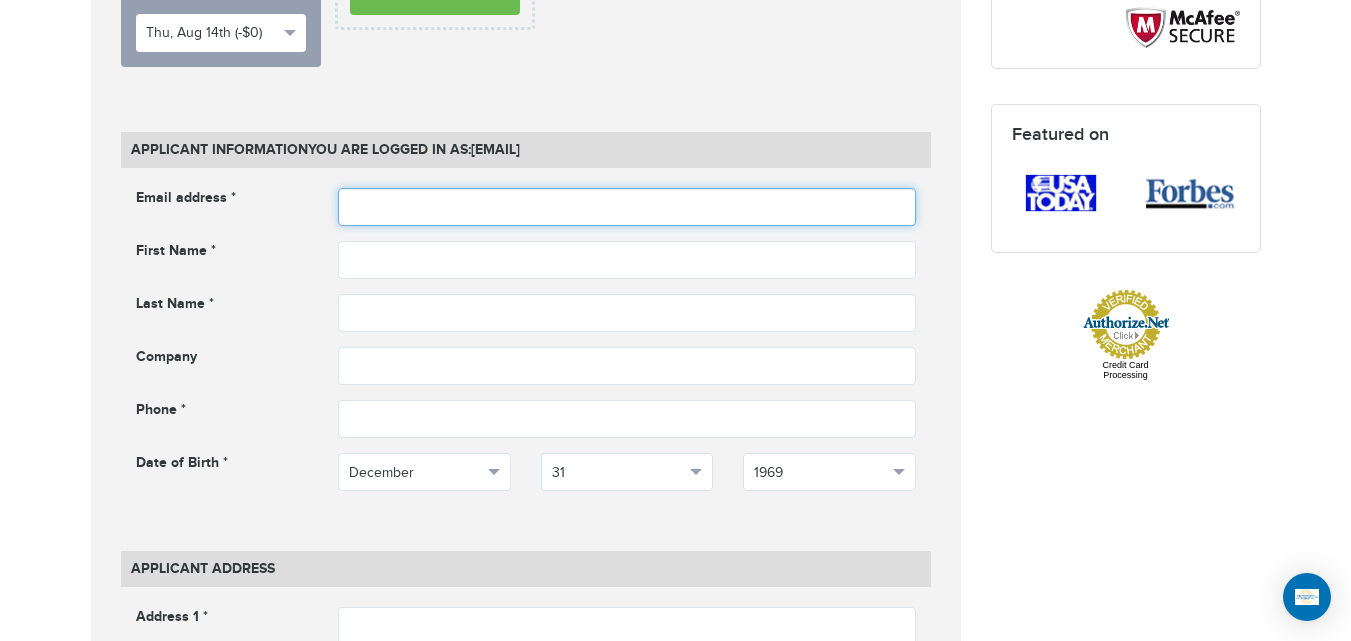 type 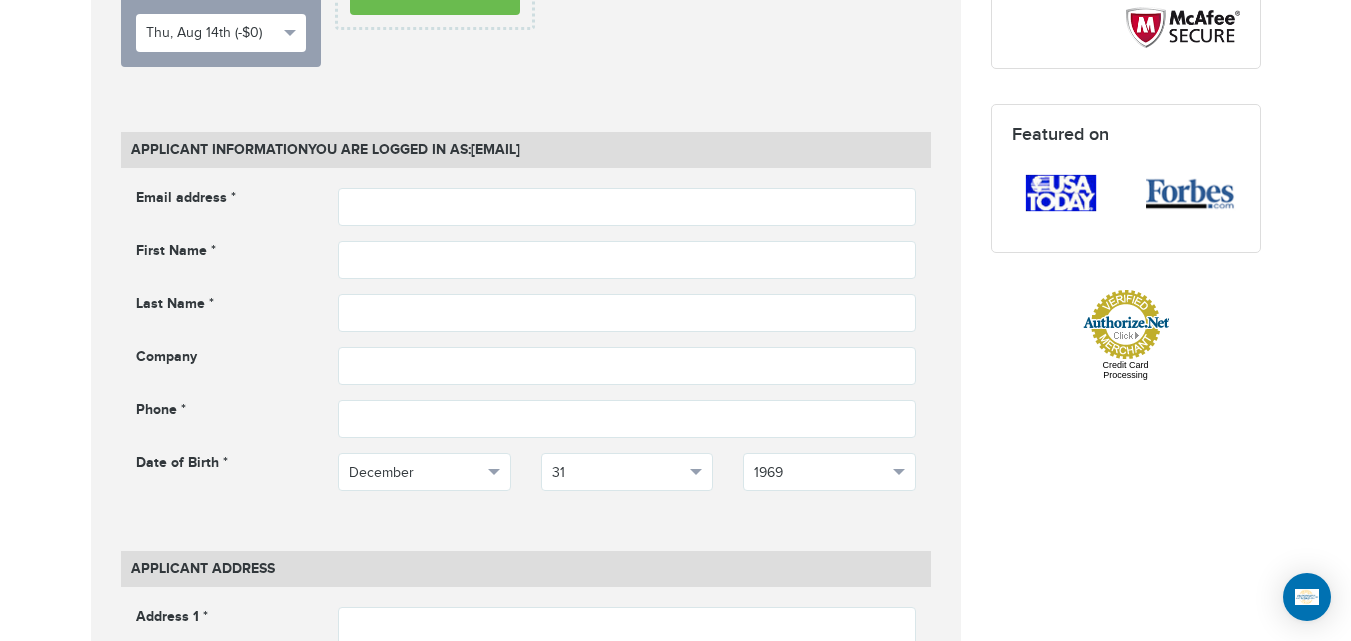 click on "720-764-9321
Passports & Visas.com
Hello, houcine
Passports
Passport Renewal
New Passport
Second Passport
Passport Name Change
Lost Passport
Child Passport
Travel Visas" at bounding box center (675, 1133) 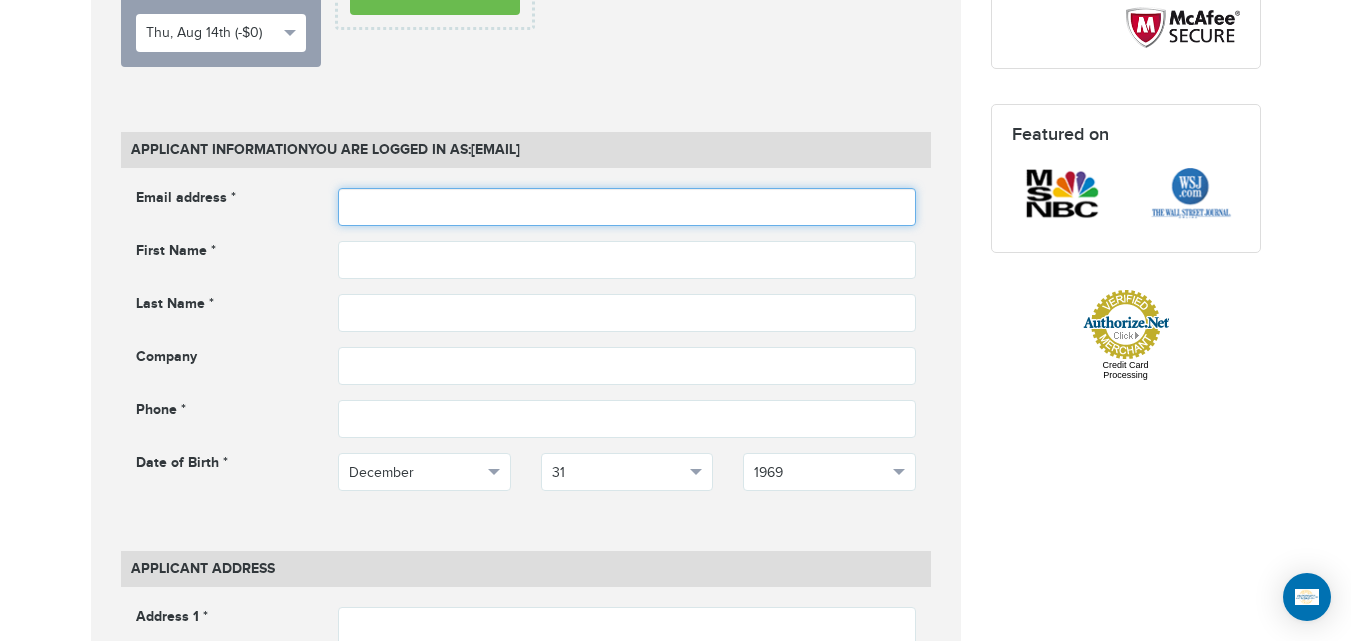 click at bounding box center (627, 207) 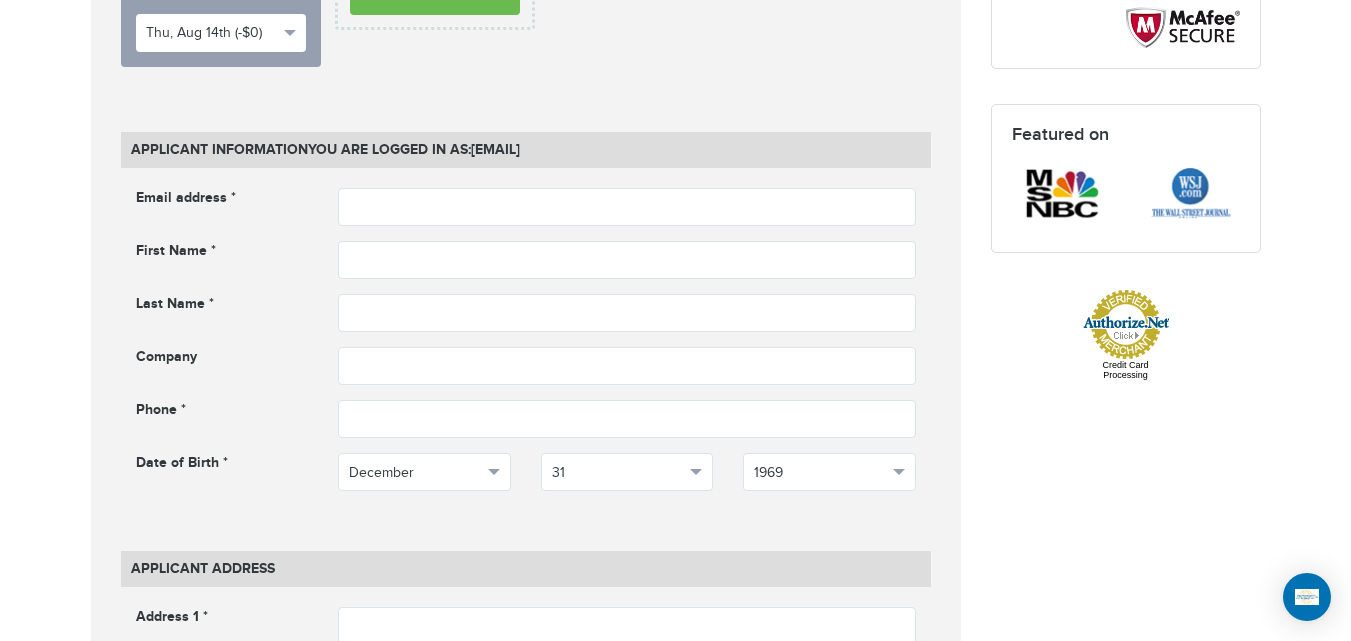 click on "720-764-9321
Passports & Visas.com
Hello, houcine
Passports
Passport Renewal
New Passport
Second Passport
Passport Name Change
Lost Passport
Child Passport
Travel Visas" at bounding box center (675, 1133) 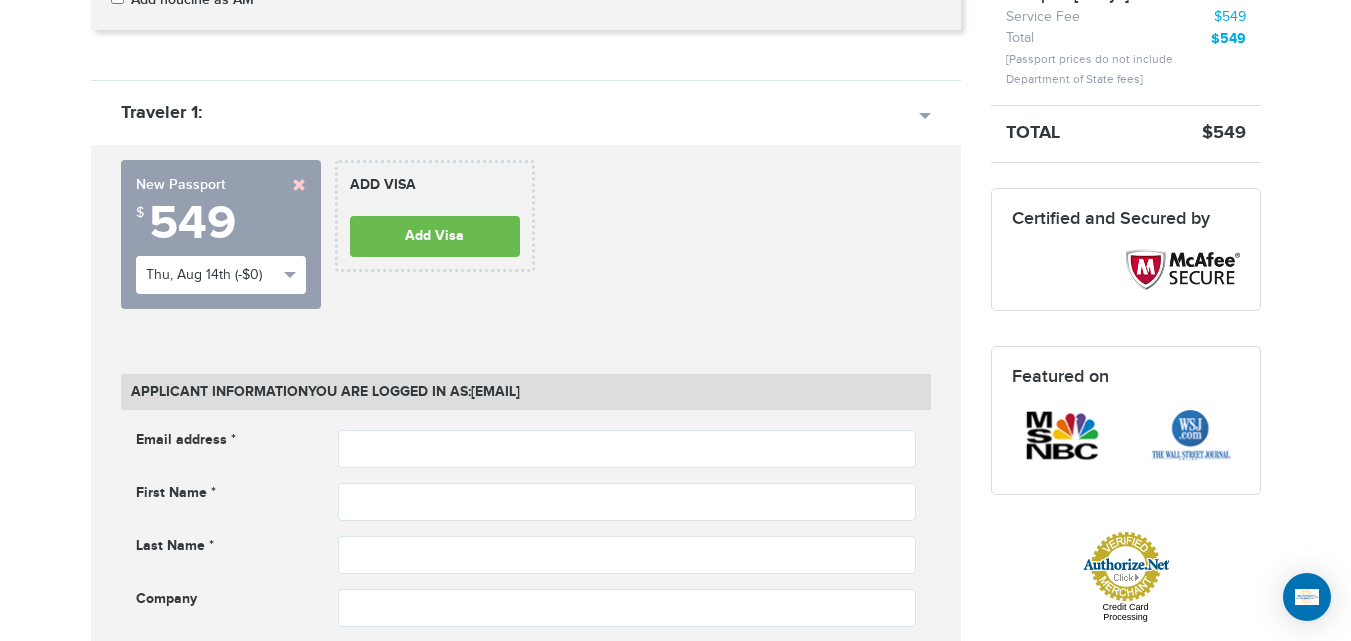 scroll, scrollTop: 488, scrollLeft: 0, axis: vertical 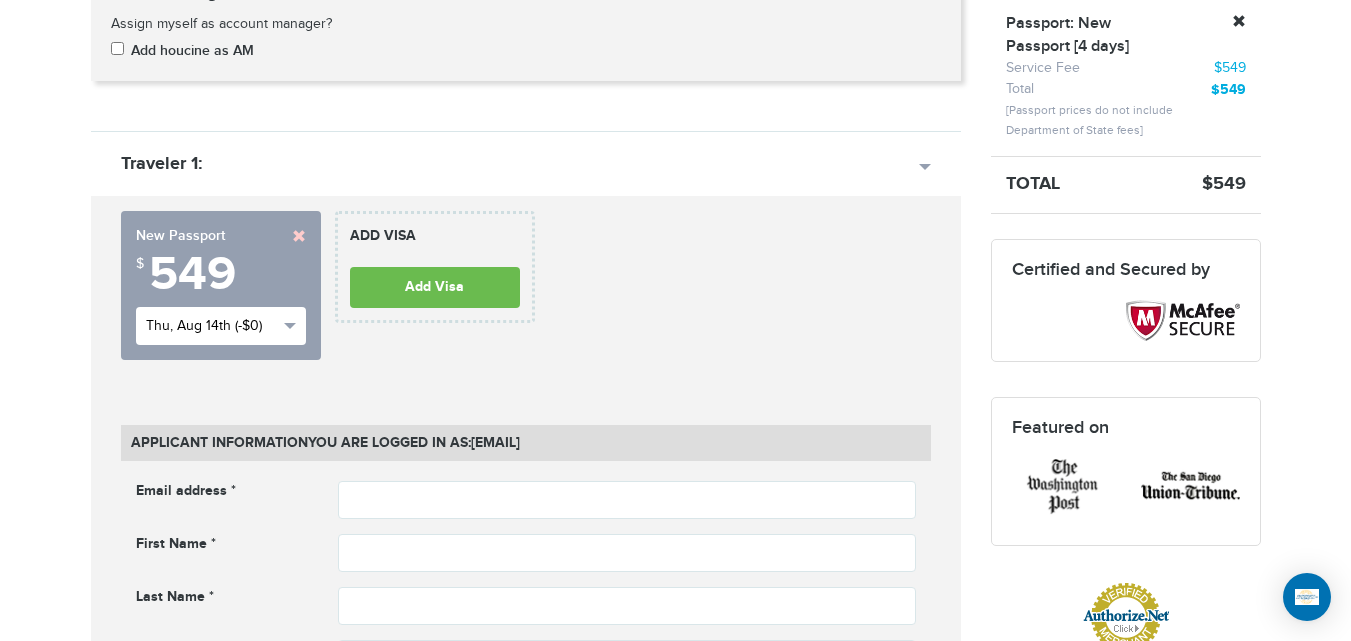 click on "Thu, Aug 14th (-$0)" at bounding box center [221, 326] 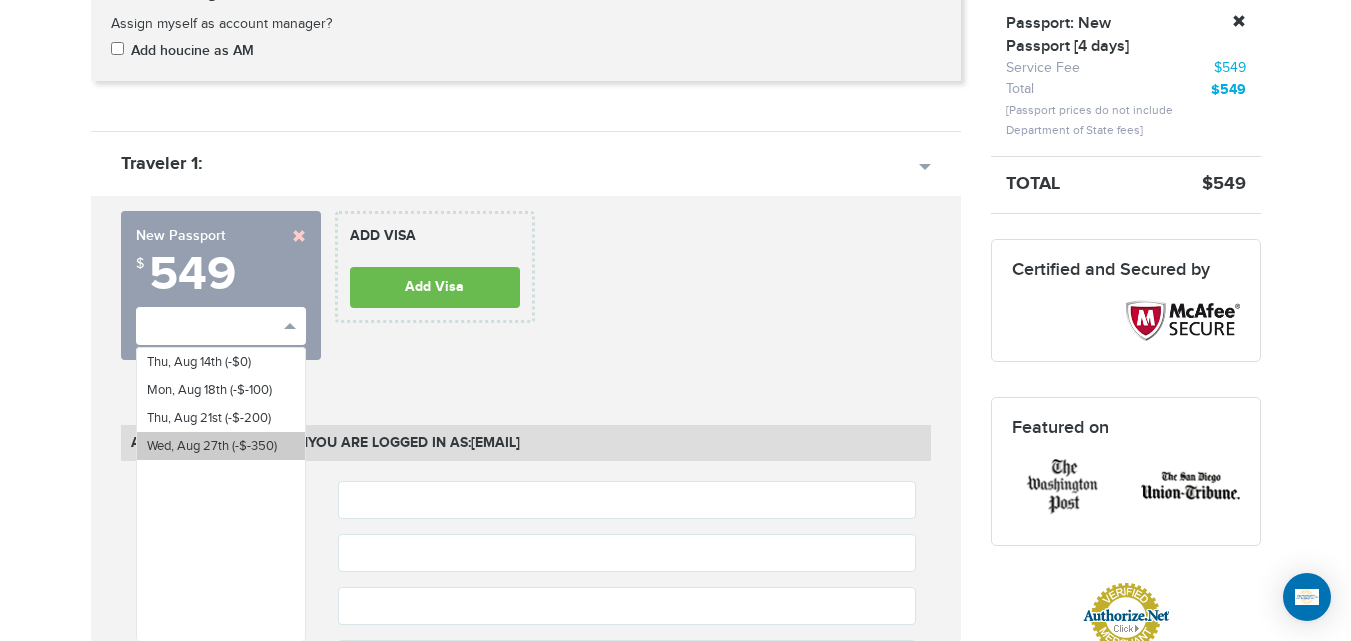 click on "Wed, Aug 27th (-$-350)" at bounding box center (212, 446) 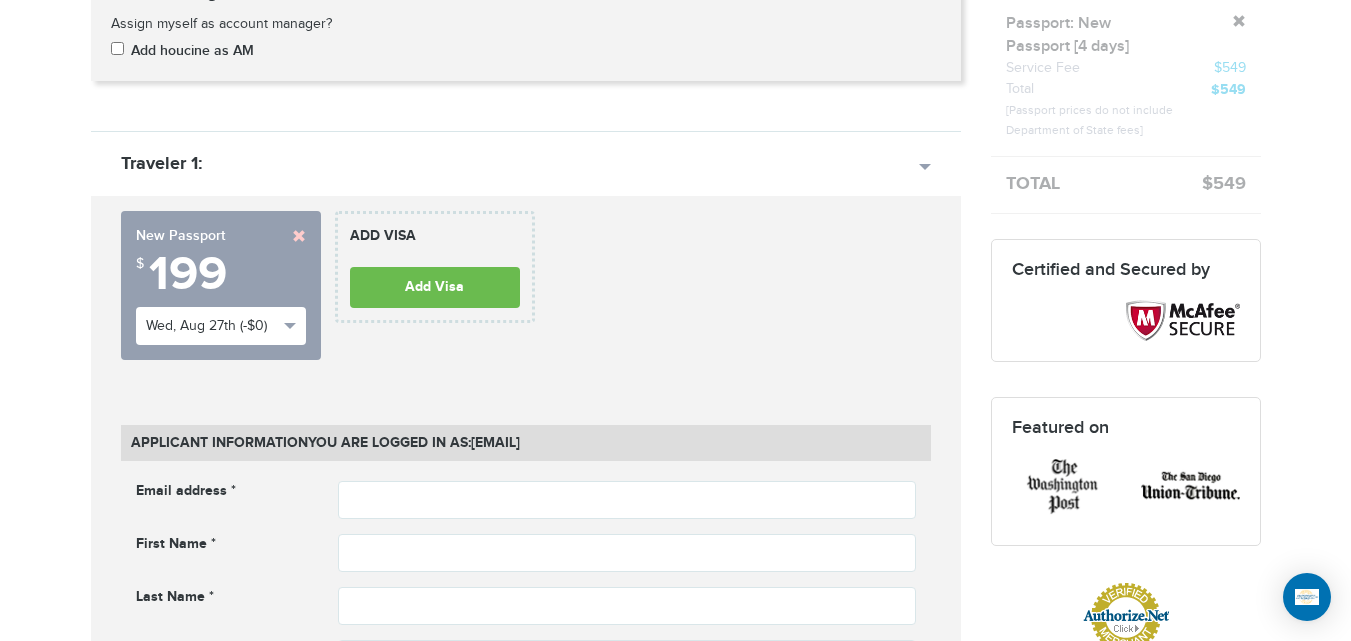 click on "**********" at bounding box center (526, 1373) 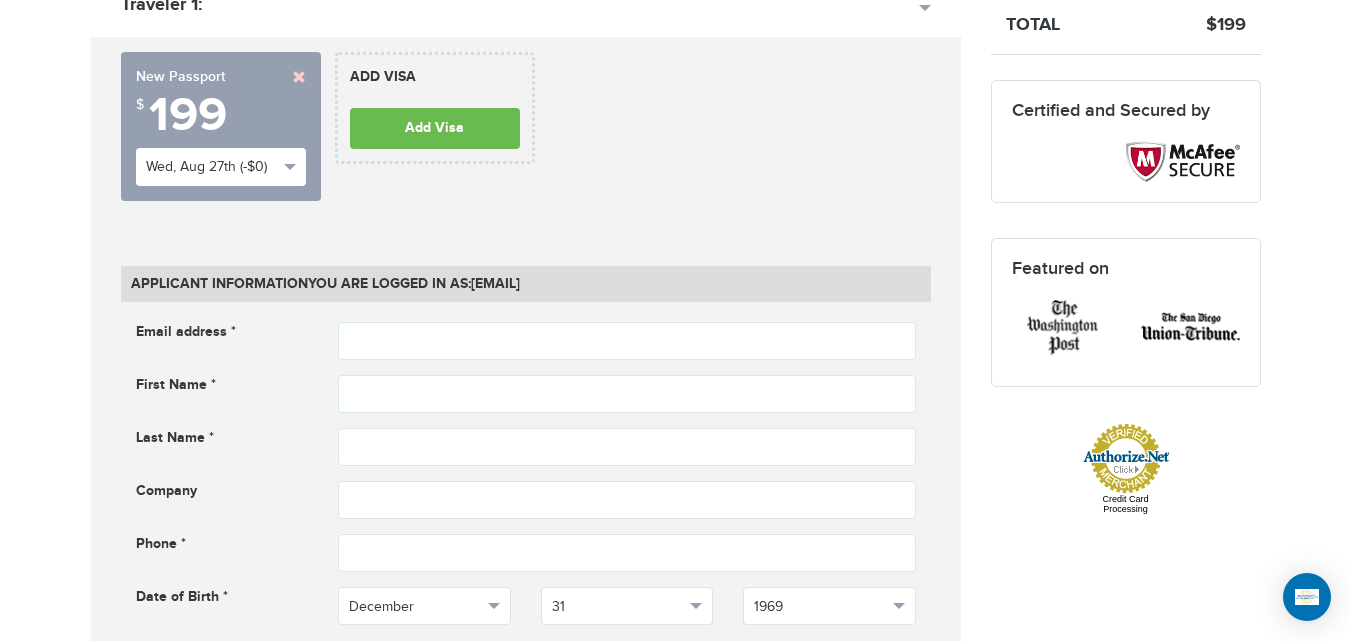 scroll, scrollTop: 672, scrollLeft: 0, axis: vertical 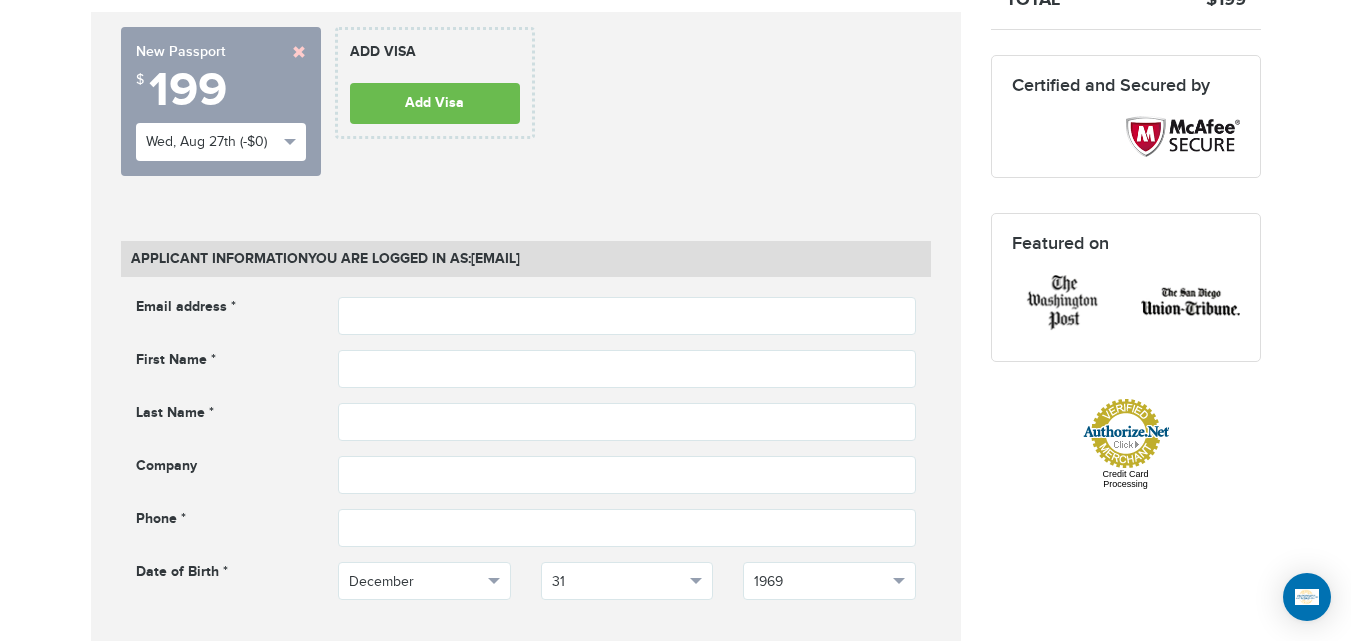 click on "Email address *
Email address cannot be empty
First Name *
First name cannot be empty Last Name * ***" at bounding box center [526, 463] 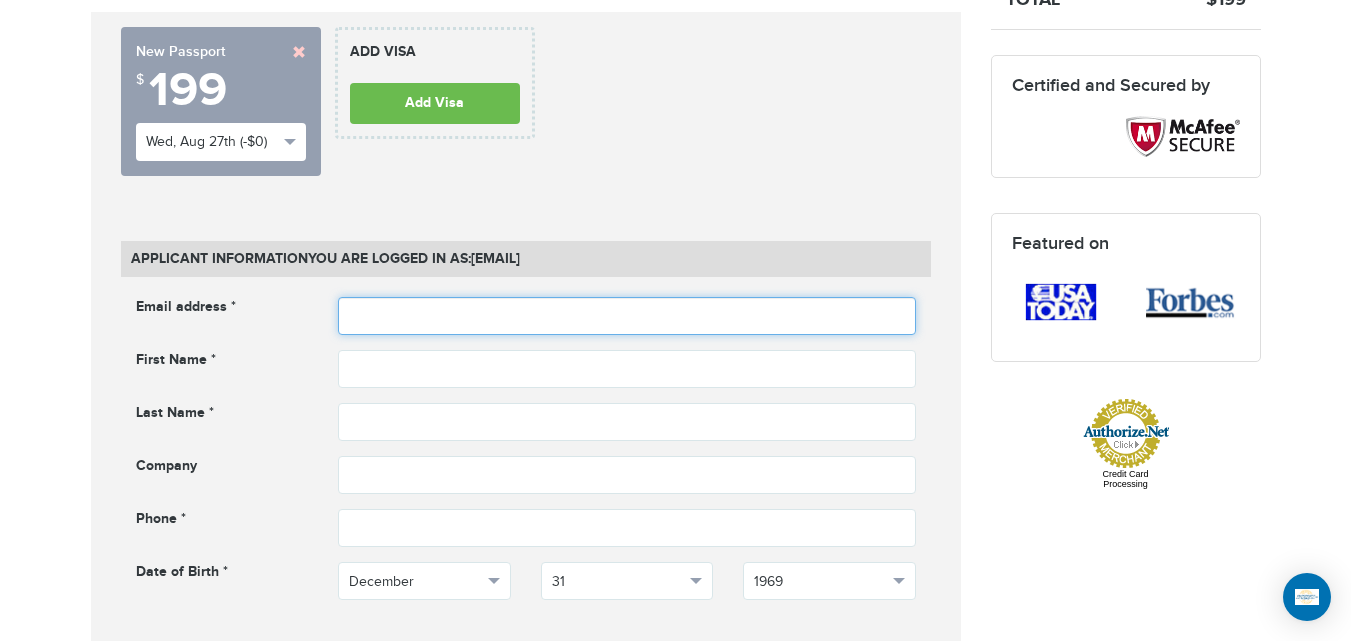 click at bounding box center [627, 316] 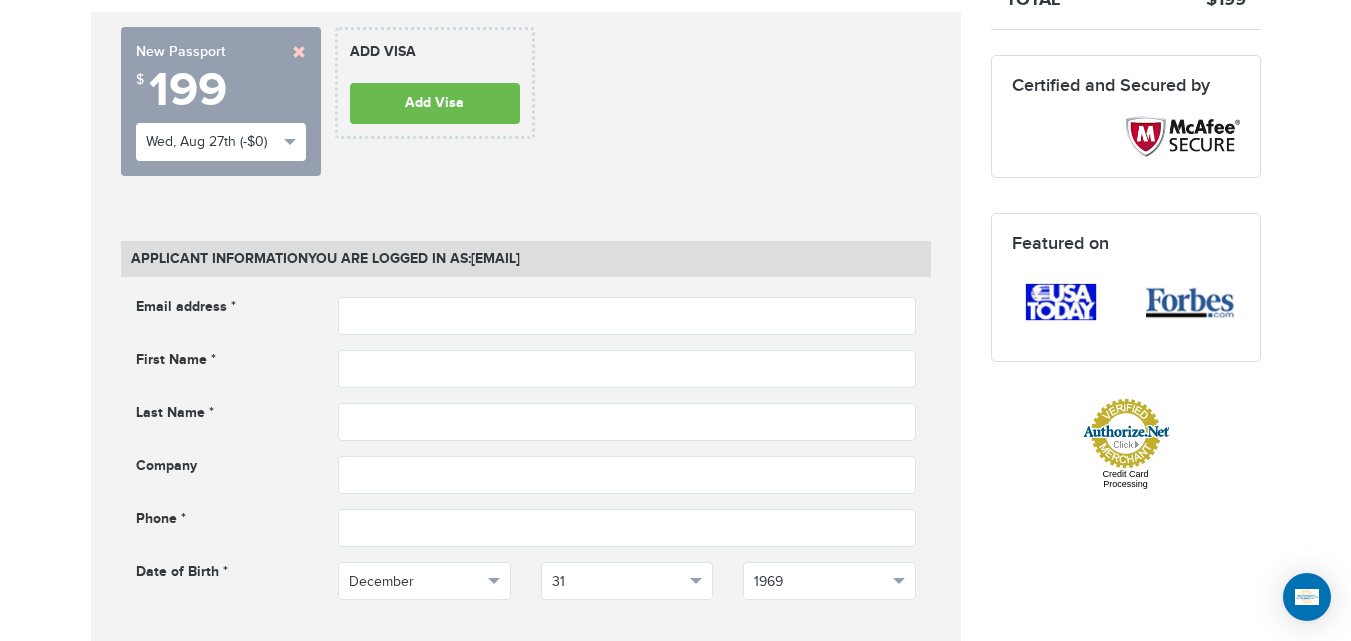 click on "720-764-9321
Passports & Visas.com
Hello, houcine
Passports
Passport Renewal
New Passport
Second Passport
Passport Name Change
Lost Passport
Child Passport
Travel Visas" at bounding box center [675, 1242] 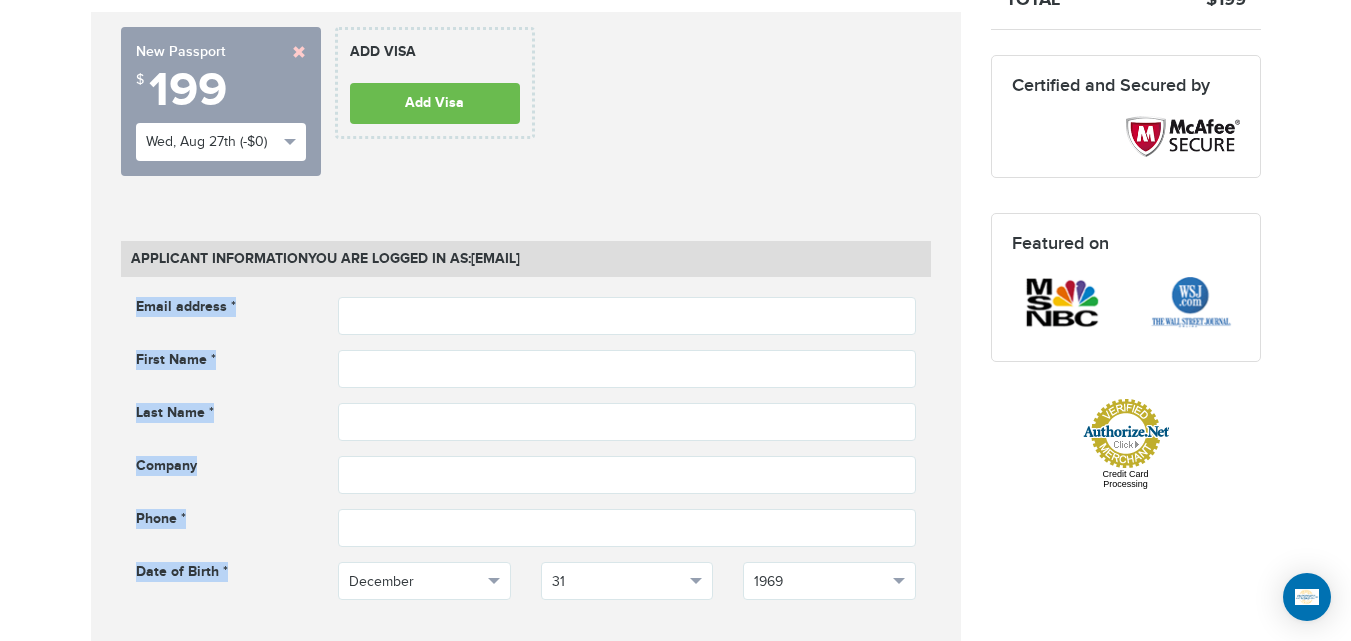 drag, startPoint x: 128, startPoint y: 292, endPoint x: 243, endPoint y: 577, distance: 307.32718 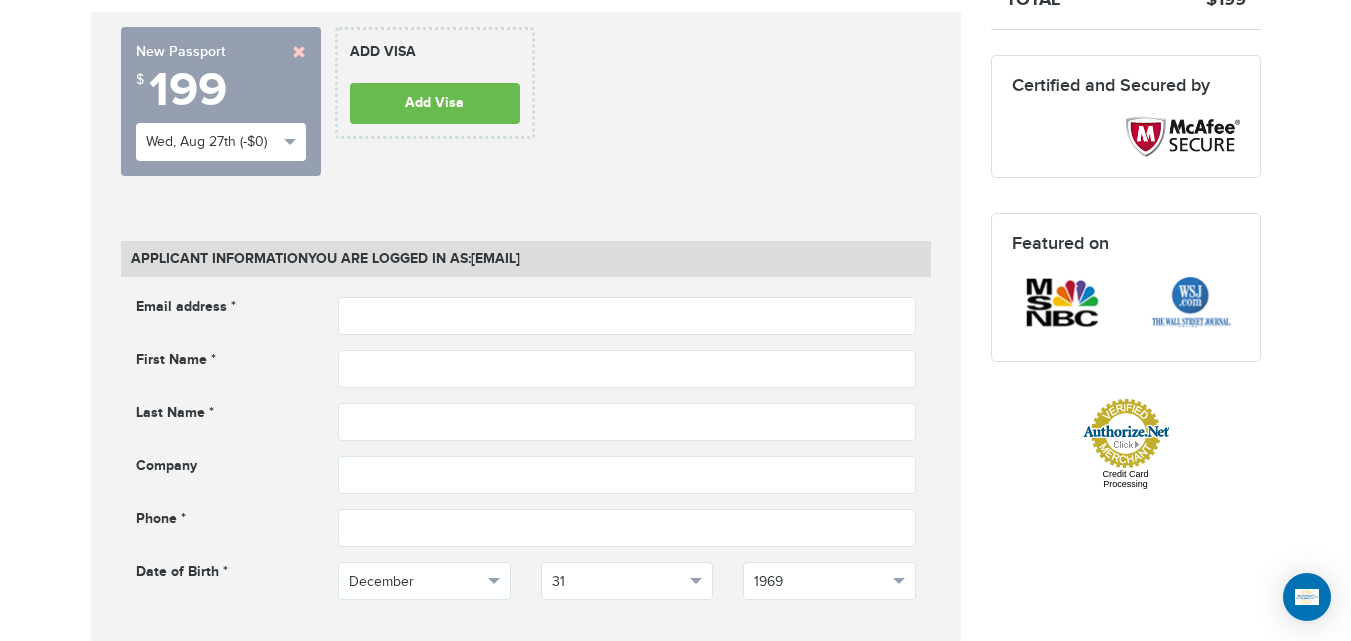 click on "Date of Birth *" at bounding box center (222, 574) 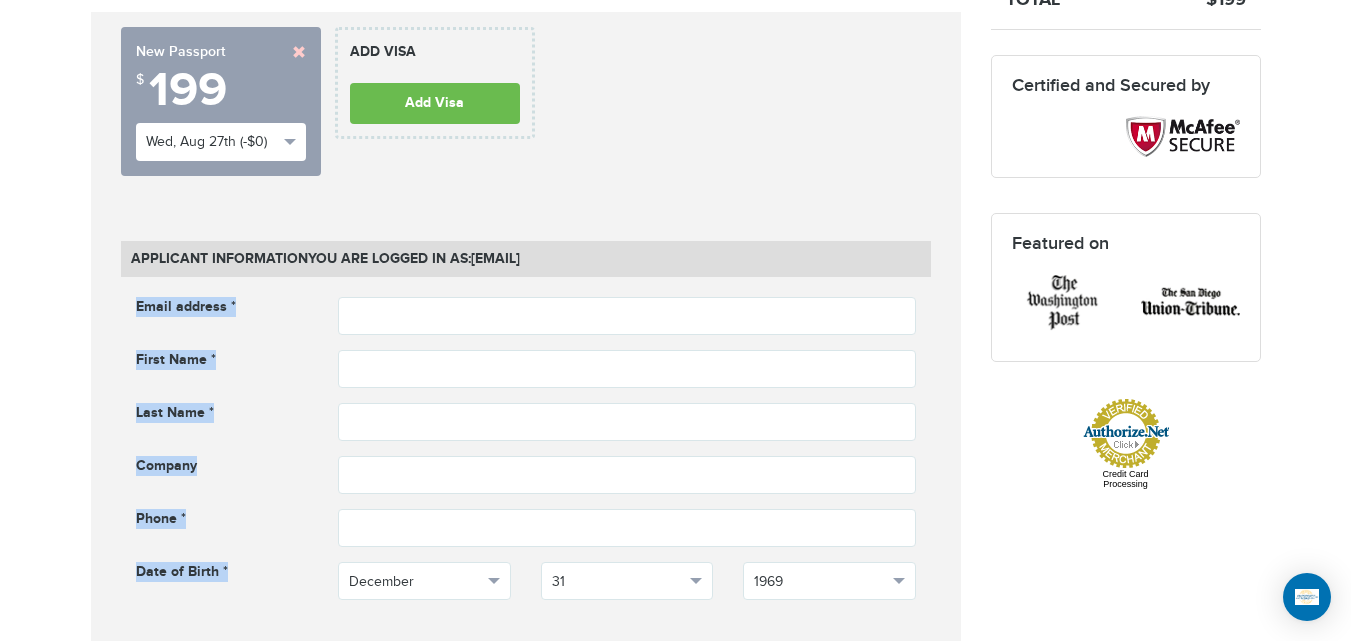drag, startPoint x: 243, startPoint y: 577, endPoint x: 120, endPoint y: 289, distance: 313.16608 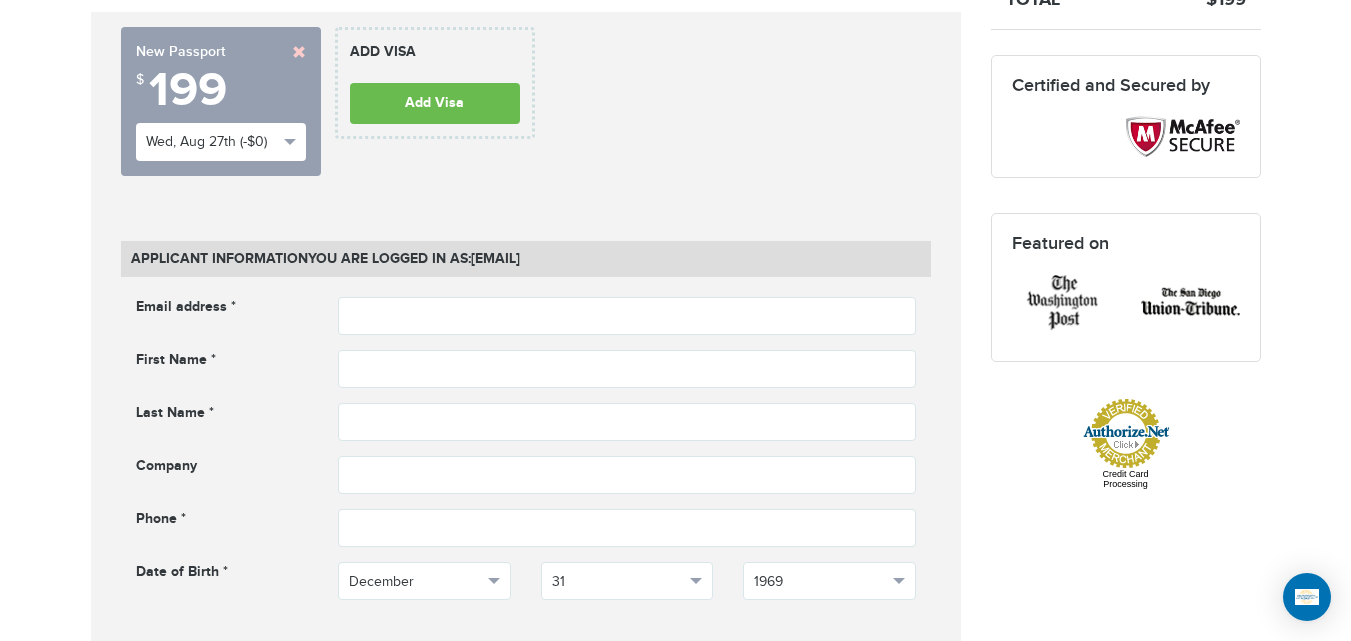 click on "Applicant Information  You are logged in as:  houcine@passportsandvisas.com
Email address *
Email address cannot be empty
First Name *
First name cannot be empty Company" at bounding box center [526, 1286] 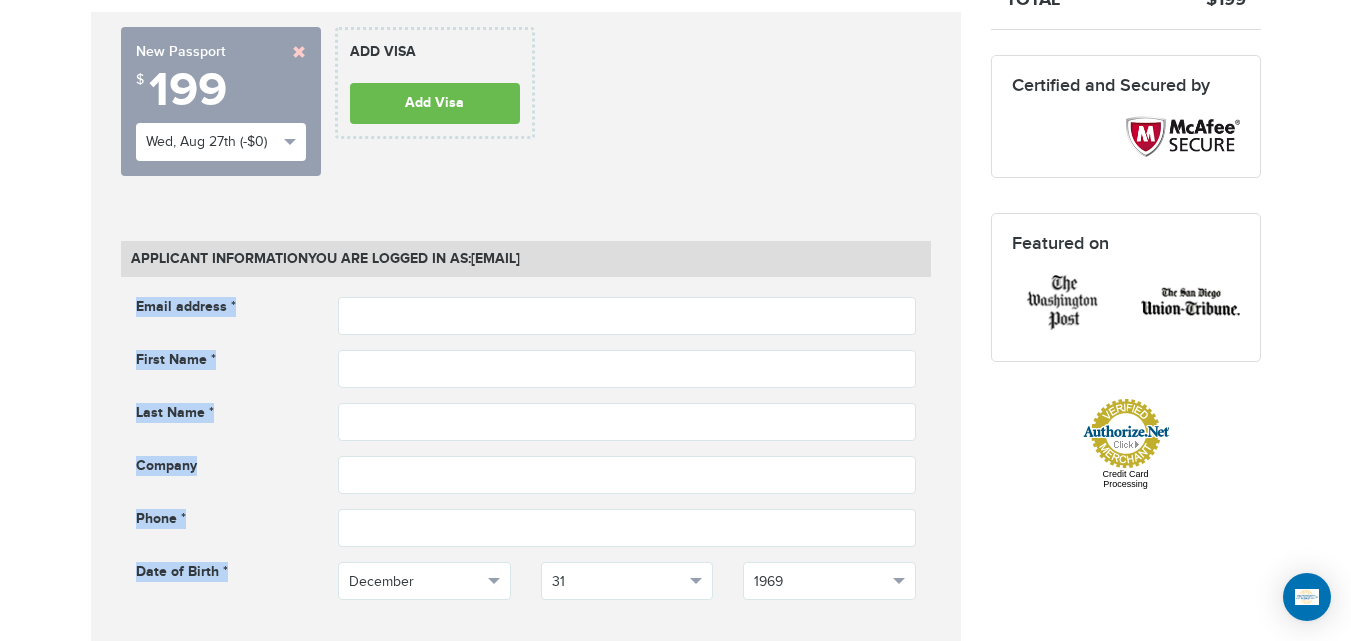 drag, startPoint x: 119, startPoint y: 301, endPoint x: 245, endPoint y: 554, distance: 282.63934 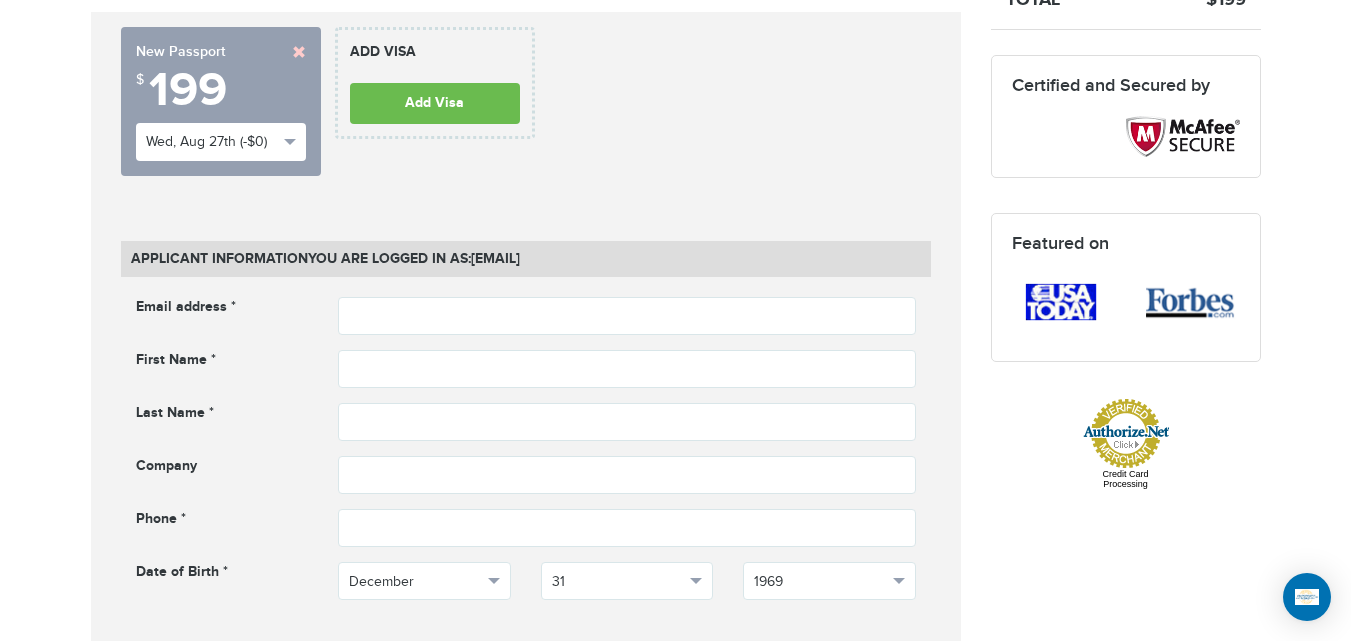 click on "Email address *
Email address cannot be empty
First Name *
First name cannot be empty Last Name * ***" at bounding box center [526, 463] 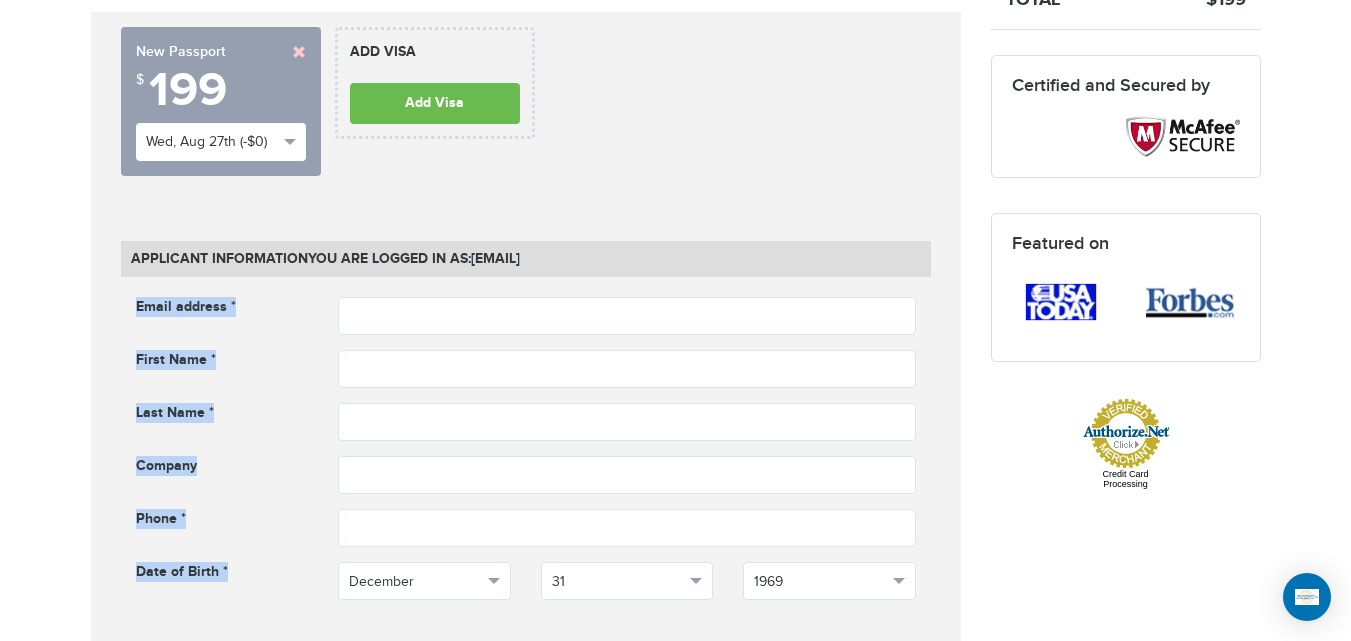 drag, startPoint x: 235, startPoint y: 575, endPoint x: 127, endPoint y: 303, distance: 292.6568 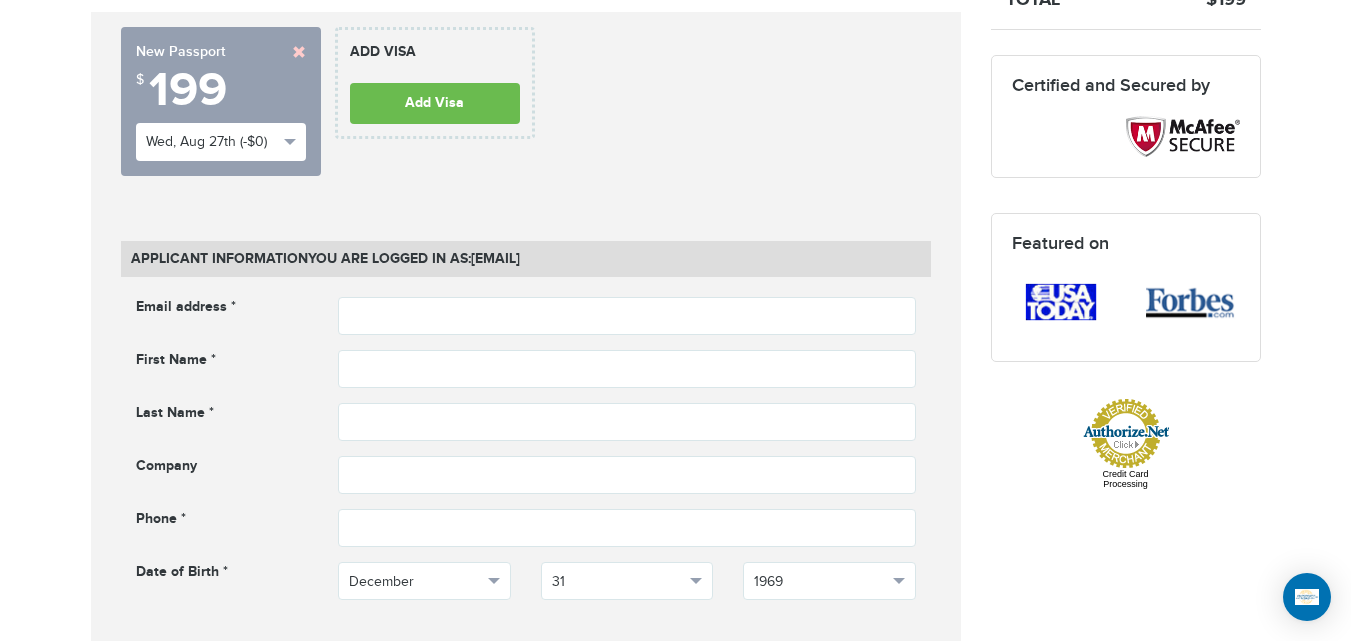 click on "Email address *" at bounding box center [222, 309] 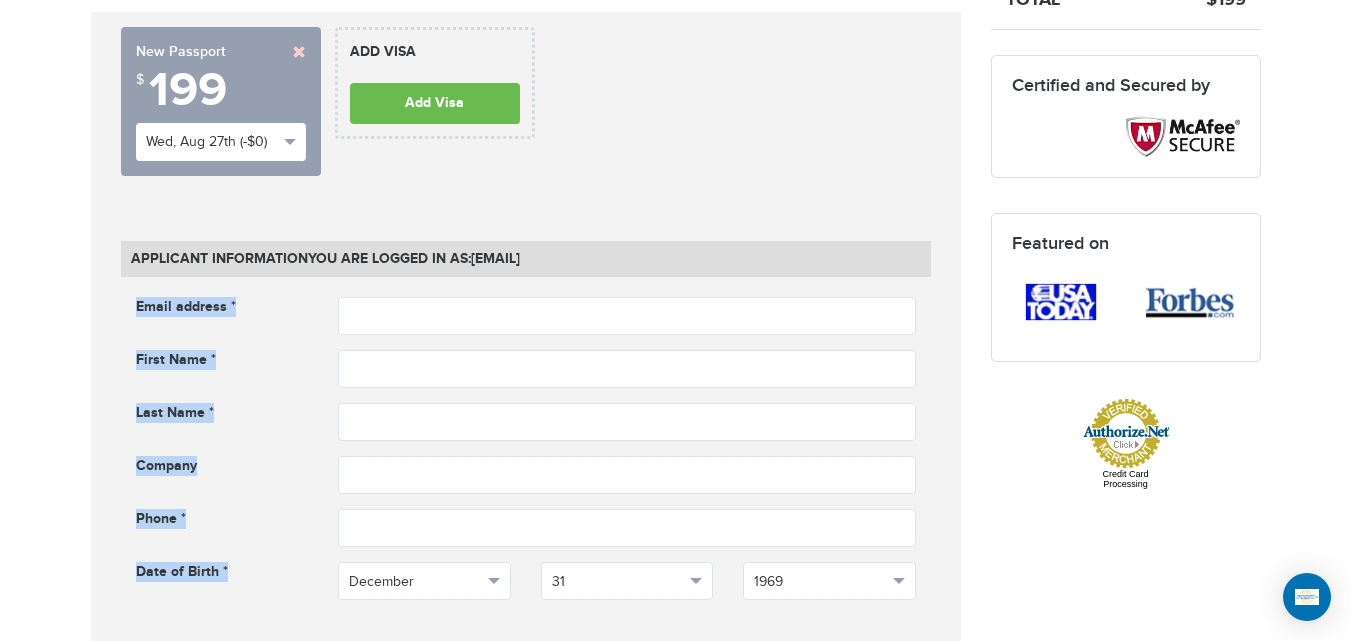 drag, startPoint x: 128, startPoint y: 313, endPoint x: 257, endPoint y: 574, distance: 291.13913 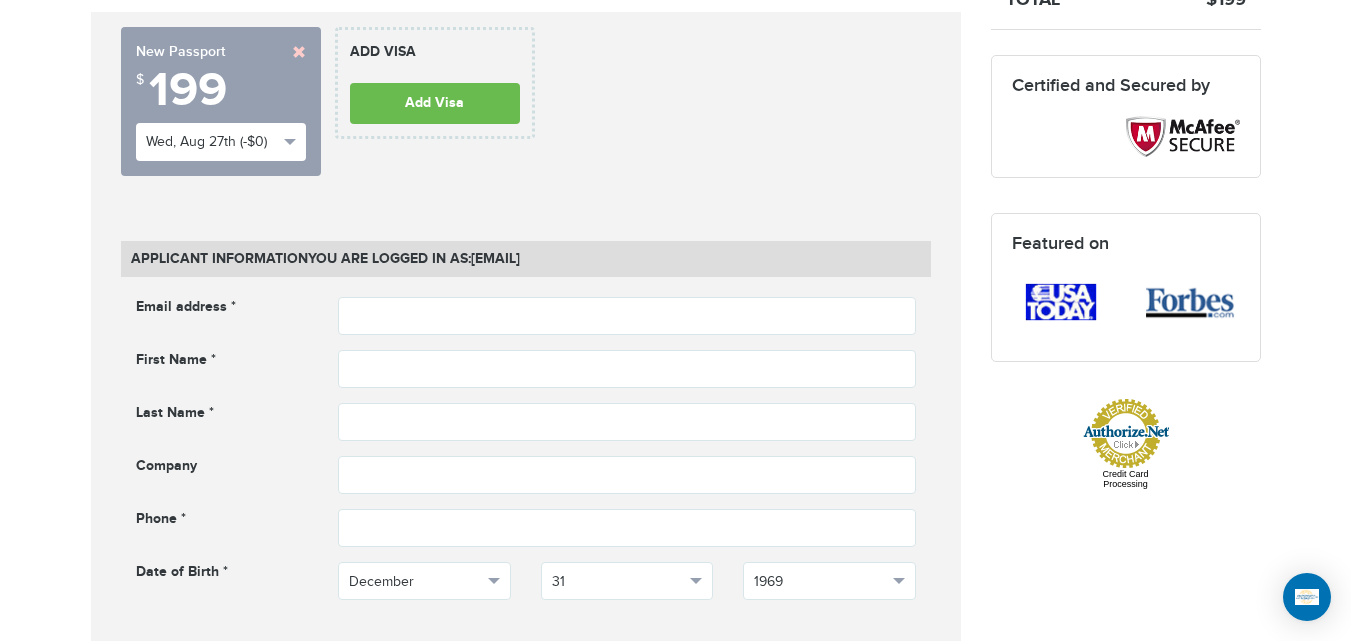 click on "Date of Birth *" at bounding box center [222, 574] 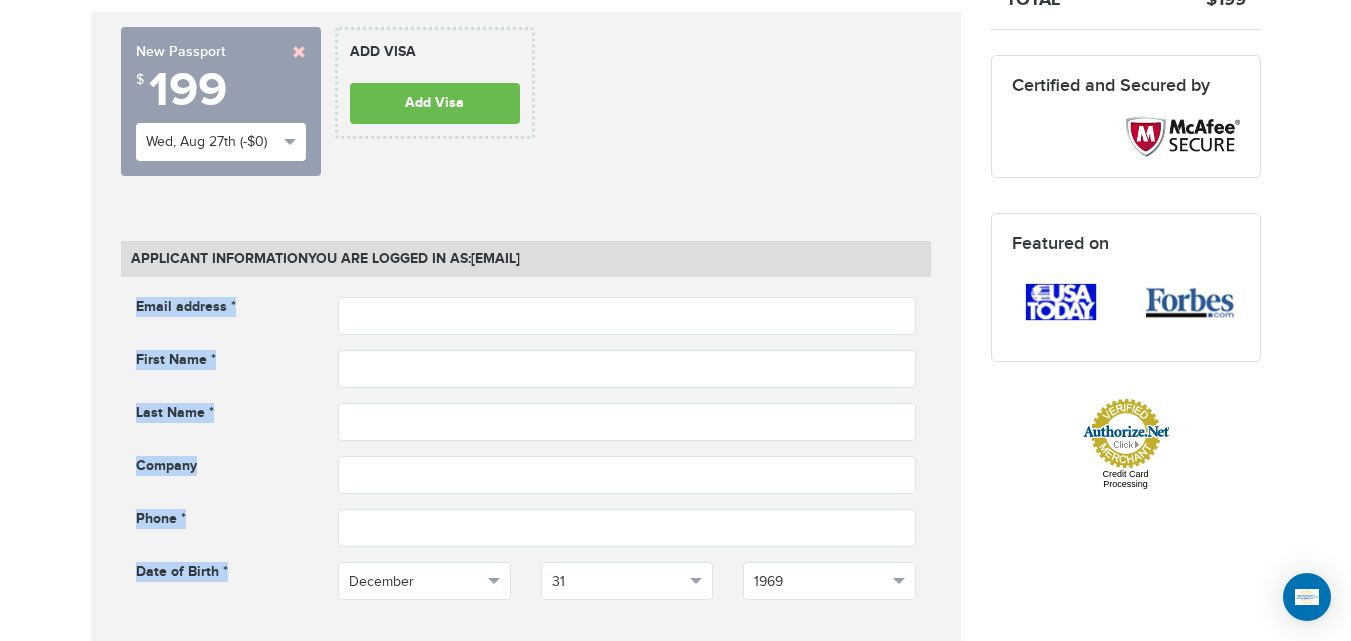 drag, startPoint x: 246, startPoint y: 576, endPoint x: 136, endPoint y: 306, distance: 291.5476 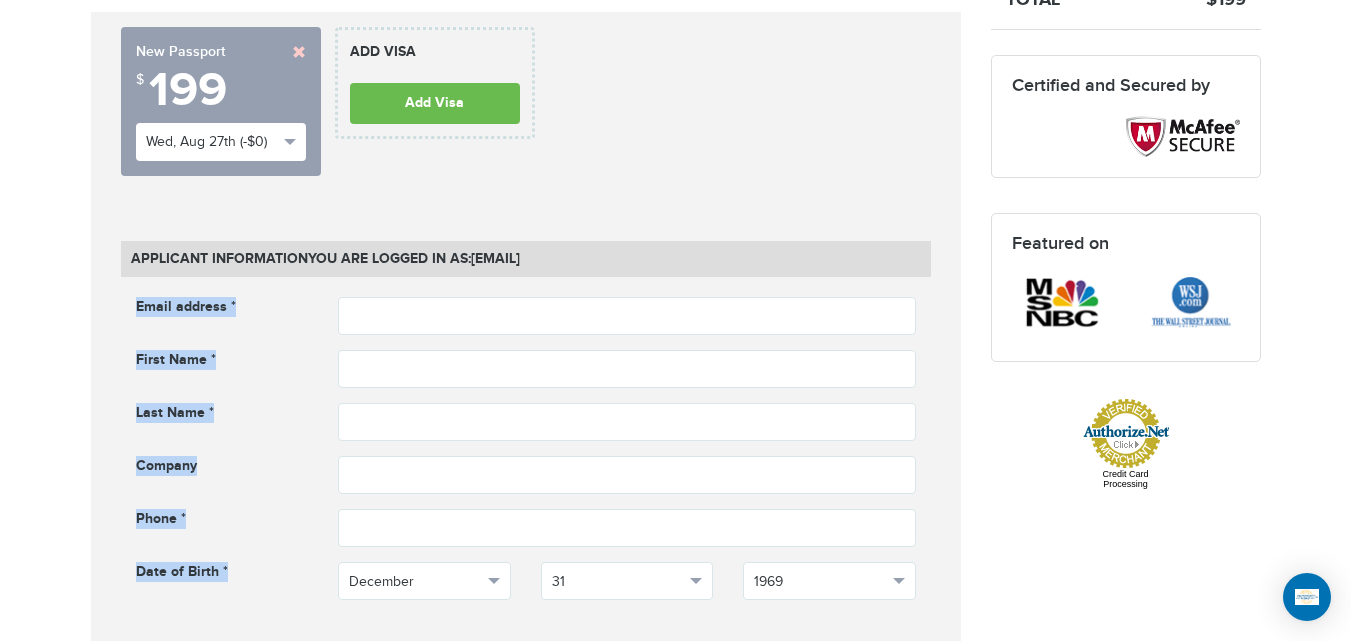 drag, startPoint x: 127, startPoint y: 306, endPoint x: 252, endPoint y: 564, distance: 286.68625 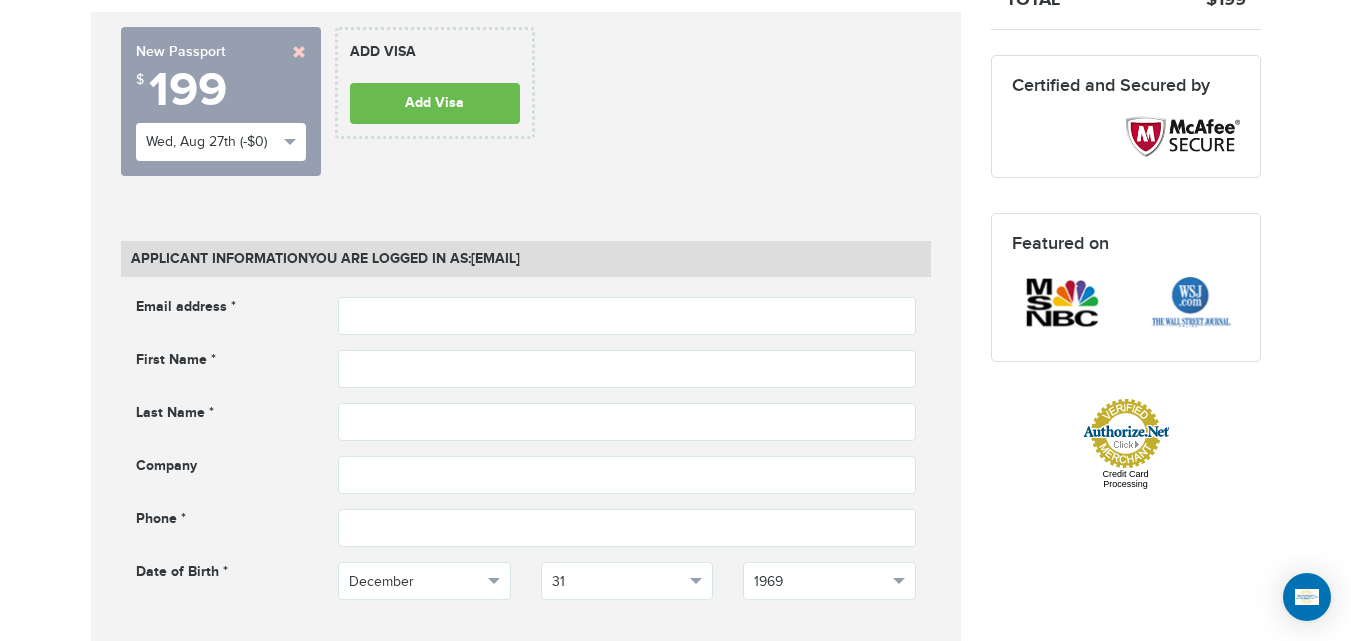 click on "Date of Birth *" at bounding box center (222, 574) 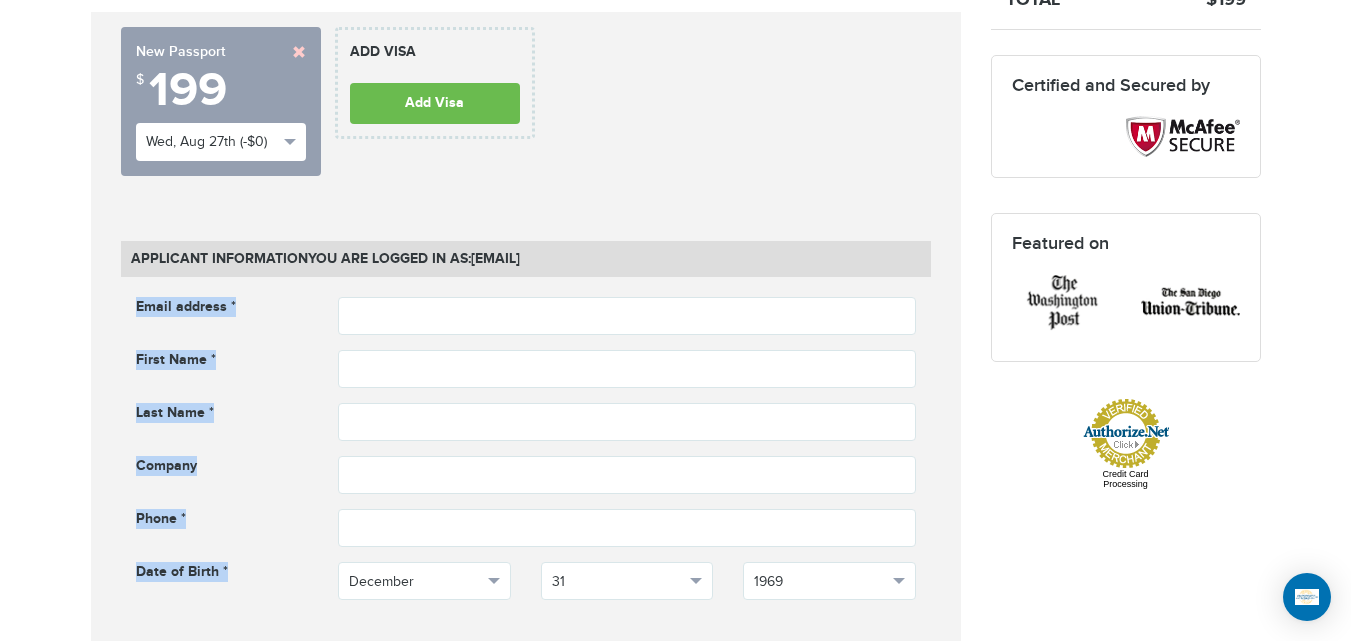 drag, startPoint x: 226, startPoint y: 576, endPoint x: 123, endPoint y: 307, distance: 288.04514 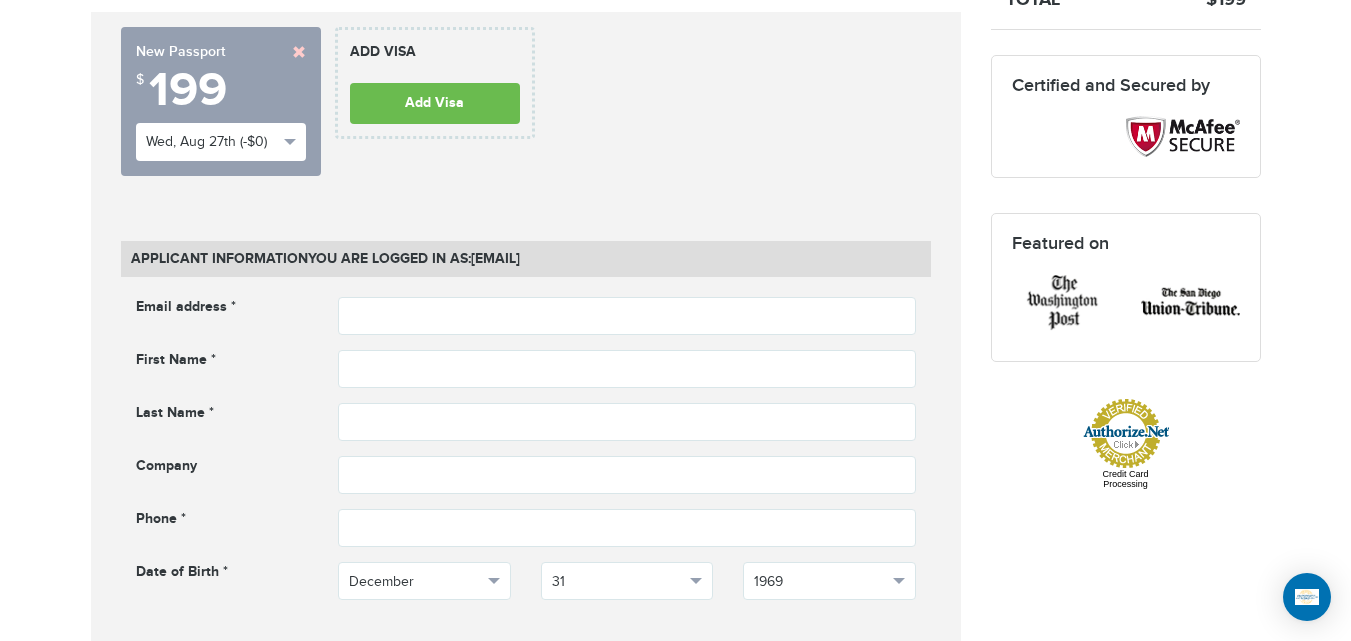 click on "Email address *" at bounding box center [222, 309] 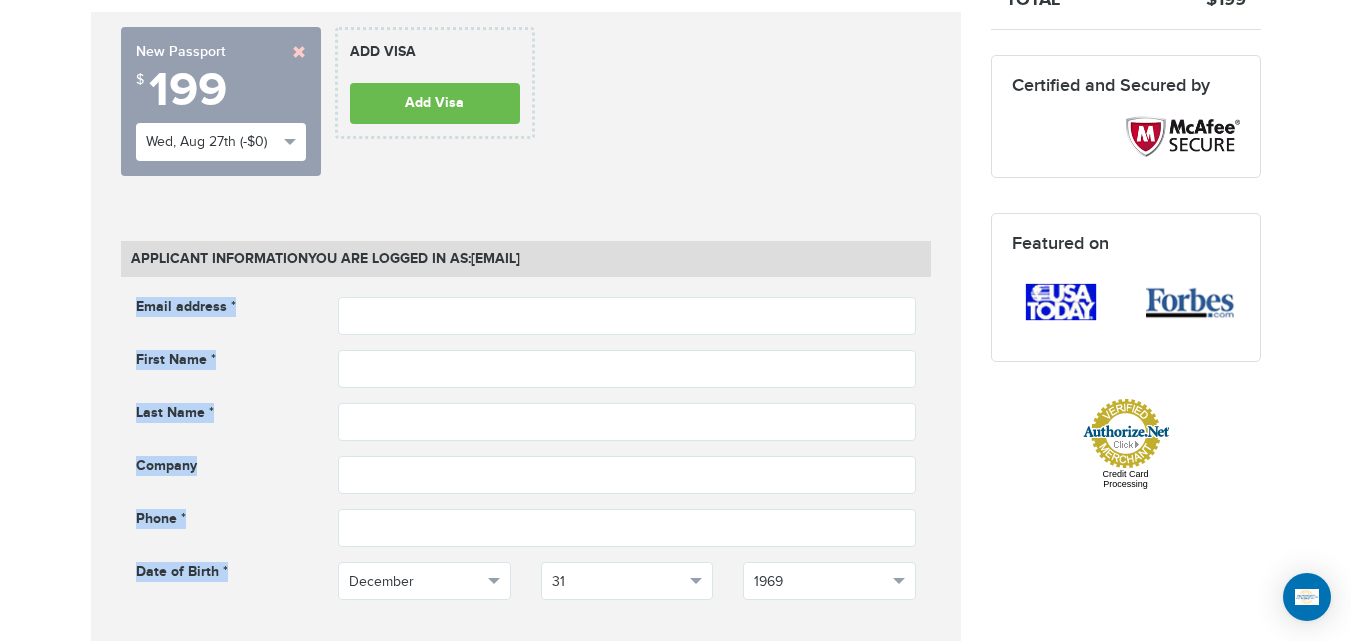 drag, startPoint x: 124, startPoint y: 299, endPoint x: 249, endPoint y: 553, distance: 283.09186 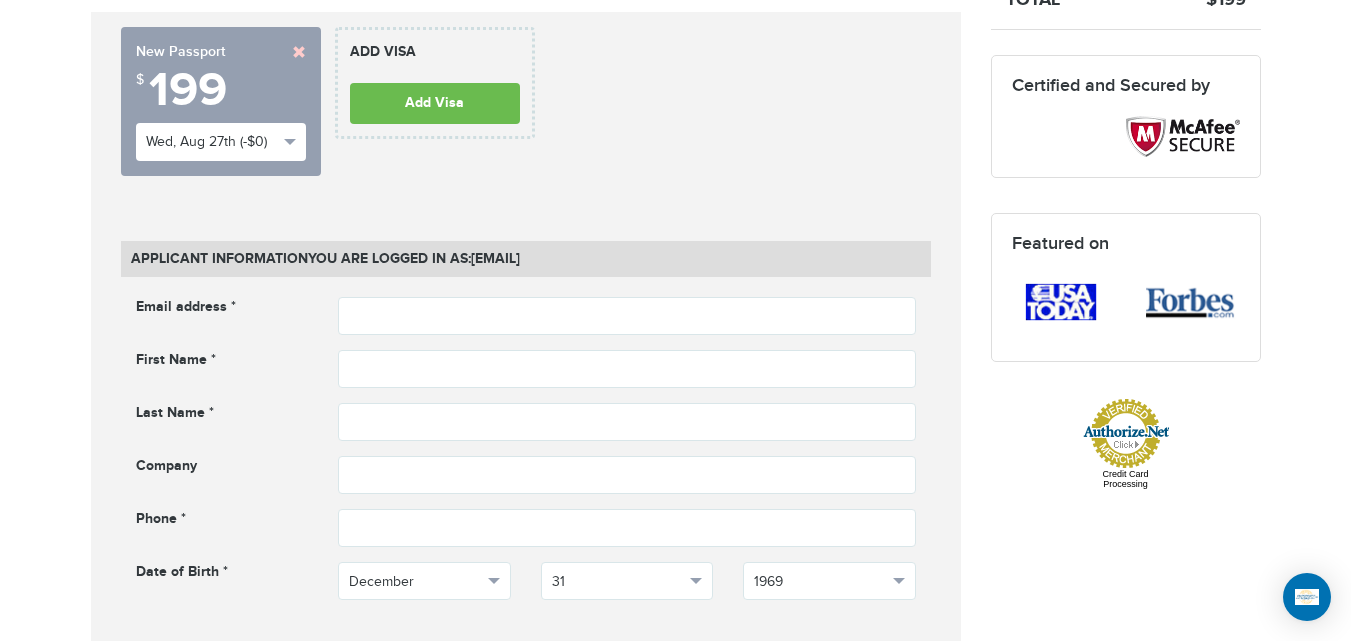 click on "Email address *
Email address cannot be empty
First Name *
First name cannot be empty Last Name * ***" at bounding box center (526, 463) 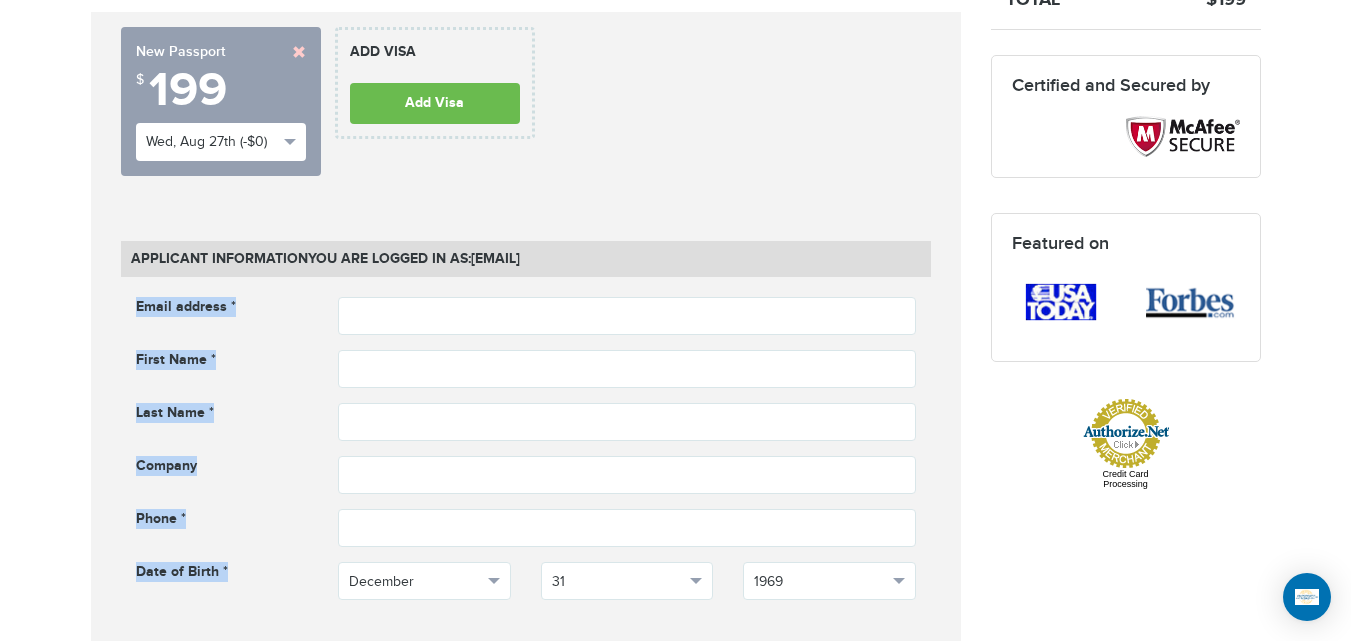 drag, startPoint x: 244, startPoint y: 587, endPoint x: 137, endPoint y: 296, distance: 310.04837 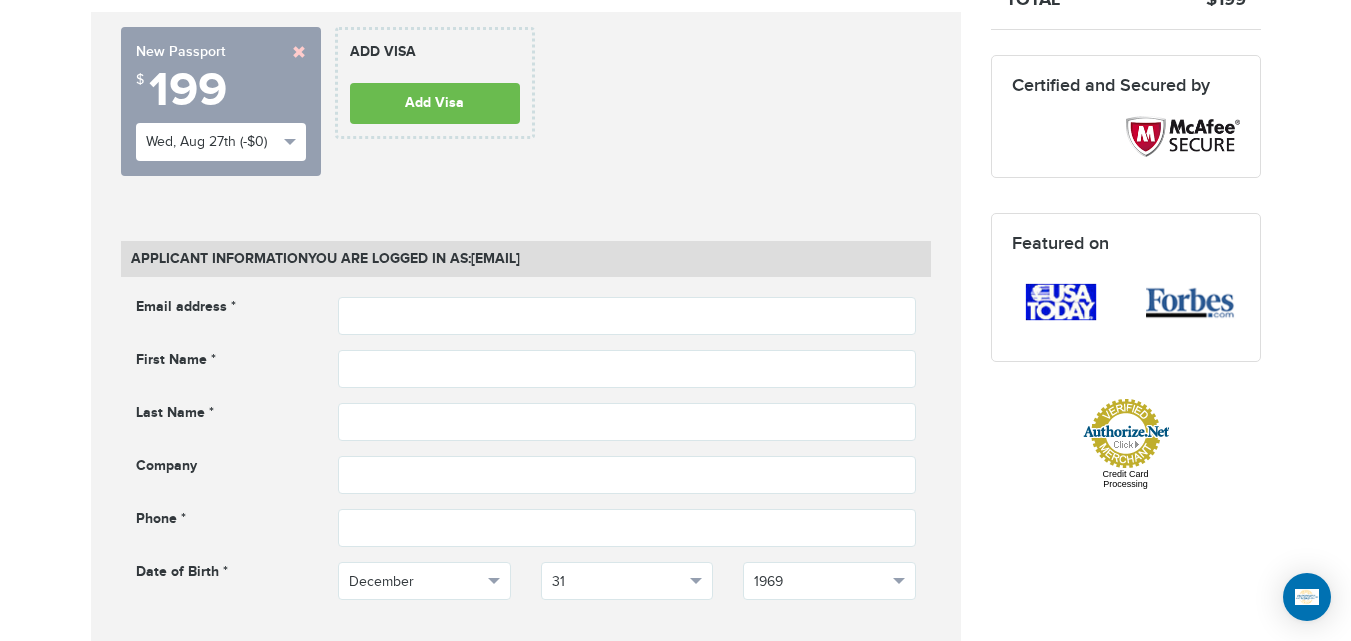 click on "Email address *
Email address cannot be empty
First Name *
Last Name *" at bounding box center [526, 463] 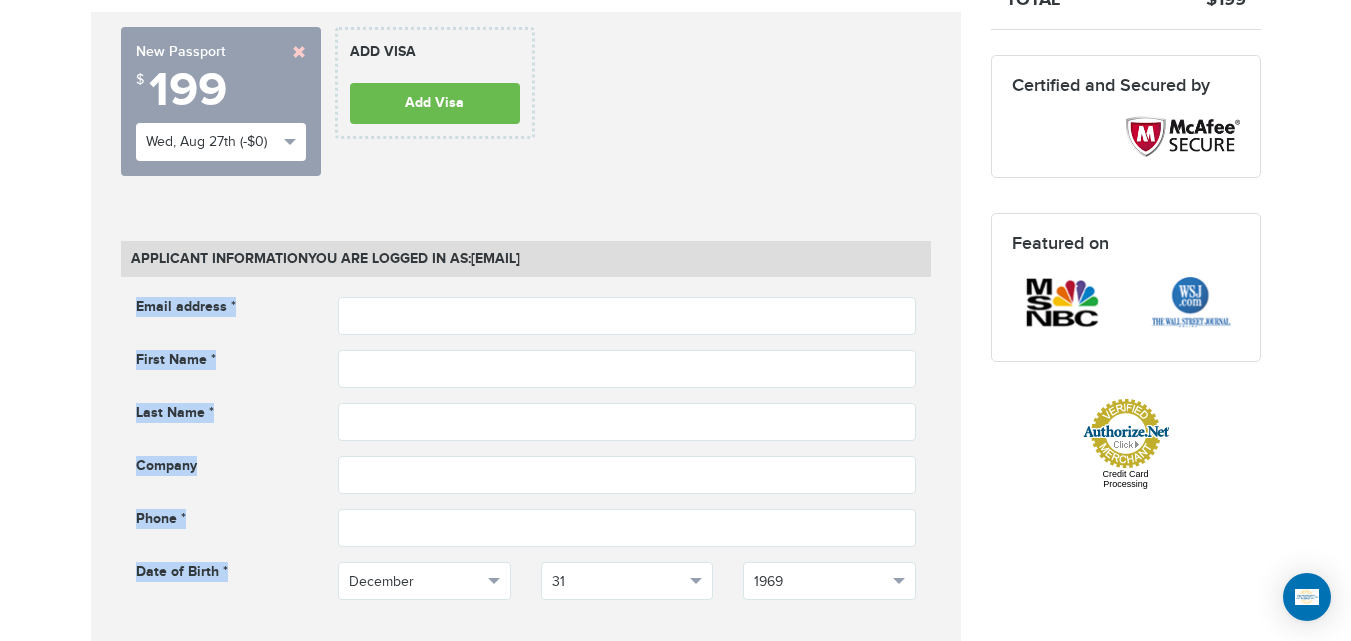 drag, startPoint x: 119, startPoint y: 296, endPoint x: 263, endPoint y: 562, distance: 302.47644 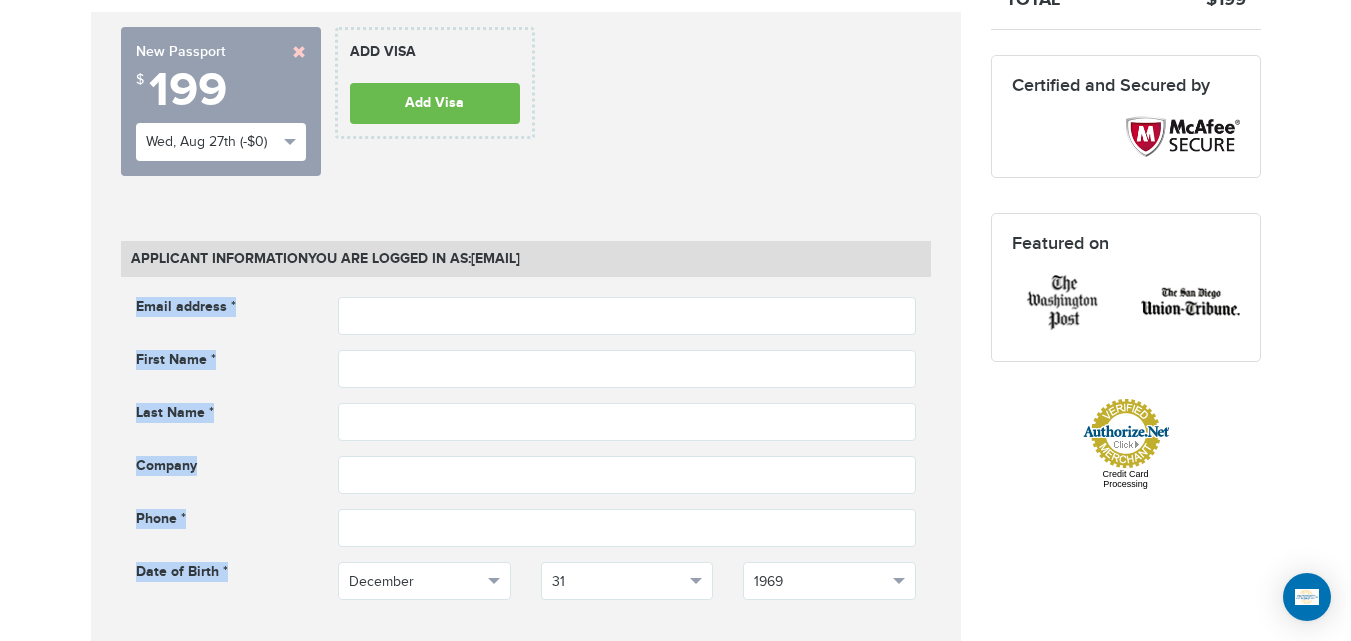 click on "Email address *
Email address cannot be empty
First Name *
Last Name *" at bounding box center (526, 463) 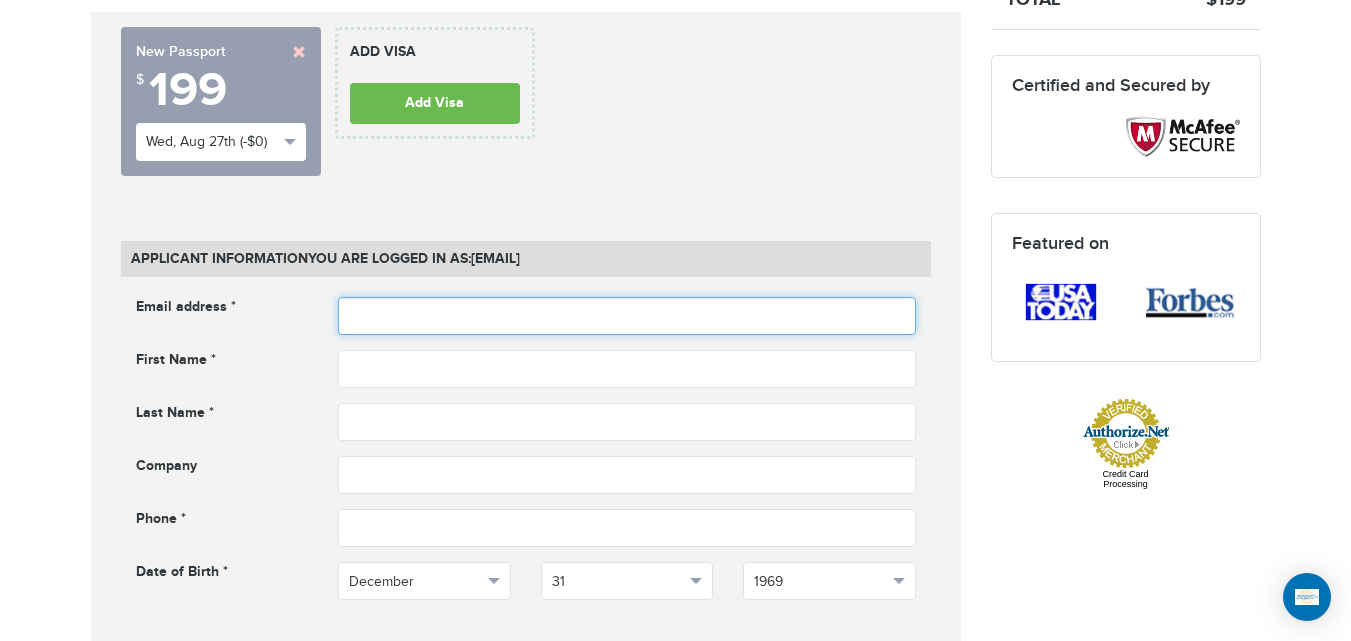 click at bounding box center [627, 316] 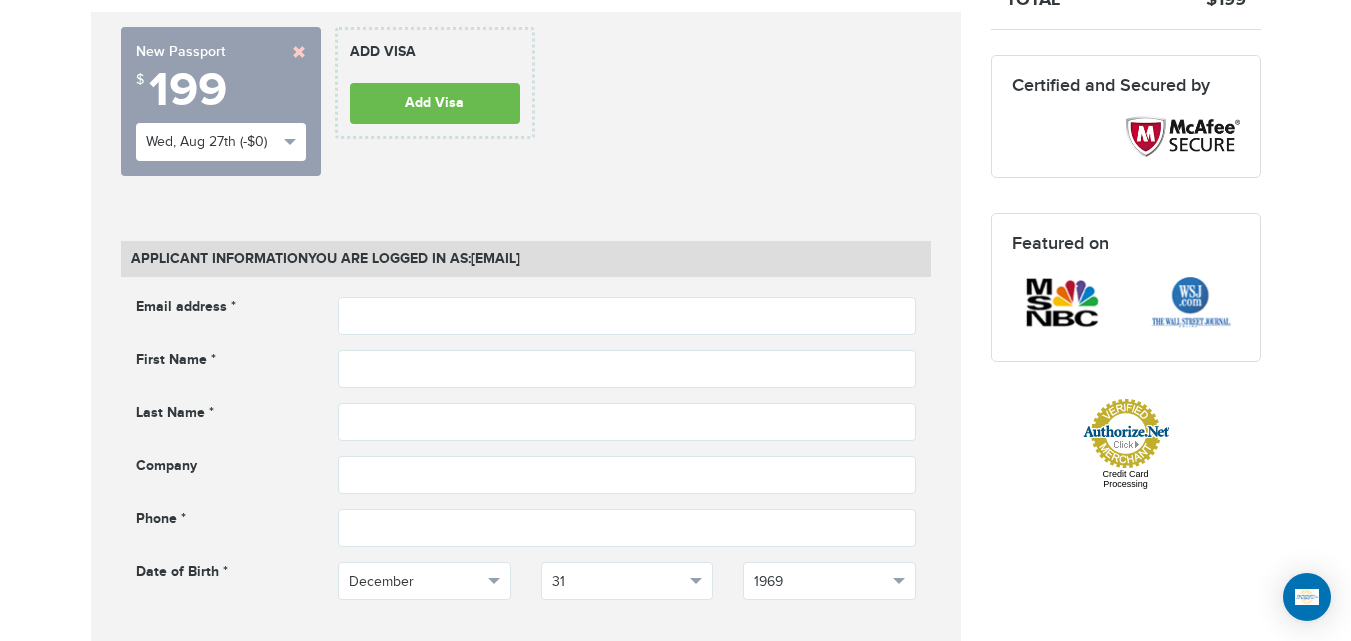 click on "Email address *" at bounding box center (222, 309) 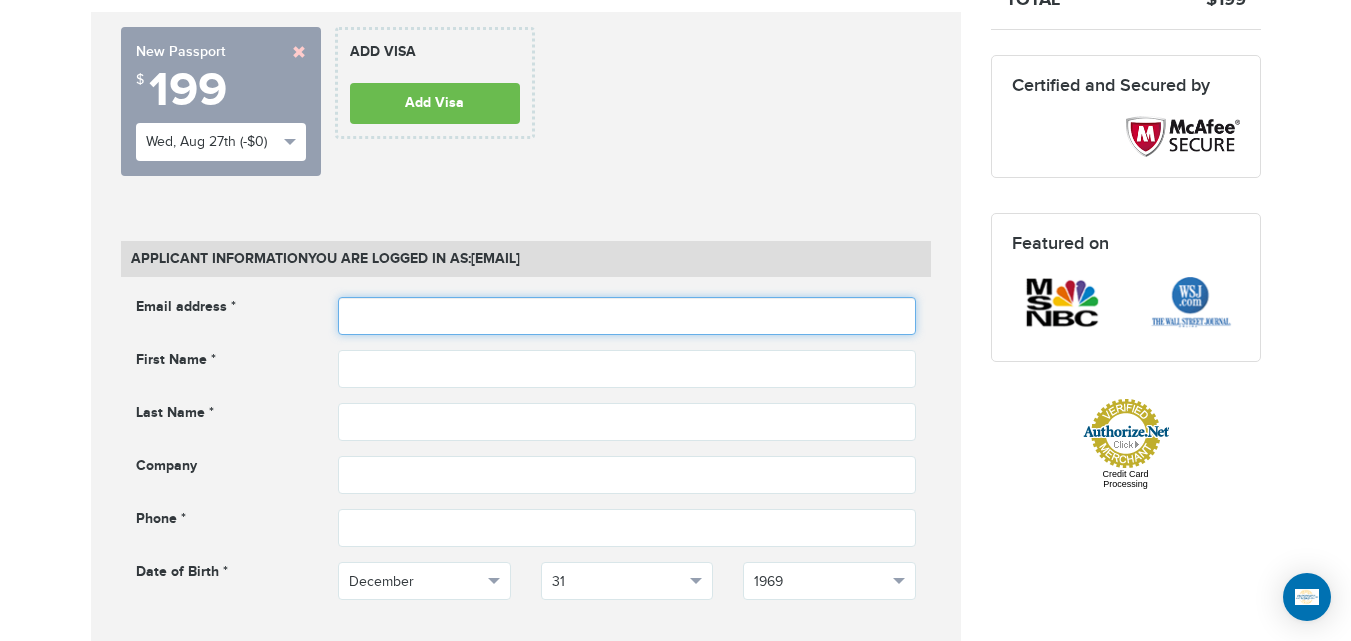 click at bounding box center [627, 316] 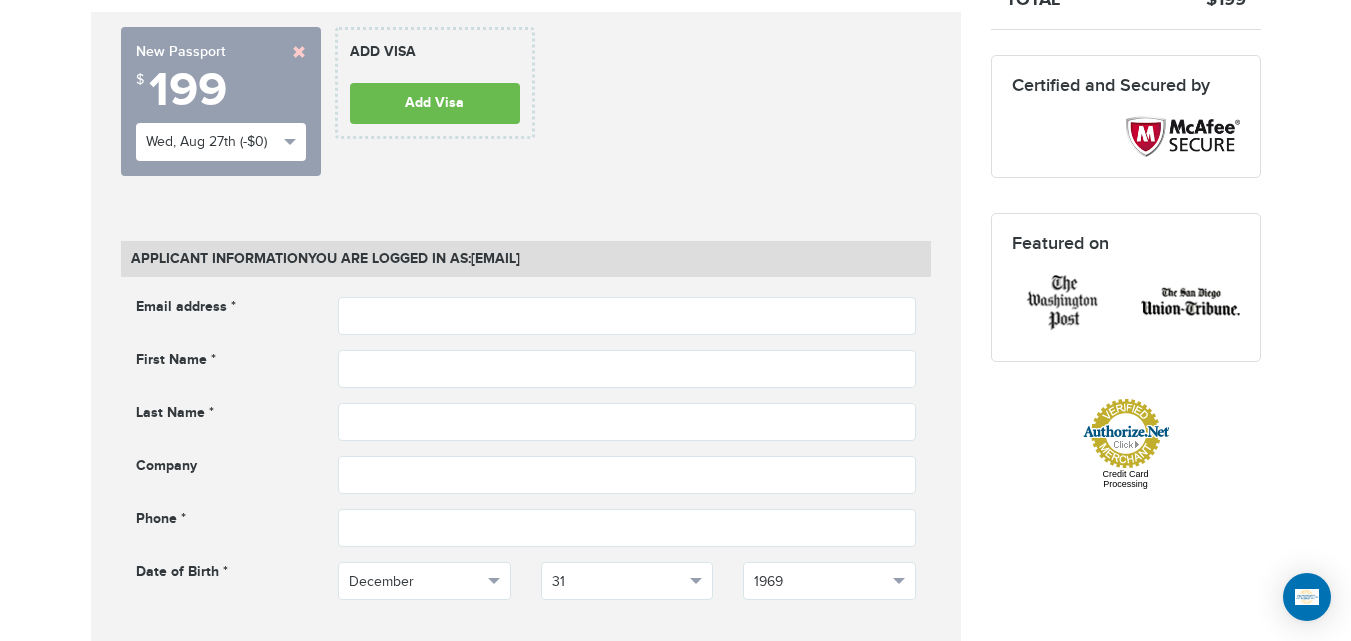 click on "Email address *" at bounding box center [222, 309] 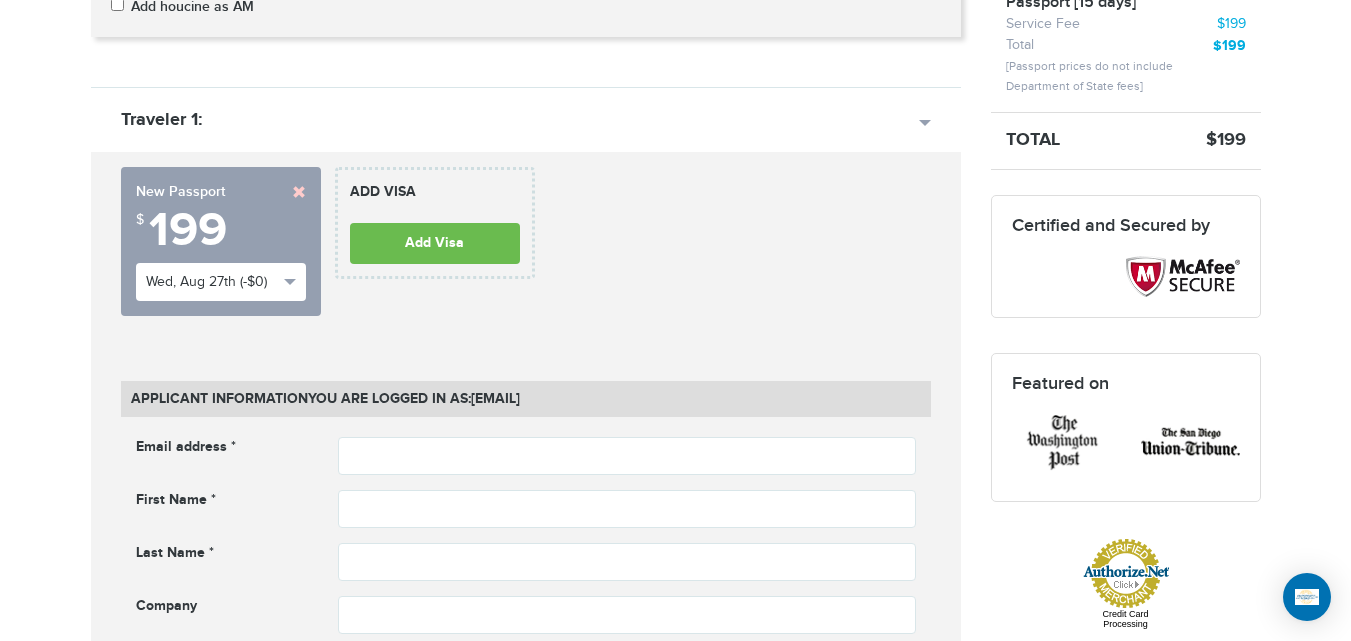 scroll, scrollTop: 526, scrollLeft: 0, axis: vertical 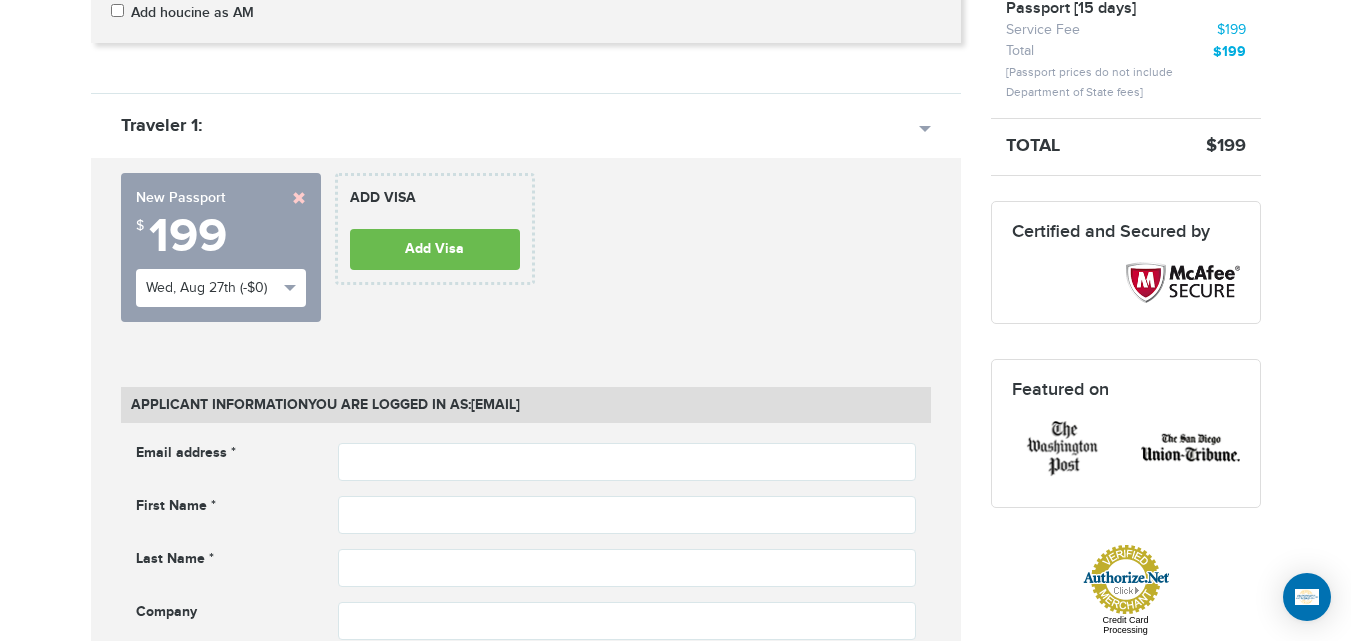 drag, startPoint x: 130, startPoint y: 398, endPoint x: 760, endPoint y: 366, distance: 630.8122 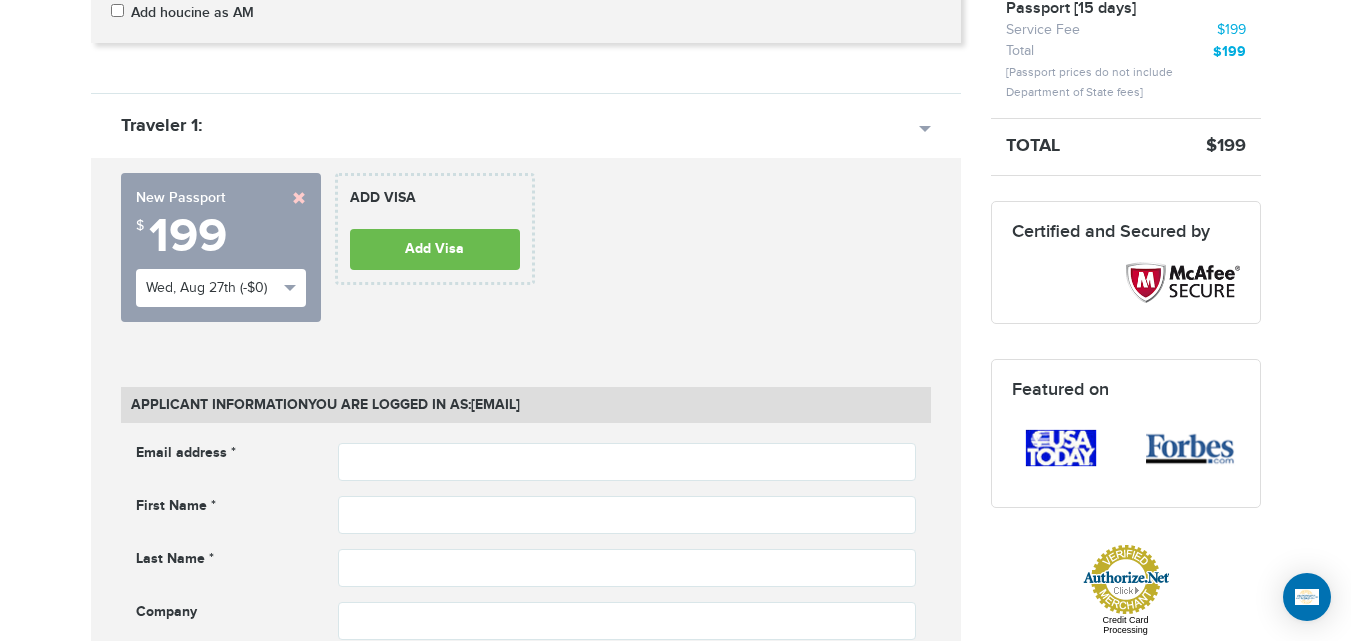 drag, startPoint x: 744, startPoint y: 406, endPoint x: 125, endPoint y: 411, distance: 619.0202 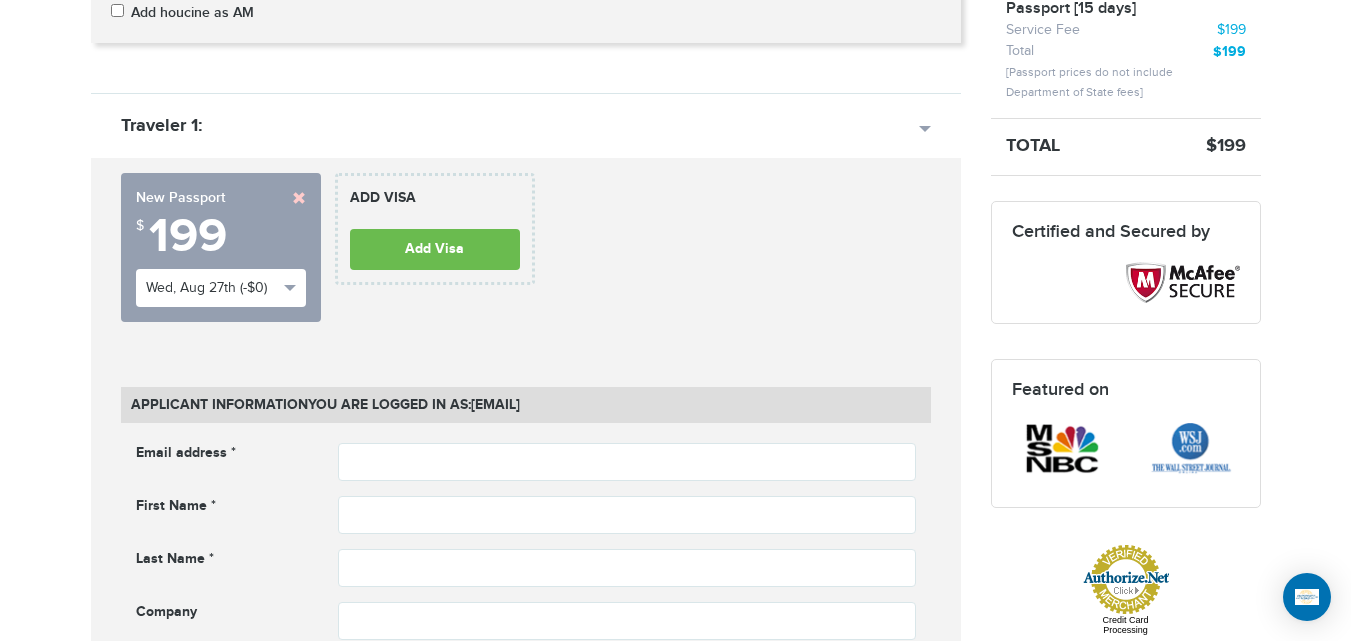drag, startPoint x: 131, startPoint y: 404, endPoint x: 746, endPoint y: 389, distance: 615.1829 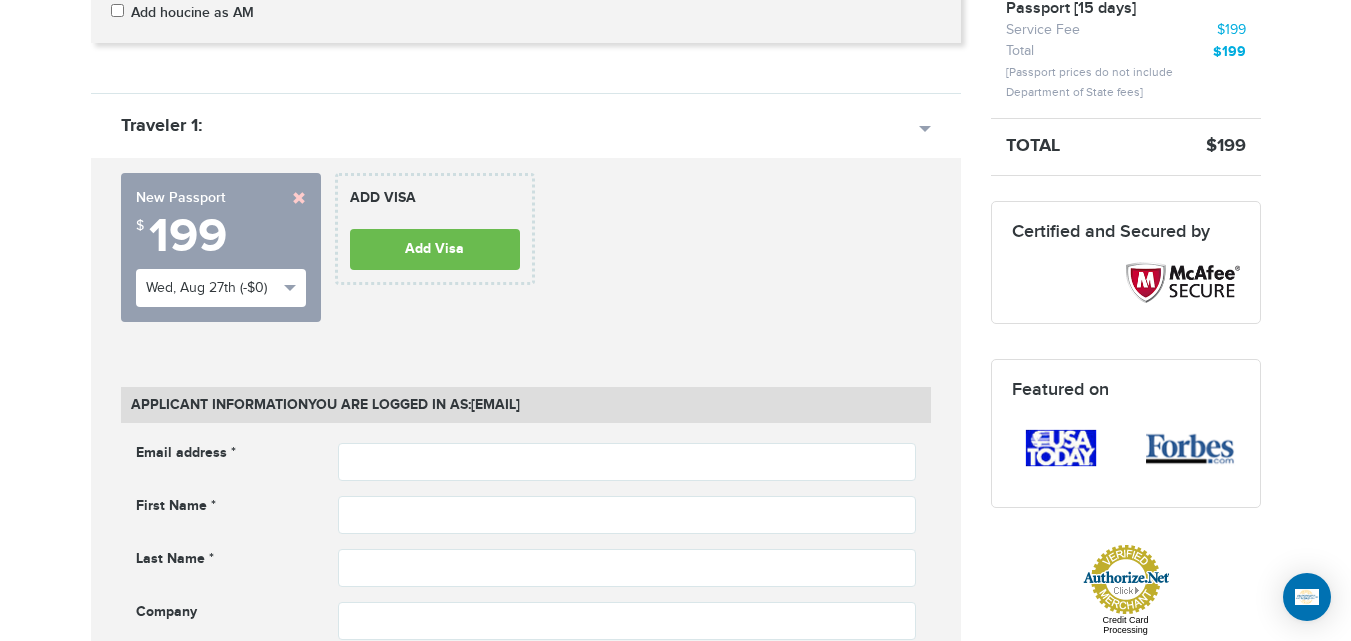 drag, startPoint x: 131, startPoint y: 401, endPoint x: 750, endPoint y: 400, distance: 619.0008 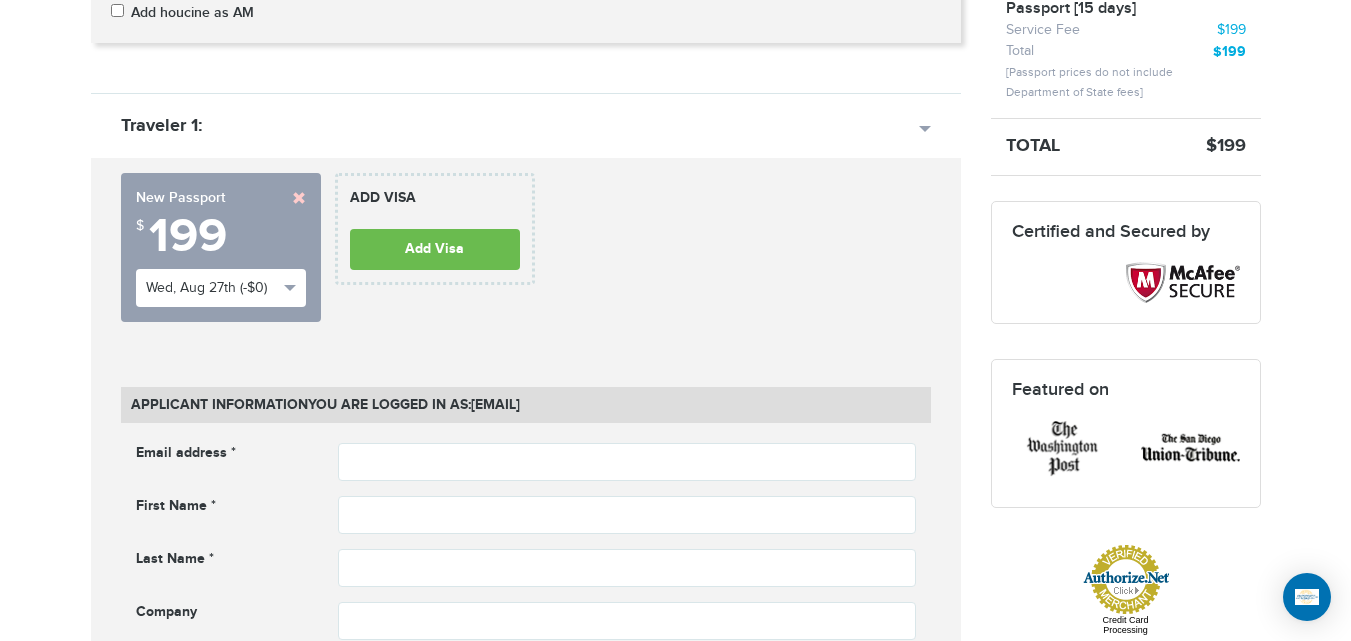 drag, startPoint x: 739, startPoint y: 400, endPoint x: 125, endPoint y: 404, distance: 614.013 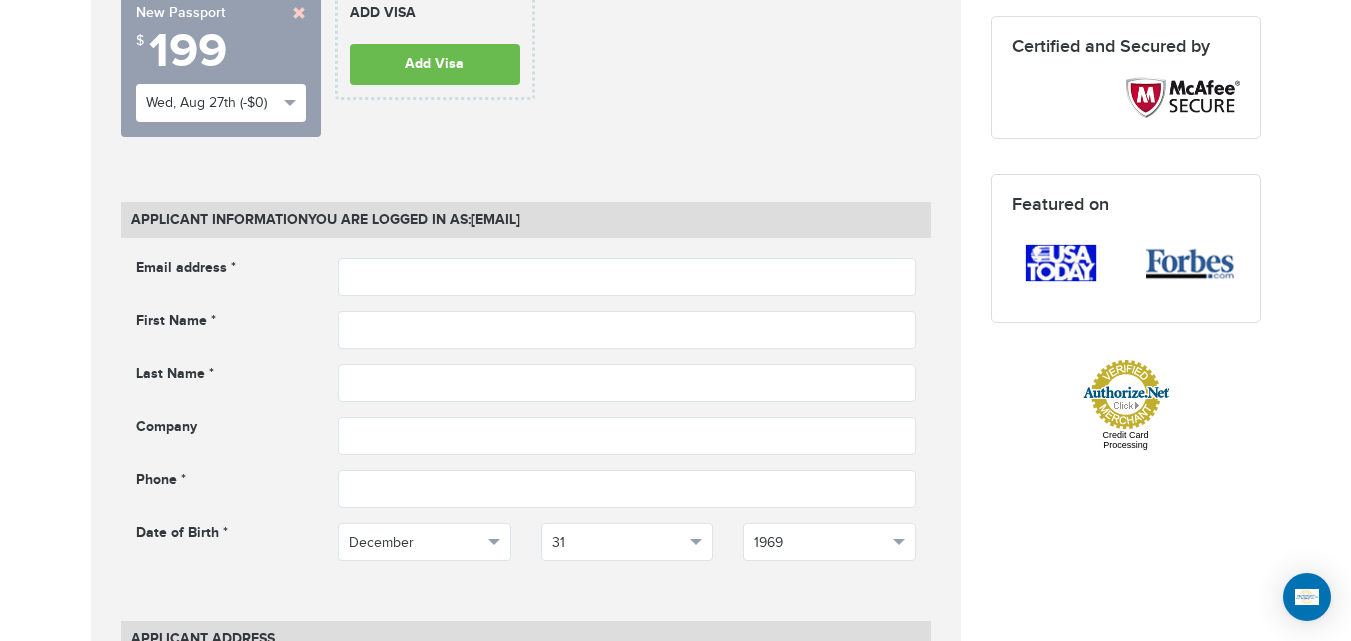 scroll, scrollTop: 723, scrollLeft: 0, axis: vertical 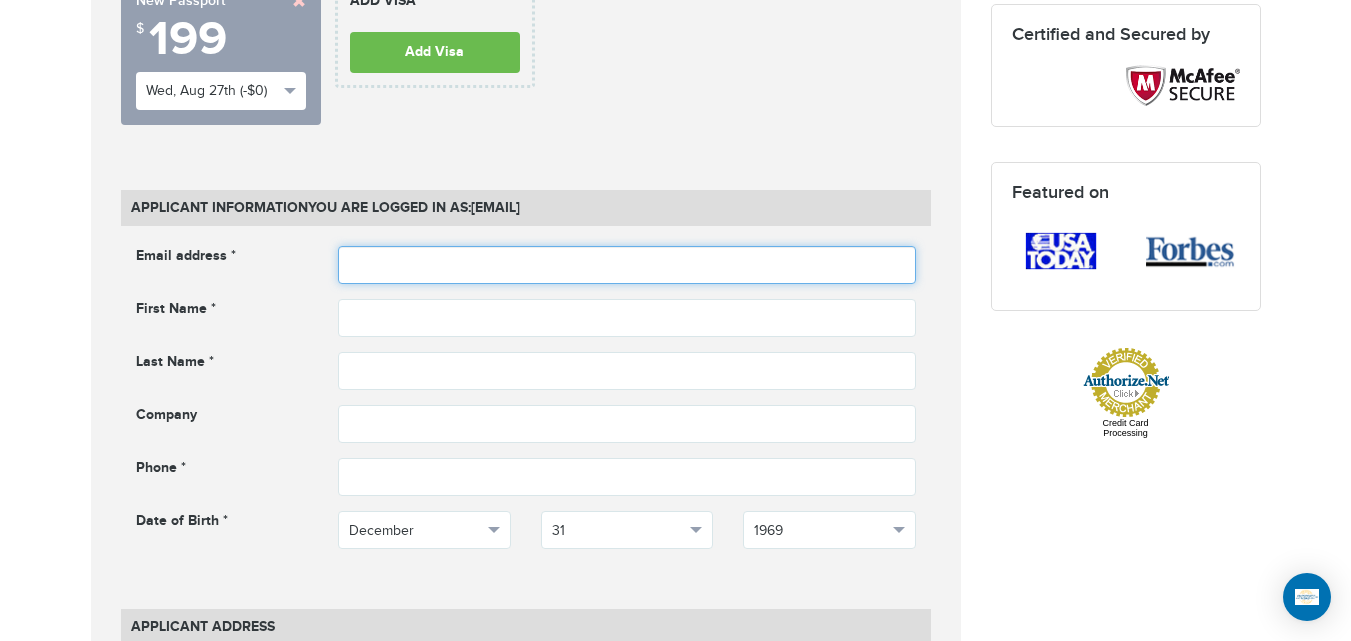 click at bounding box center [627, 265] 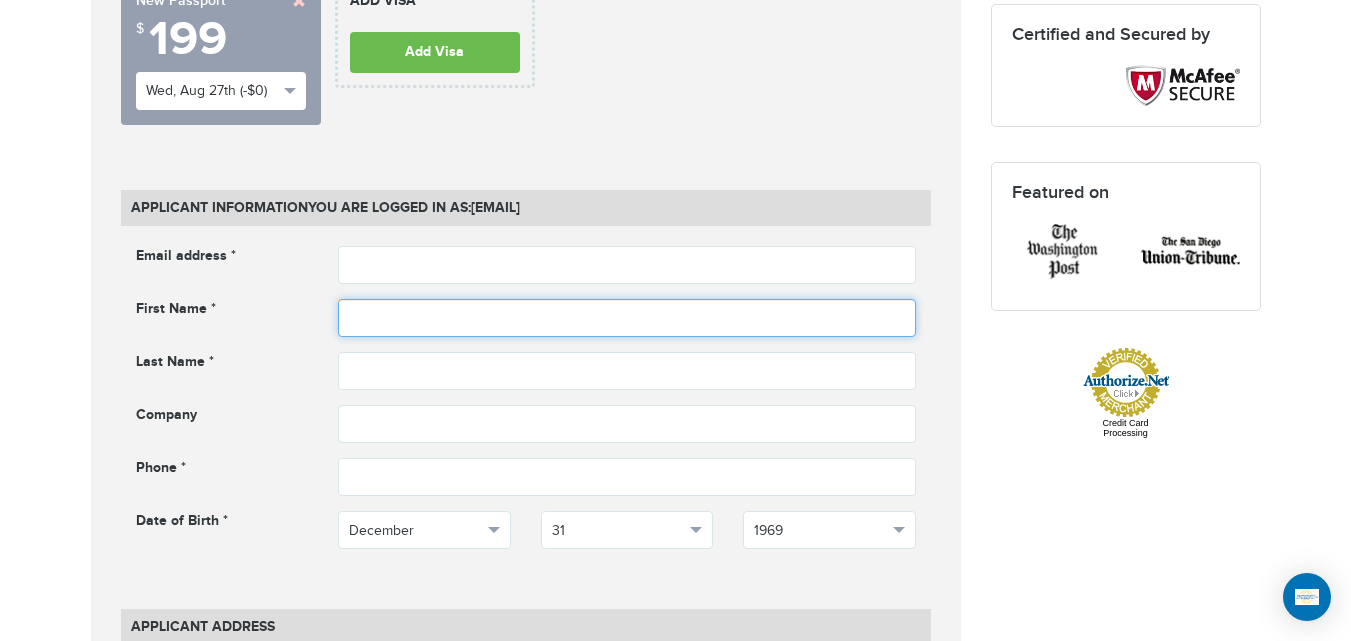 click at bounding box center [627, 318] 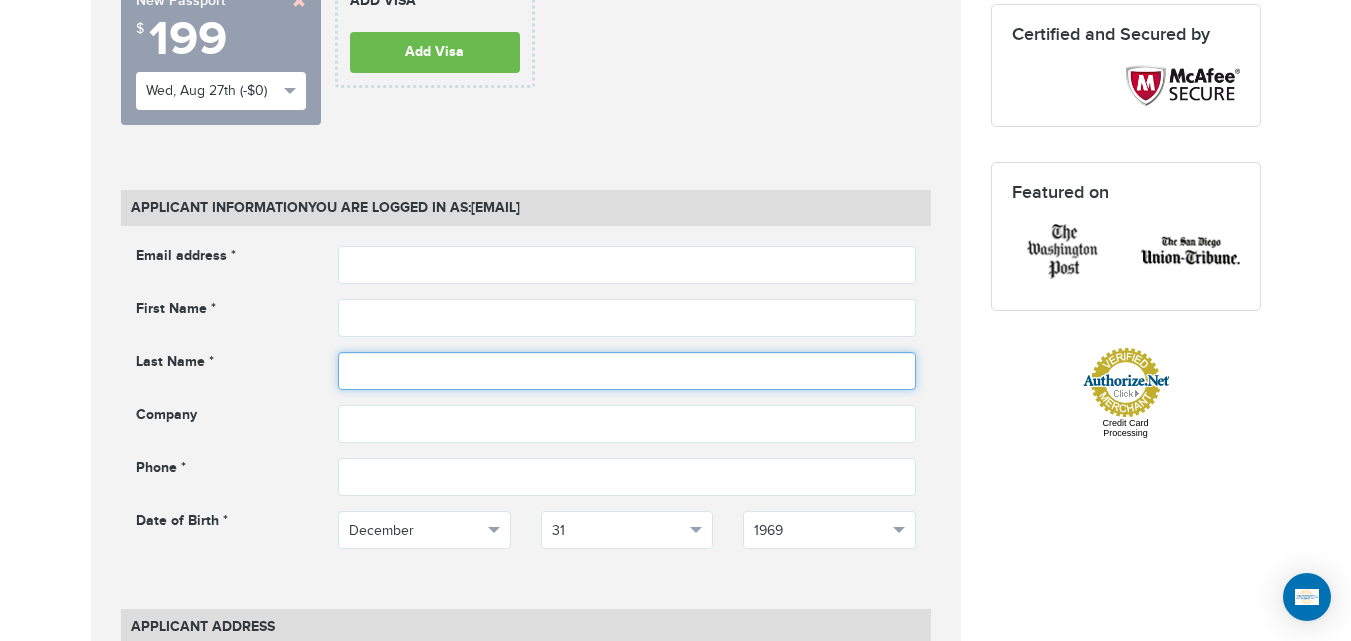 click at bounding box center [627, 371] 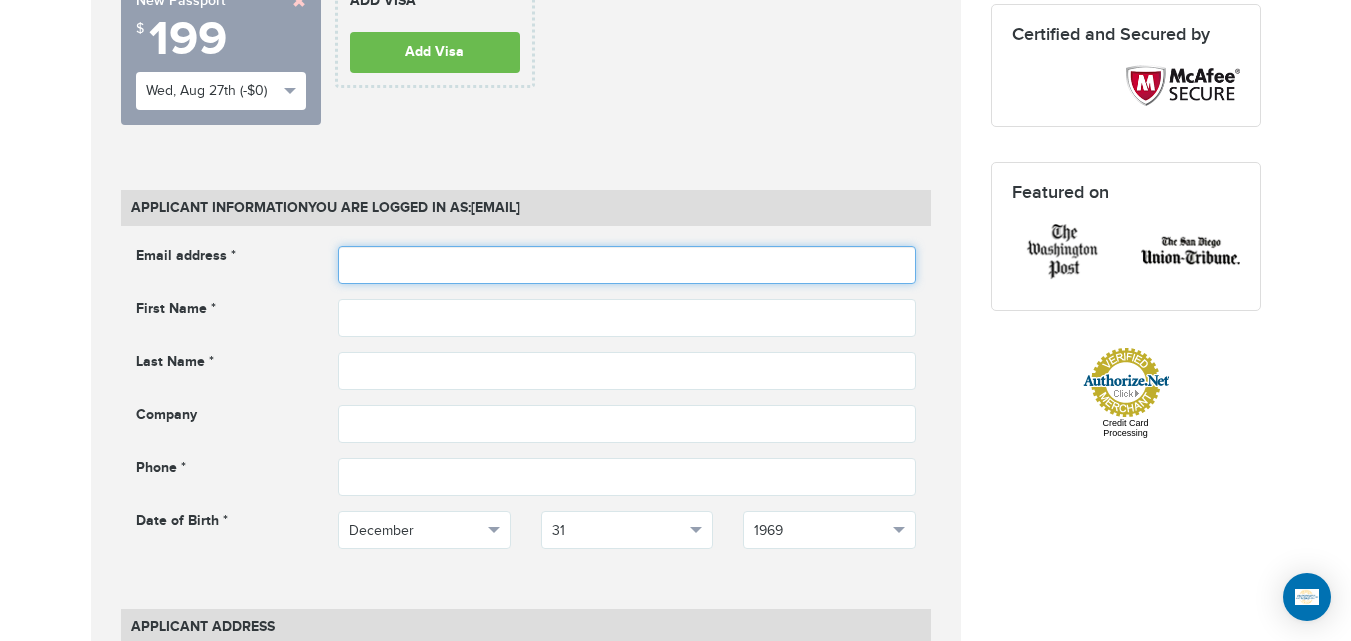 click at bounding box center (627, 265) 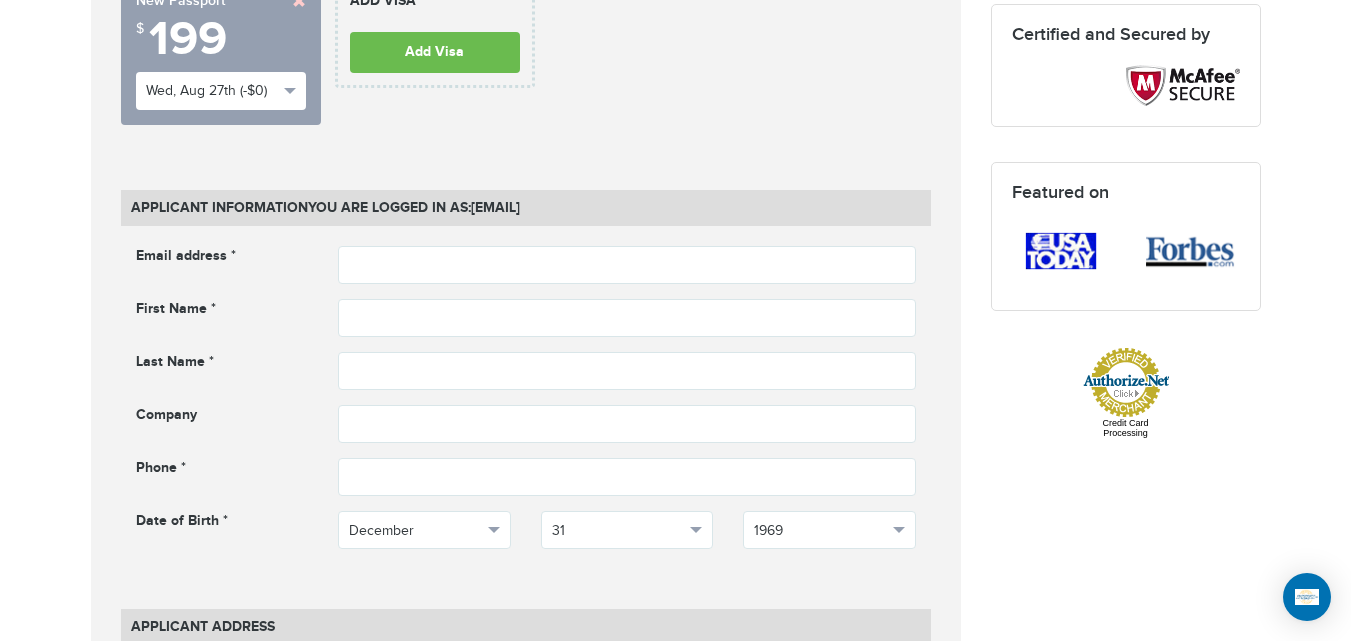 click on "First name cannot be empty" at bounding box center [627, 318] 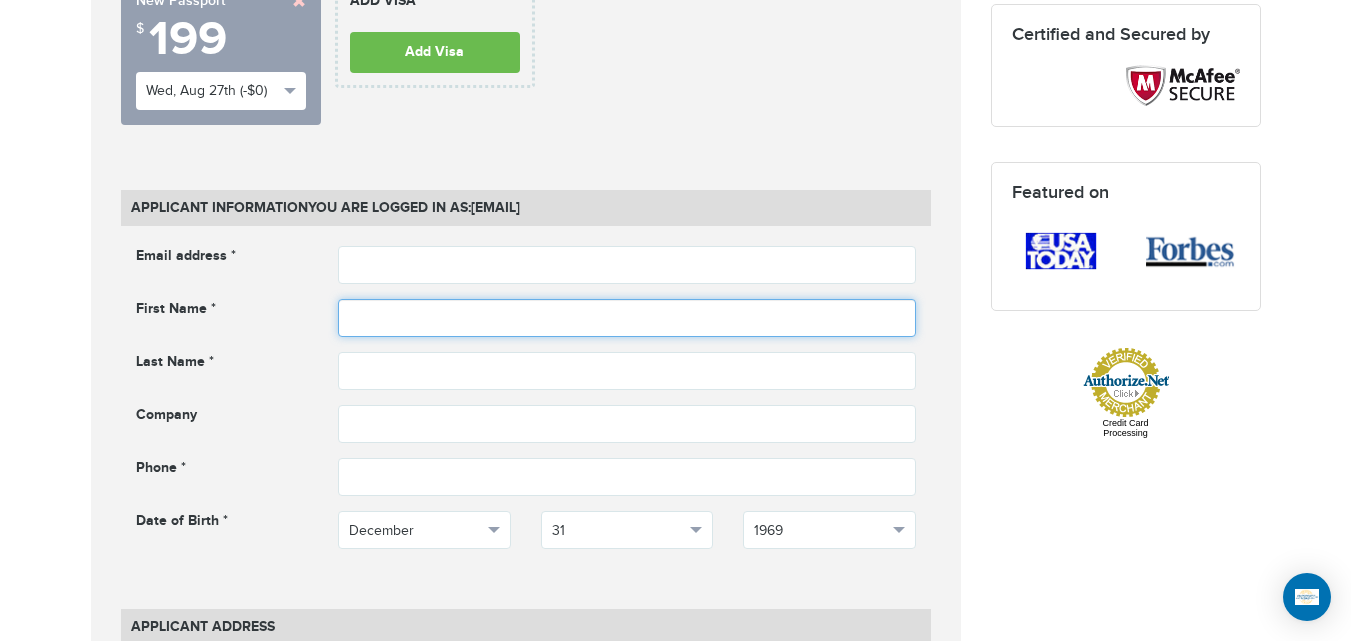 click at bounding box center [627, 318] 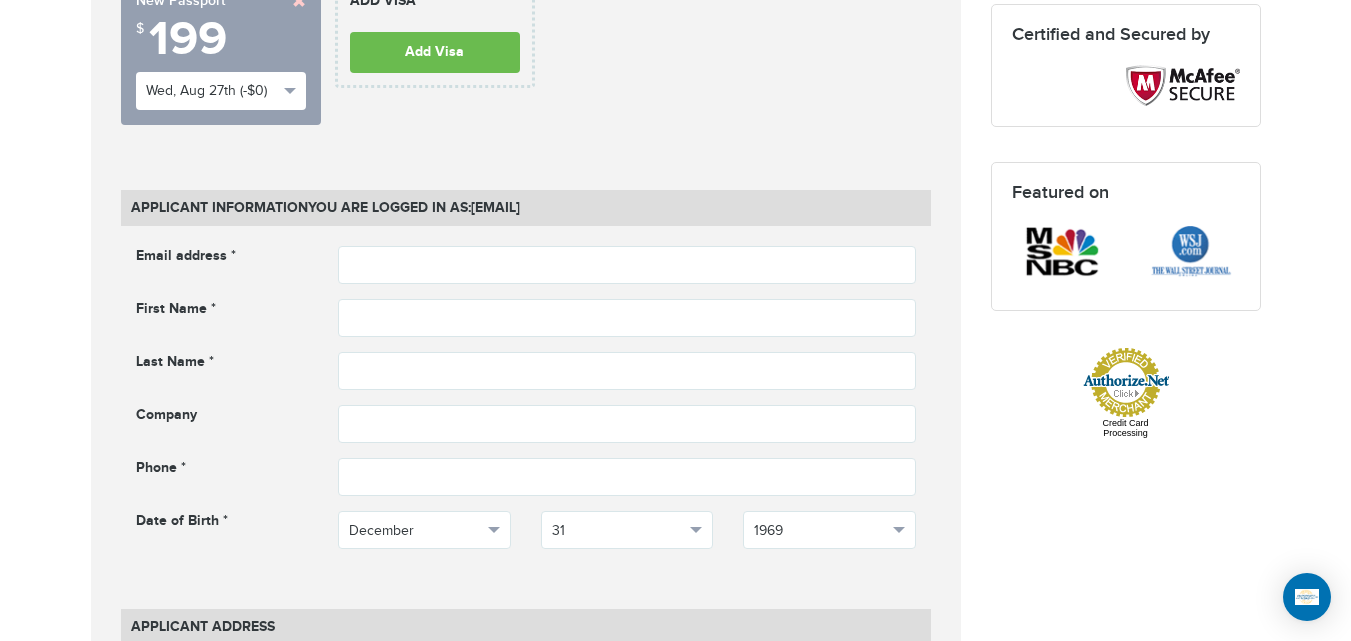 click on "First Name *" at bounding box center (222, 311) 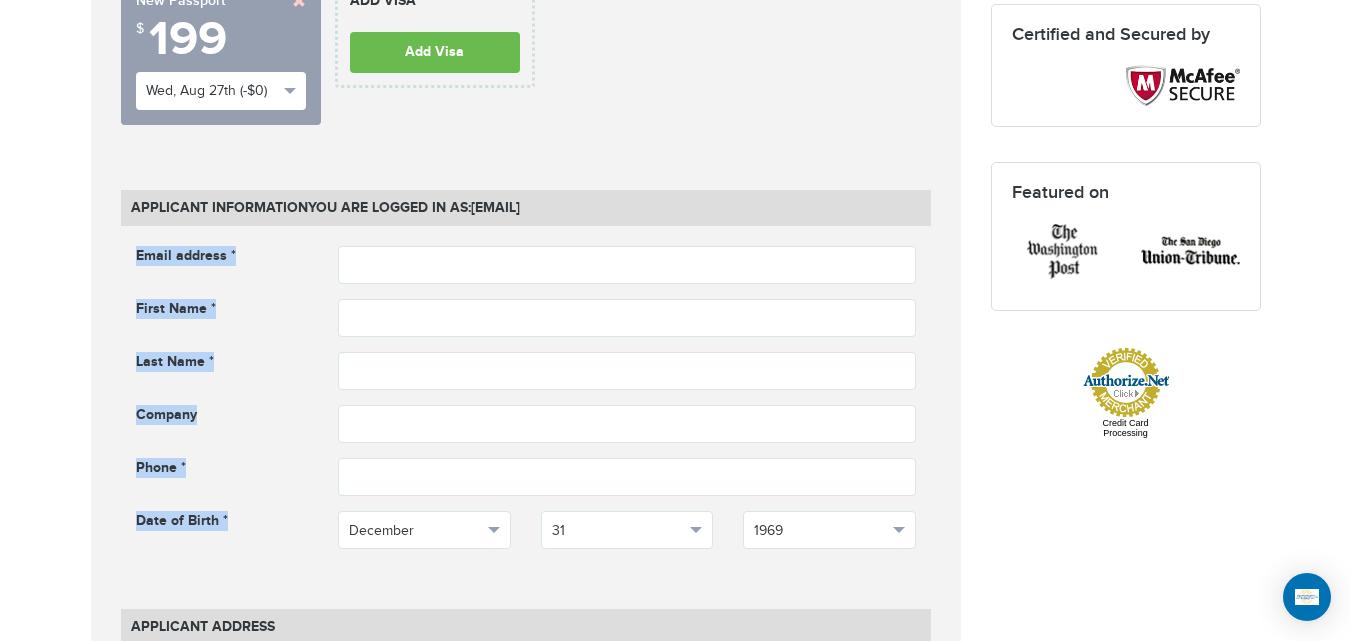 drag, startPoint x: 114, startPoint y: 260, endPoint x: 252, endPoint y: 503, distance: 279.45123 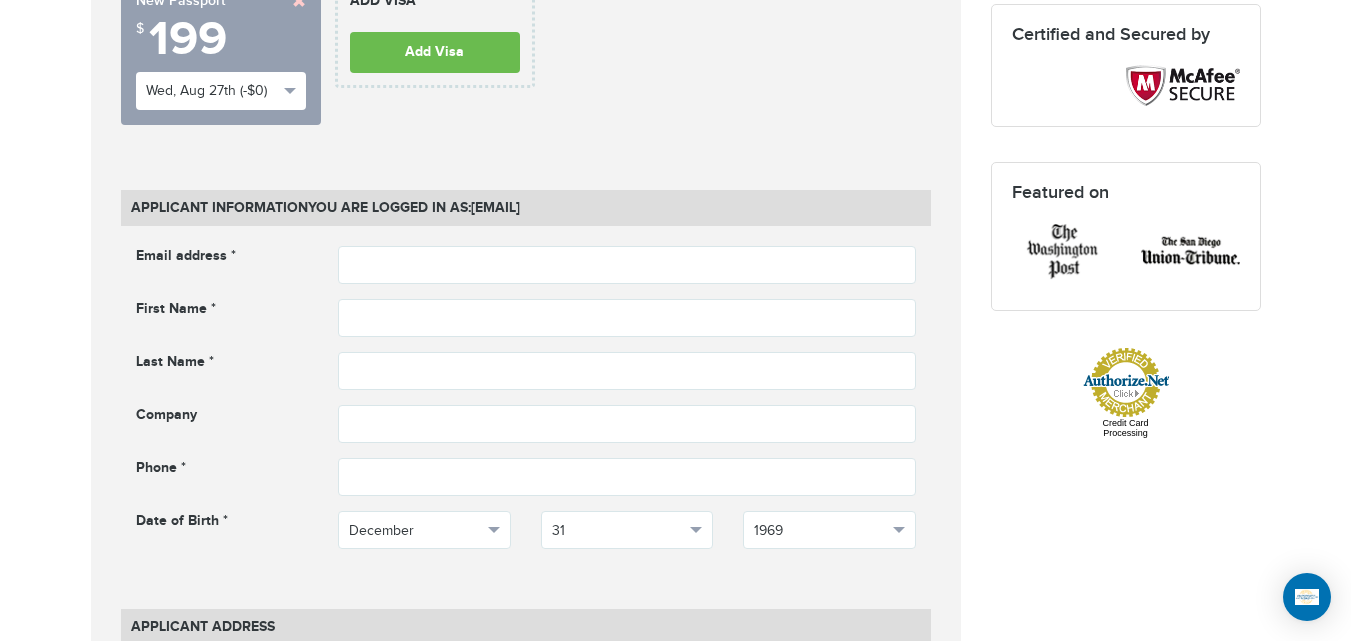 click on "Email address *
Email address cannot be empty
First Name *
First name cannot be empty Last Name * ***" at bounding box center (526, 412) 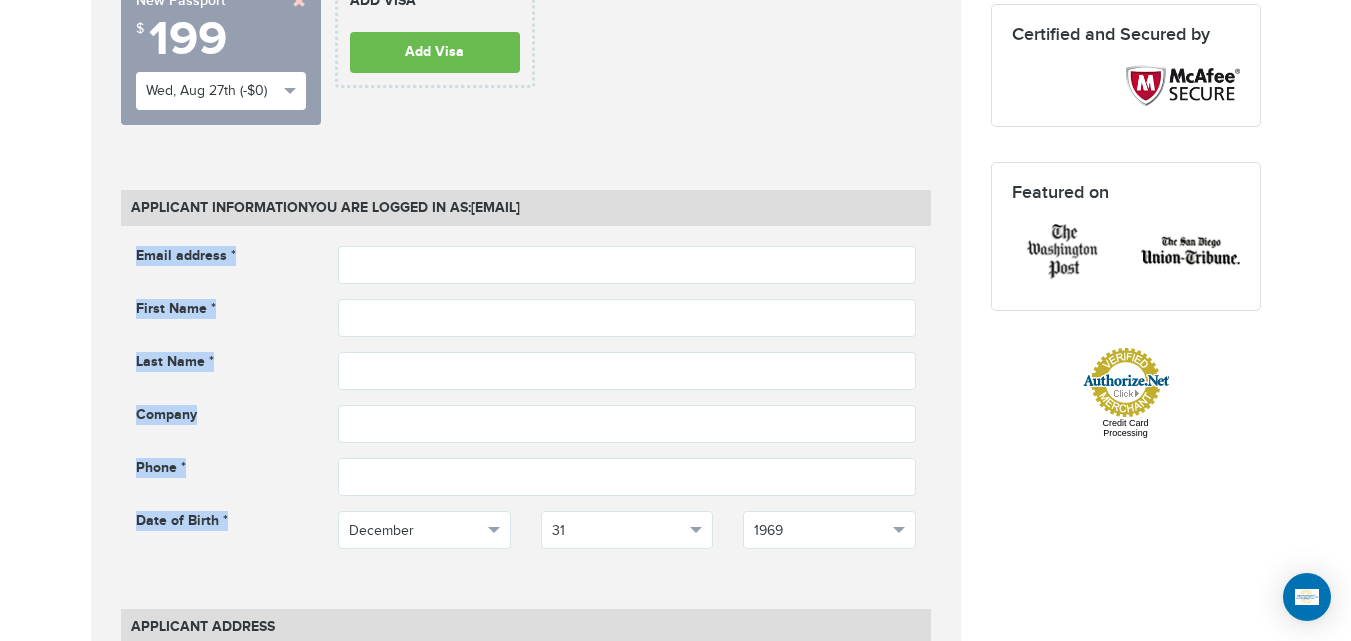 drag, startPoint x: 236, startPoint y: 519, endPoint x: 128, endPoint y: 259, distance: 281.53864 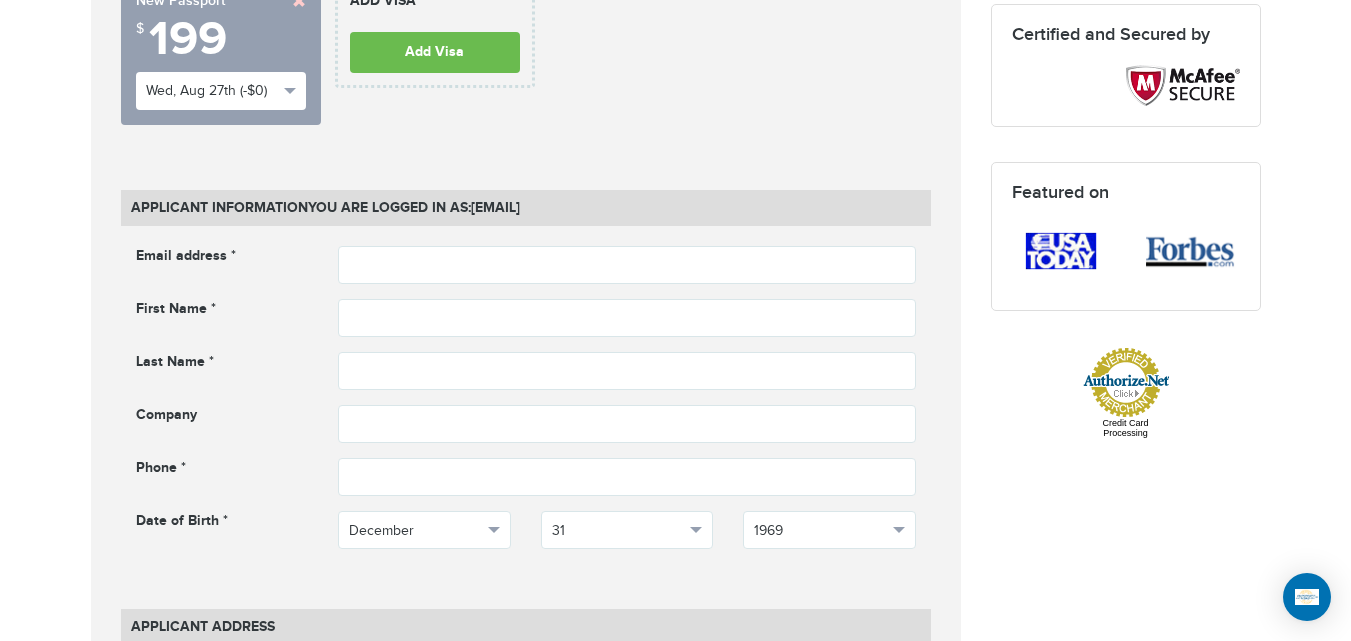 click on "Email address *" at bounding box center (222, 258) 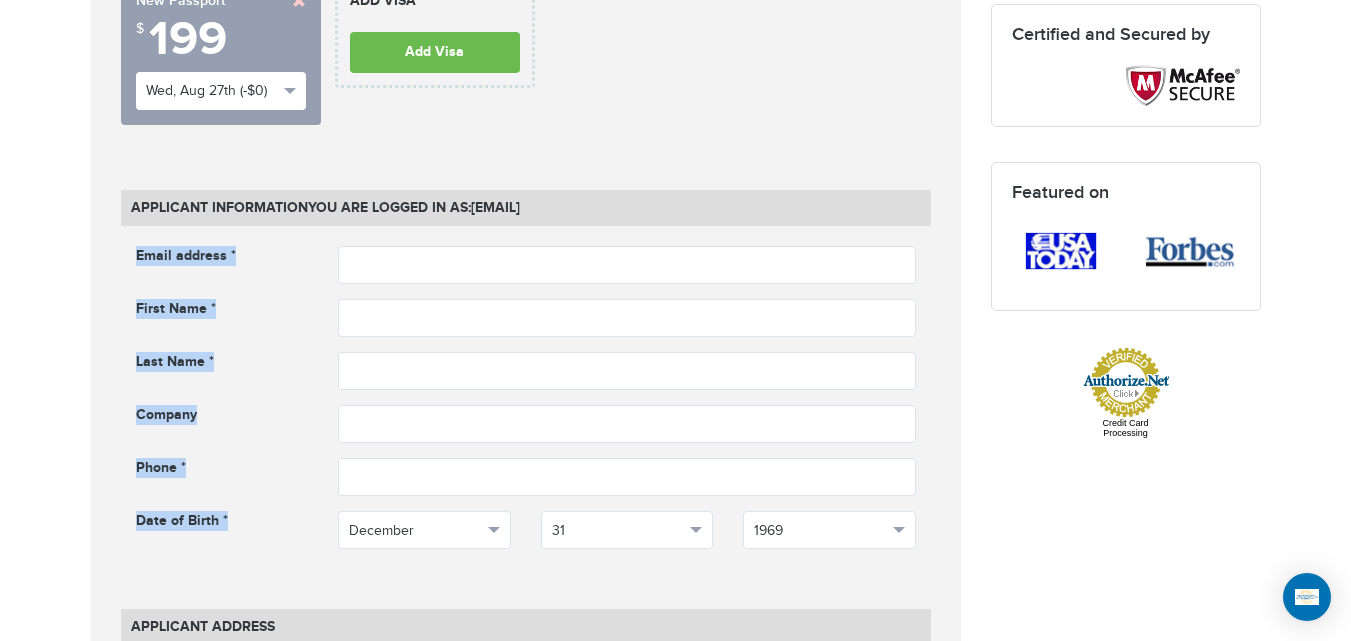 drag, startPoint x: 168, startPoint y: 258, endPoint x: 245, endPoint y: 468, distance: 223.67163 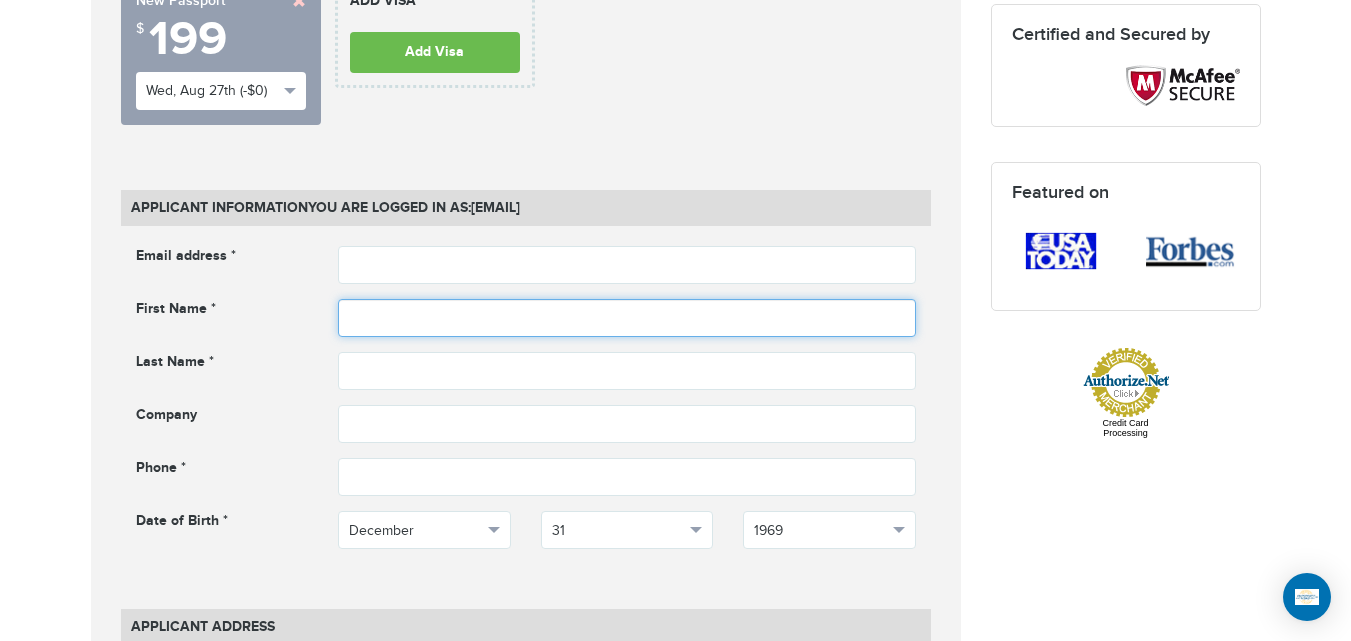 click at bounding box center (627, 318) 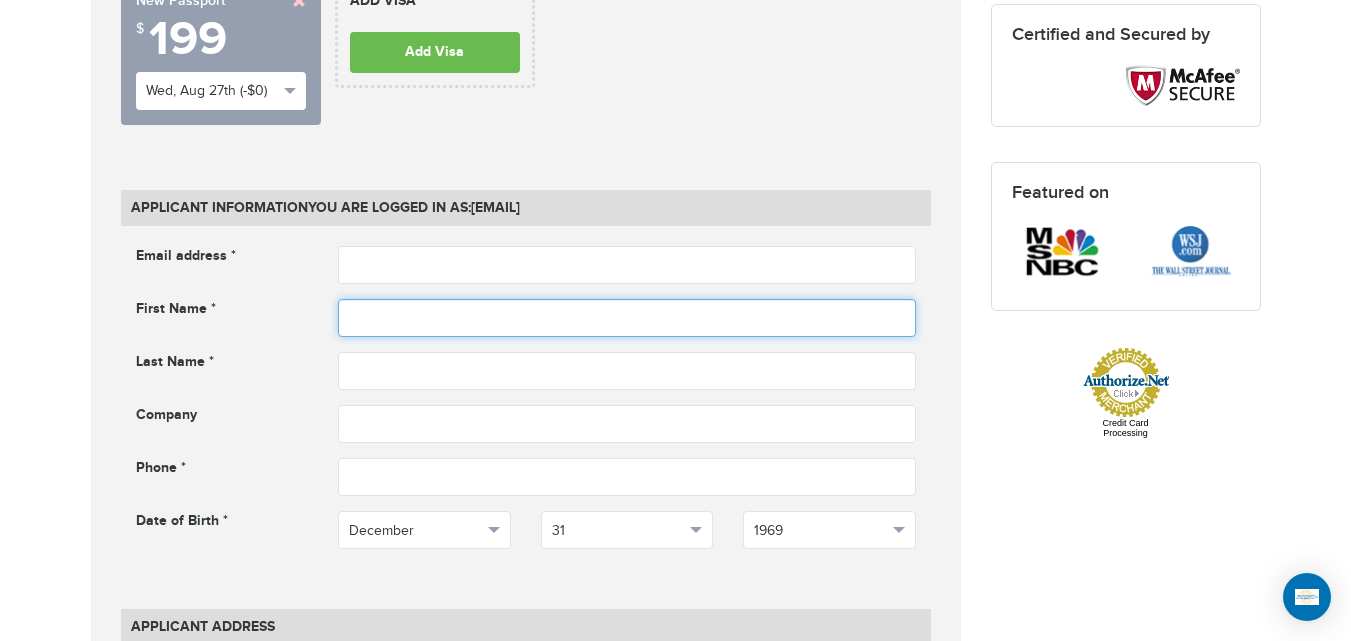 click at bounding box center (627, 318) 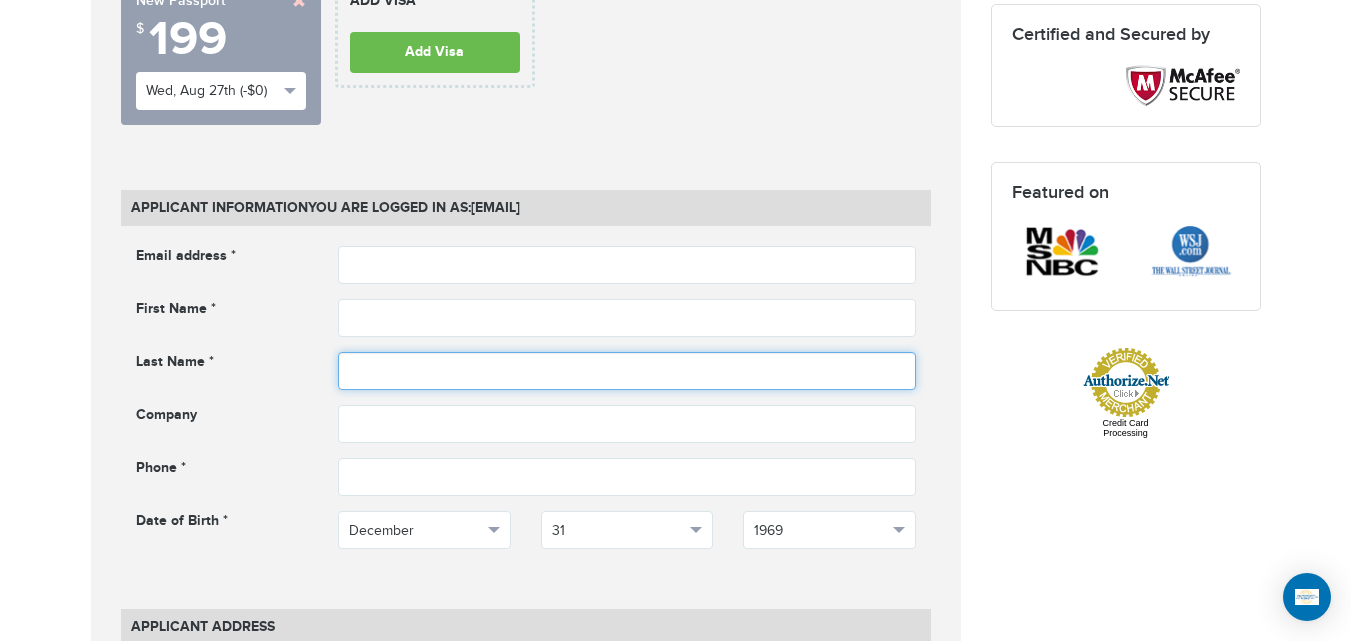 click at bounding box center (627, 371) 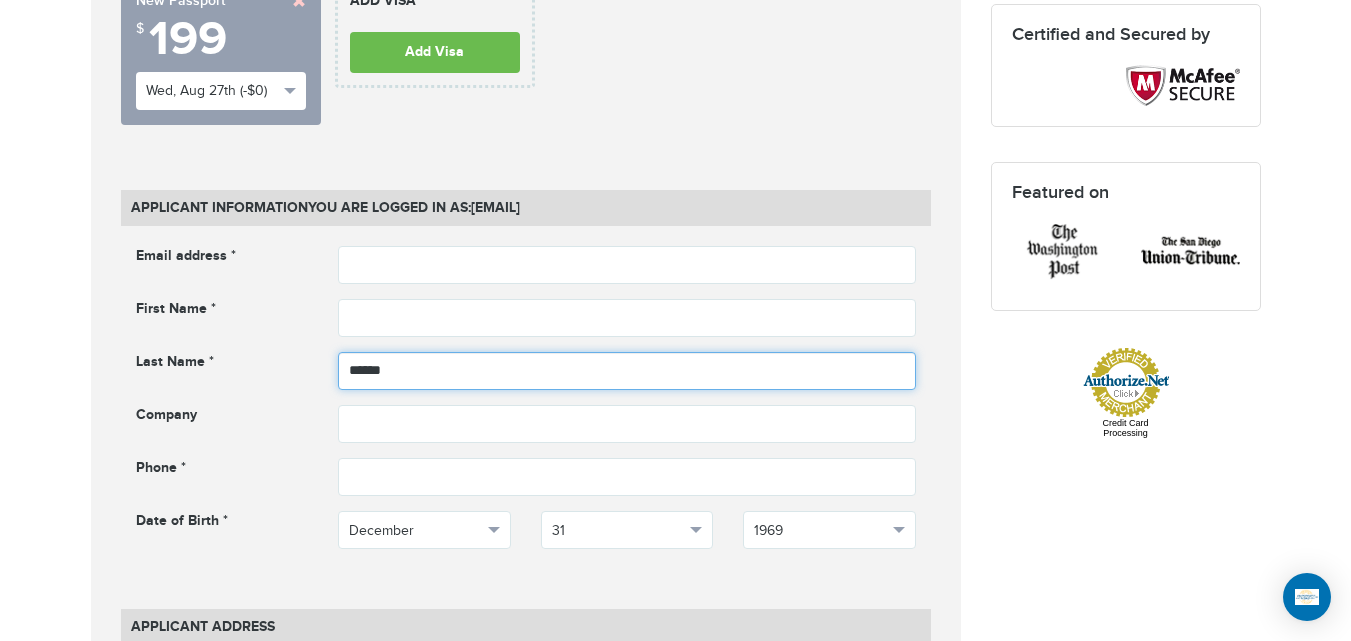 type on "********" 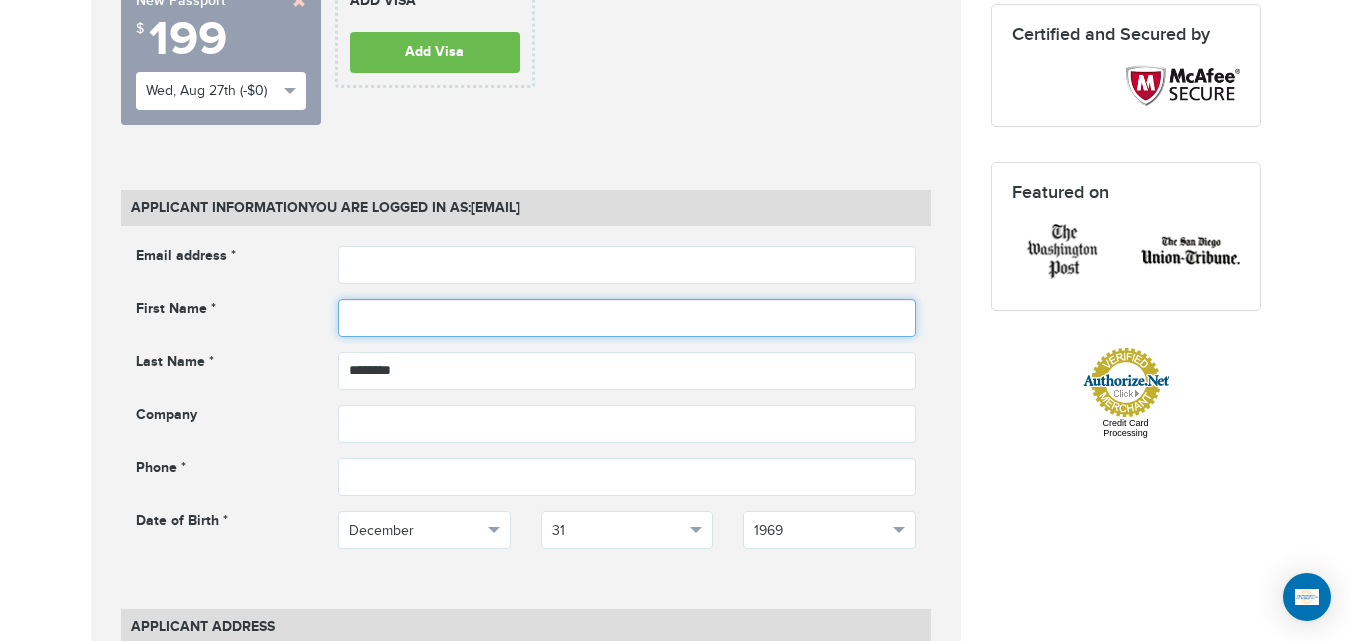 click at bounding box center [627, 318] 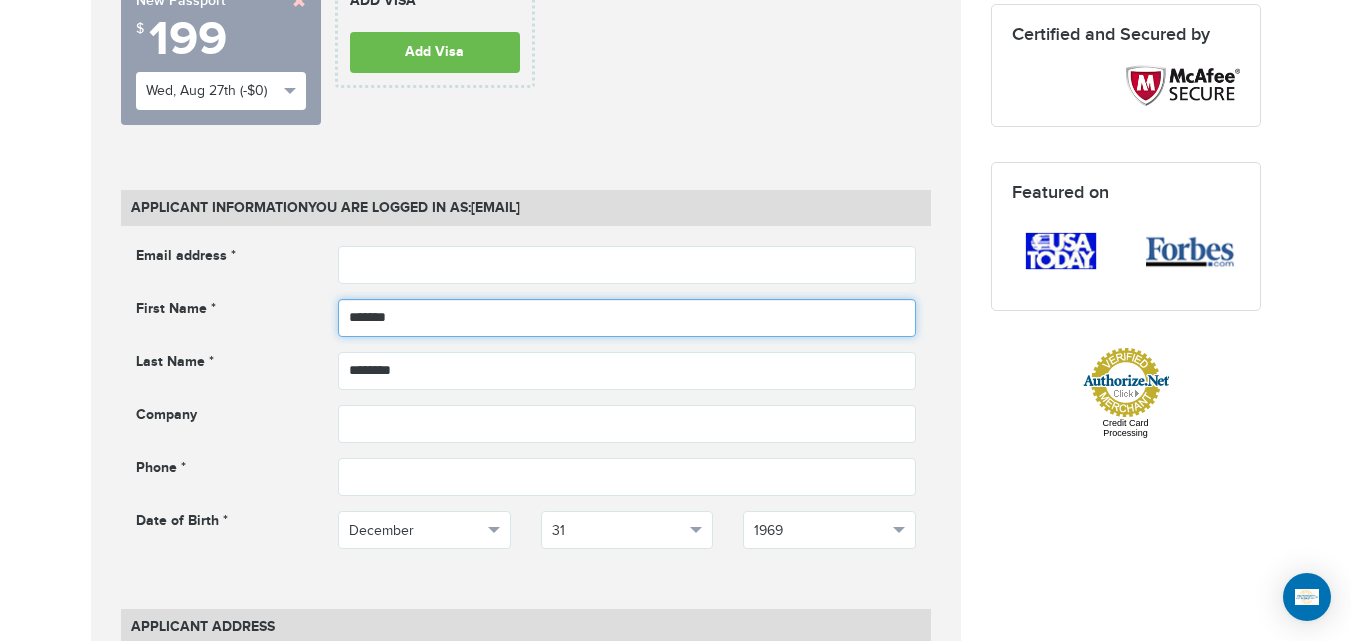 type on "*******" 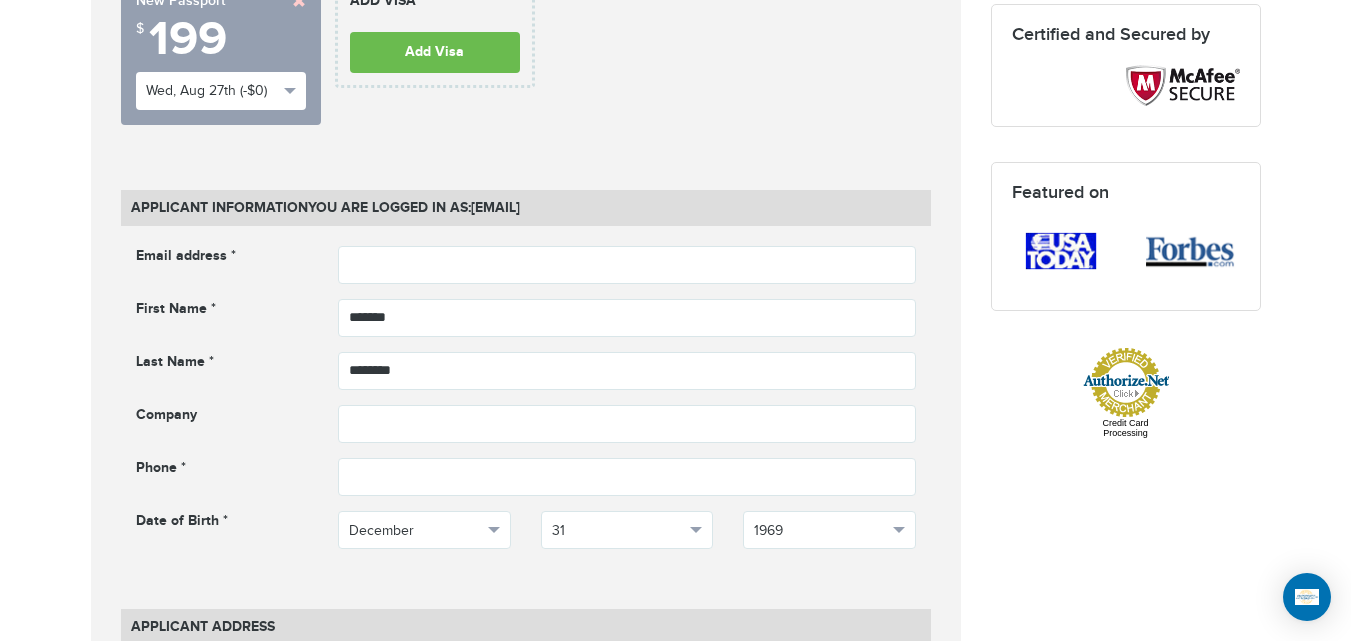 click on "**********" at bounding box center [526, 1138] 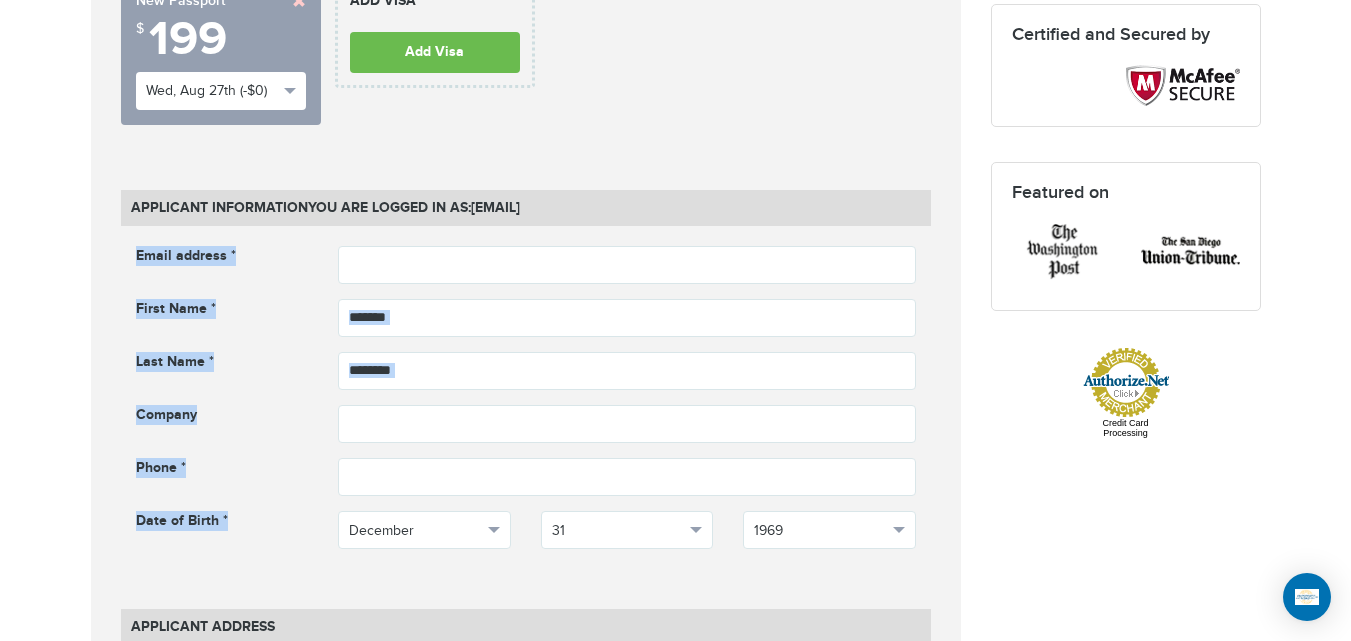 drag, startPoint x: 125, startPoint y: 237, endPoint x: 248, endPoint y: 506, distance: 295.78708 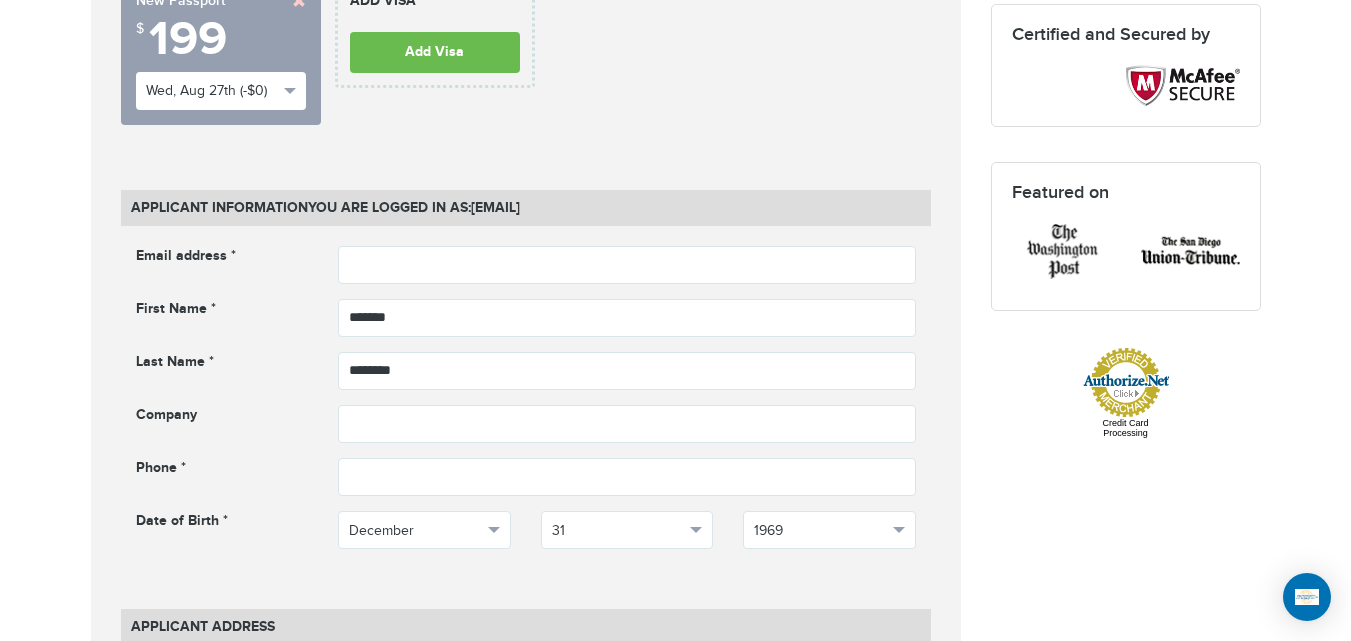 click on "Email address *
Email address cannot be empty
First Name *
******* First name cannot be empty Company" at bounding box center [526, 412] 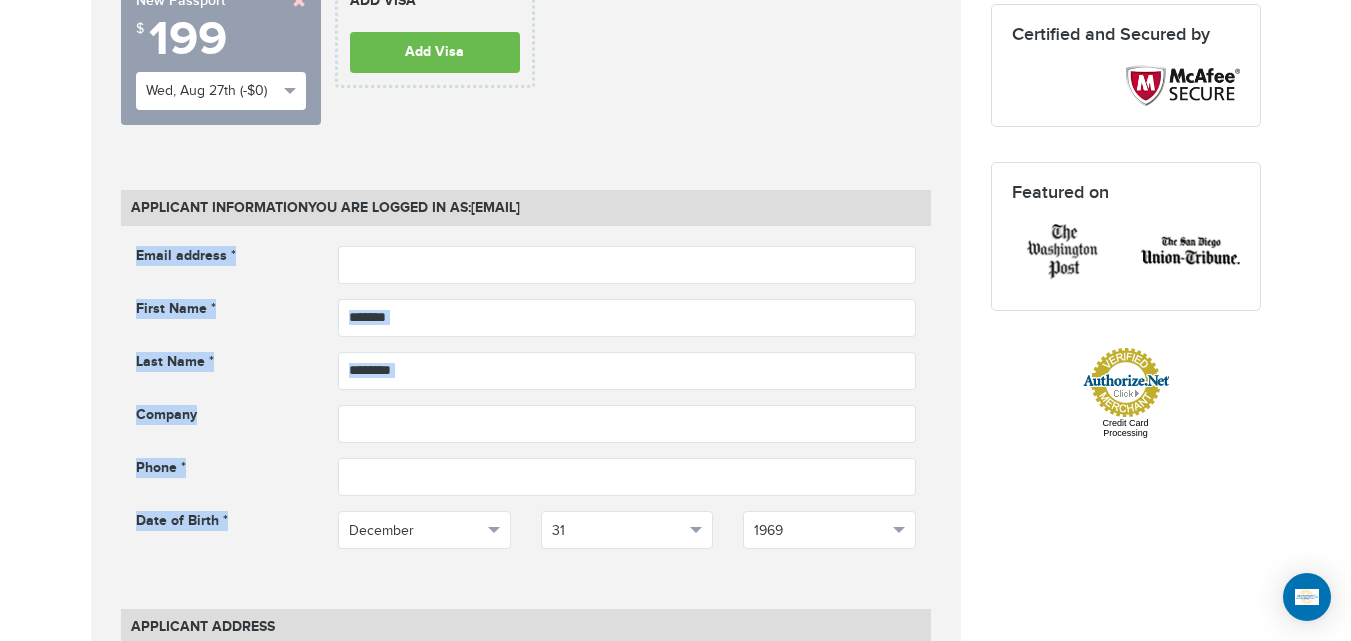 drag, startPoint x: 247, startPoint y: 520, endPoint x: 122, endPoint y: 245, distance: 302.07614 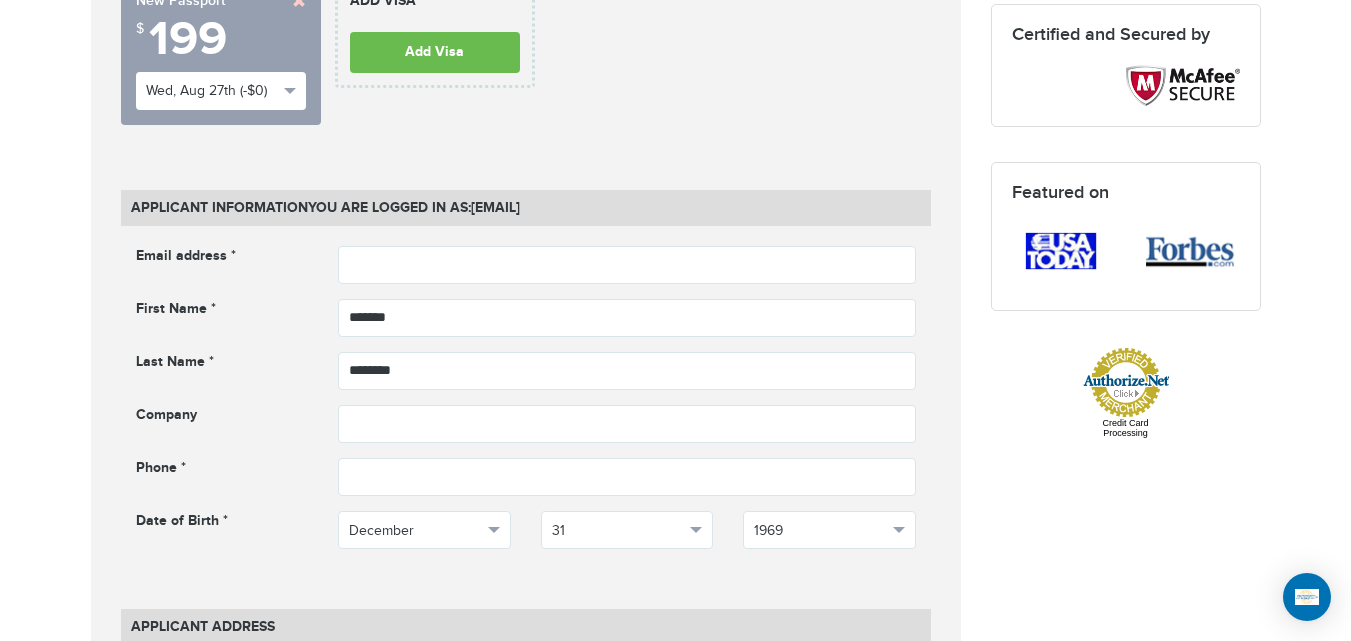 click on "First Name *" at bounding box center (222, 311) 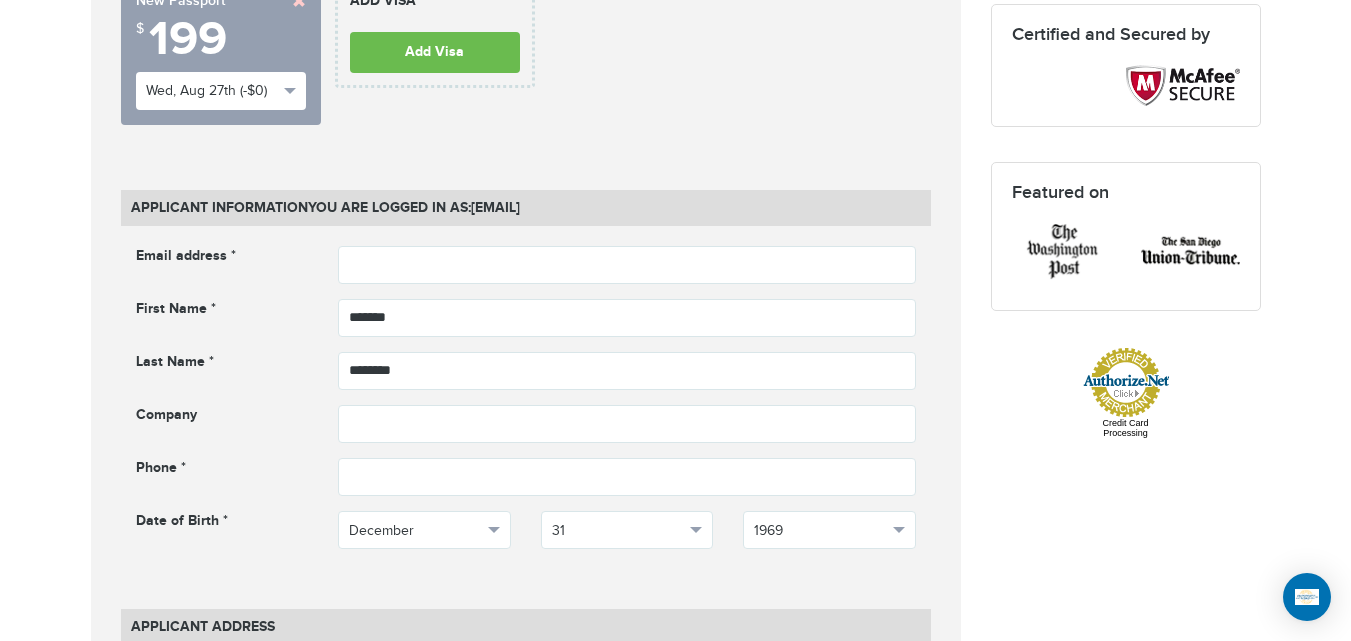 click on "720-764-9321
Passports & Visas.com
Hello, houcine
Passports
Passport Renewal
New Passport
Second Passport
Passport Name Change
Lost Passport
Child Passport
Travel Visas" at bounding box center [675, 1191] 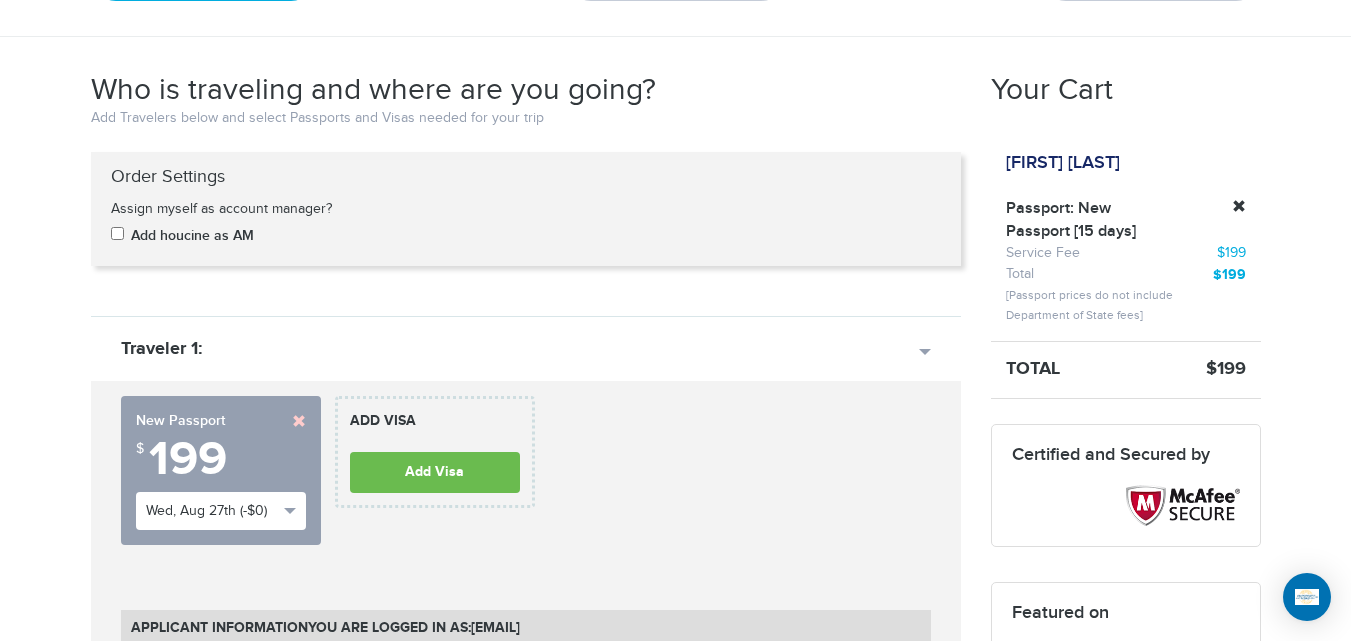 scroll, scrollTop: 49, scrollLeft: 0, axis: vertical 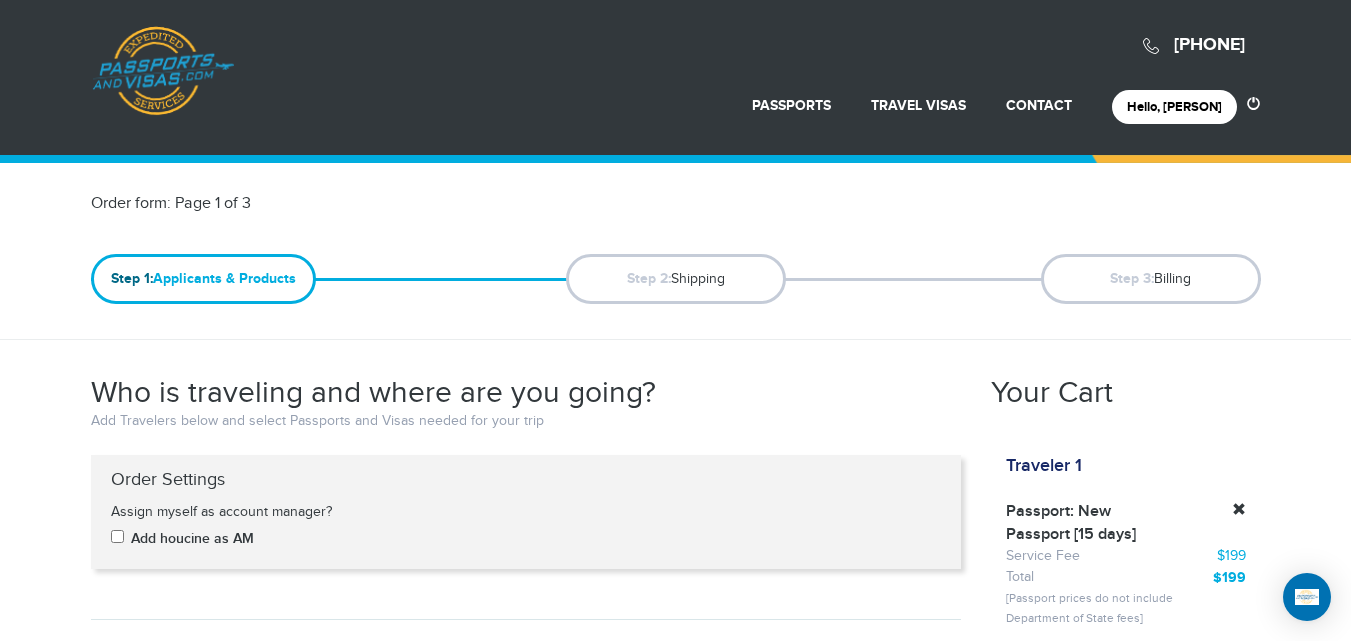 click on "[PHONE]
Passports & Visas.com
Hello, [PERSON]
Passports
Passport Renewal
New Passport
Second Passport
Passport Name Change
Lost Passport
Child Passport
Travel Visas" at bounding box center (675, 1914) 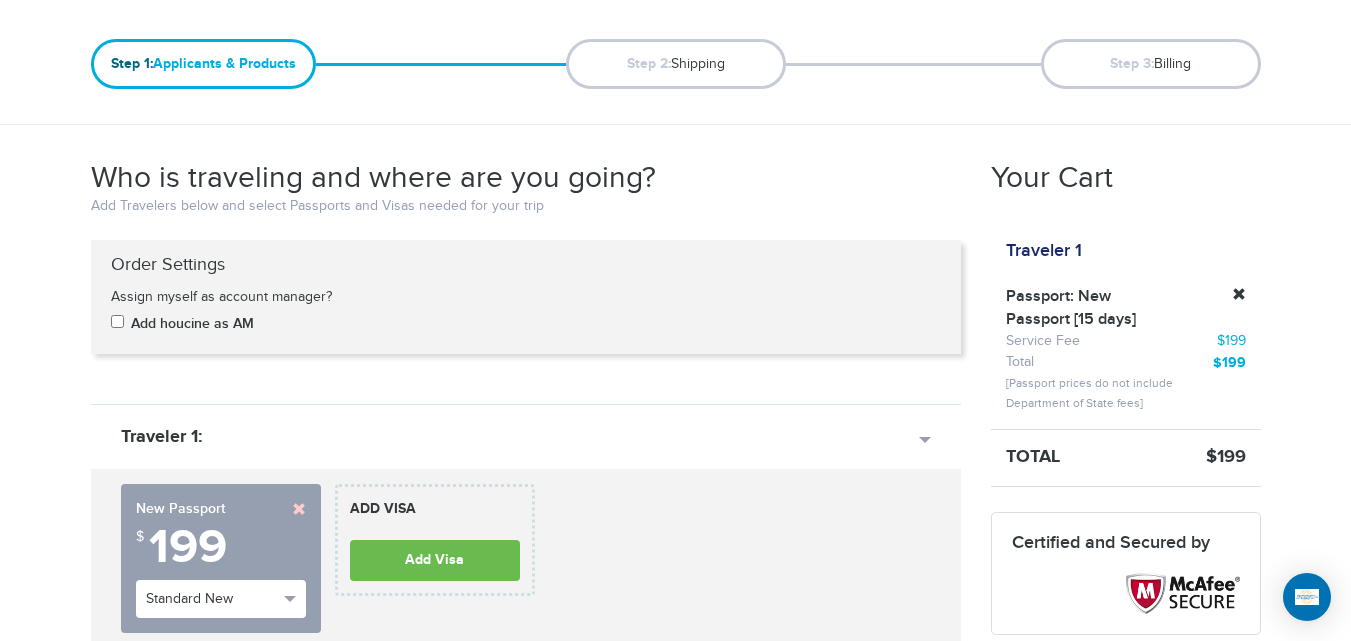 scroll, scrollTop: 265, scrollLeft: 0, axis: vertical 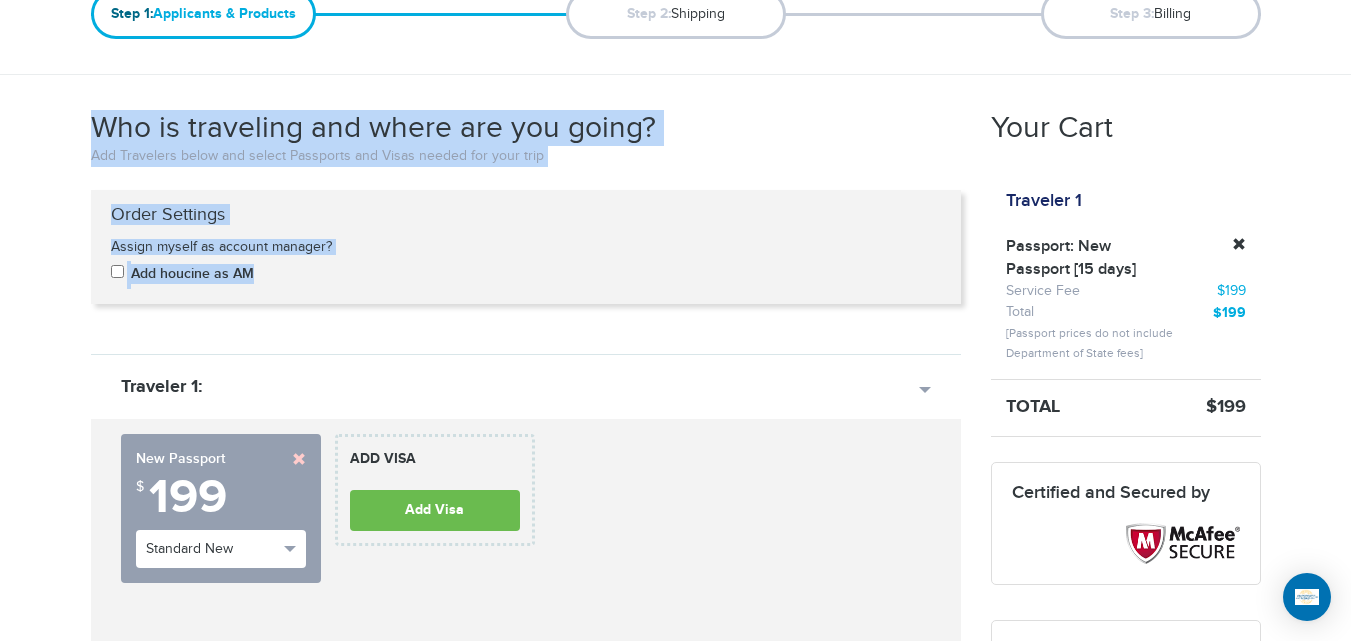 drag, startPoint x: 81, startPoint y: 128, endPoint x: 303, endPoint y: 261, distance: 258.7914 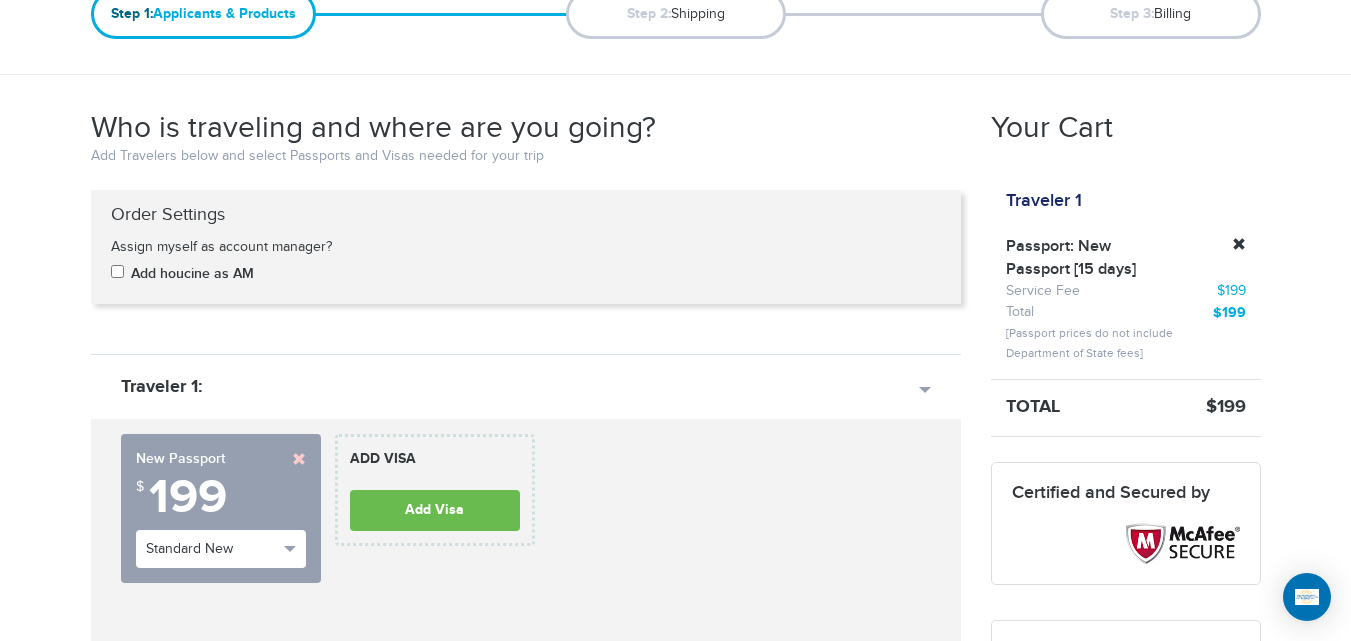 click on "**********" at bounding box center (526, 1537) 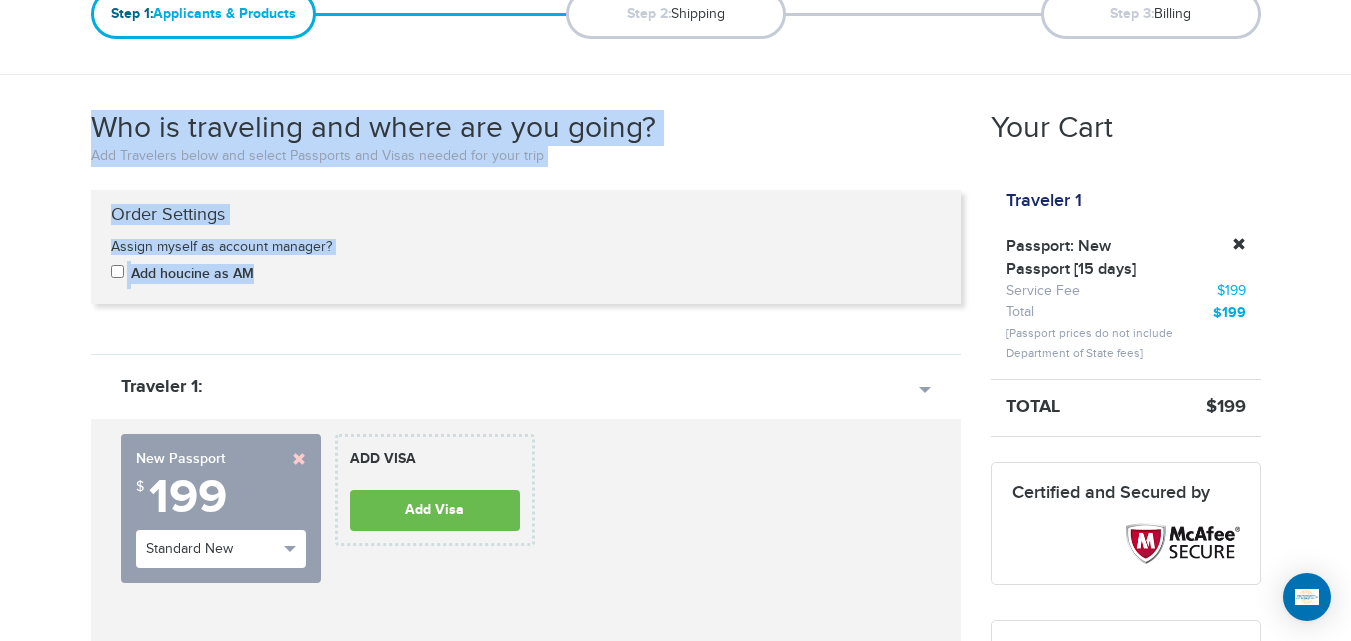 drag, startPoint x: 277, startPoint y: 287, endPoint x: 56, endPoint y: 132, distance: 269.93704 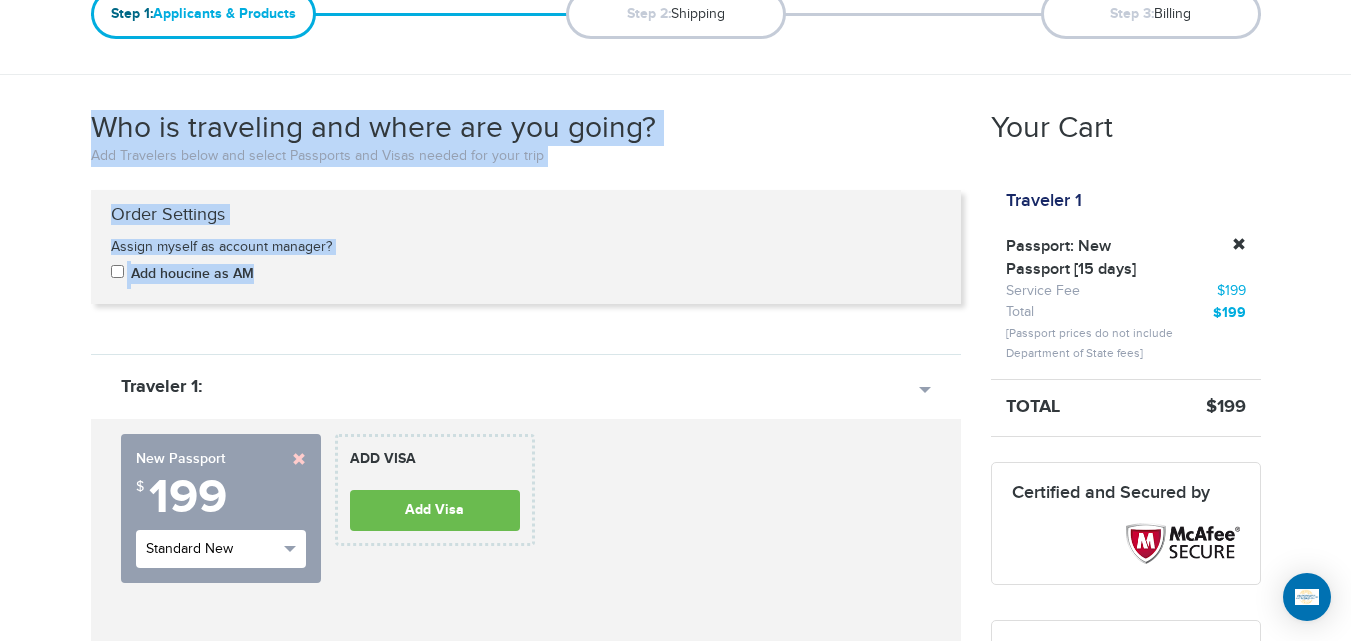 click on "Standard New" at bounding box center (212, 549) 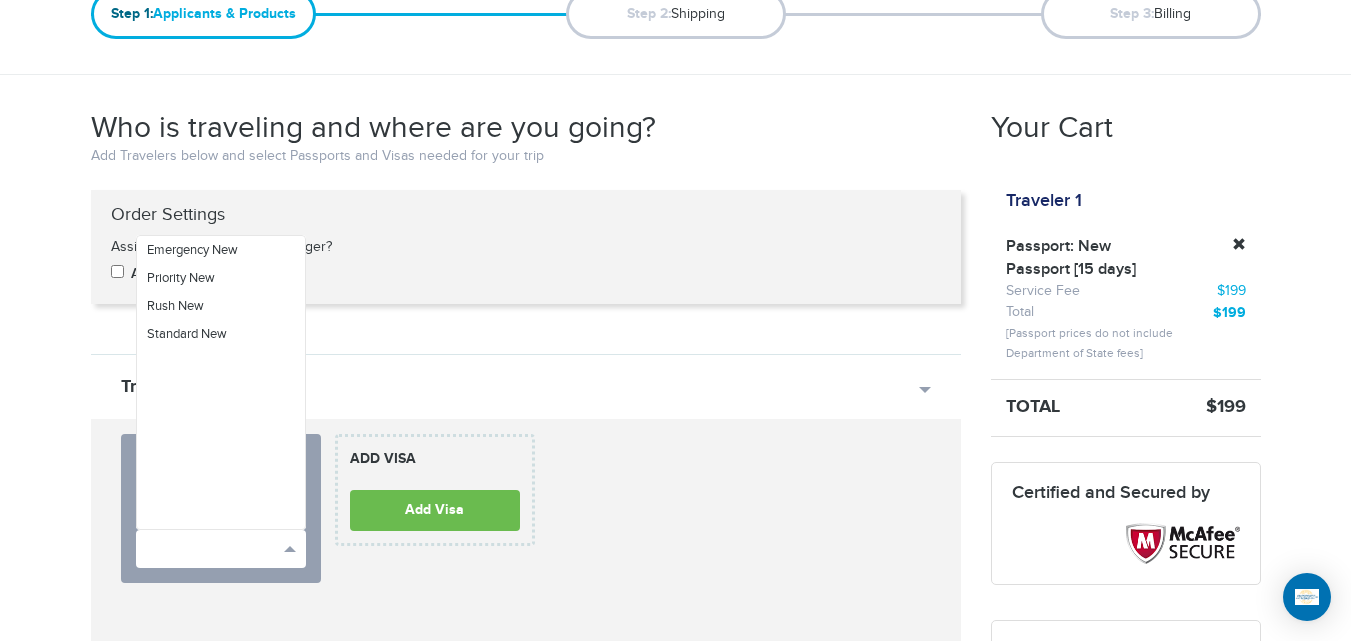 click on "720-790-6494
Passports & Visas.com
Hello, houcine
Passports
Passport Renewal
New Passport
Second Passport
Passport Name Change
Lost Passport
Child Passport
Travel Visas" at bounding box center (675, 1649) 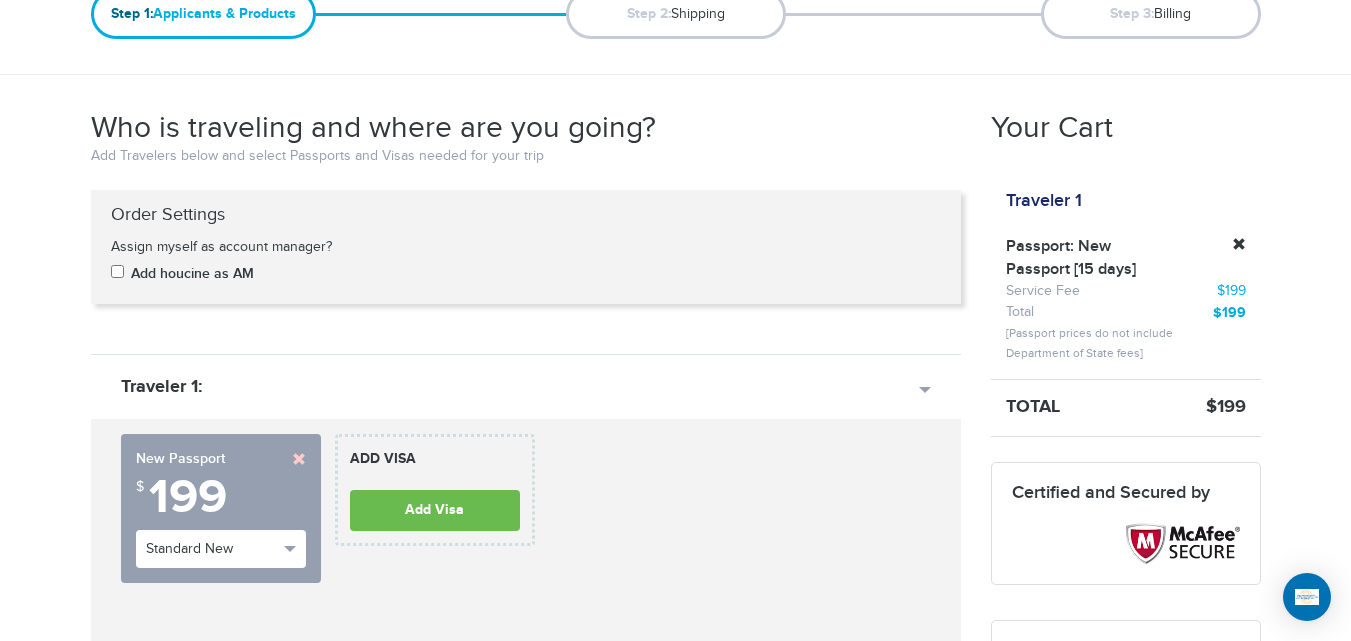 click on "New Passport" at bounding box center (221, 459) 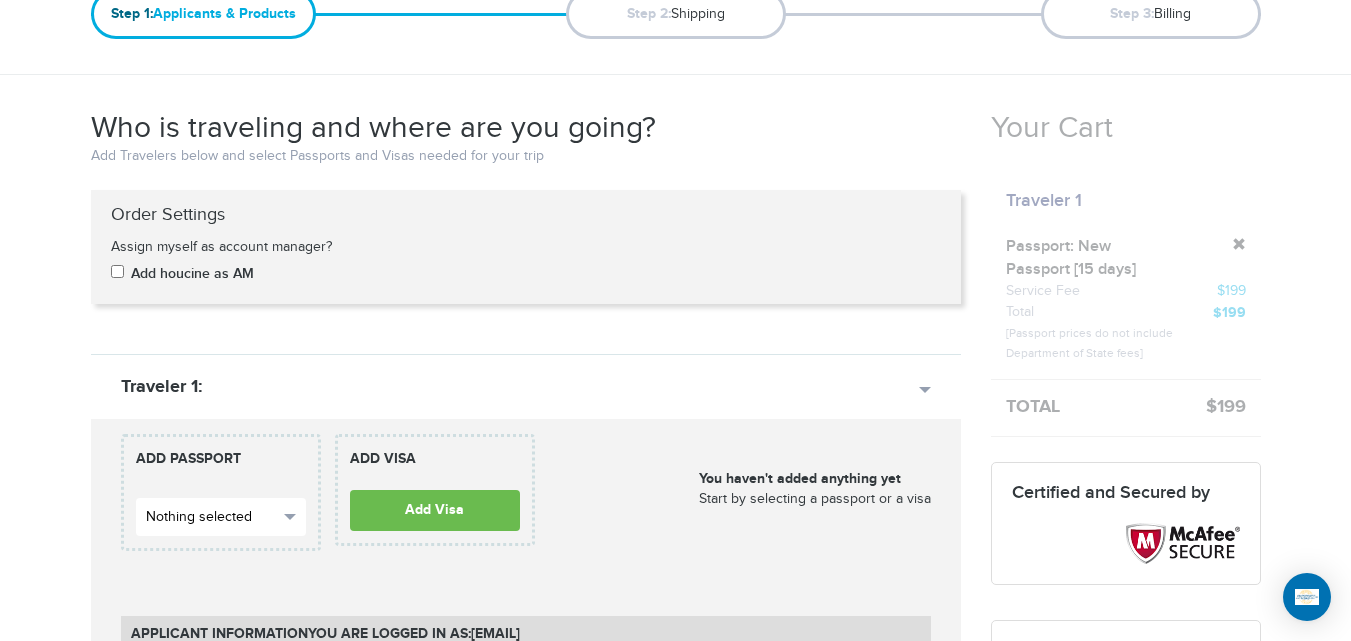 click on "Nothing selected" at bounding box center (221, 517) 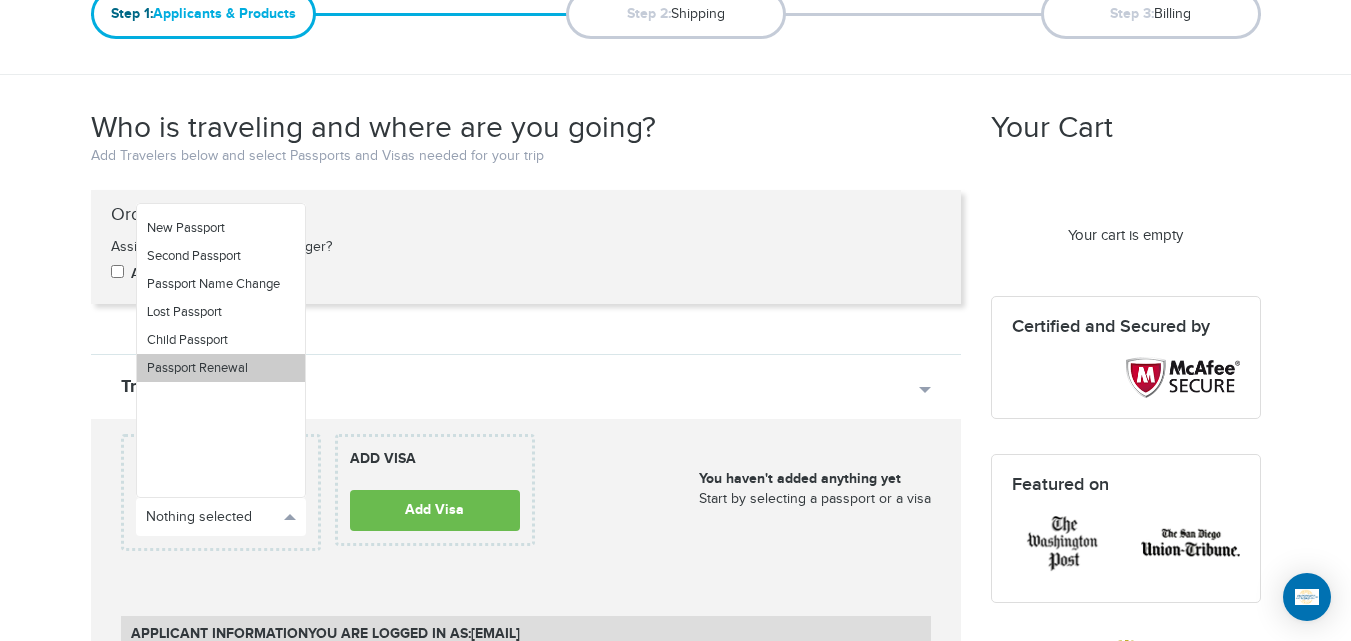 click on "Passport Renewal" at bounding box center [221, 368] 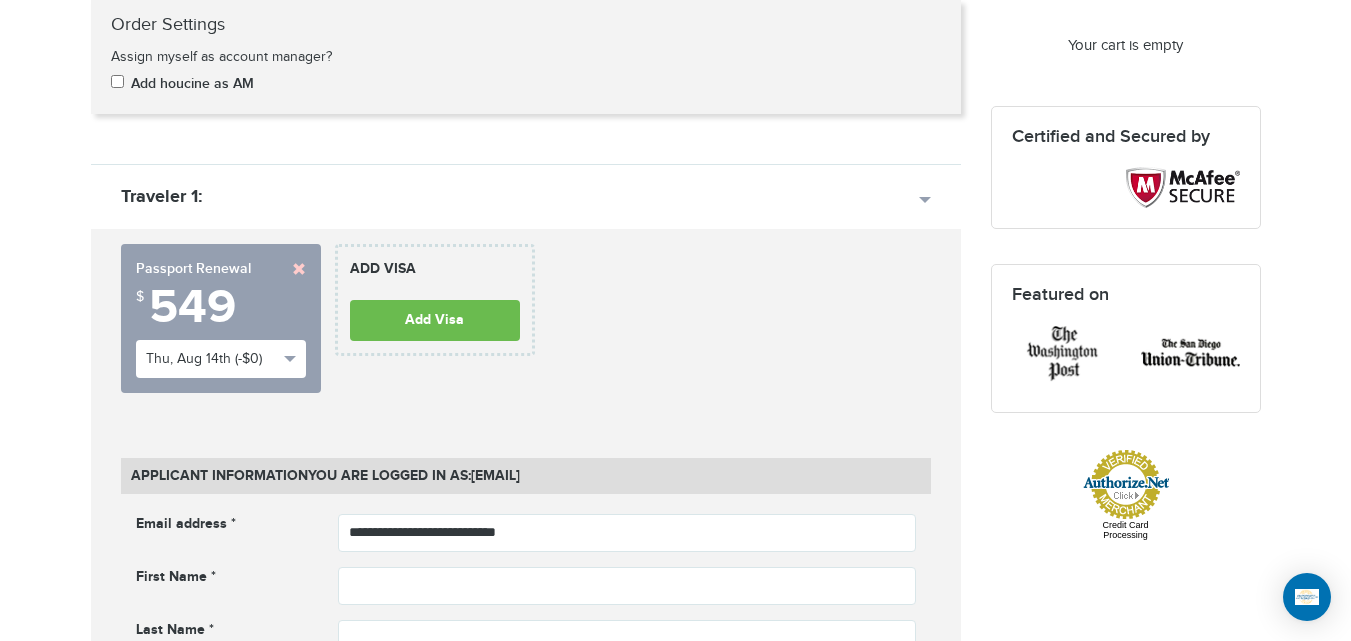 scroll, scrollTop: 467, scrollLeft: 0, axis: vertical 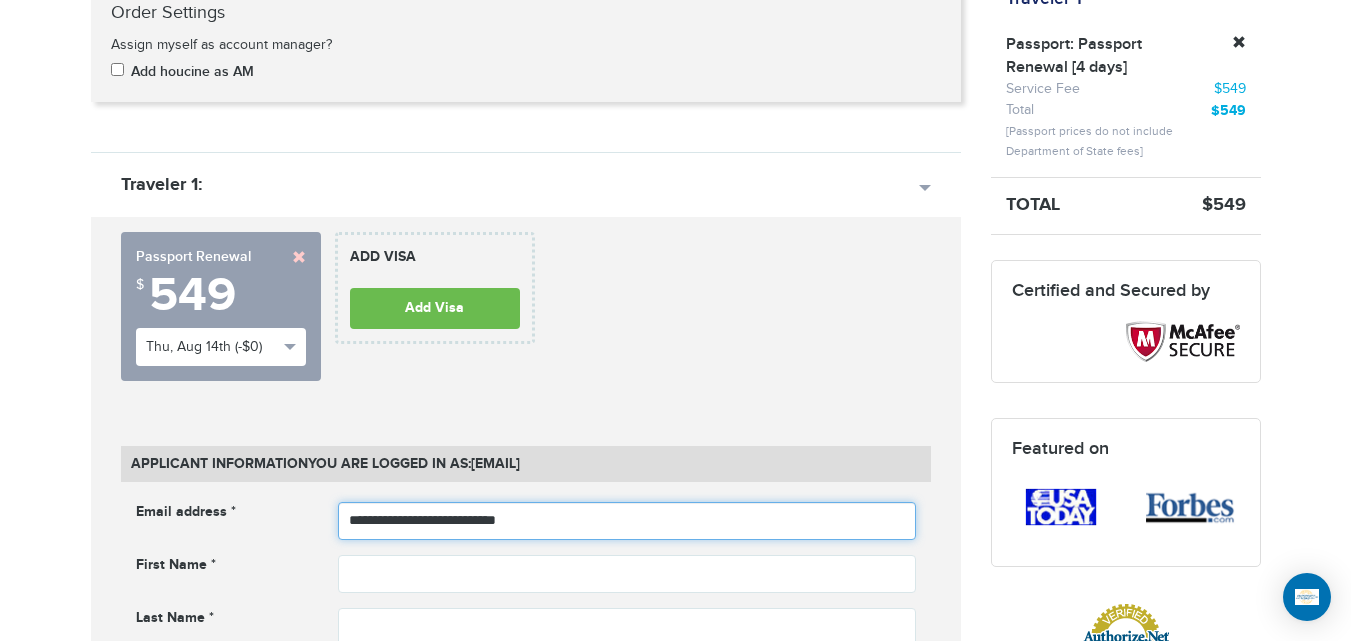click on "**********" at bounding box center [627, 521] 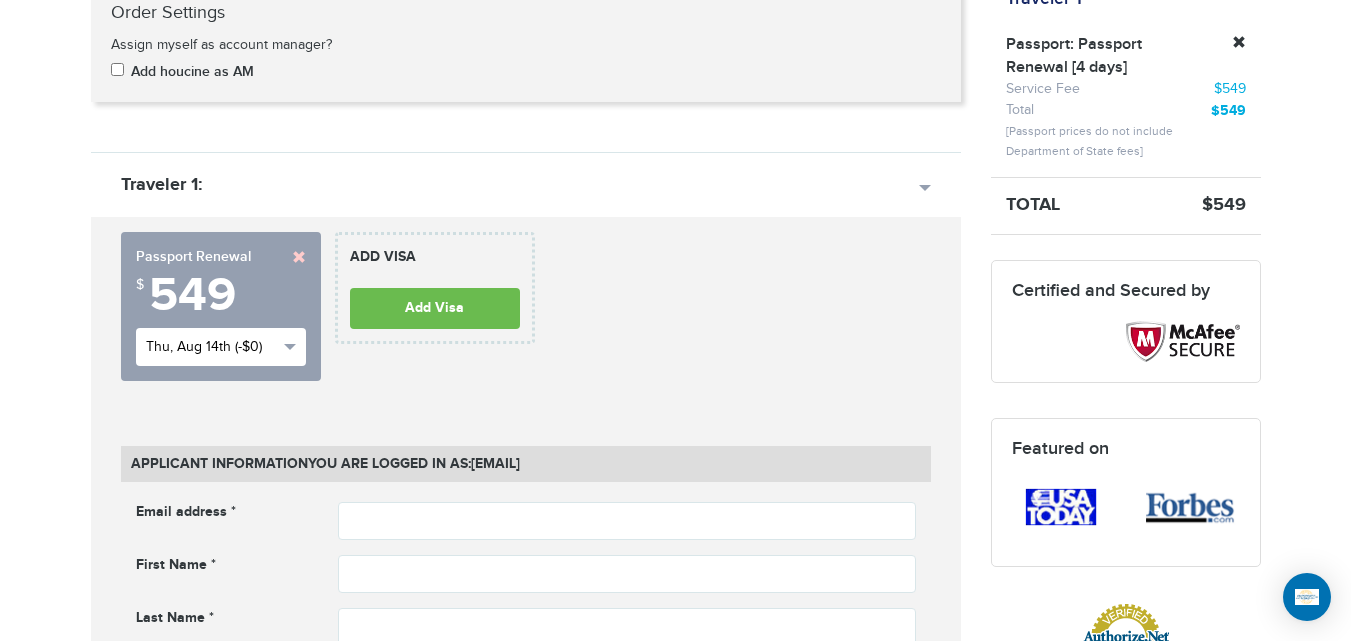 click on "Thu, Aug 14th (-$0)" at bounding box center (212, 347) 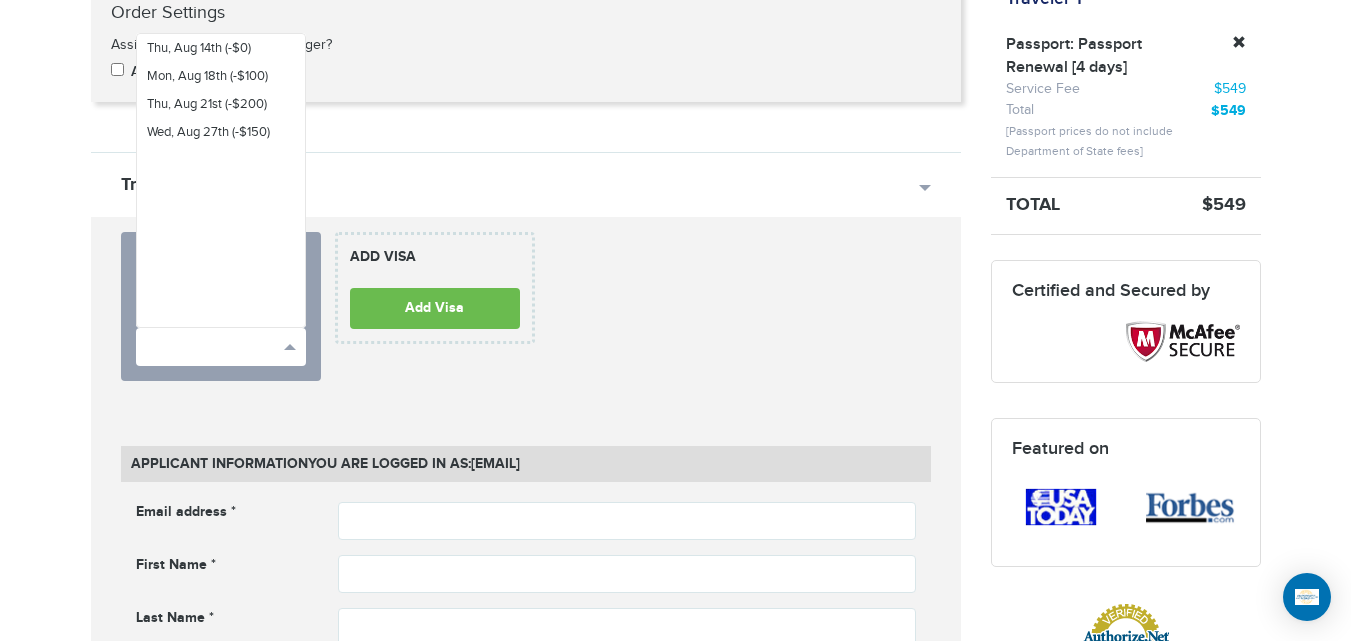 click on "[PHONE]
Passports & Visas.com
Hello, [FIRST]
Passports
Passport Renewal
New Passport
Second Passport
Passport Name Change
Lost Passport
Child Passport
Travel Visas" at bounding box center [675, 1447] 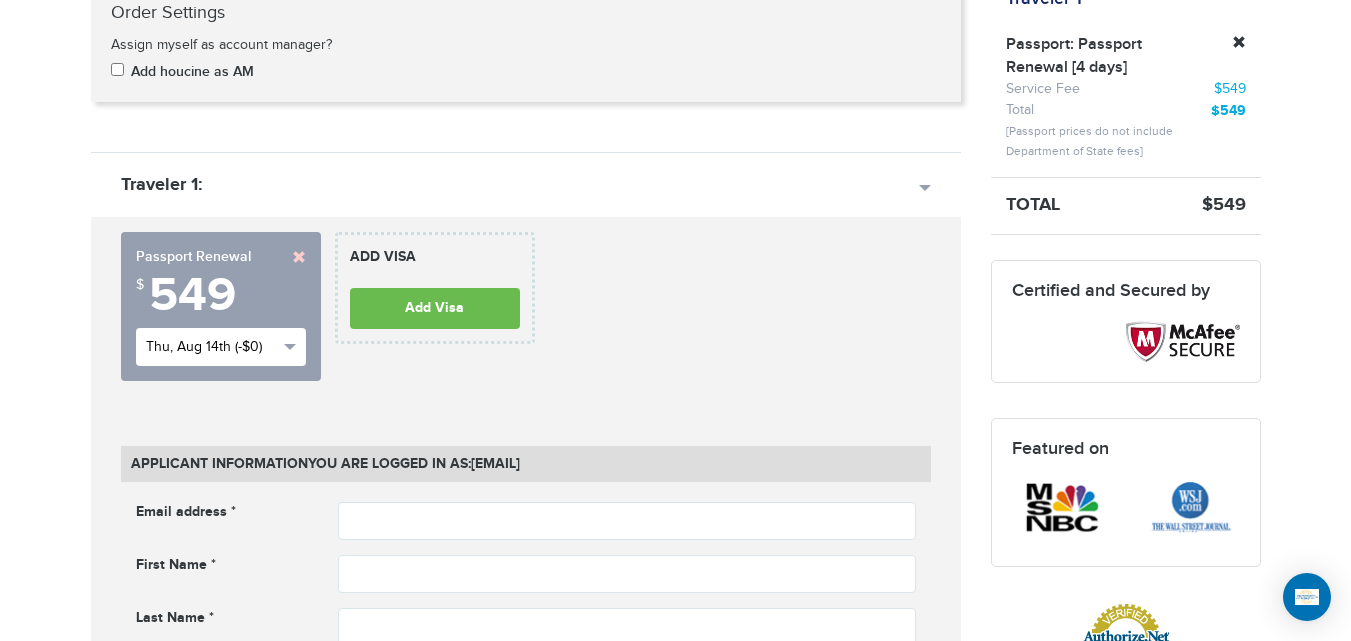 click on "Thu, Aug 14th (-$0)" at bounding box center (221, 347) 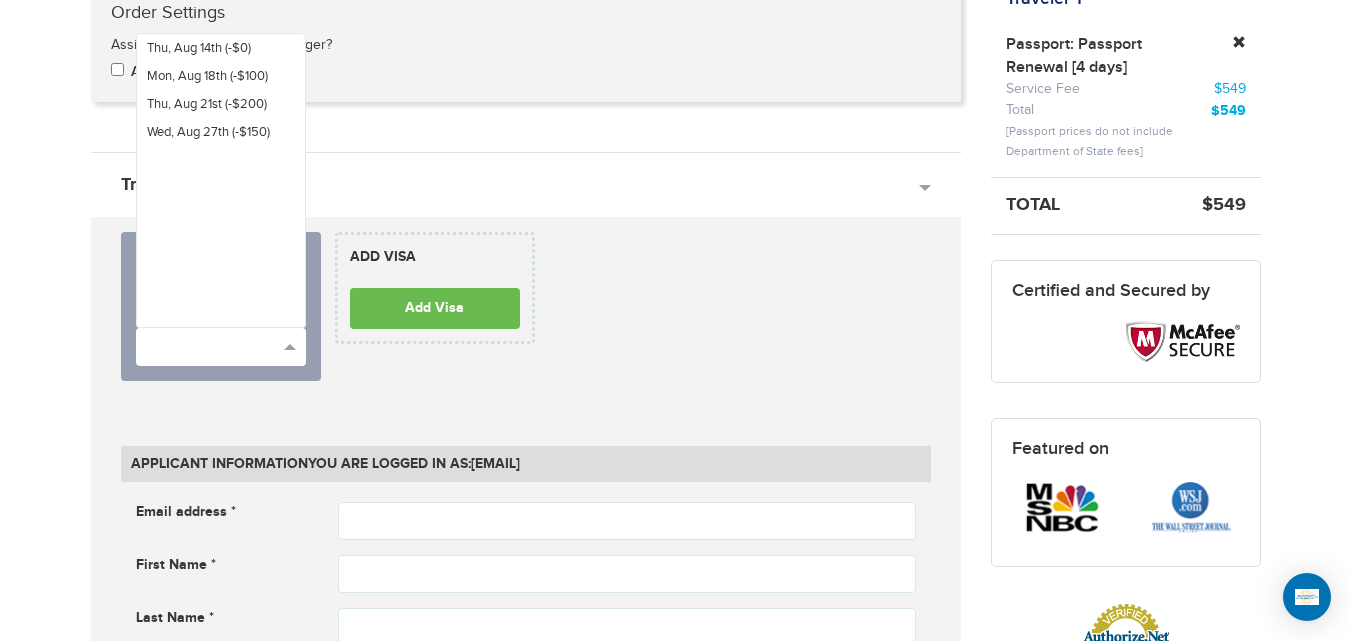 click on "[PHONE]
Passports & Visas.com
Hello, [FIRST]
Passports
Passport Renewal
New Passport
Second Passport
Passport Name Change
Lost Passport
Child Passport
Travel Visas" at bounding box center (675, 1447) 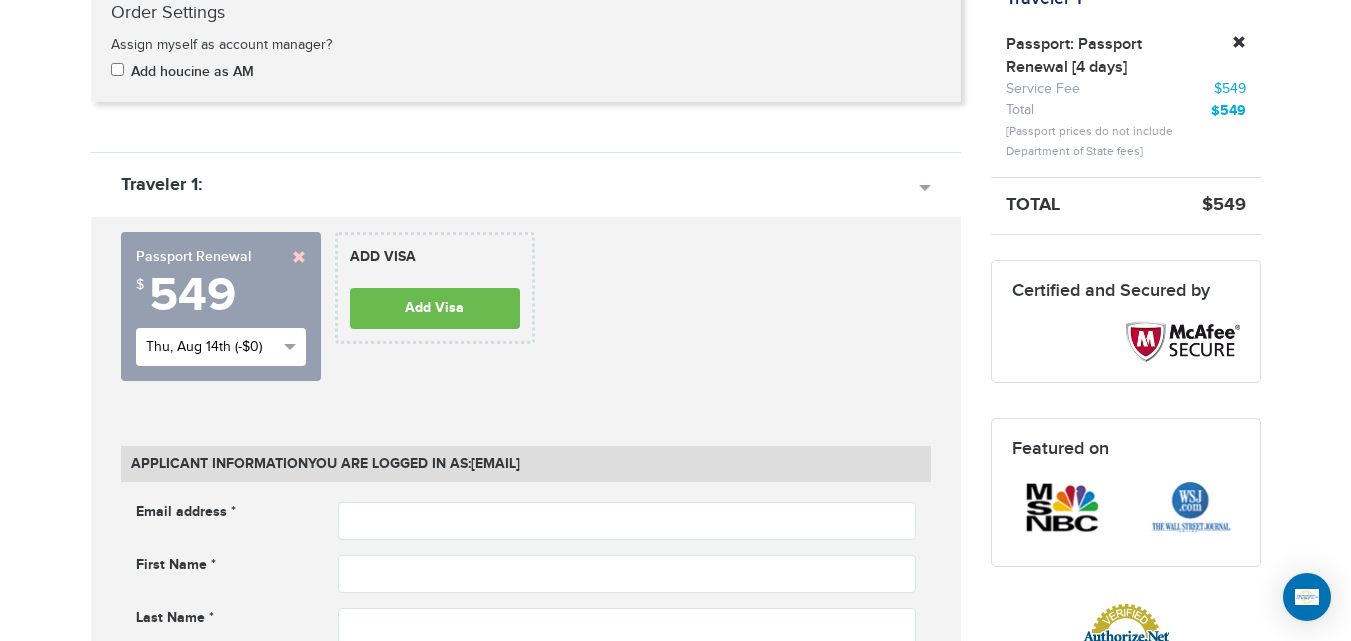 click on "Thu, Aug 14th (-$0)" at bounding box center (212, 347) 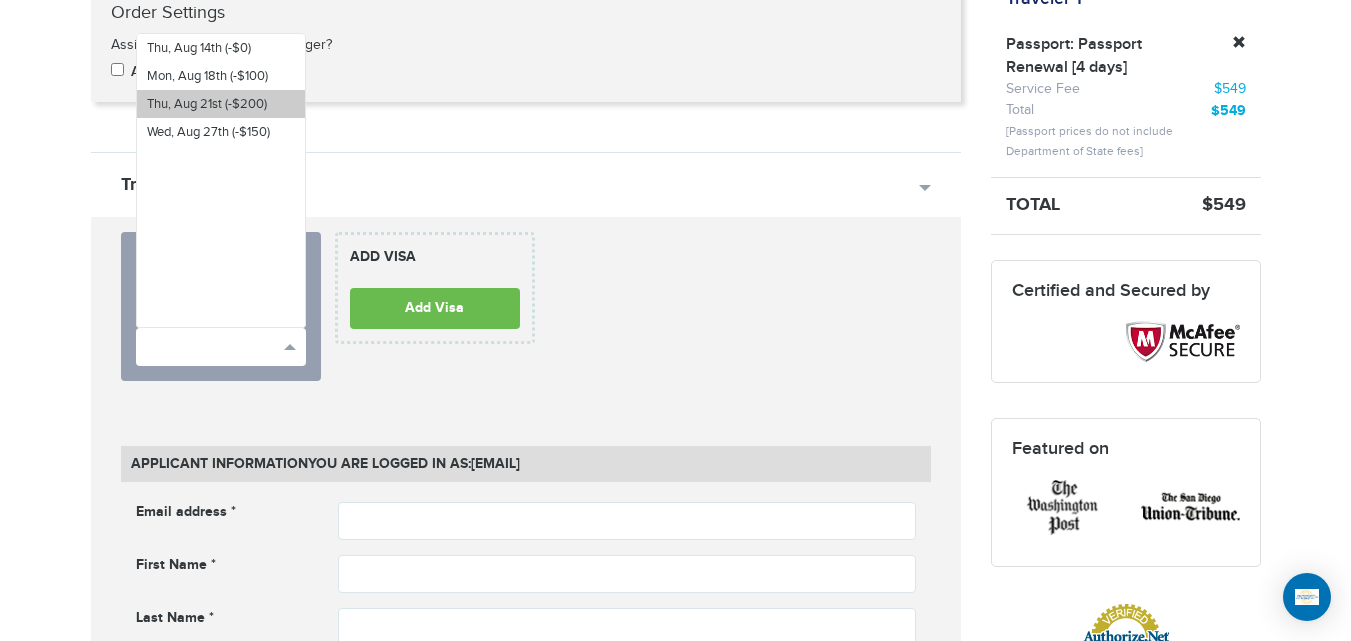 click on "Thu, Aug 21st (-$-200)" at bounding box center (207, 104) 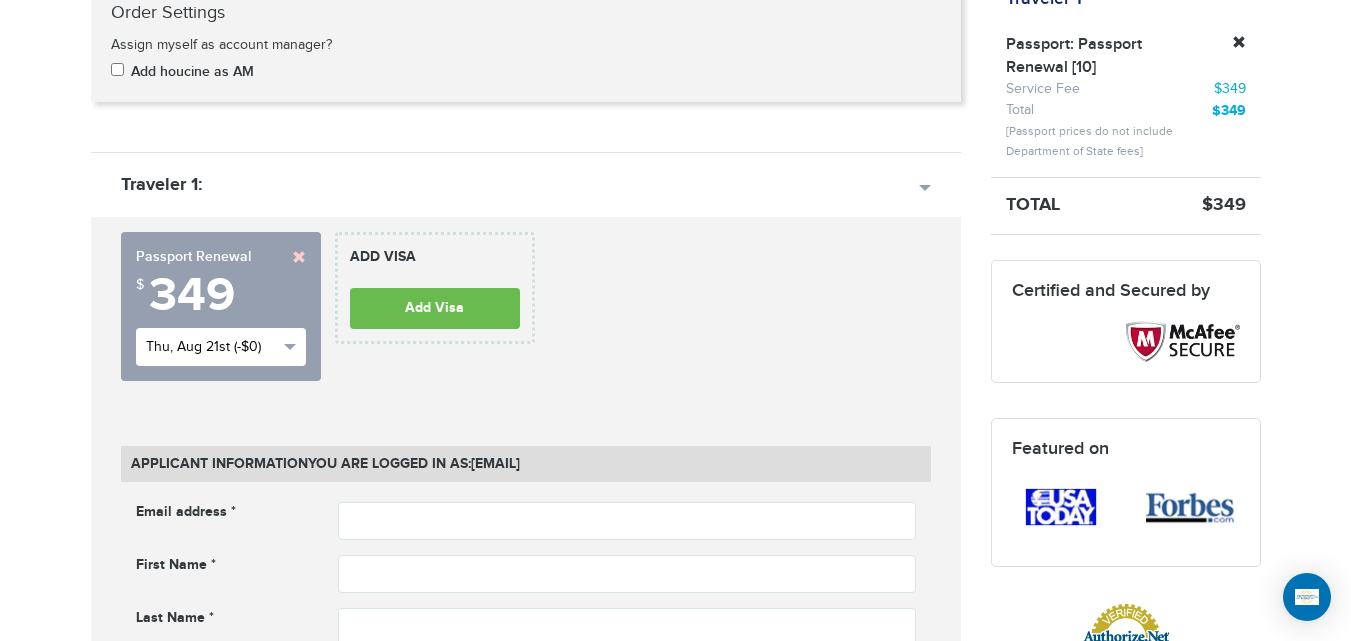 click on "Thu, Aug 21st (-$0)" at bounding box center (221, 347) 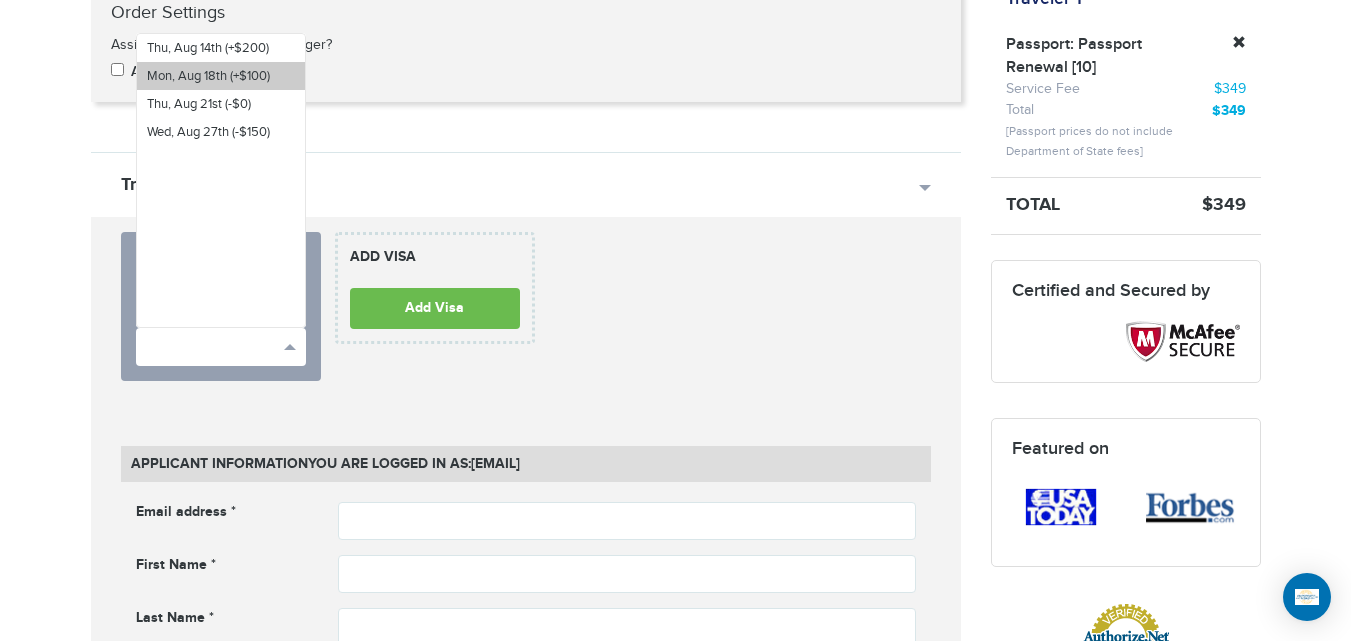 click on "Mon, Aug 18th (+$100)" at bounding box center (208, 76) 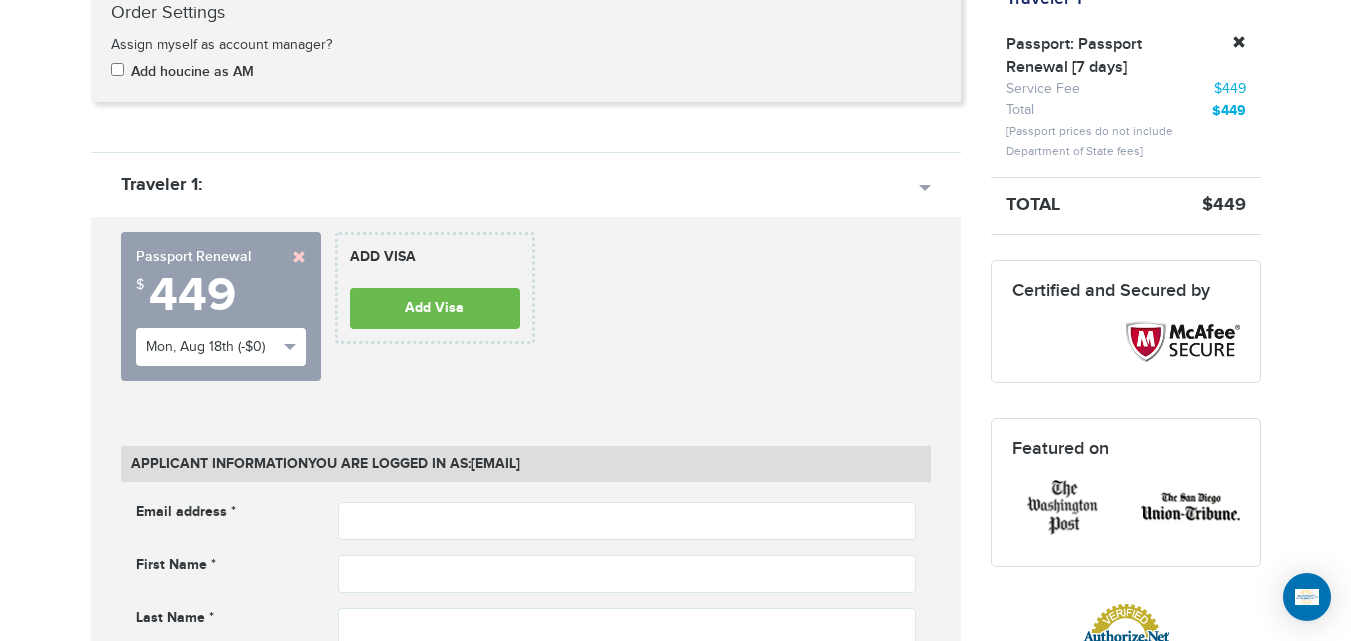 click on "[PHONE]
Passports & Visas.com
Hello, [FIRST]
Passports
Passport Renewal
New Passport
Second Passport
Passport Name Change
Lost Passport
Child Passport
Travel Visas" at bounding box center (675, 1447) 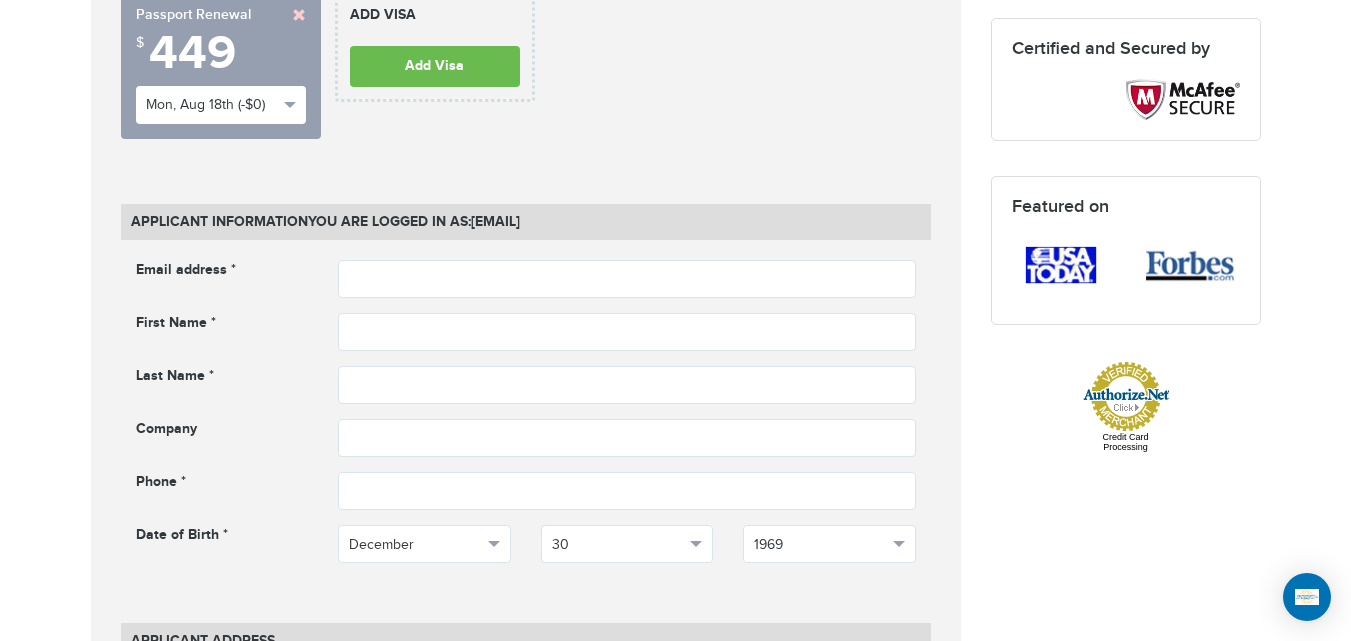 scroll, scrollTop: 423, scrollLeft: 0, axis: vertical 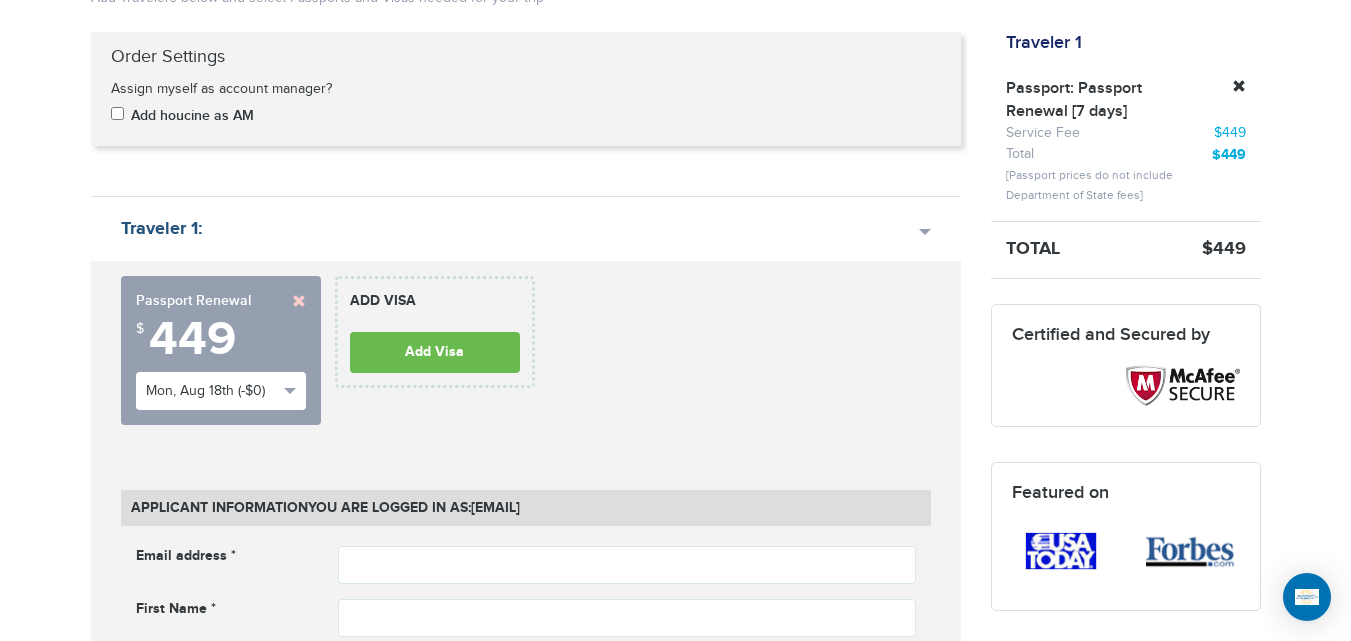 click on "Traveler 1:" at bounding box center [526, 228] 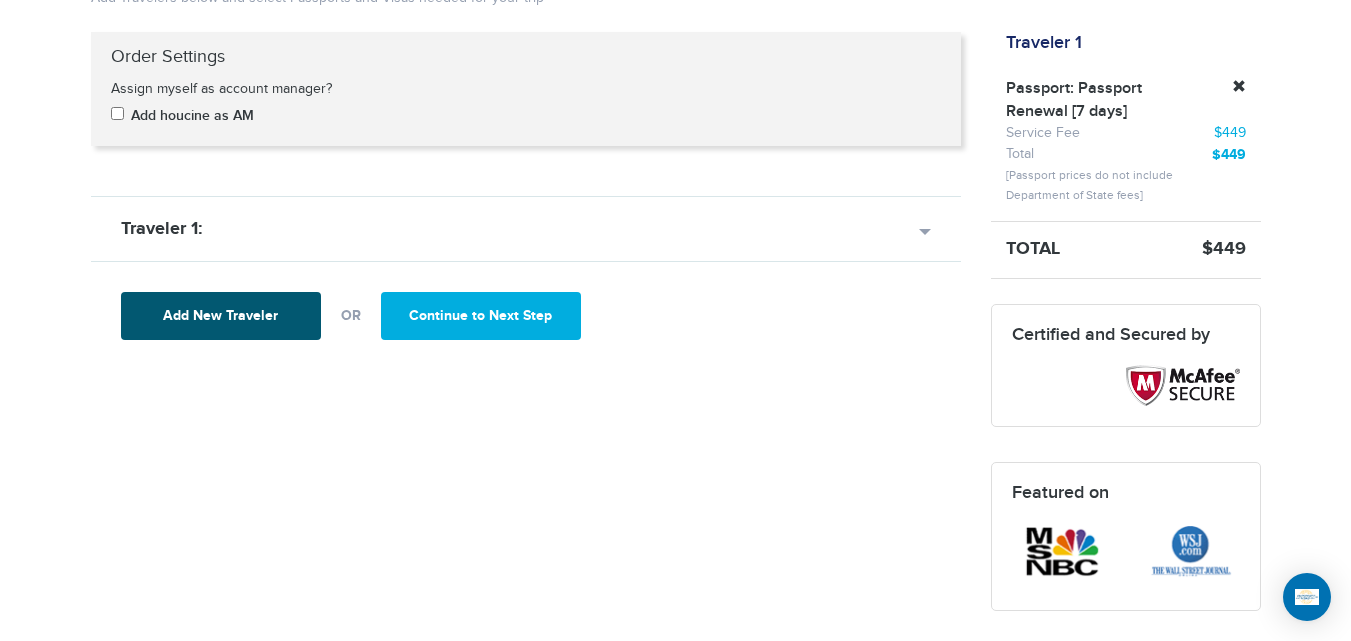 click on "Add New Traveler" at bounding box center (221, 316) 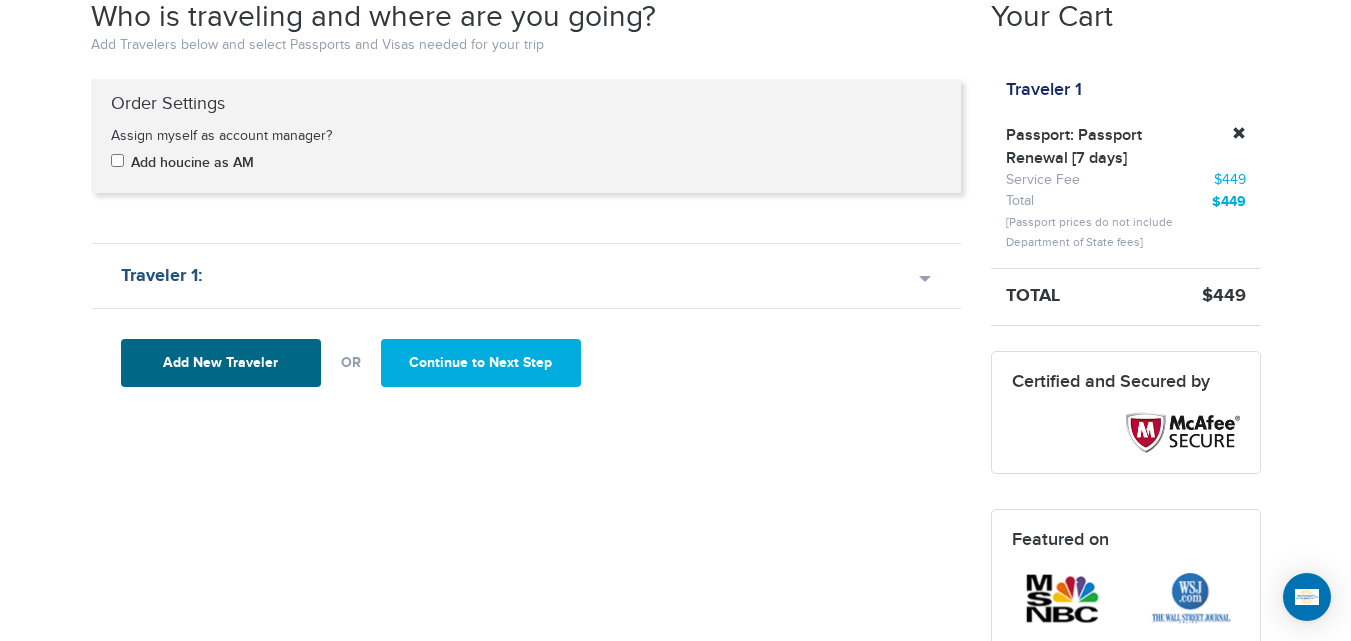 scroll, scrollTop: 373, scrollLeft: 0, axis: vertical 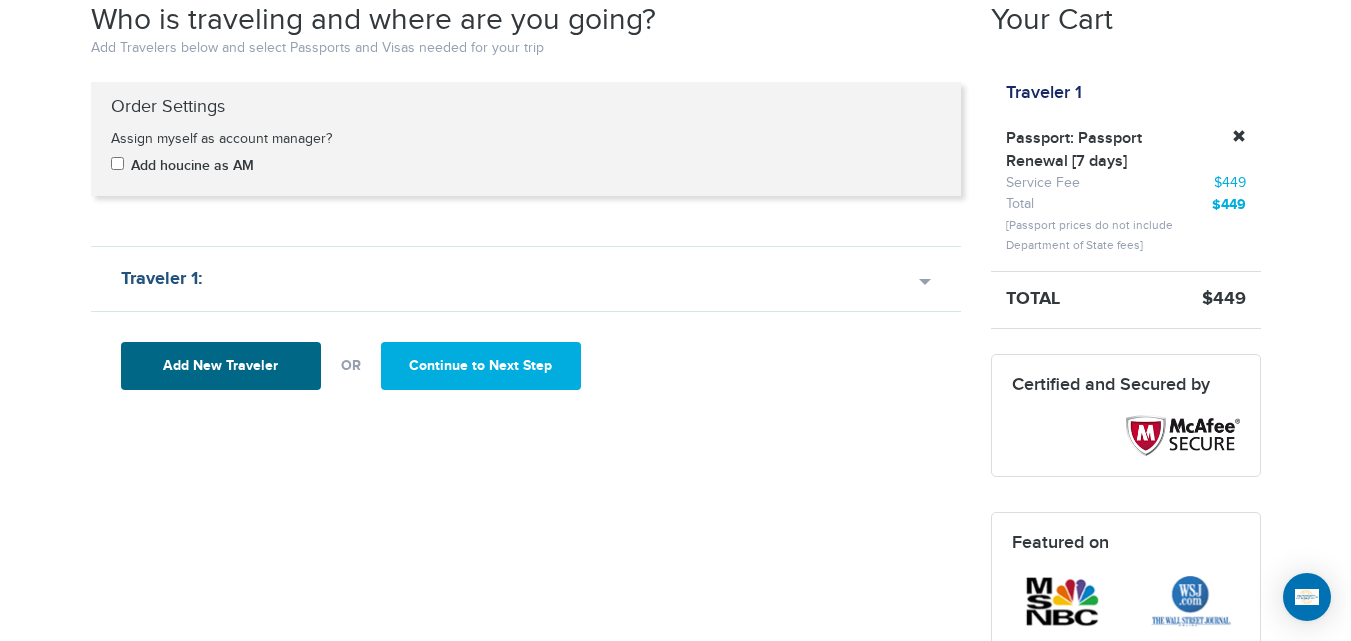 click on "Traveler 1:" at bounding box center (526, 278) 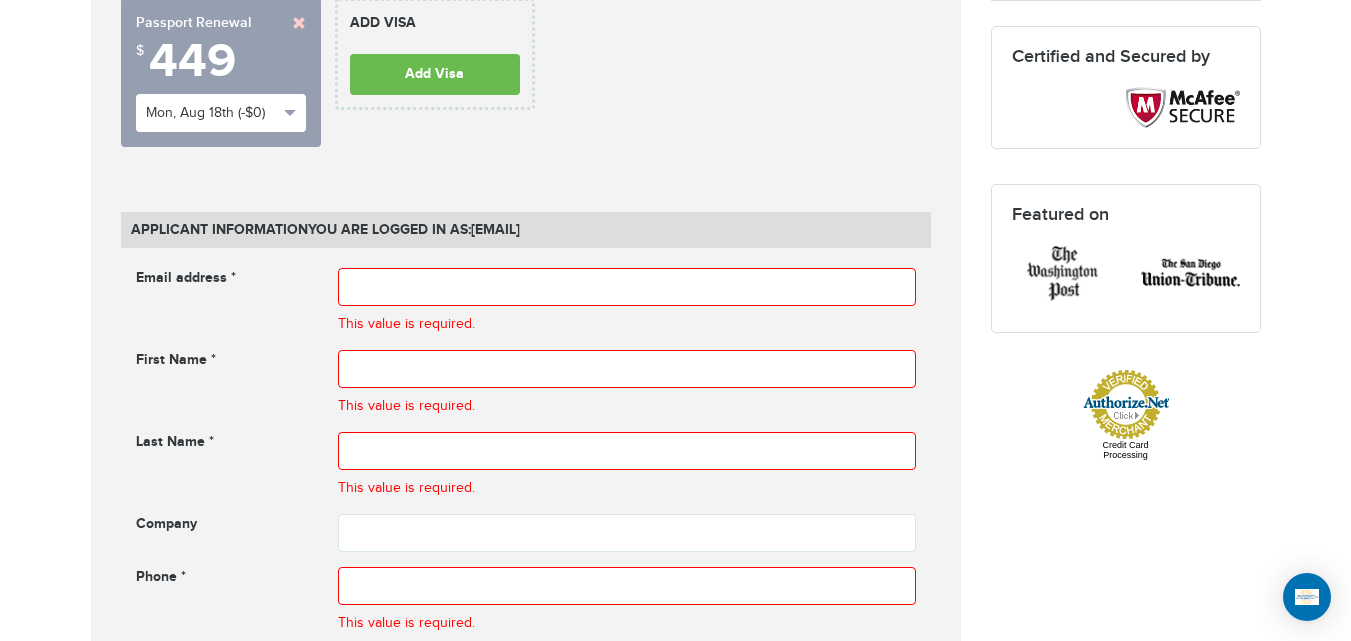 scroll, scrollTop: 818, scrollLeft: 0, axis: vertical 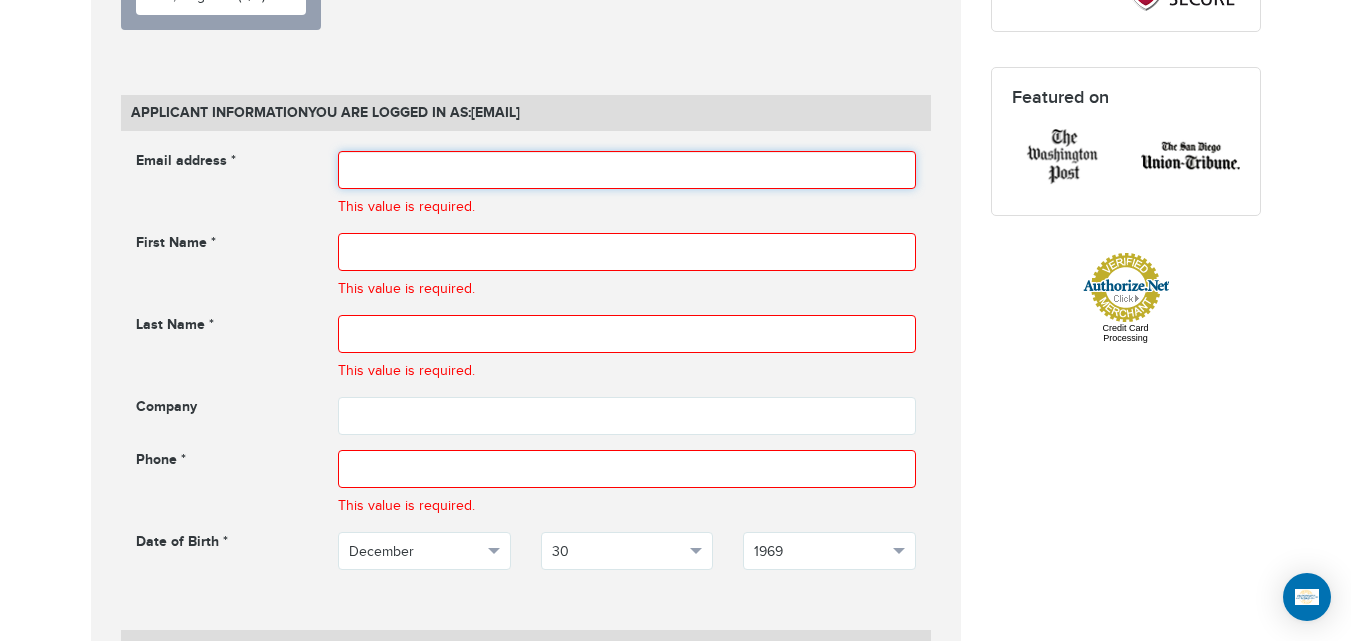 click at bounding box center (627, 170) 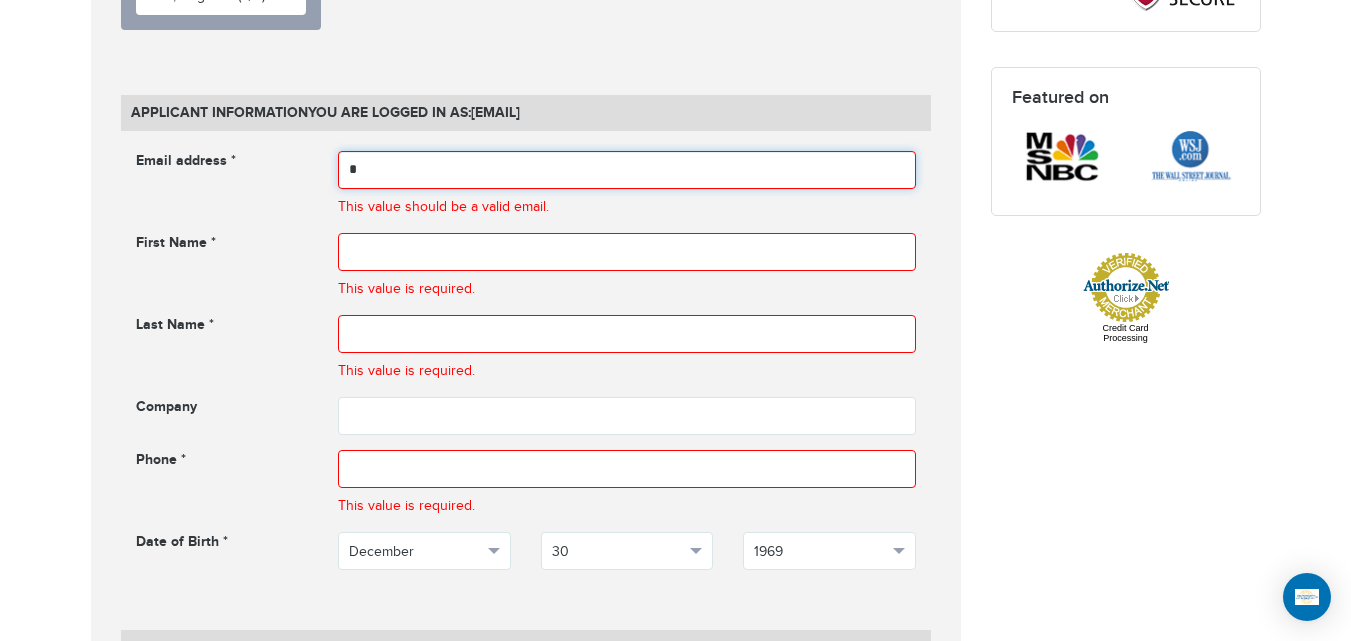 click on "*" at bounding box center [627, 170] 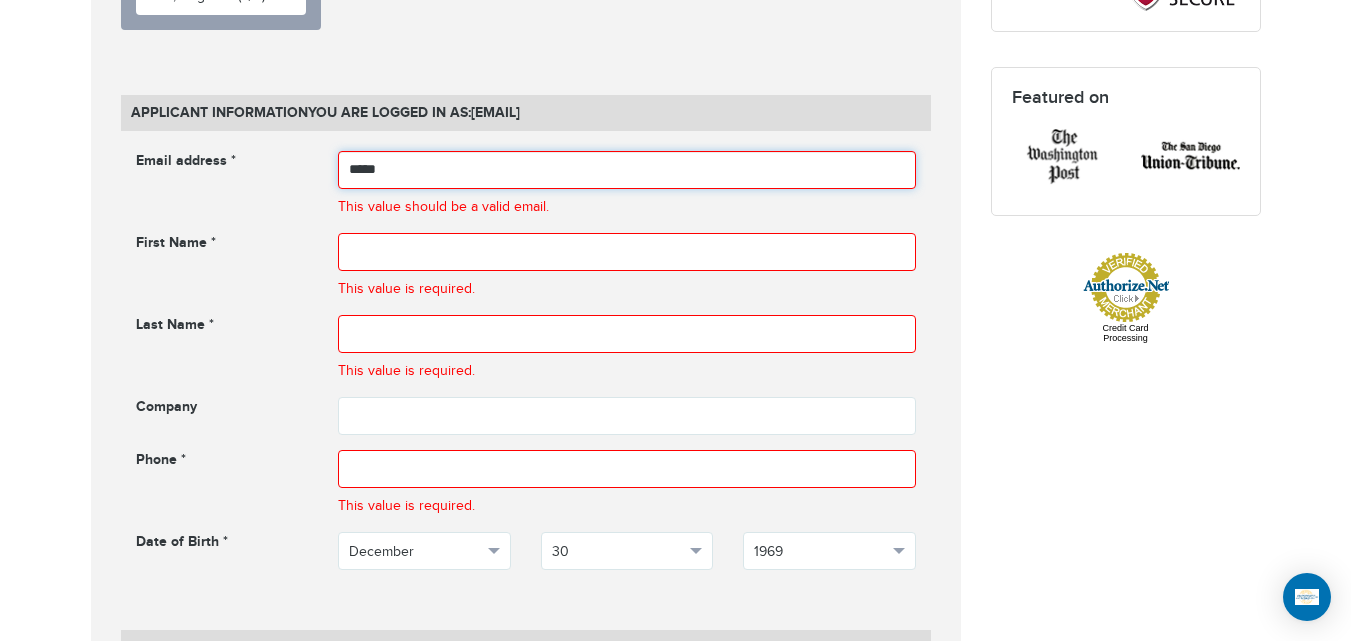 click on "*****" at bounding box center [627, 170] 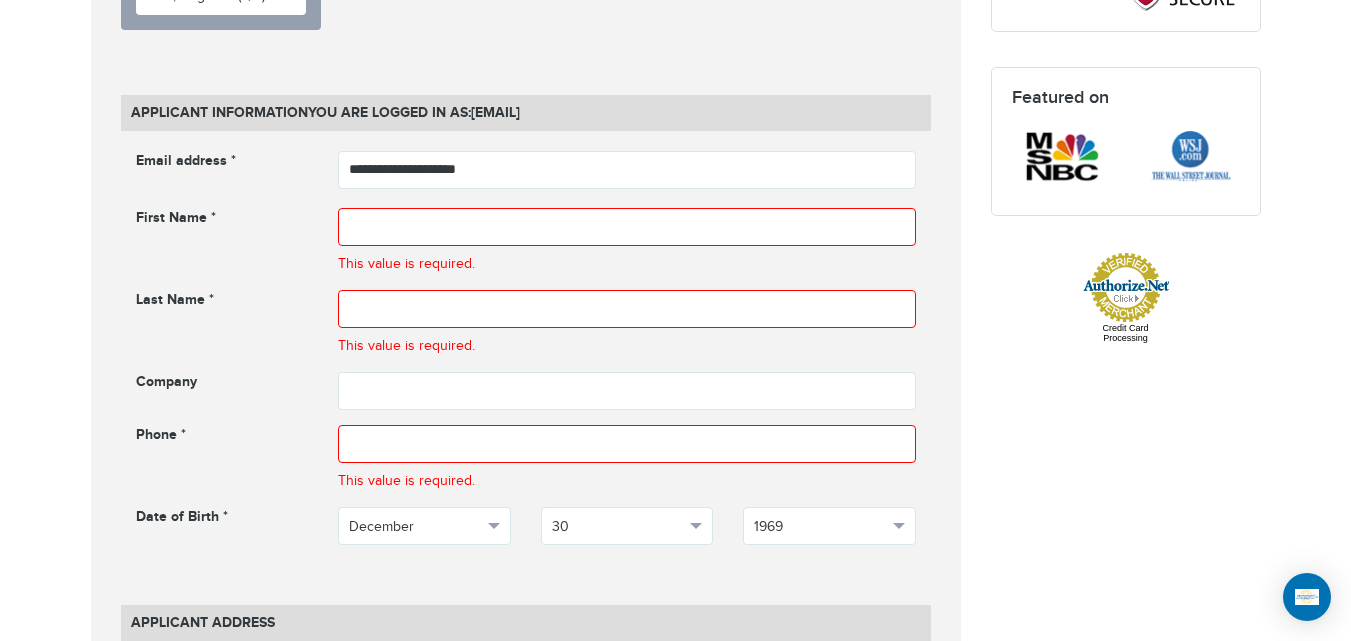 click on "720-790-6494
Passports & Visas.com
Hello, houcine
Passports
Passport Renewal
New Passport
Second Passport
Passport Name Change
Lost Passport
Child Passport
Travel Visas" at bounding box center [675, 1228] 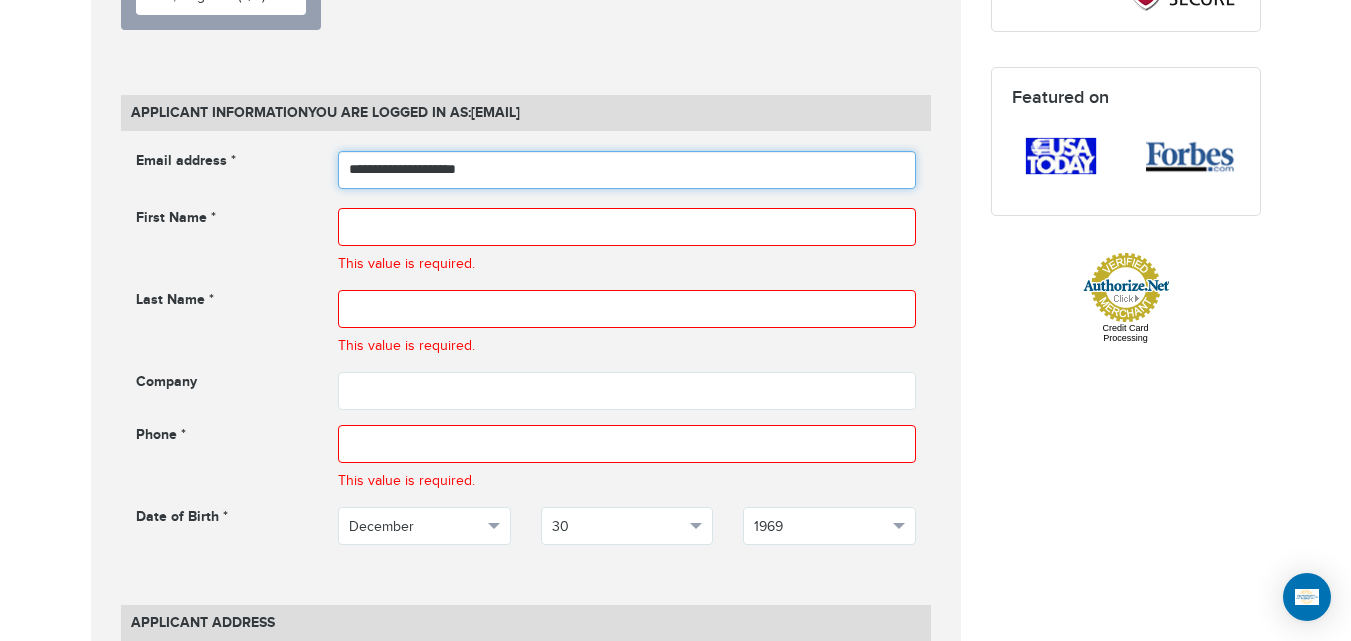 click on "**********" at bounding box center [627, 170] 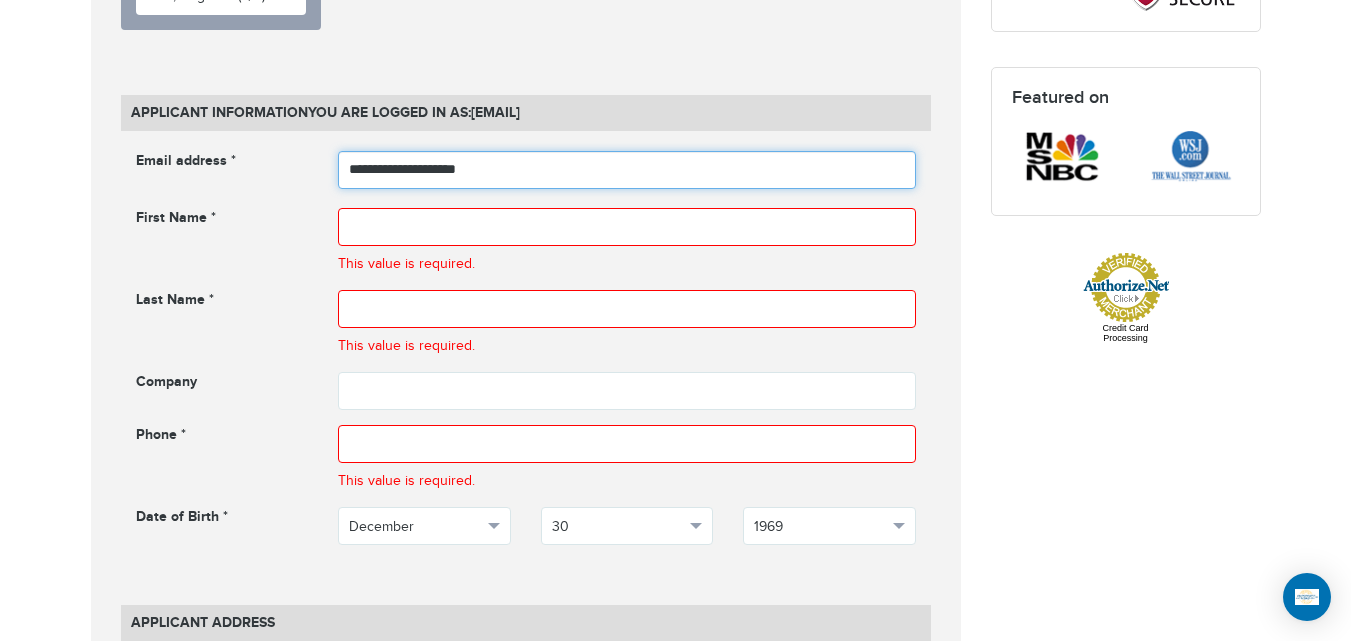 click on "**********" at bounding box center (627, 170) 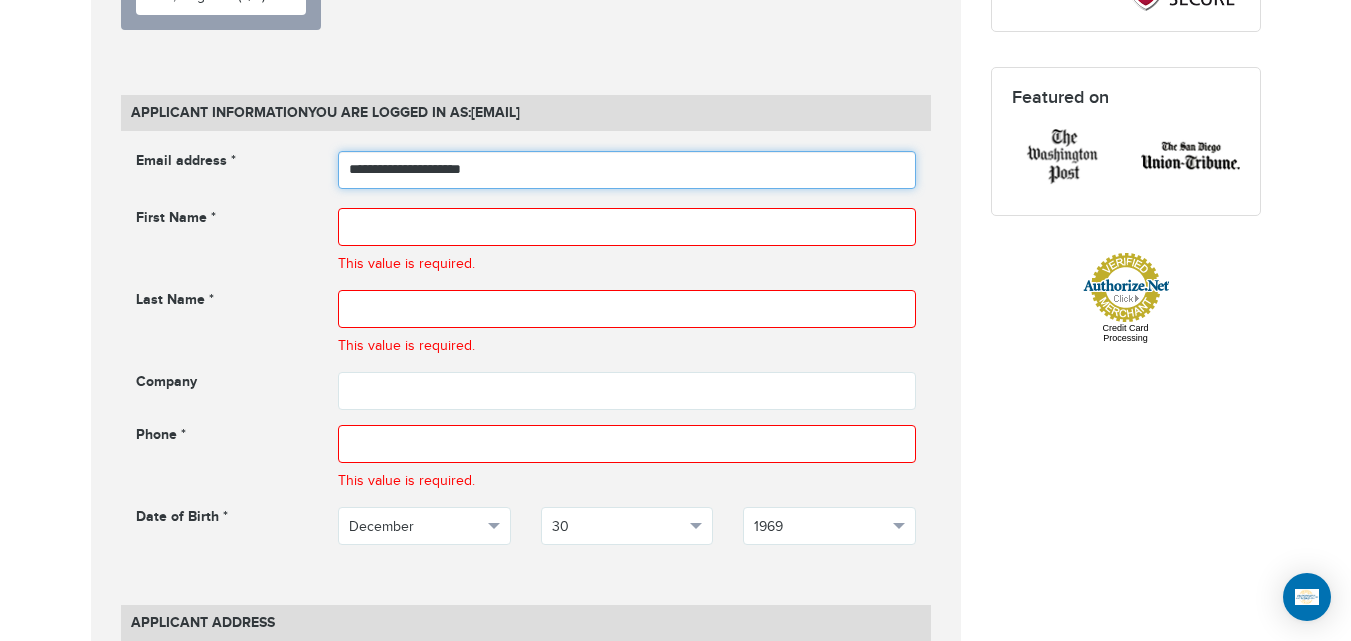 type on "**********" 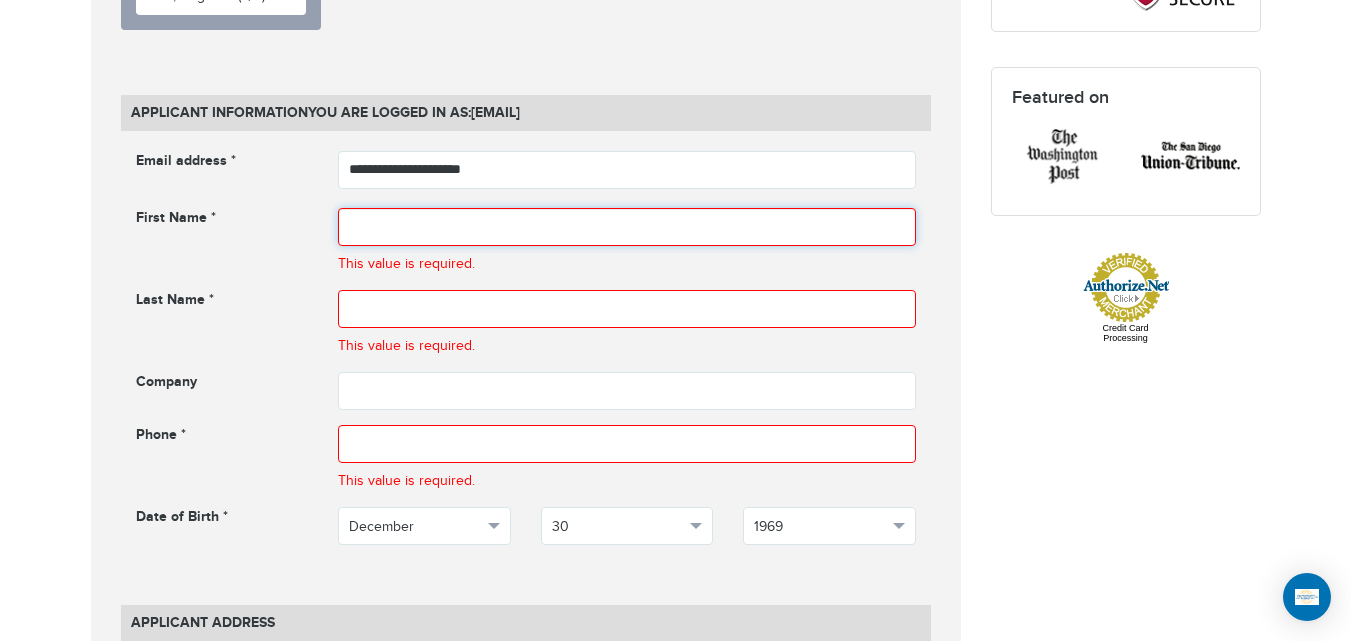 click at bounding box center (627, 227) 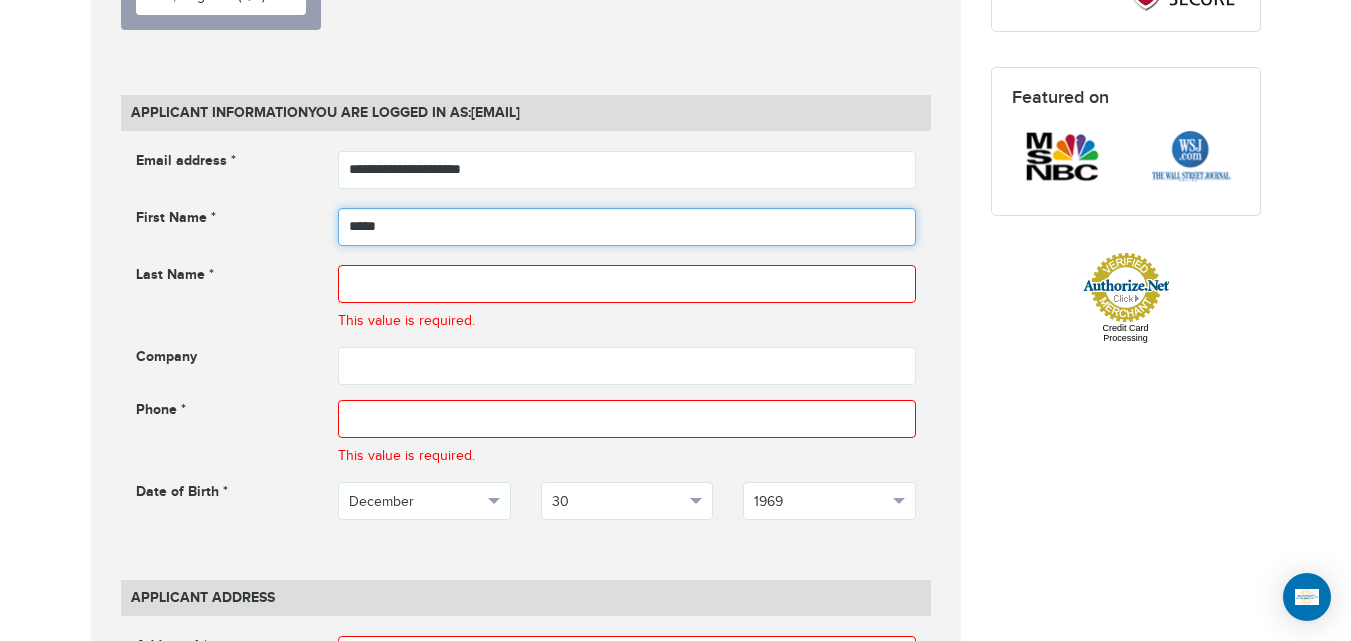 type on "*****" 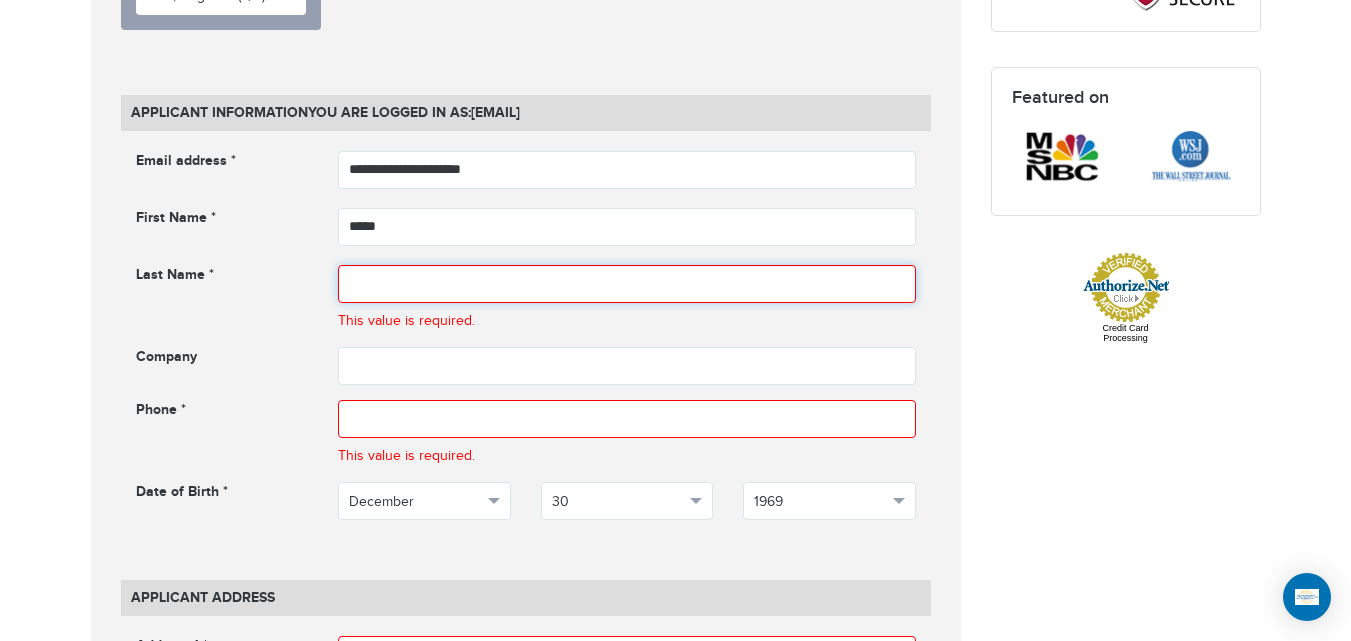 click at bounding box center (627, 284) 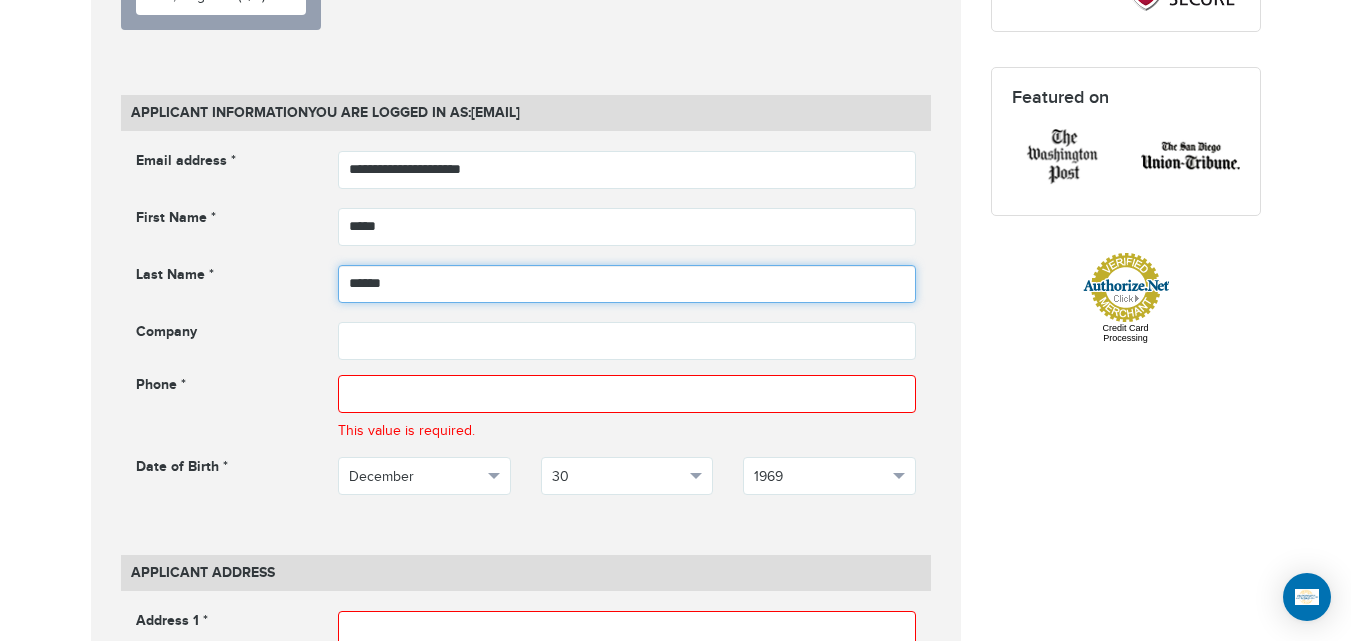 type on "******" 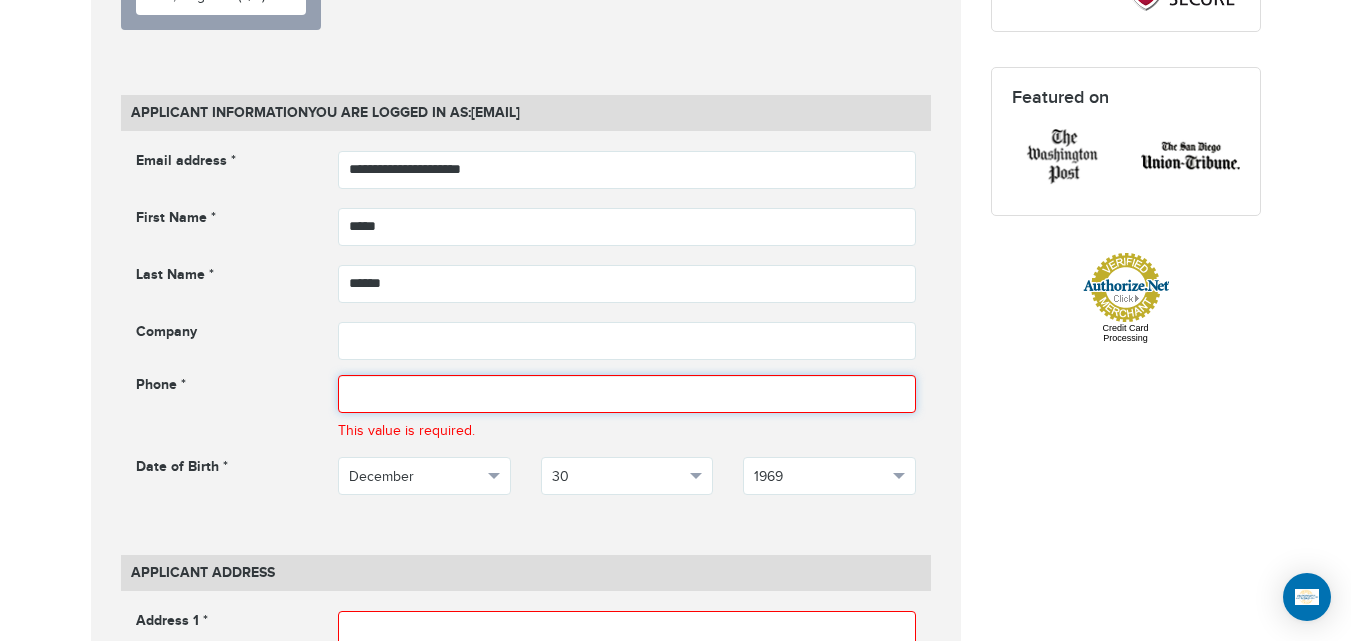 click at bounding box center (627, 394) 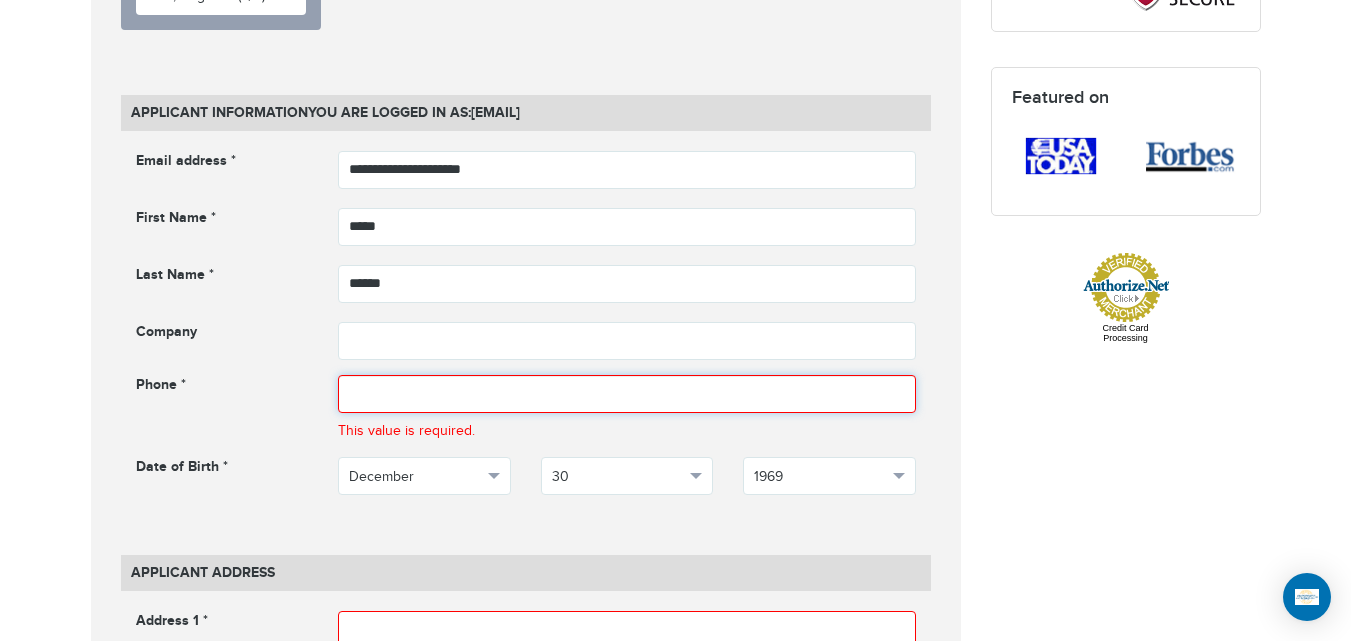 click at bounding box center [627, 394] 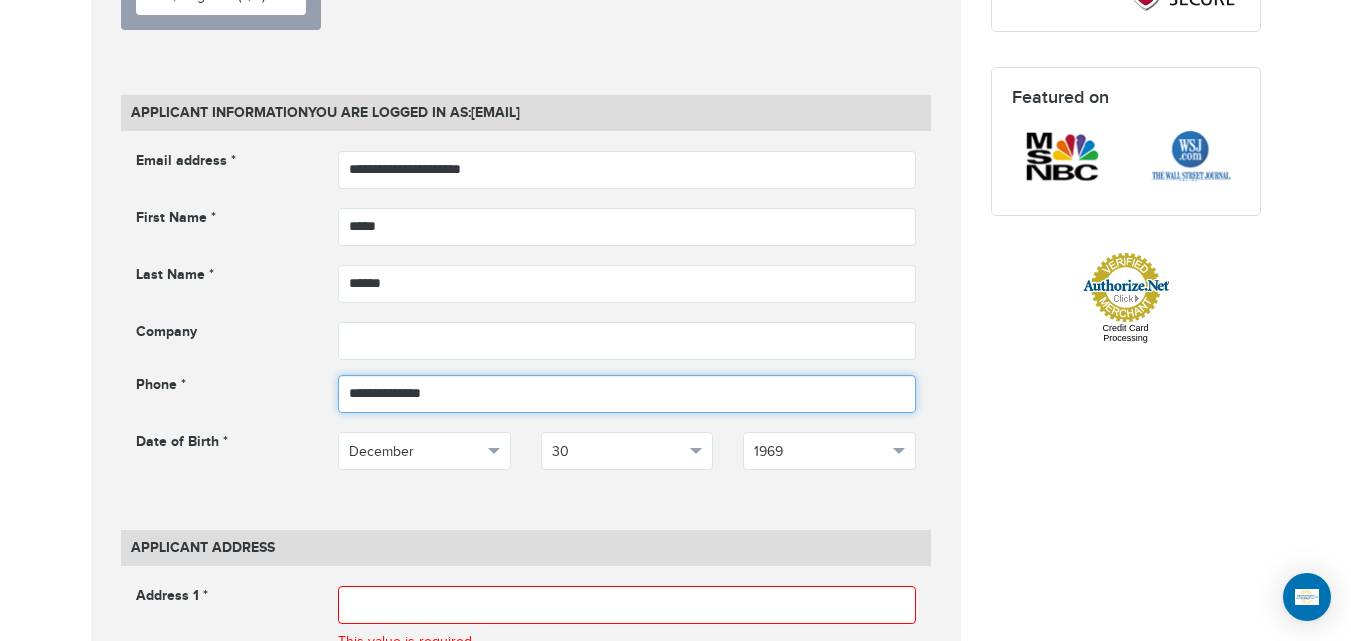 type on "**********" 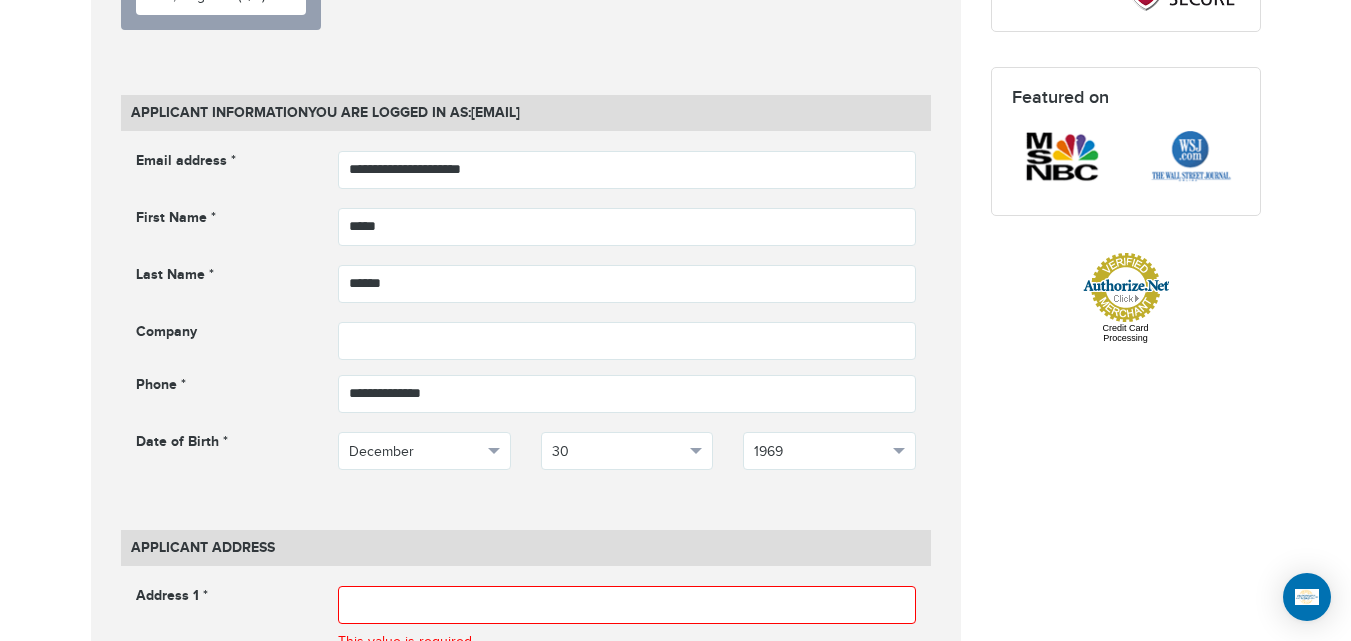 click on "Date of Birth *" at bounding box center [222, 444] 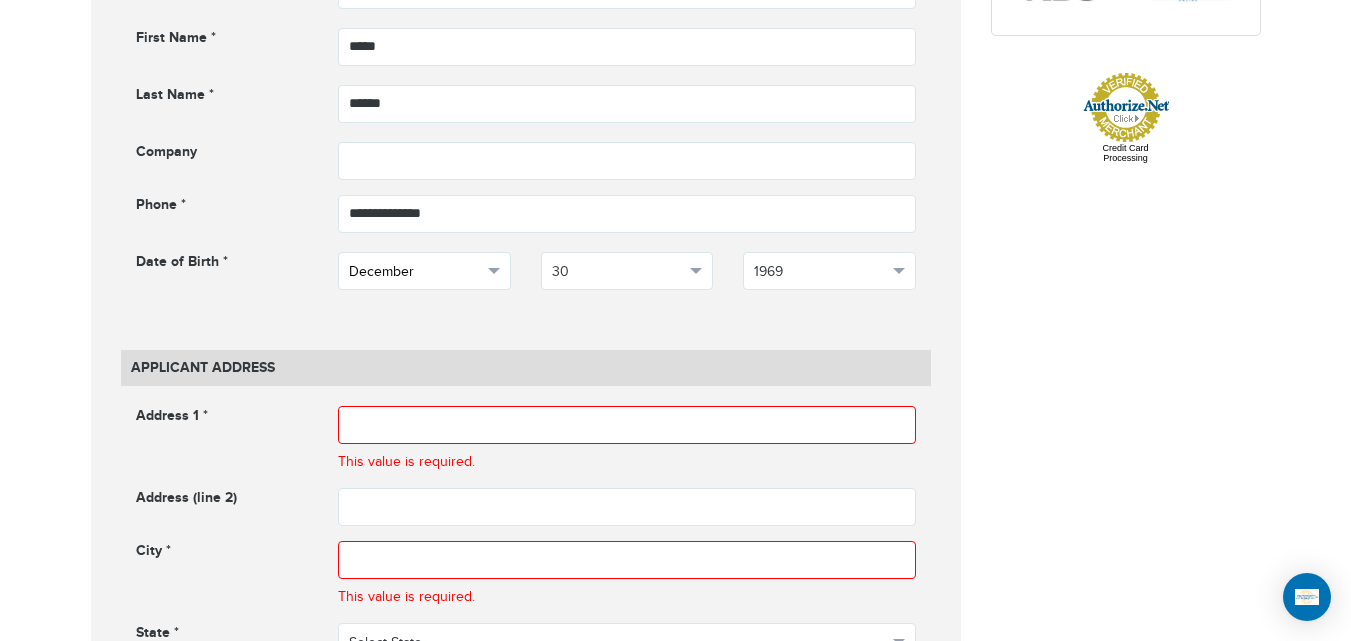 click on "December" at bounding box center [415, 272] 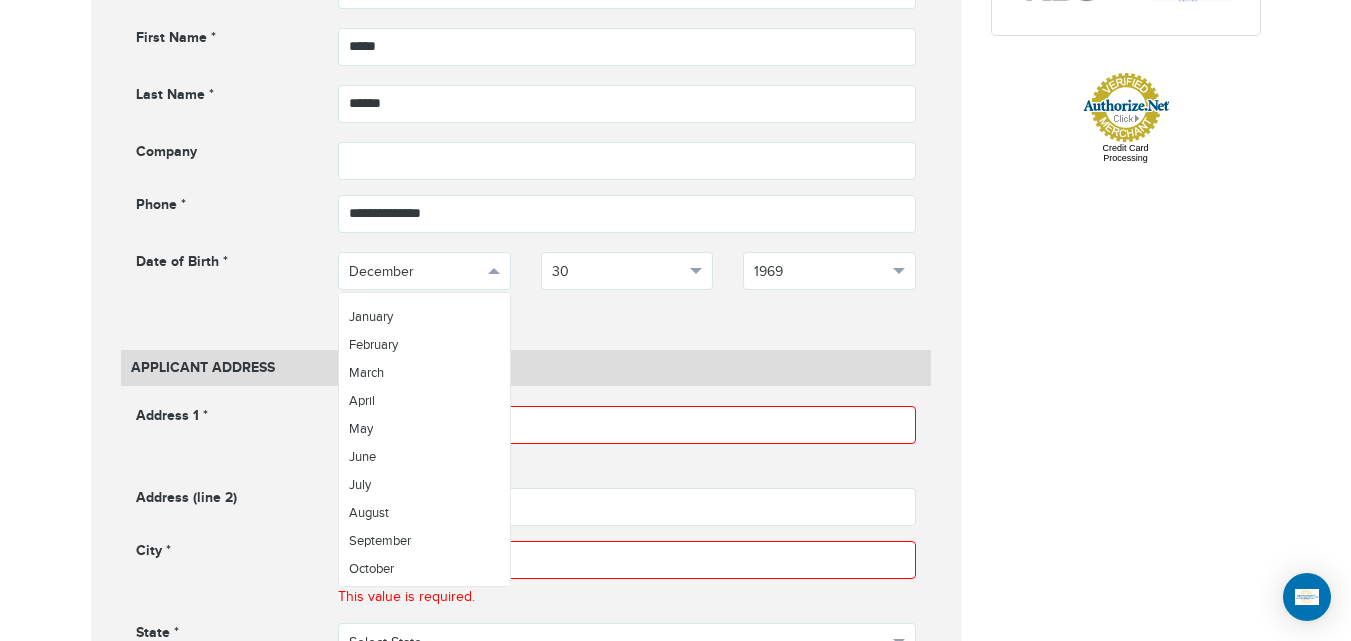 scroll, scrollTop: 0, scrollLeft: 0, axis: both 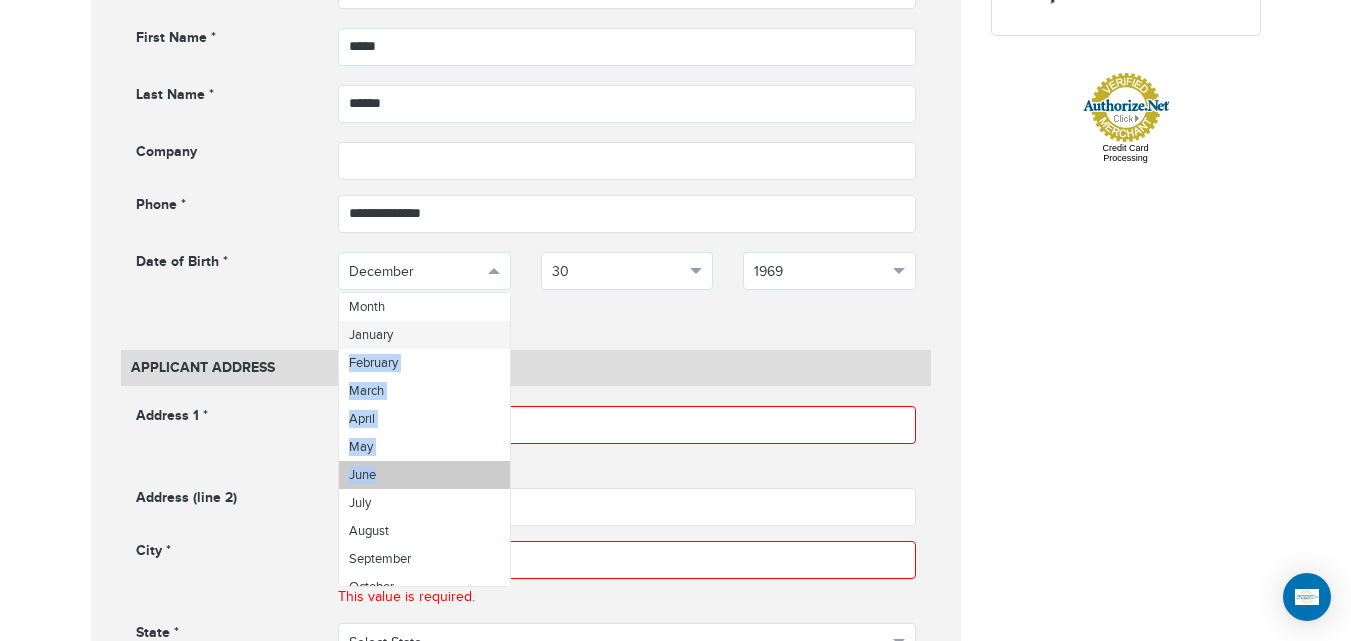 drag, startPoint x: 419, startPoint y: 330, endPoint x: 431, endPoint y: 475, distance: 145.4957 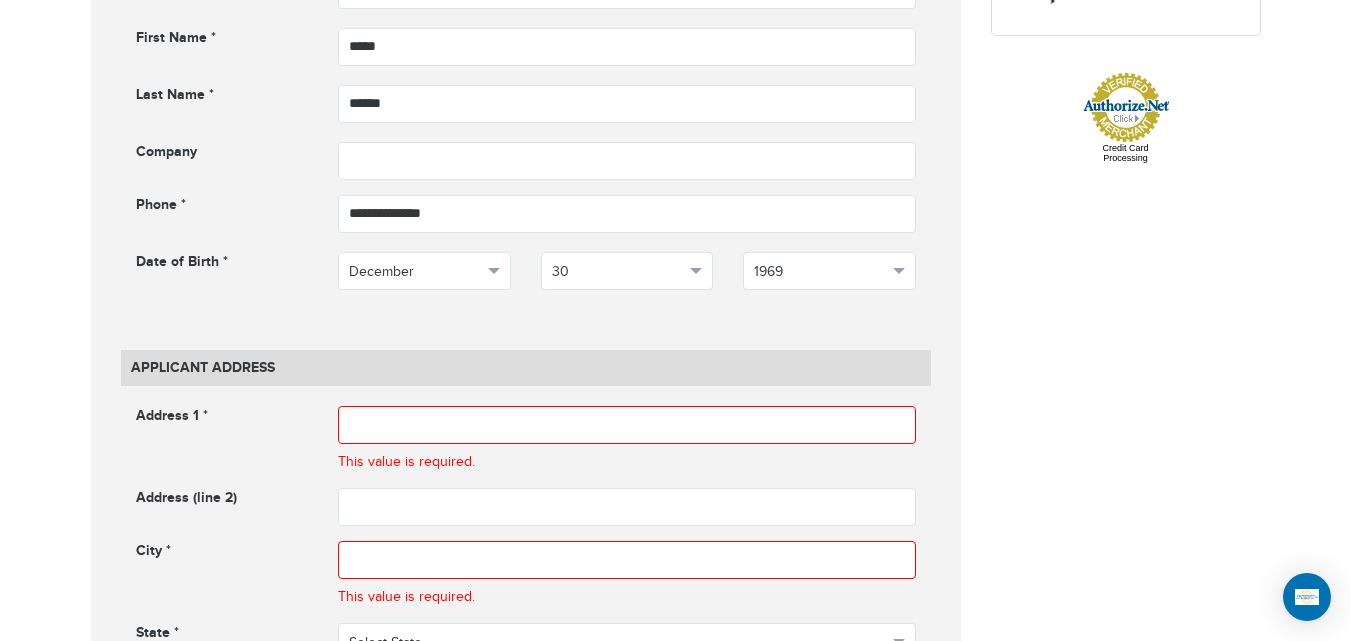 click on "Address 1 *
This value is required.
Address cannot be empty
Address (line 2)
Address 2 cannot be empty
City * State *" at bounding box center [526, 604] 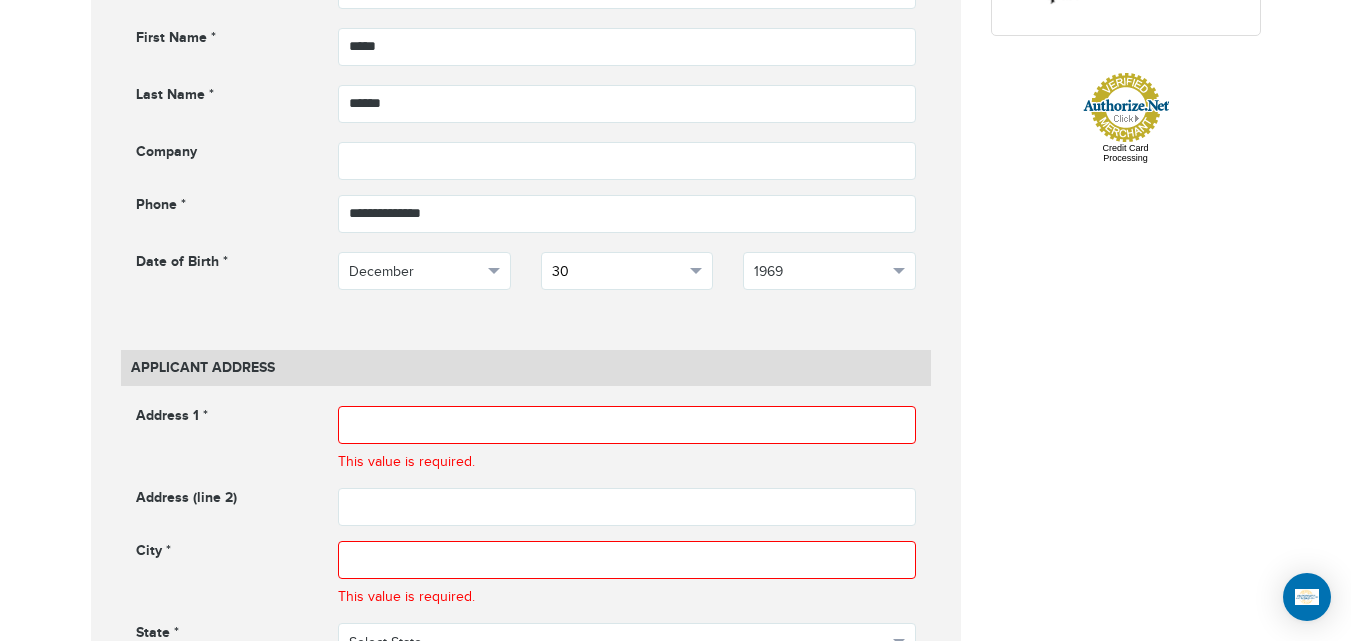 click on "30" at bounding box center (618, 272) 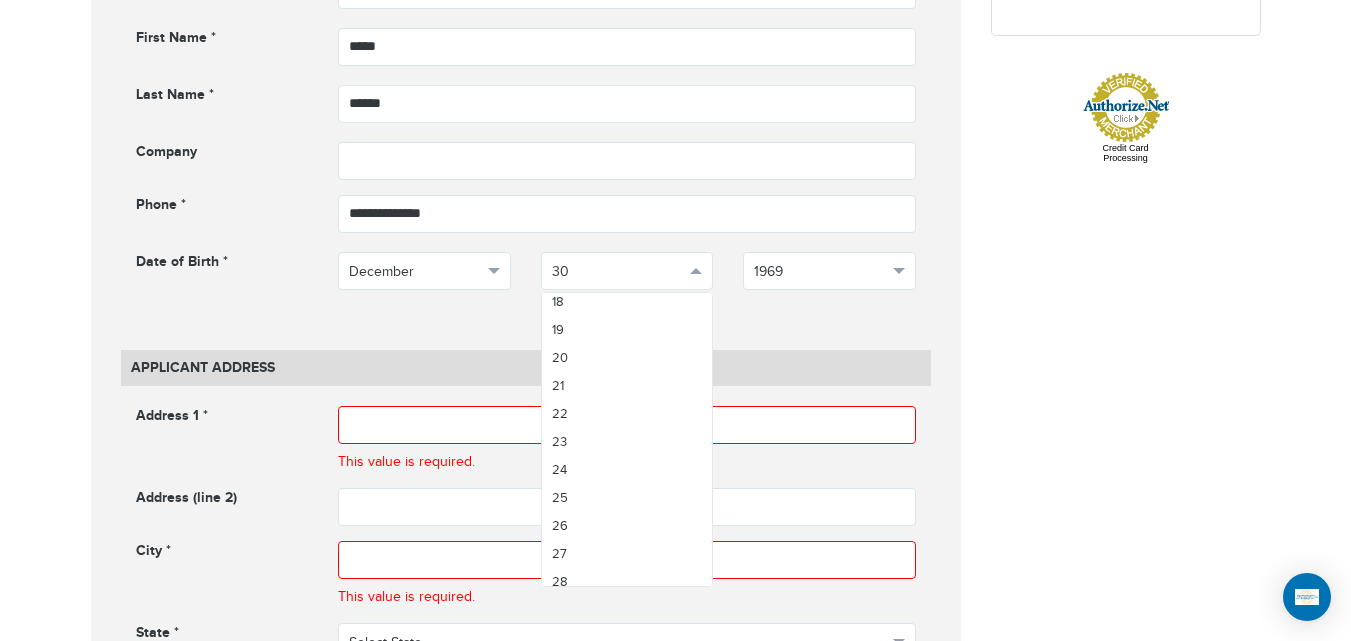 scroll, scrollTop: 394, scrollLeft: 0, axis: vertical 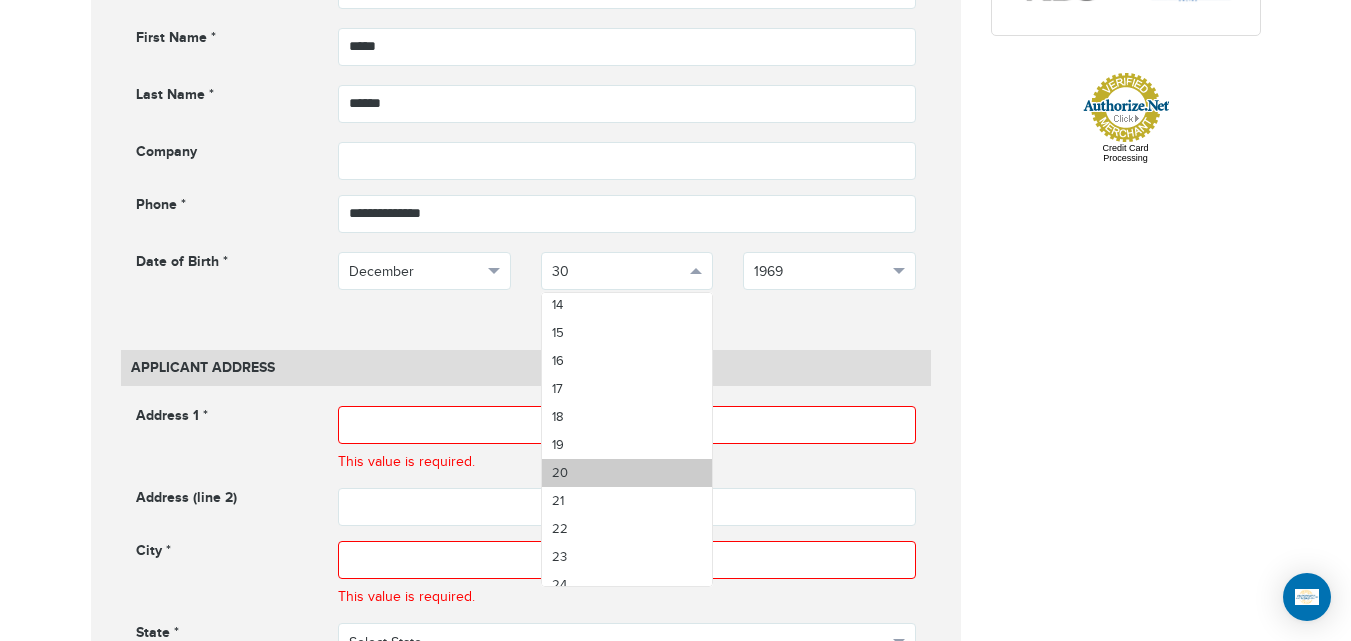 click on "20" at bounding box center [627, 473] 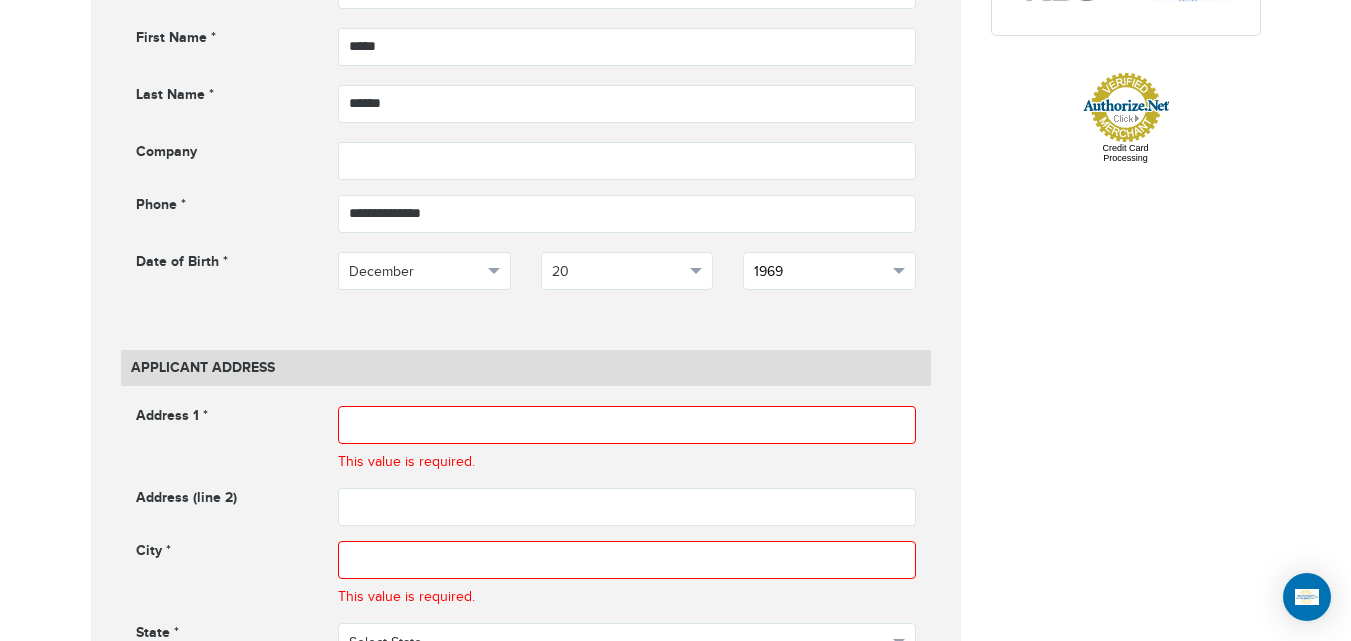 click on "1969" at bounding box center [820, 272] 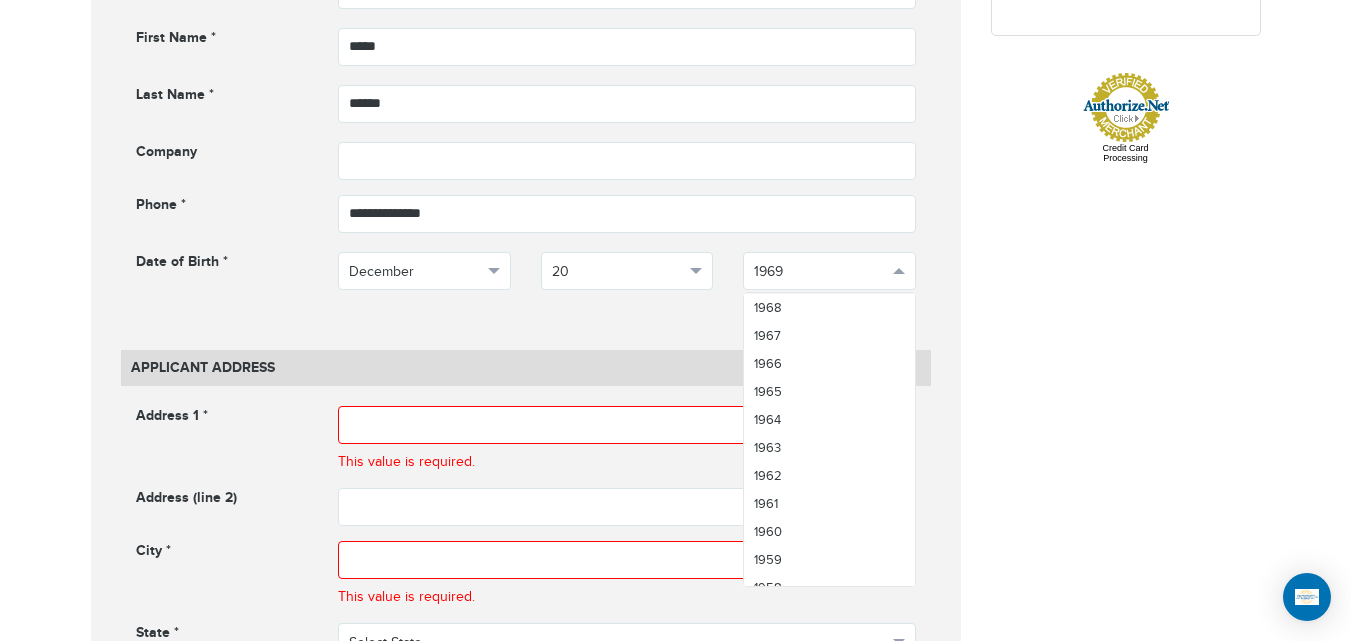 scroll, scrollTop: 1580, scrollLeft: 0, axis: vertical 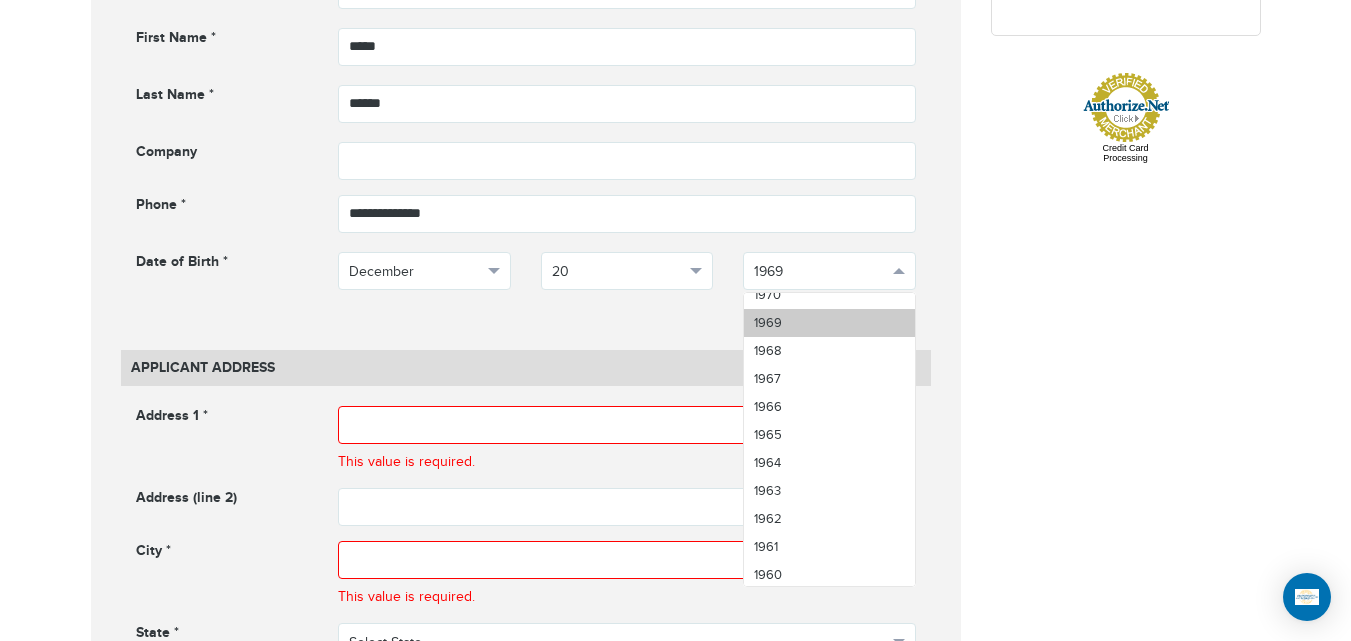 click on "1969" at bounding box center (829, 323) 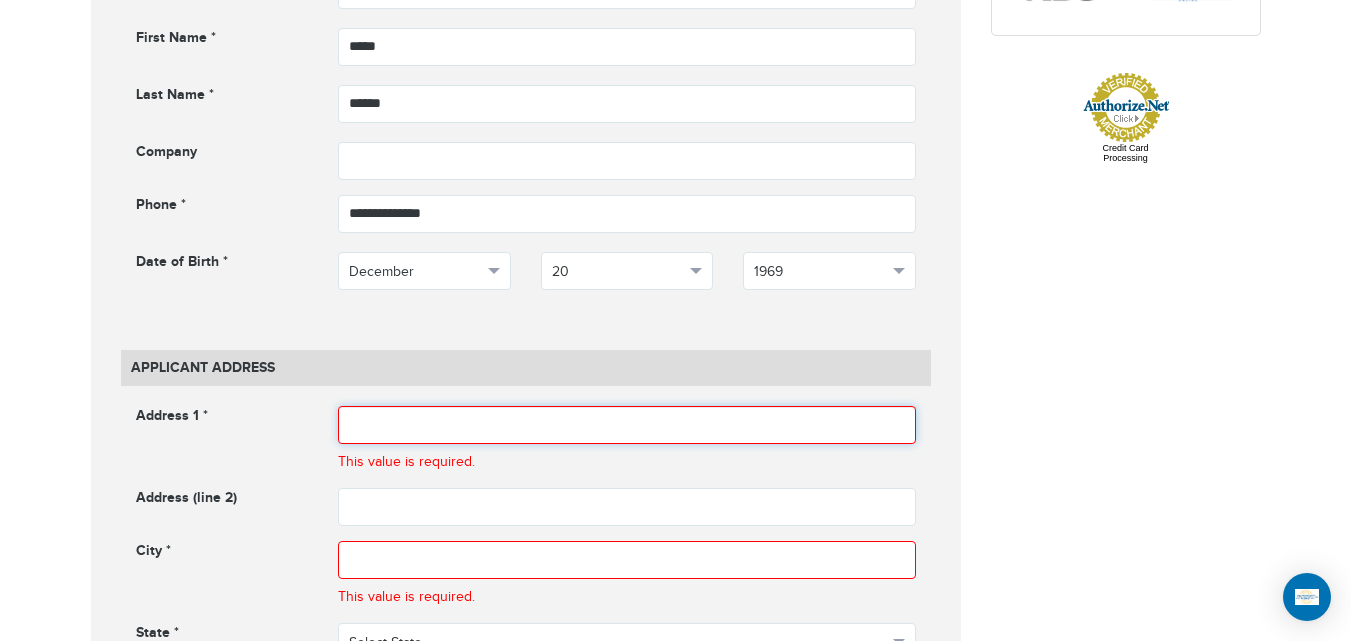 click at bounding box center (627, 425) 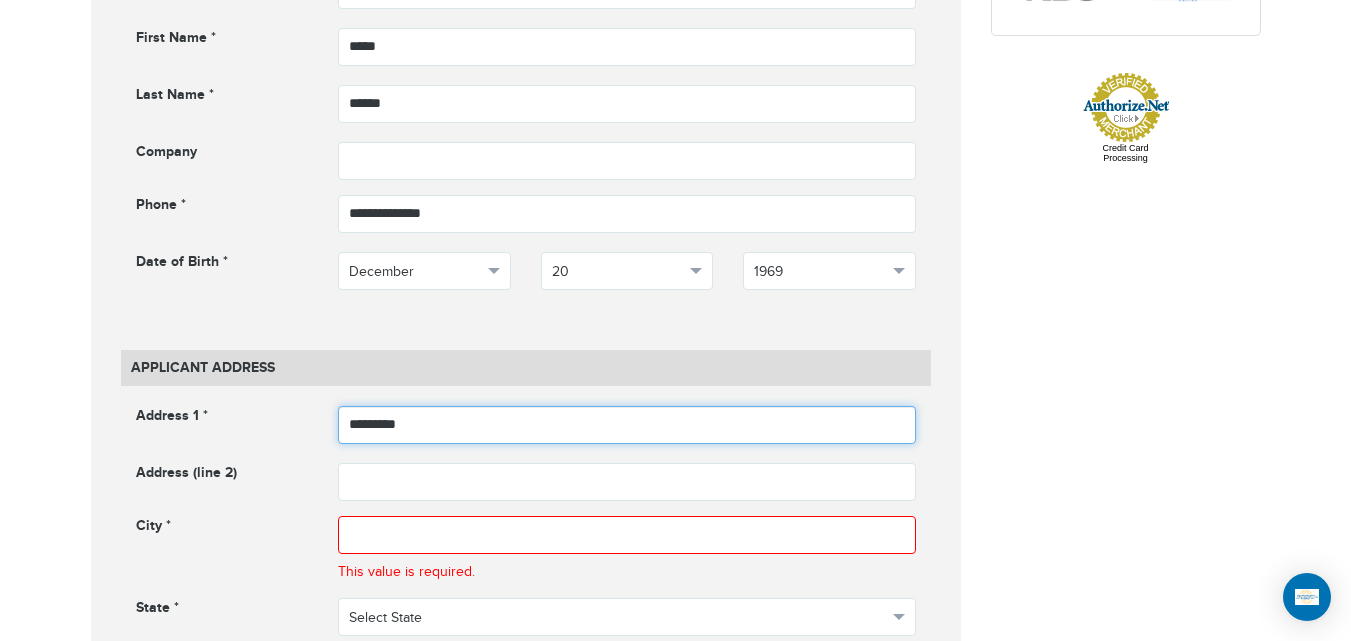 type on "*********" 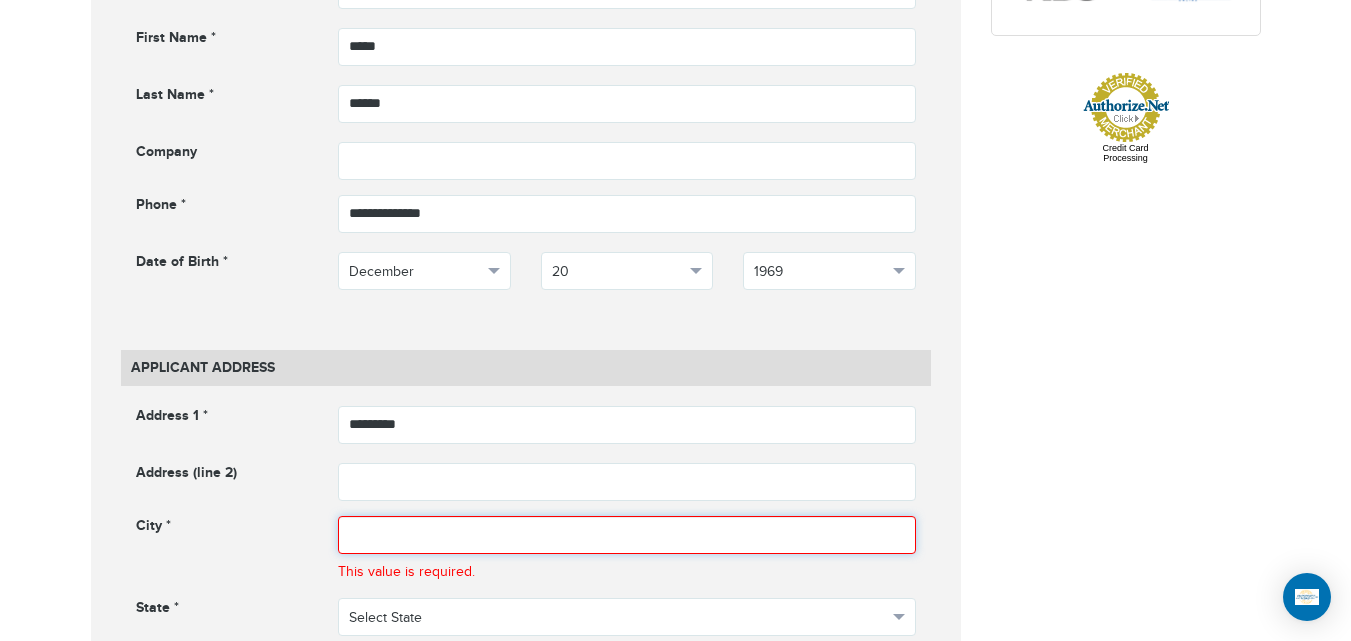 click at bounding box center [627, 535] 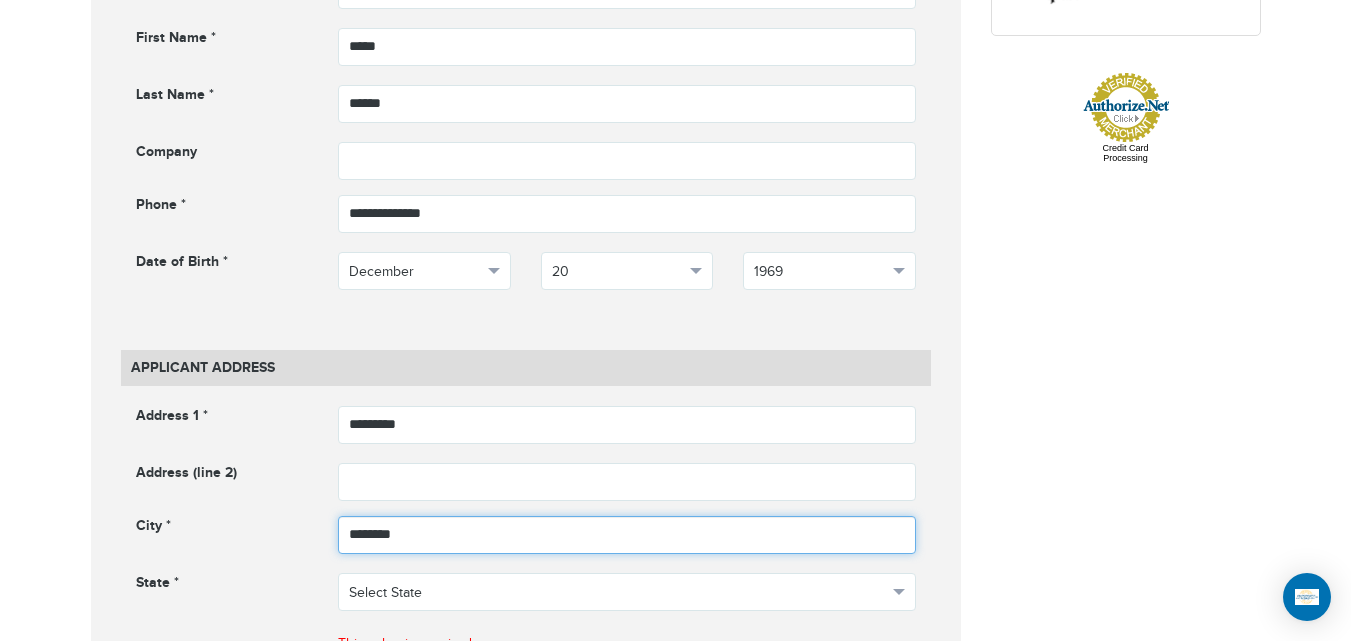 type on "********" 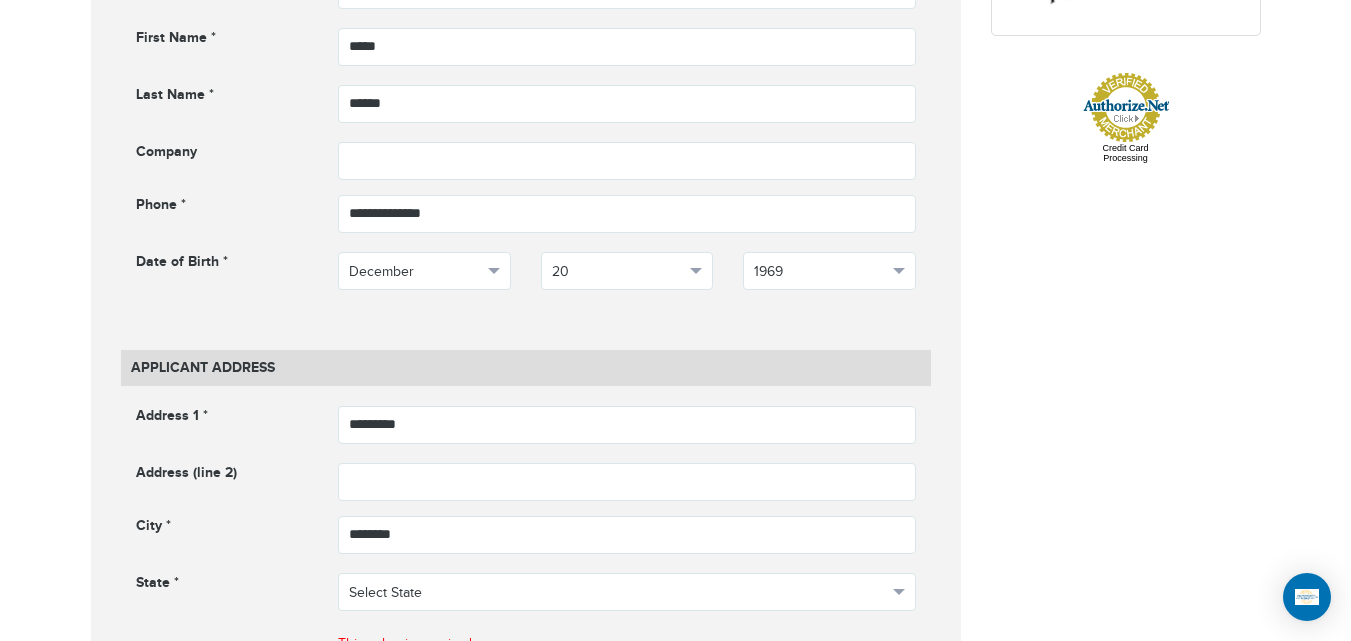 click on "**********" at bounding box center [676, 833] 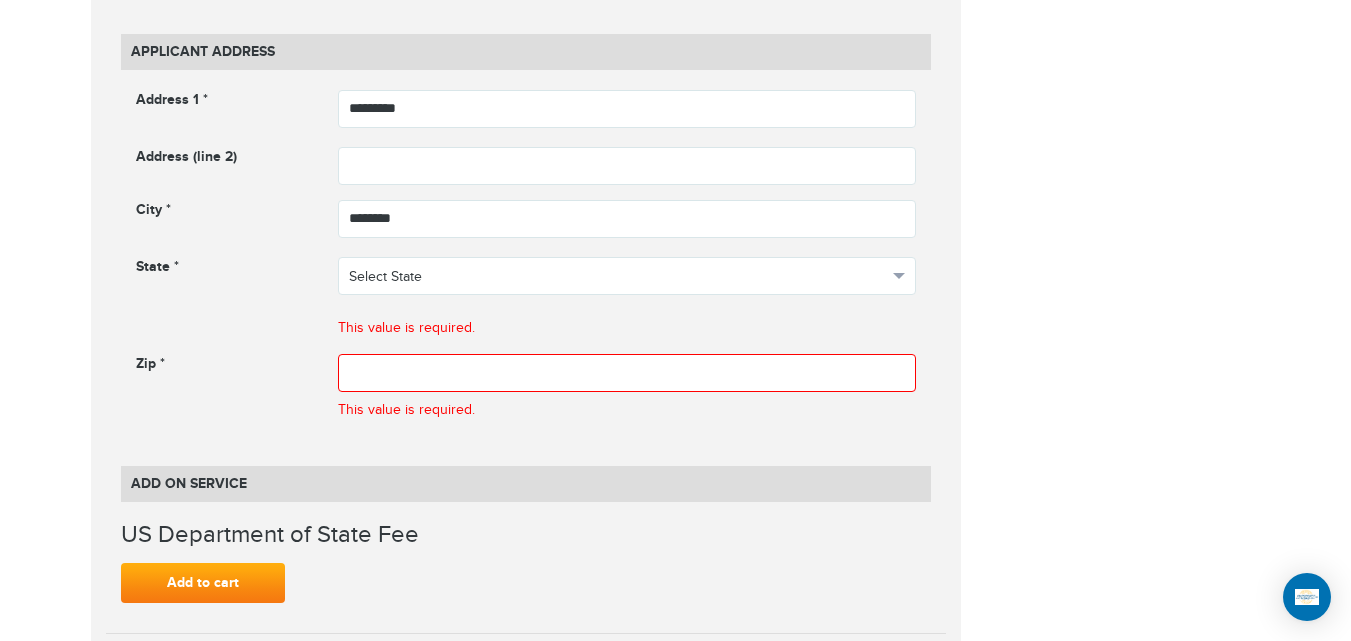 scroll, scrollTop: 1393, scrollLeft: 0, axis: vertical 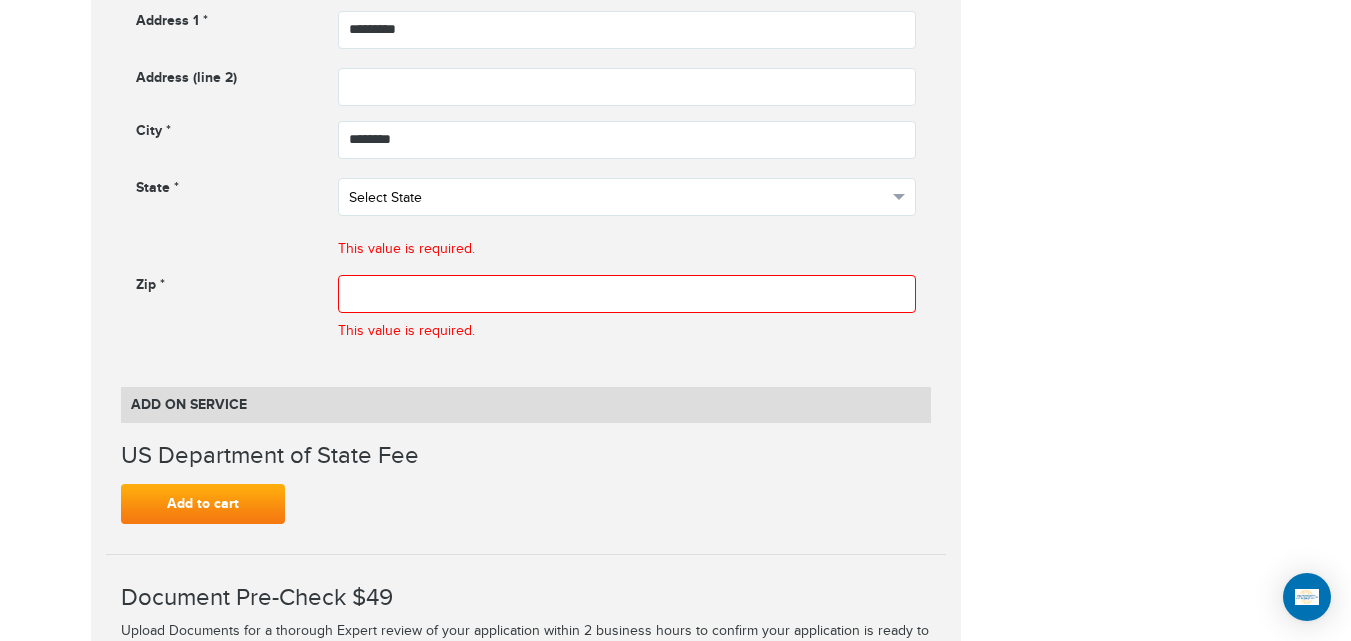 click on "Select State" at bounding box center [618, 198] 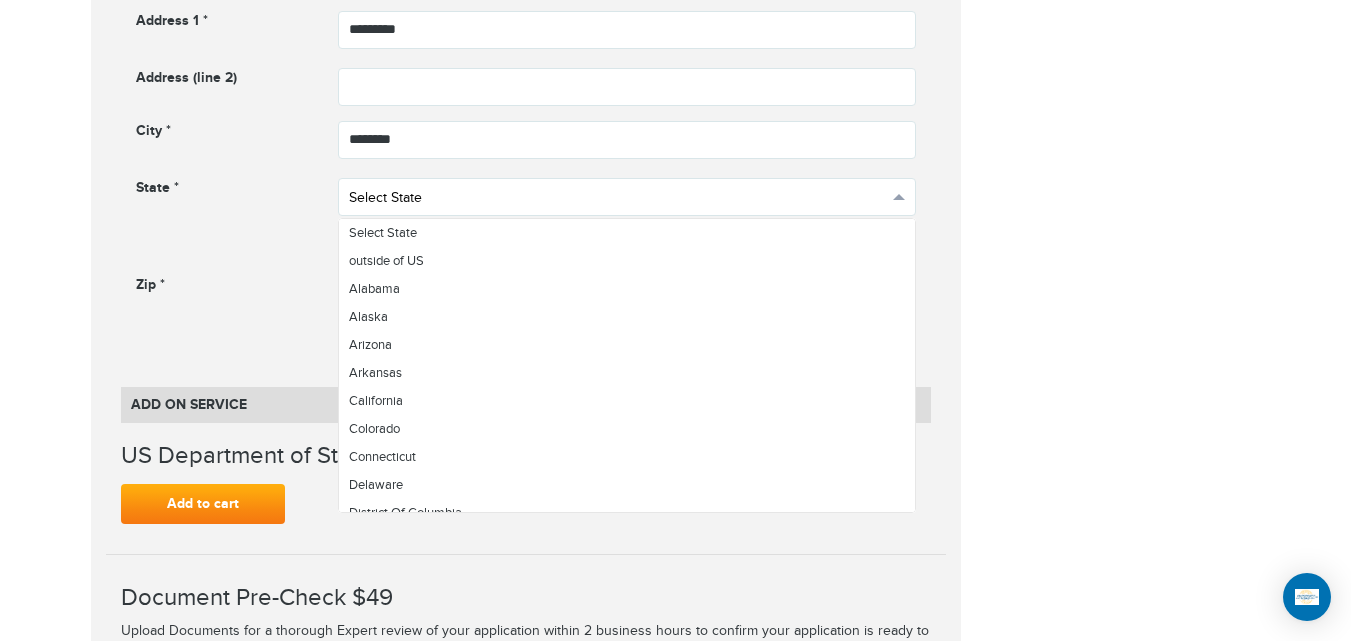 scroll, scrollTop: 1100, scrollLeft: 0, axis: vertical 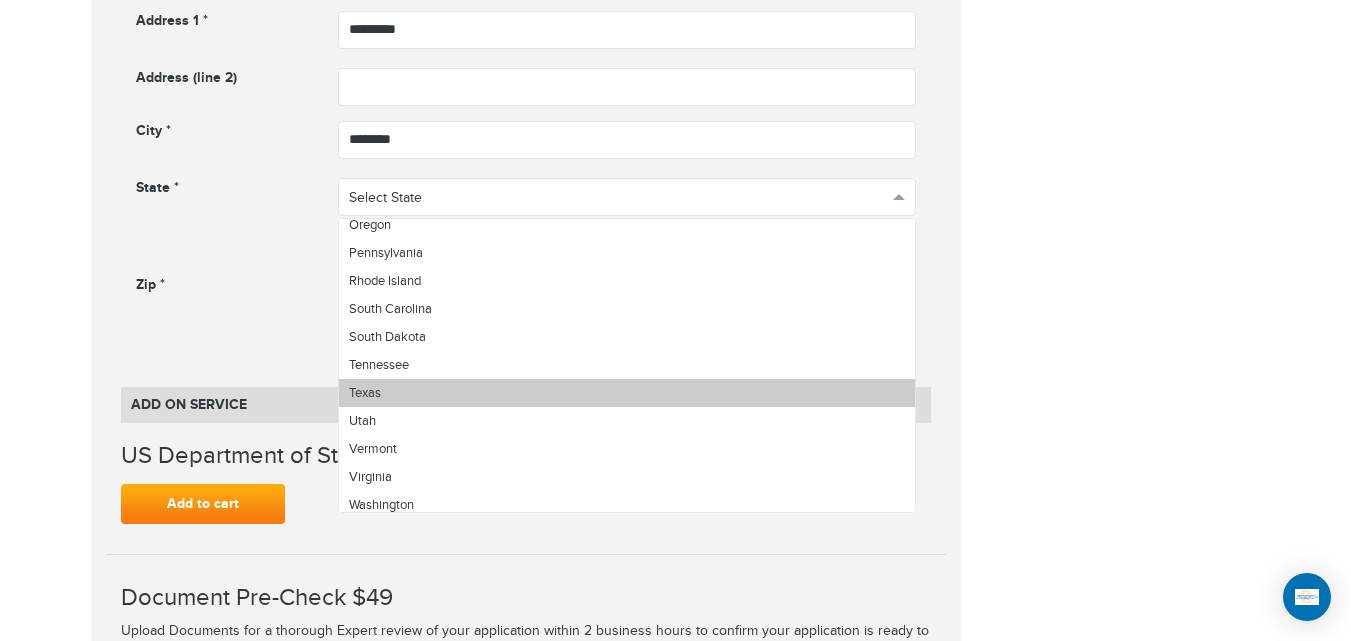 click on "Texas" at bounding box center [627, 393] 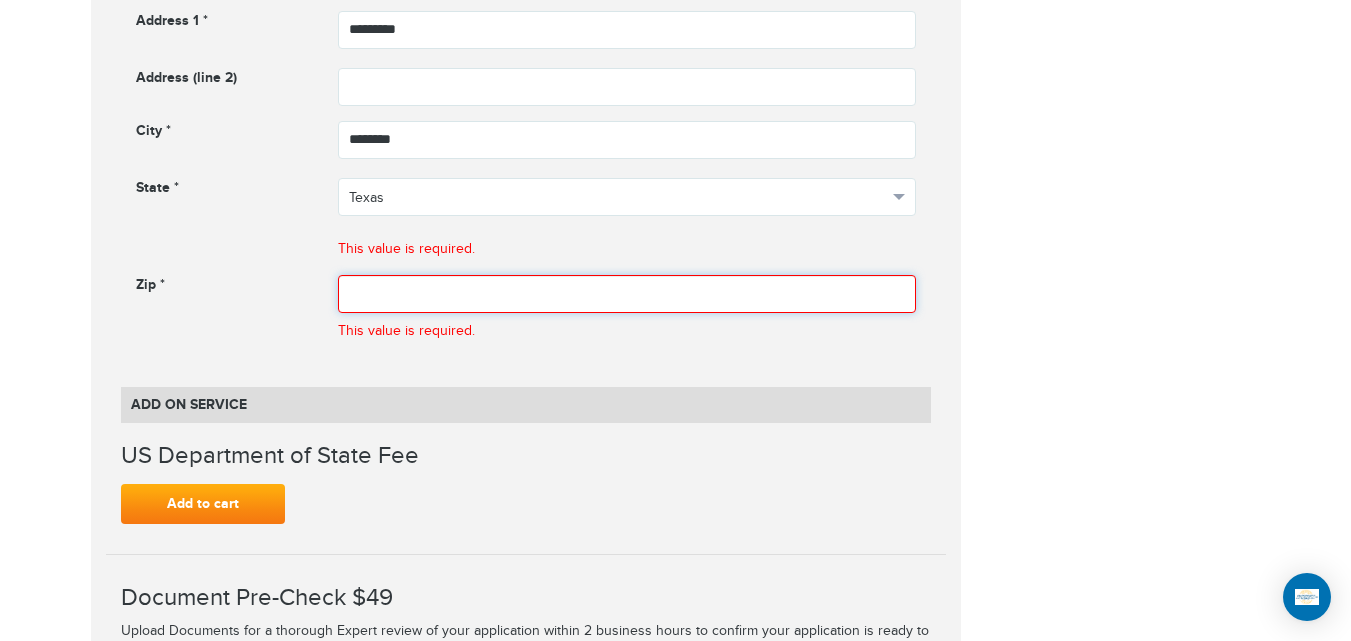 click at bounding box center (627, 294) 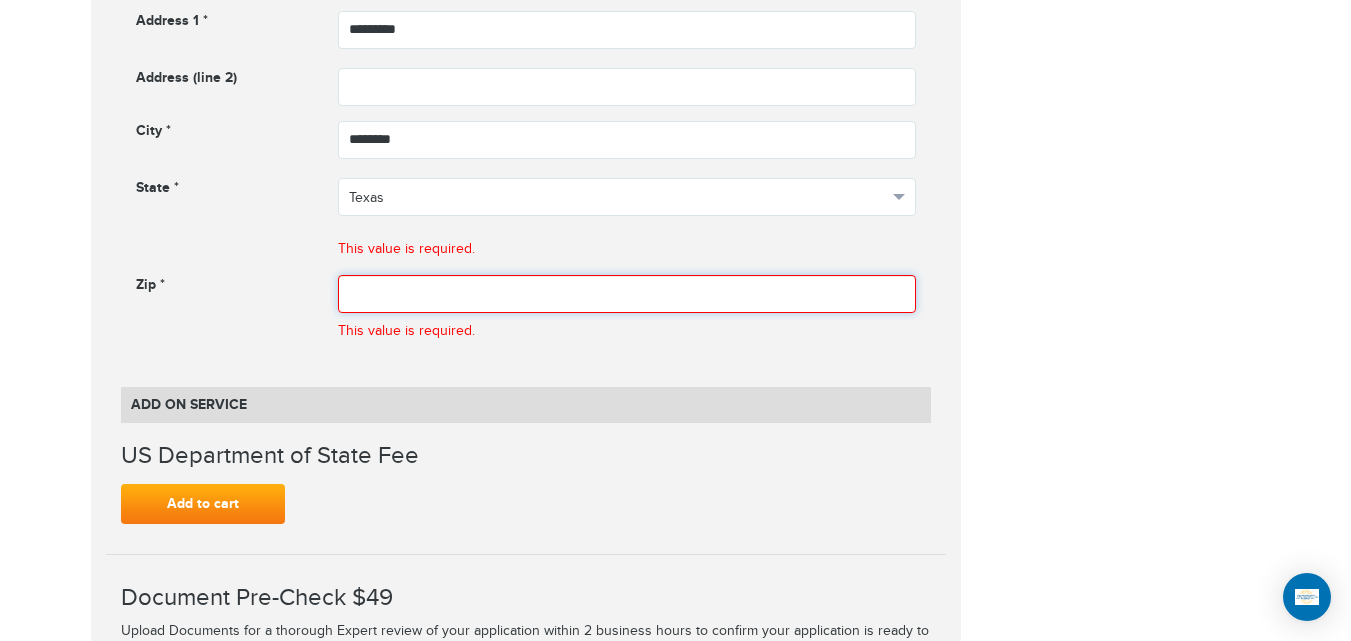 click at bounding box center [627, 294] 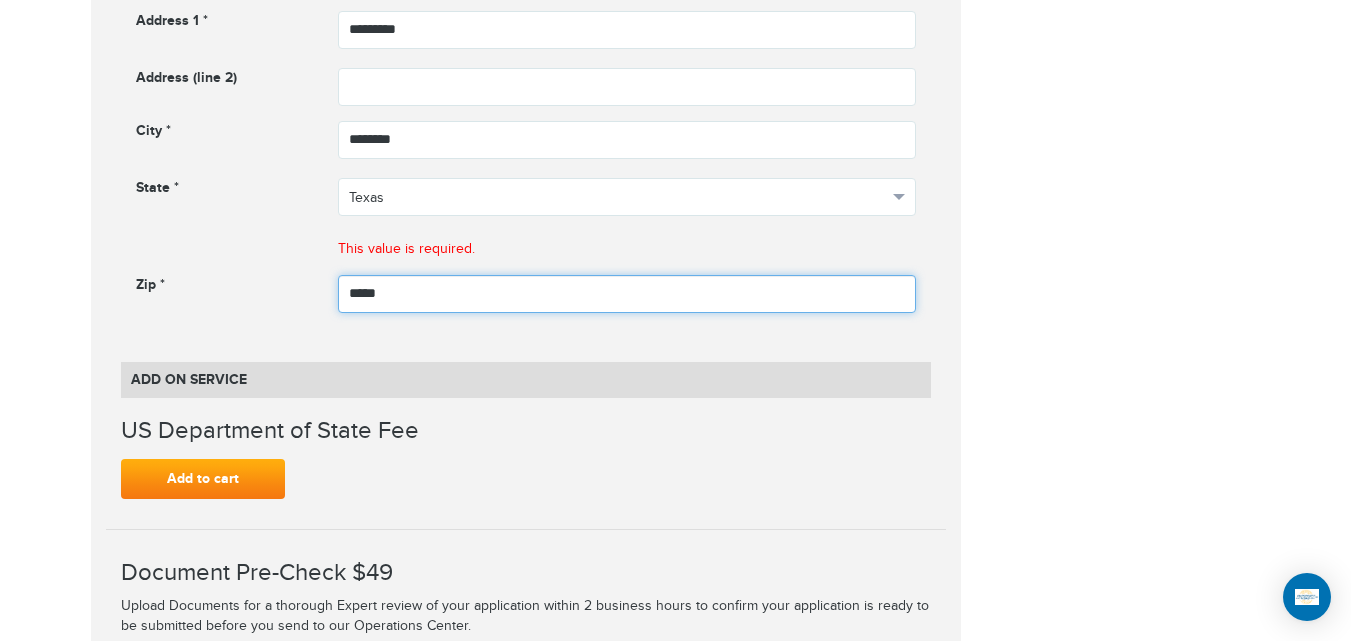 type on "*****" 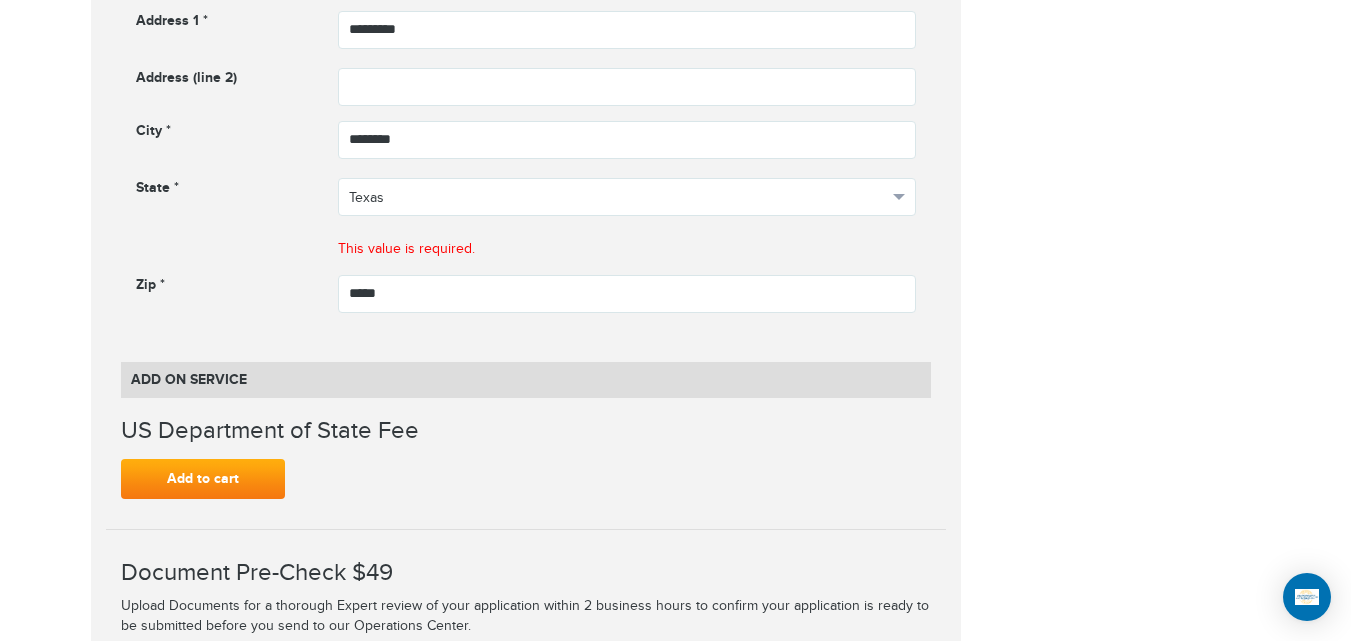click on "**********" at bounding box center [676, 426] 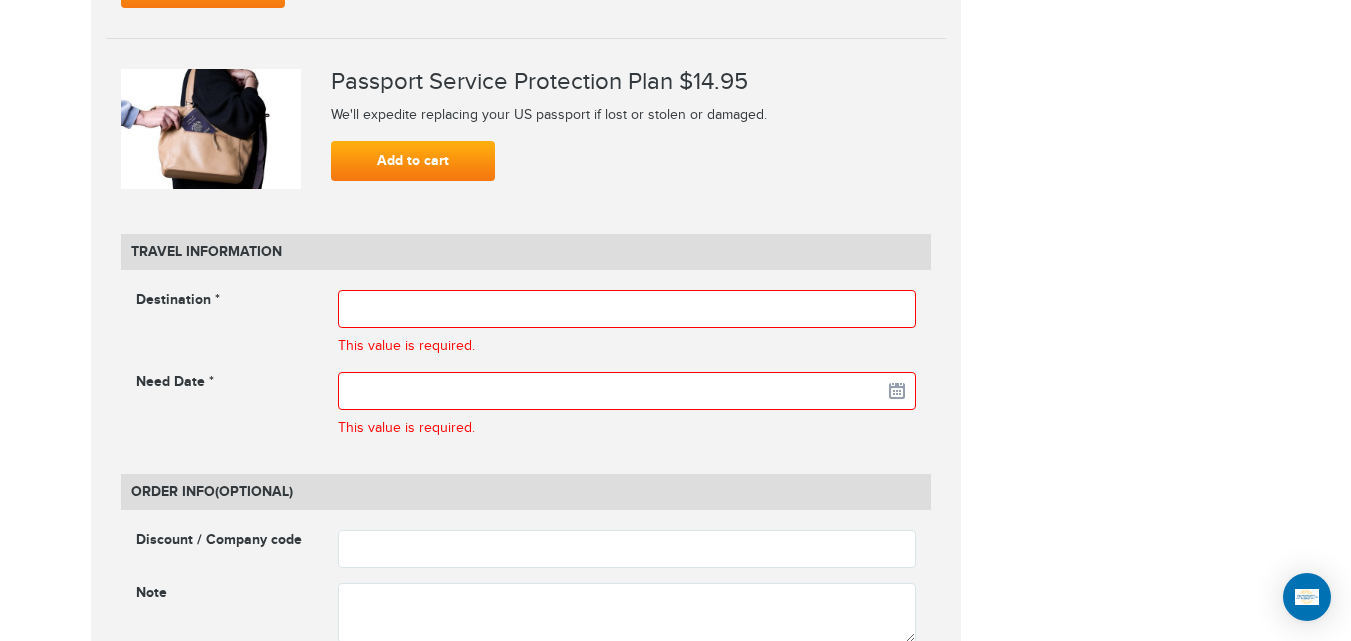scroll, scrollTop: 2573, scrollLeft: 0, axis: vertical 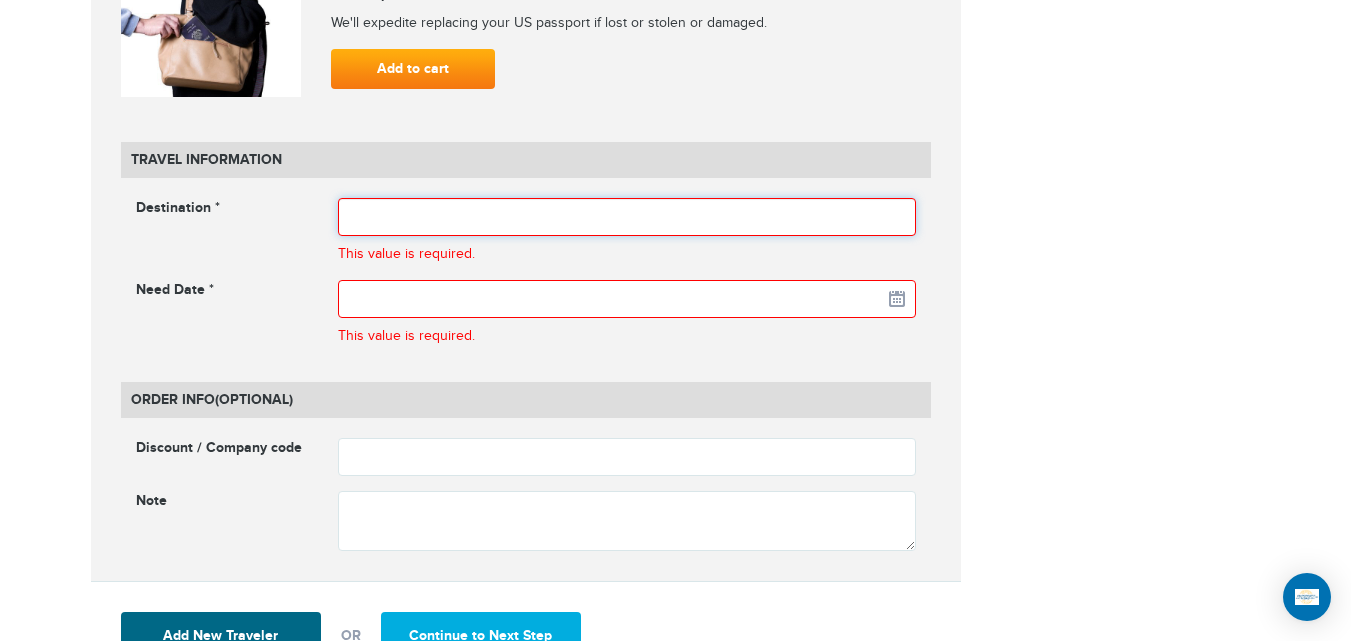 click at bounding box center (627, 217) 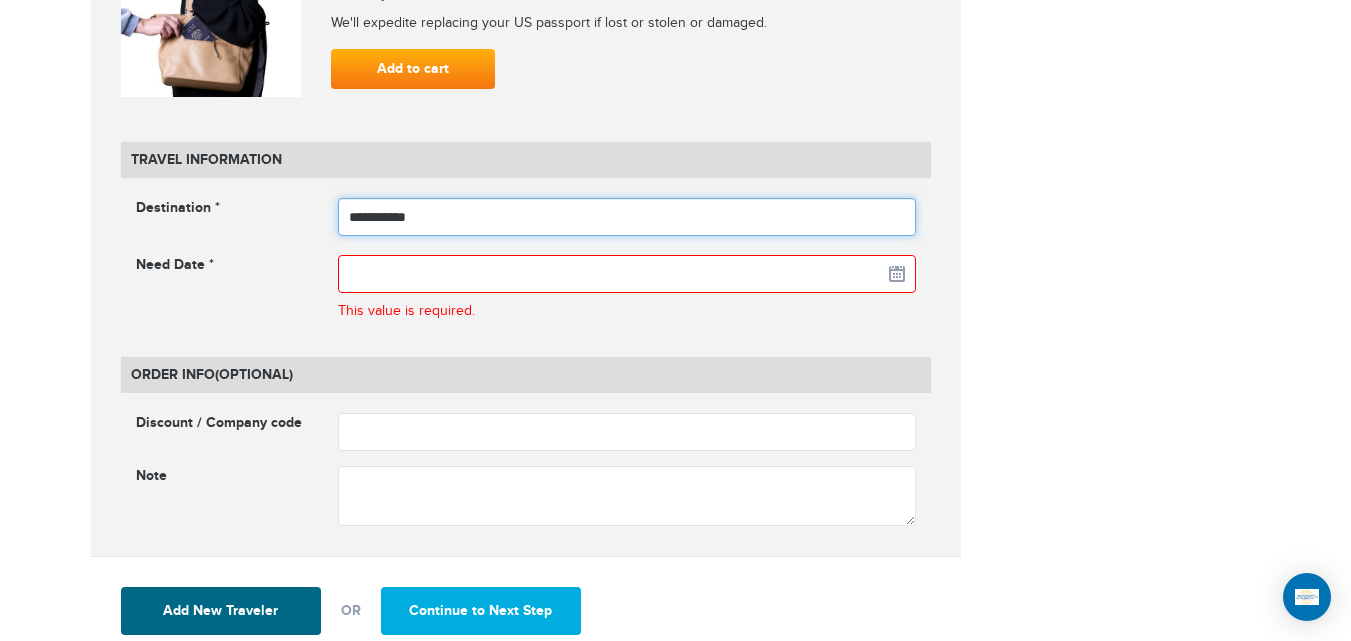 type on "**********" 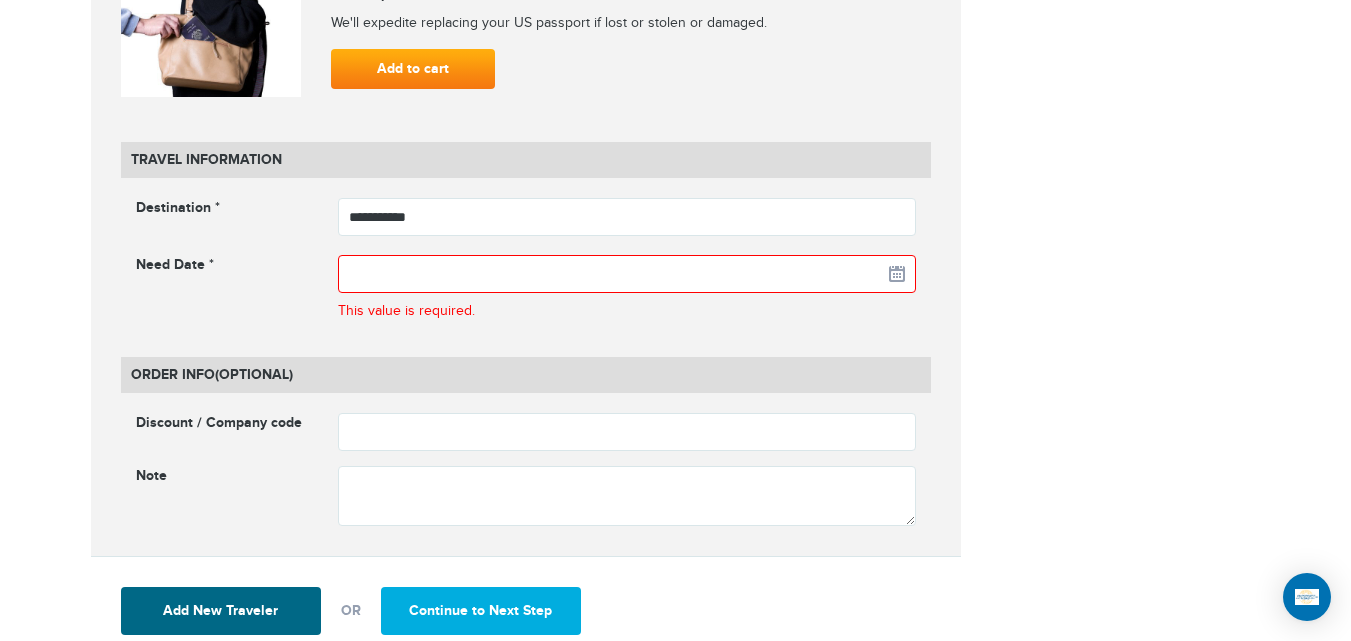 click on "**********" at bounding box center (676, -766) 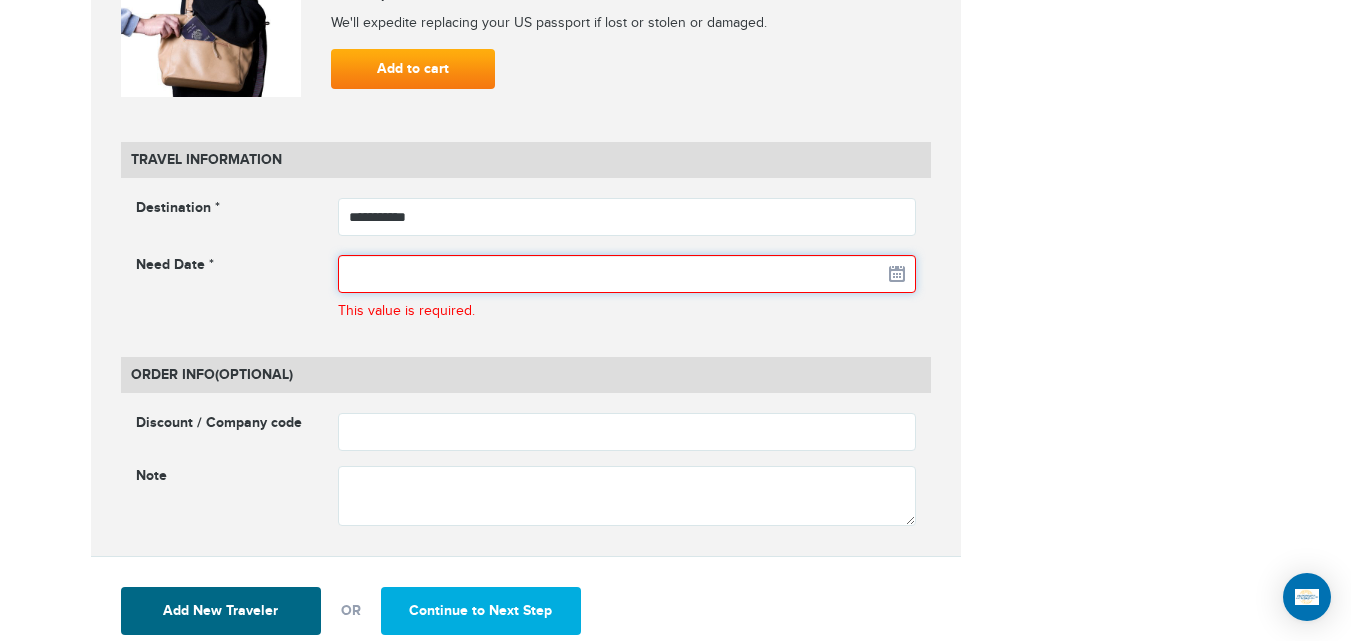 click at bounding box center [627, 274] 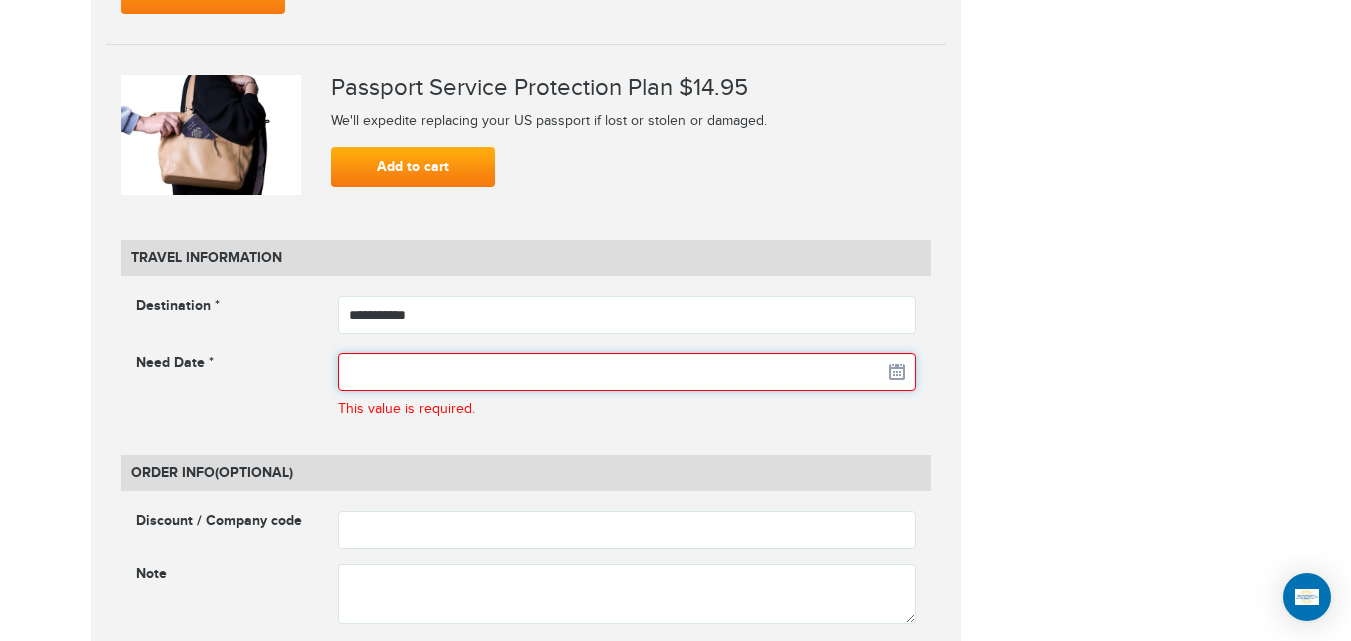 scroll, scrollTop: 2456, scrollLeft: 0, axis: vertical 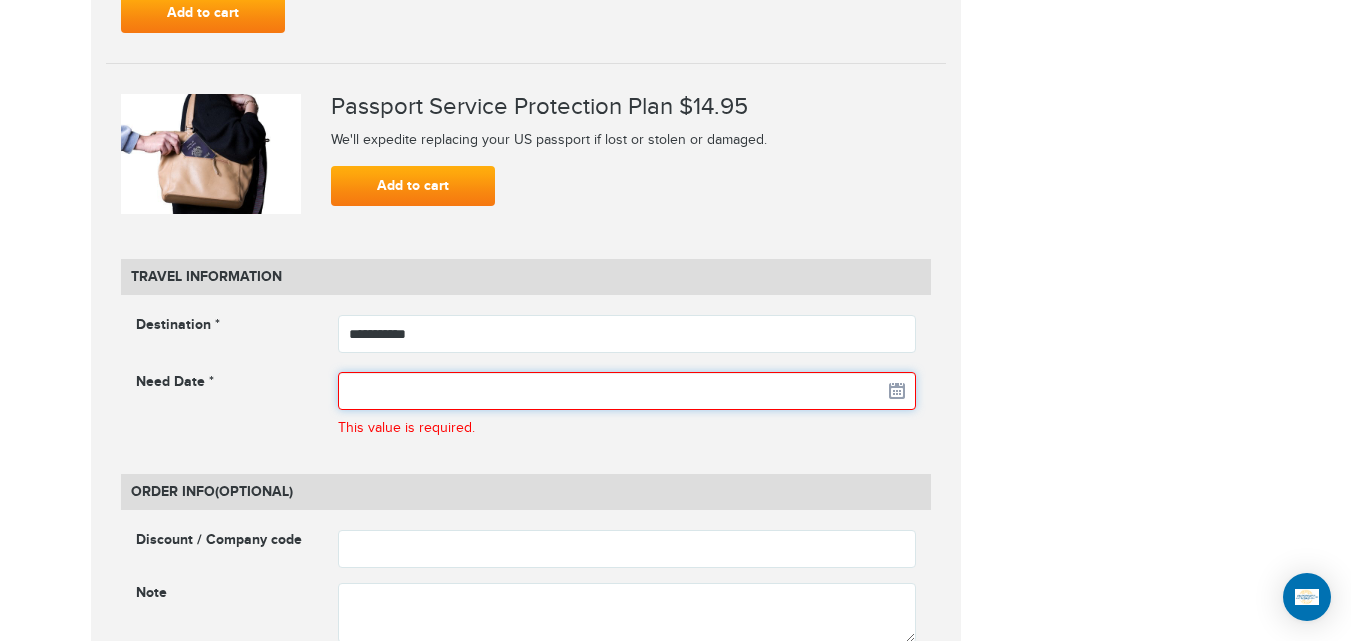 click at bounding box center (627, 391) 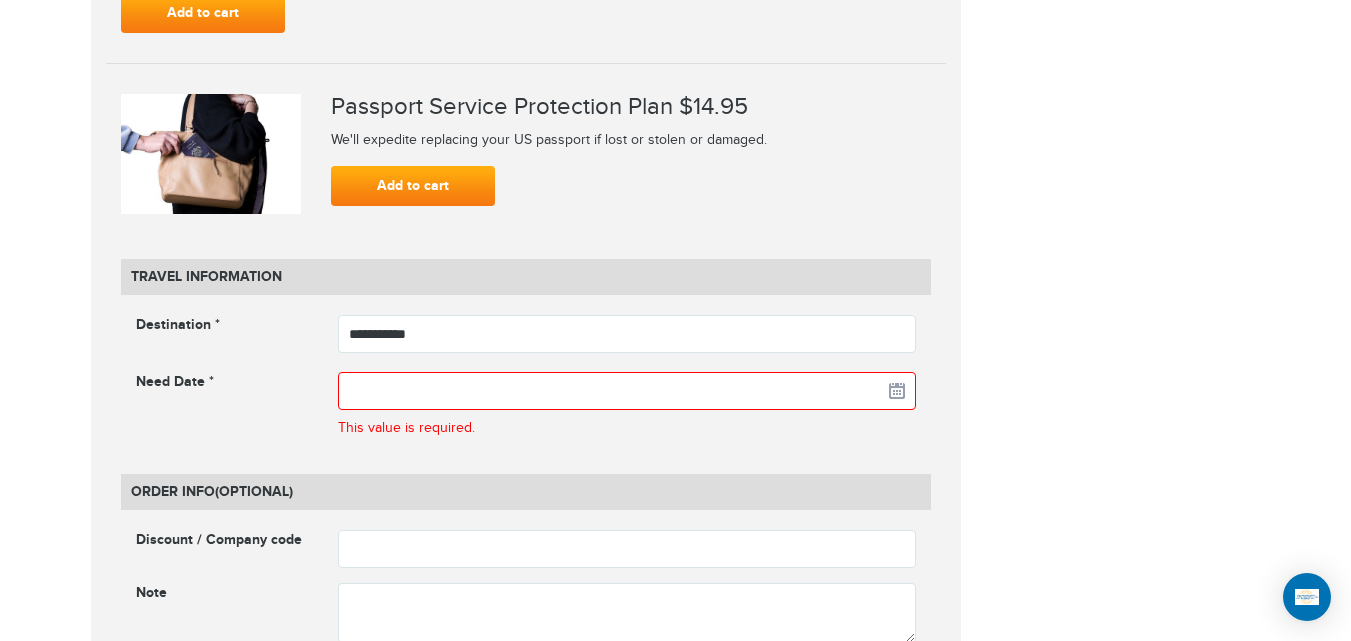 click on "**********" at bounding box center [676, -649] 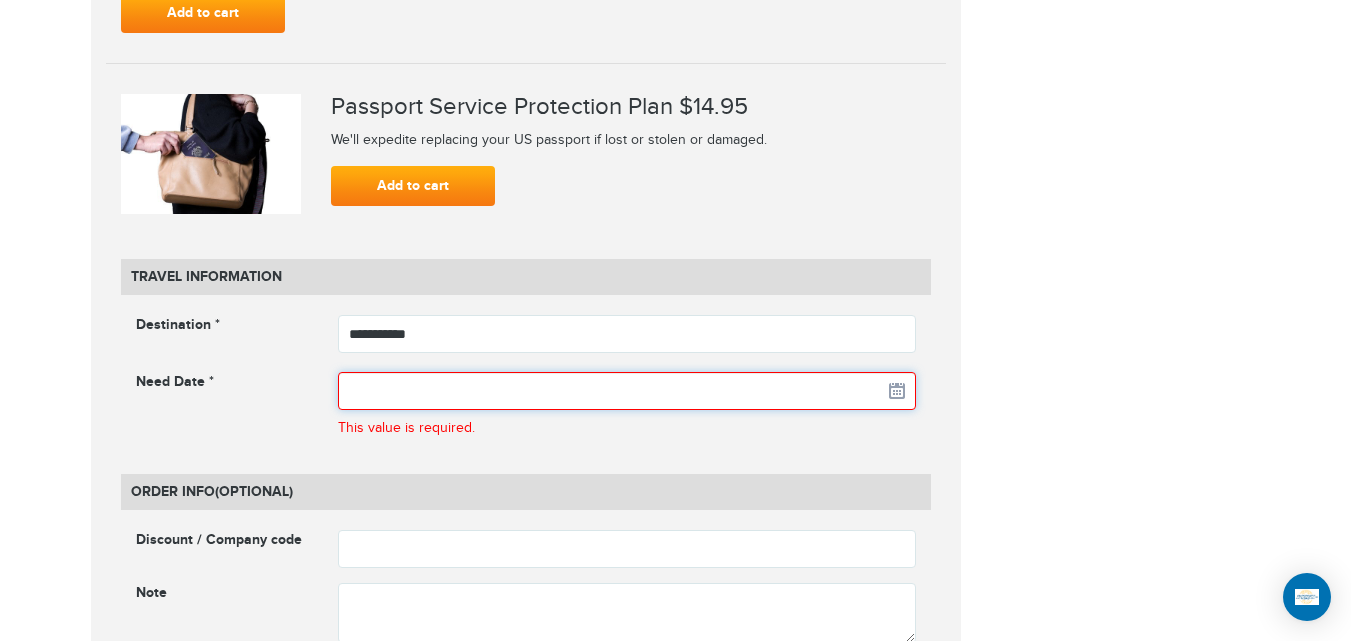 click at bounding box center [627, 391] 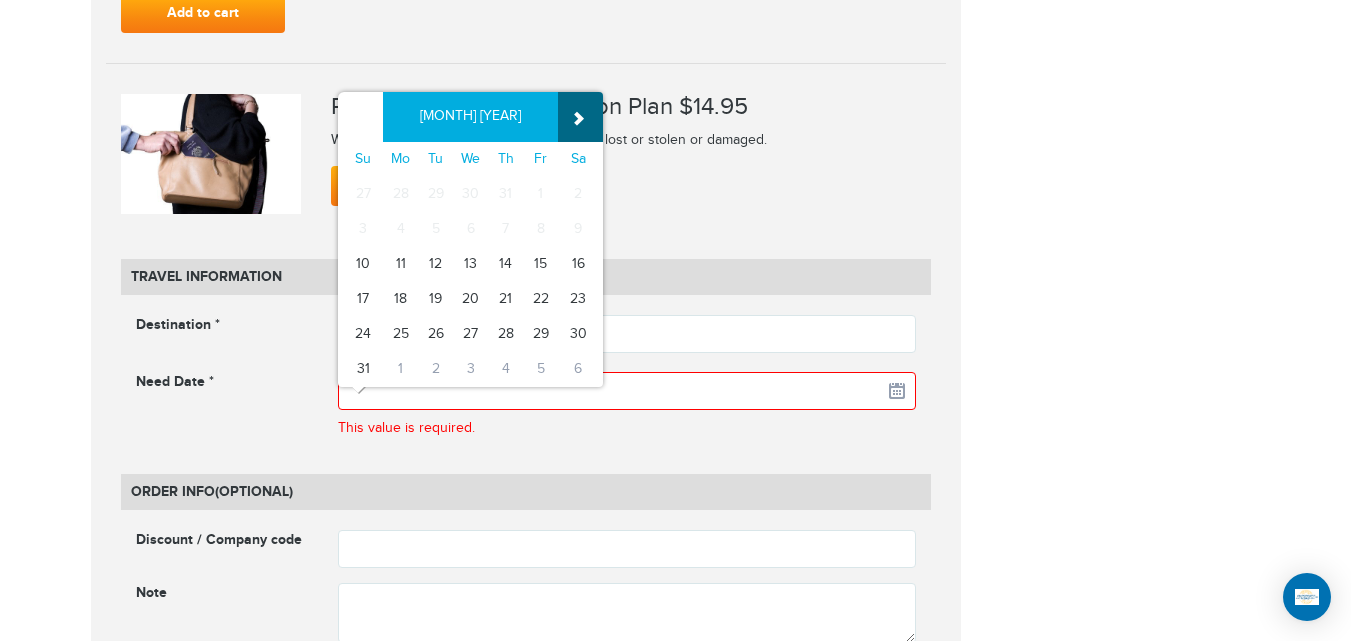 click on "»" at bounding box center (580, 117) 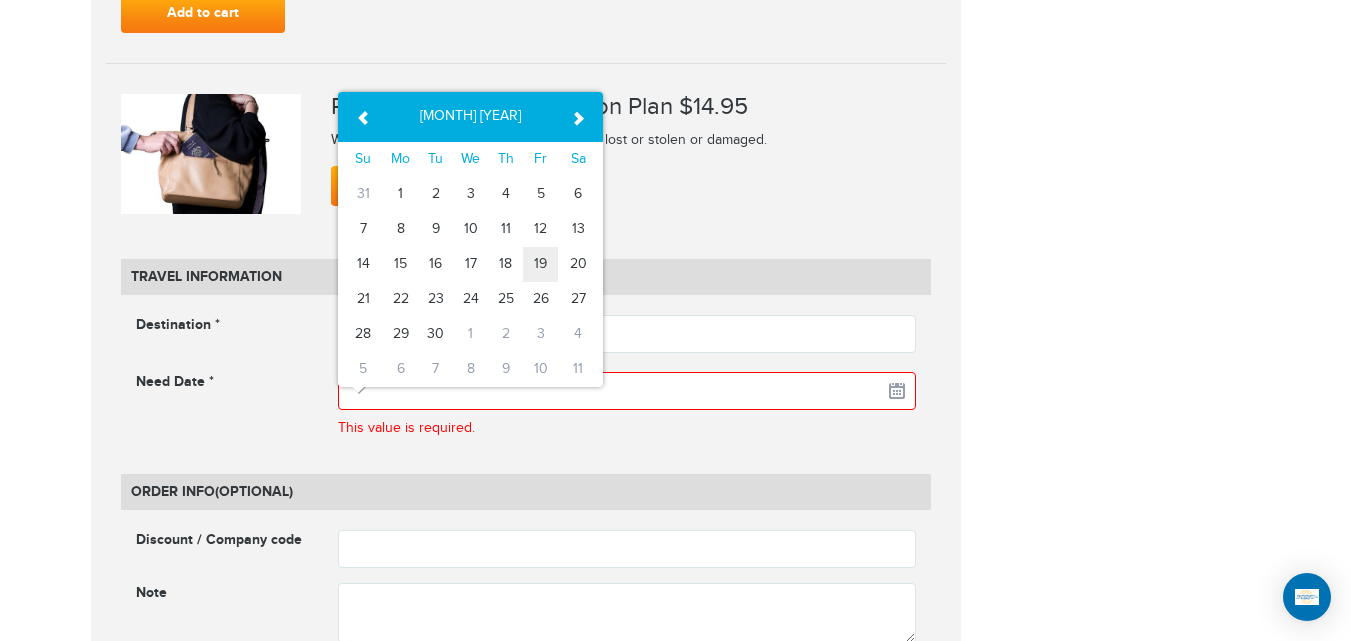 click on "19" at bounding box center (540, 264) 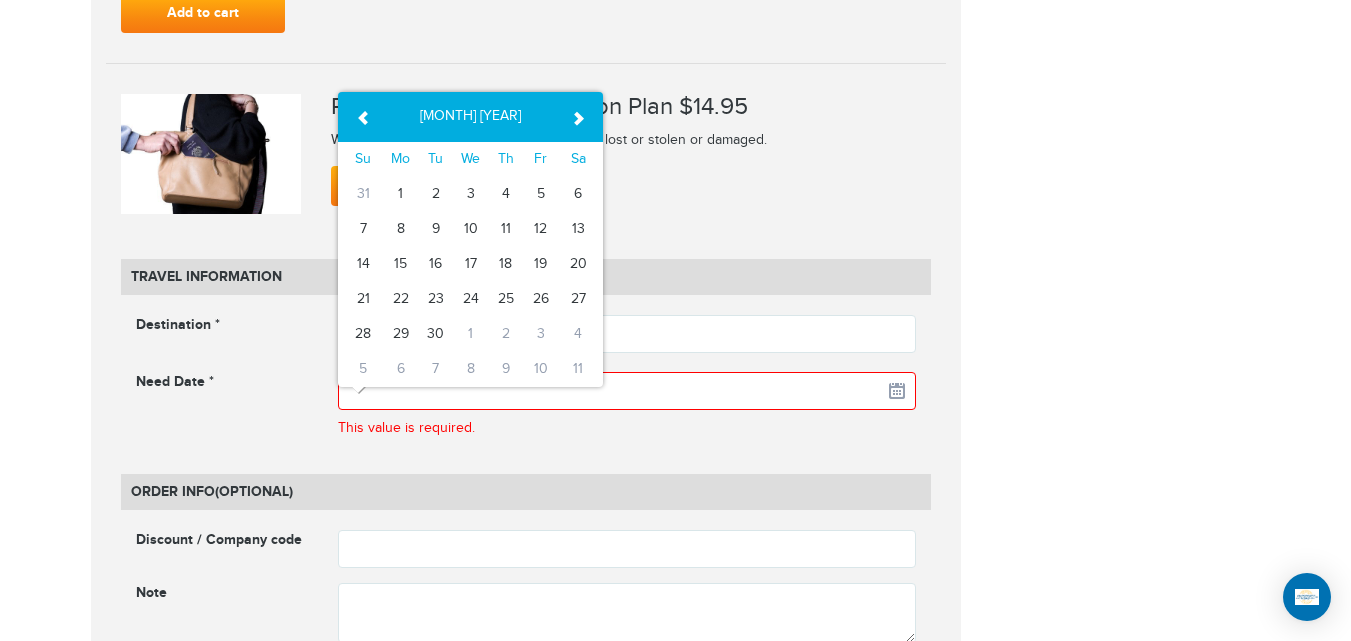 type on "**********" 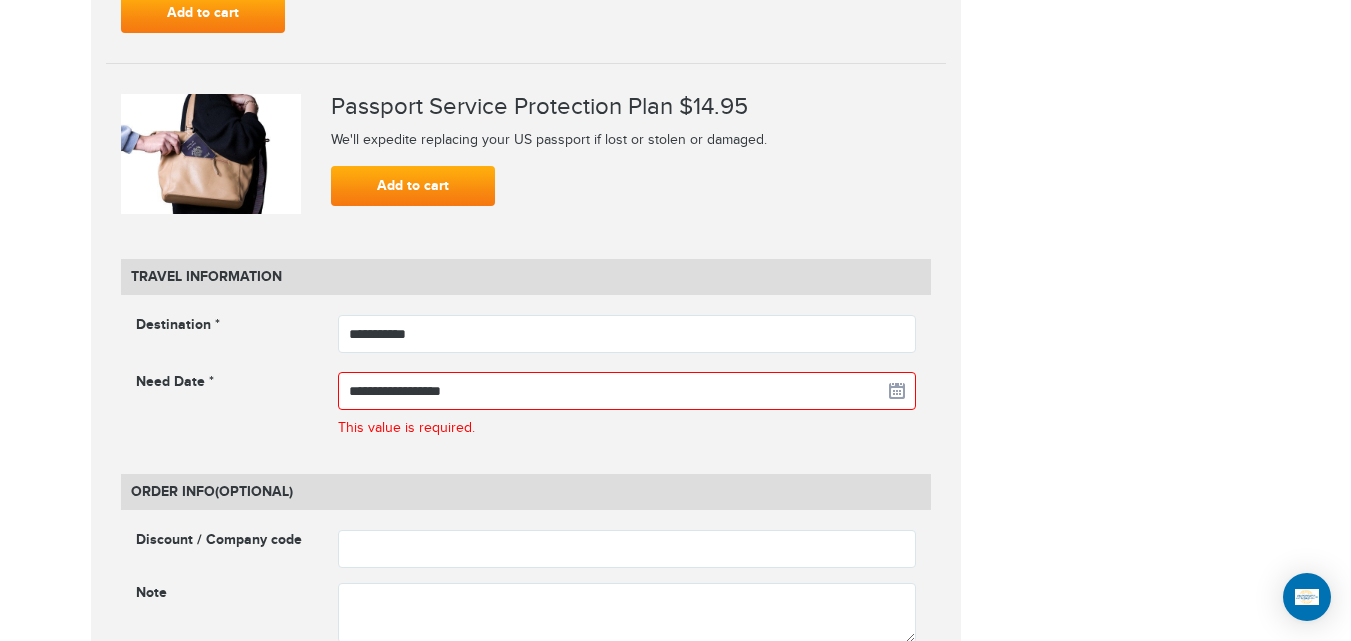 click on "**********" at bounding box center [676, -649] 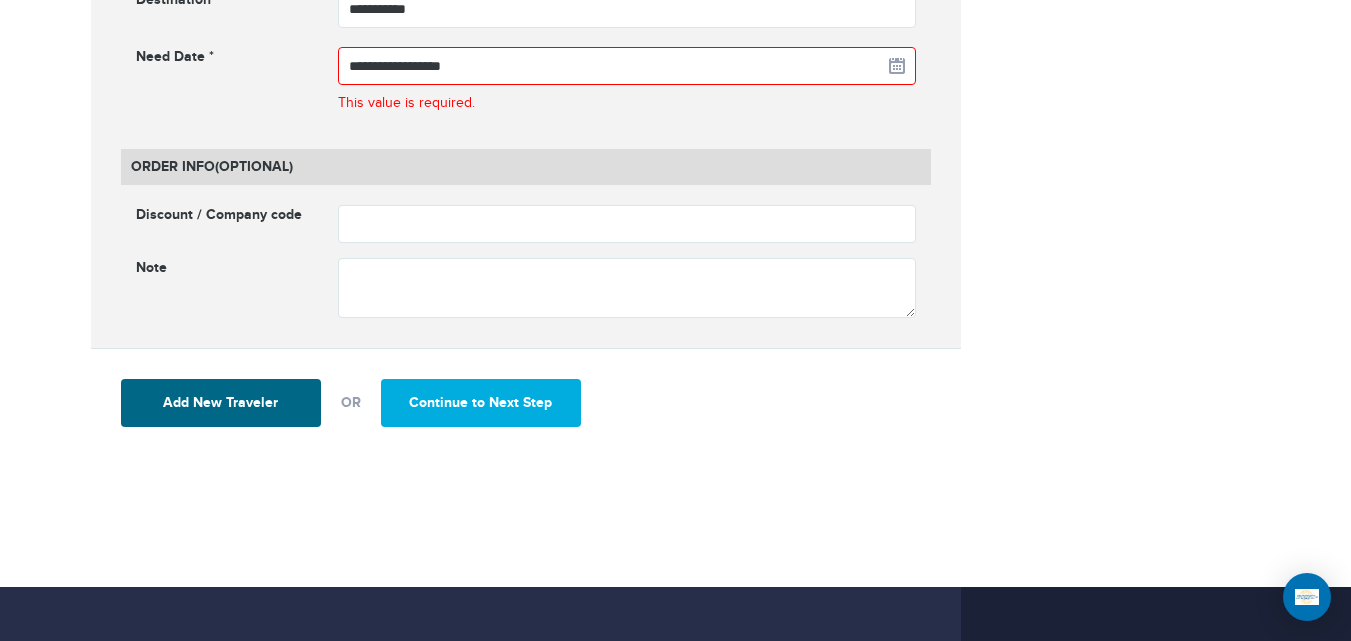 click on "Add New Traveler
OR
Continue to Next Step" at bounding box center (526, 402) 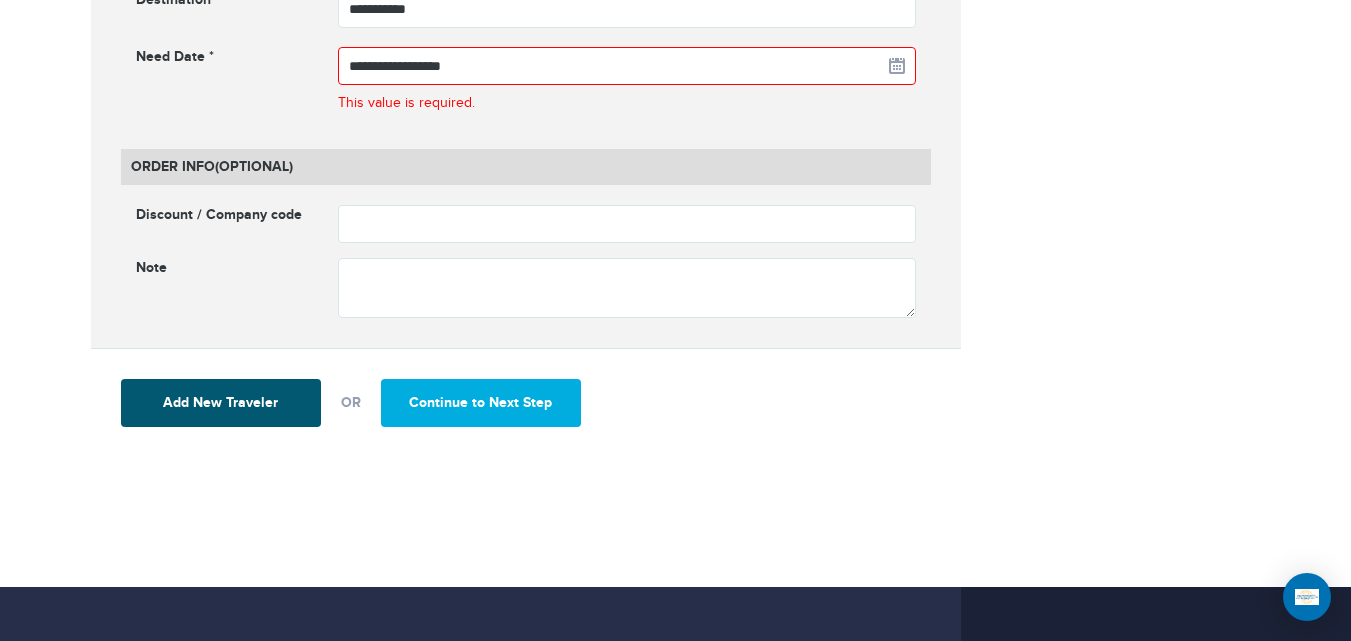 click on "Add New Traveler" at bounding box center [221, 403] 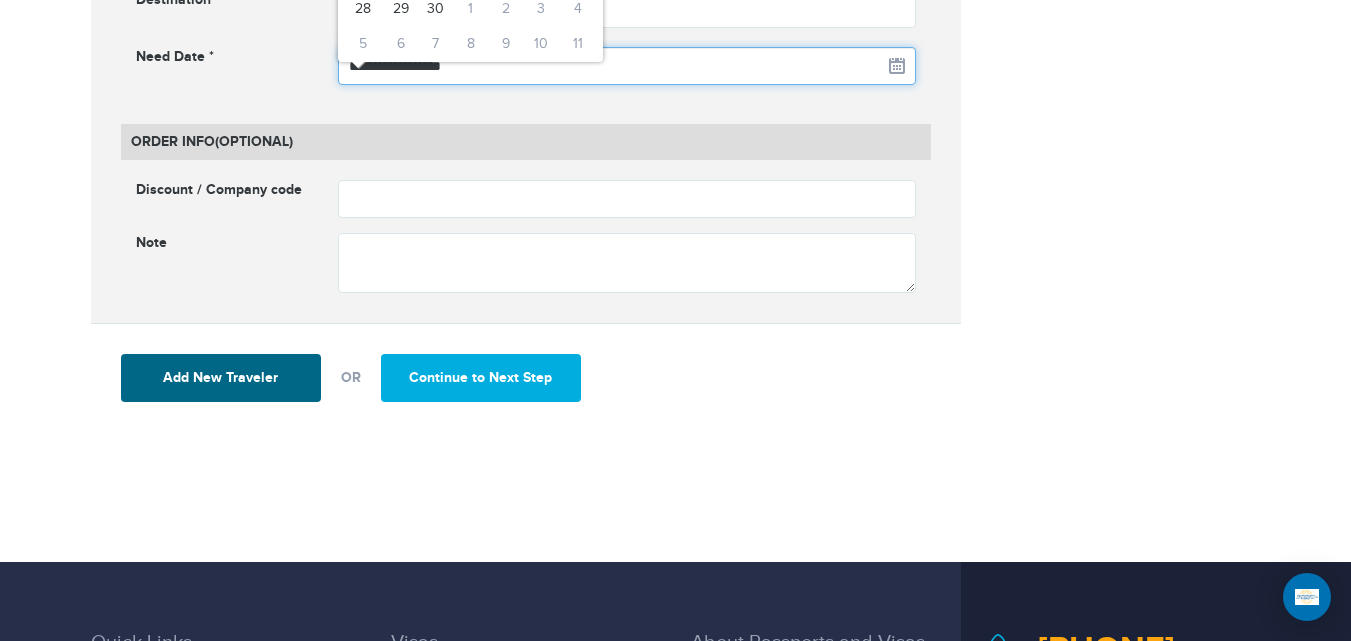 click on "**********" at bounding box center (627, 66) 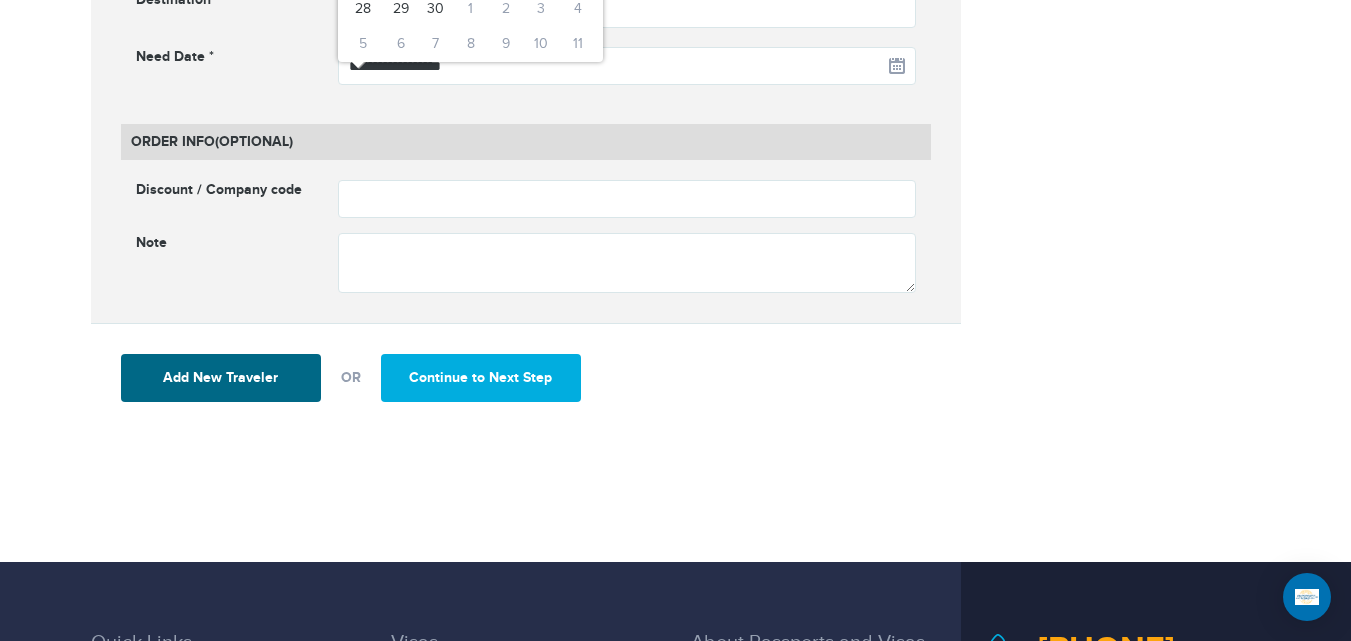 click on "**********" at bounding box center (676, -974) 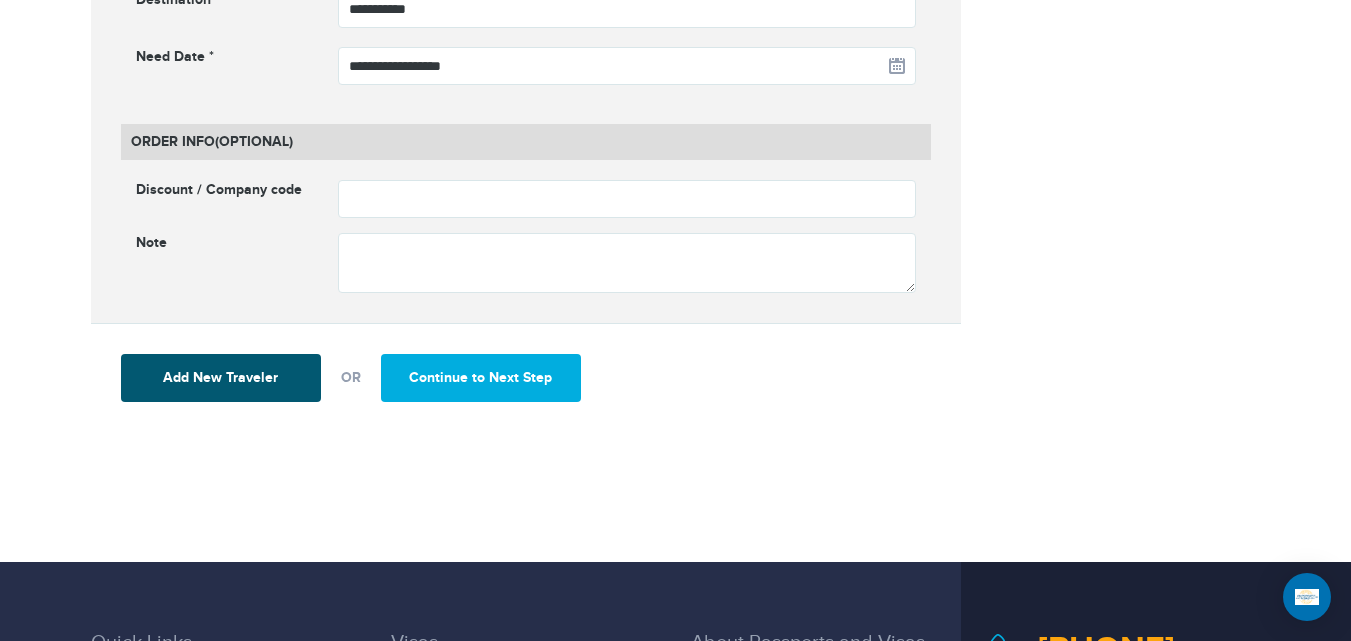 click on "Add New Traveler" at bounding box center (221, 378) 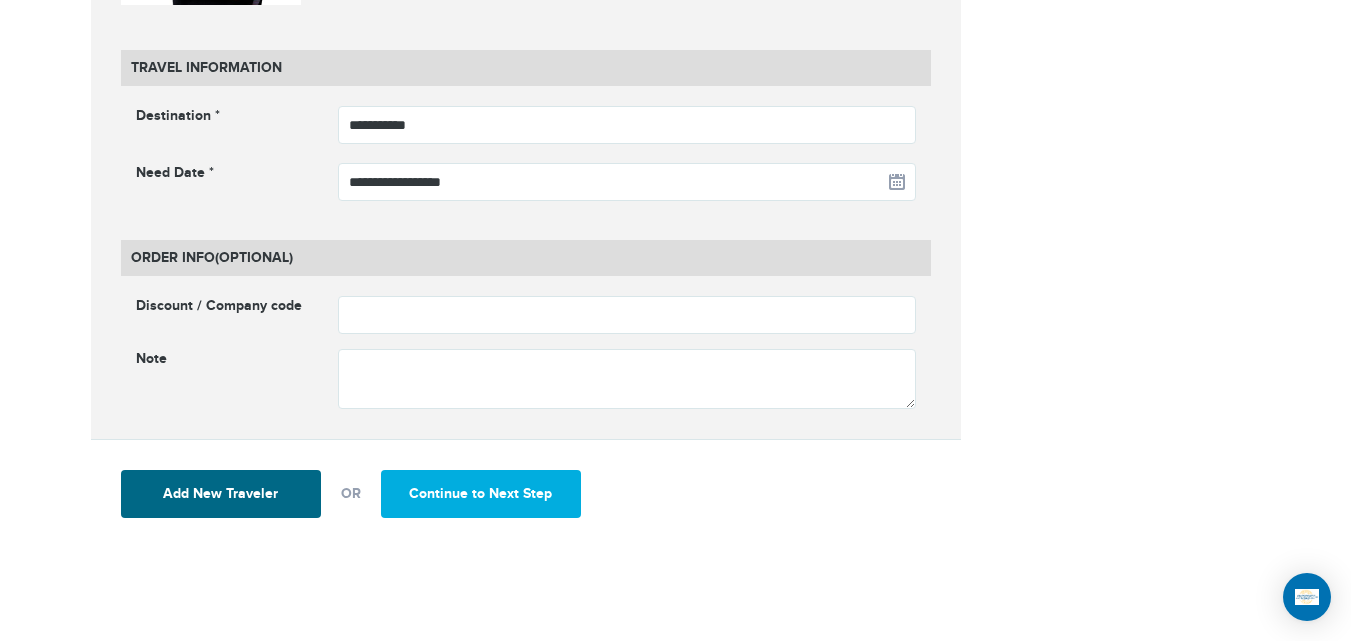 scroll, scrollTop: 2724, scrollLeft: 0, axis: vertical 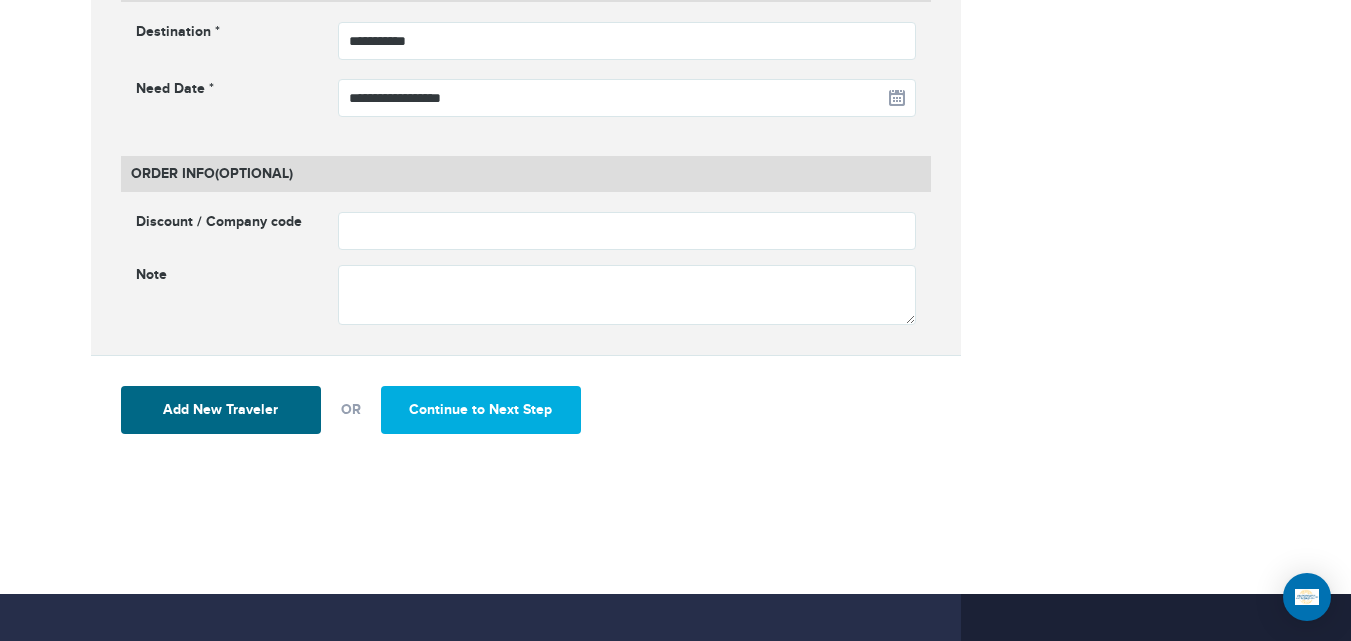 click on "**********" at bounding box center [526, -746] 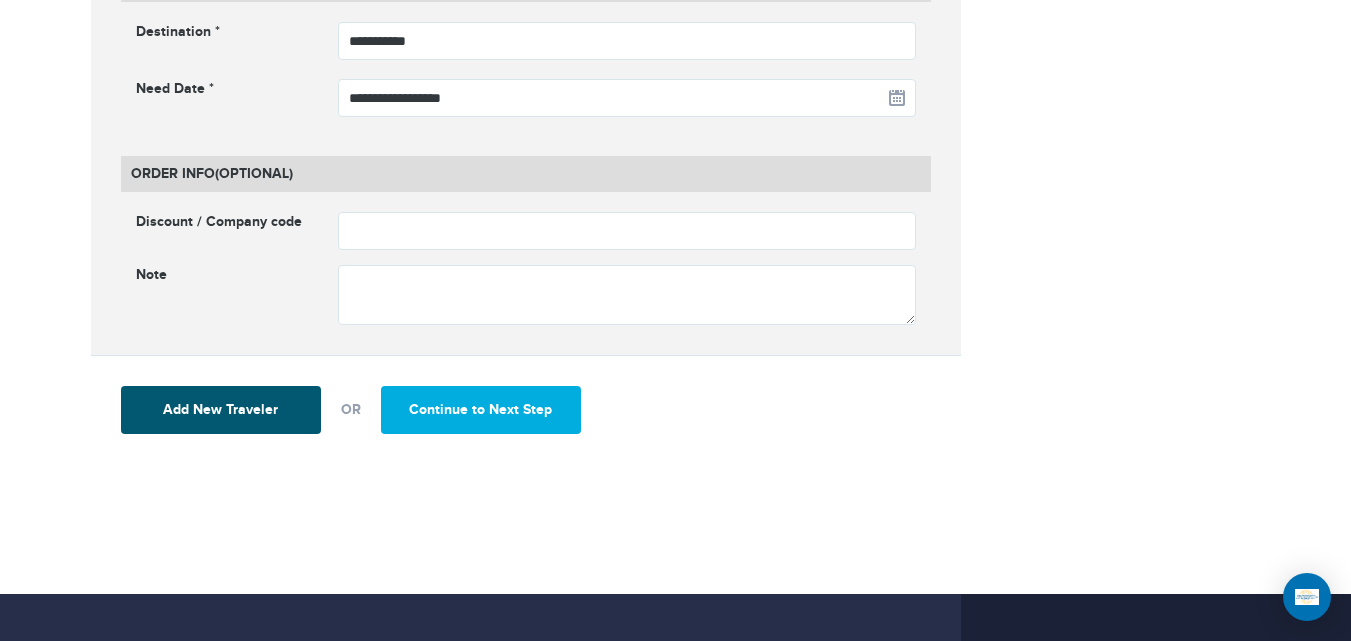 click on "Add New Traveler" at bounding box center (221, 410) 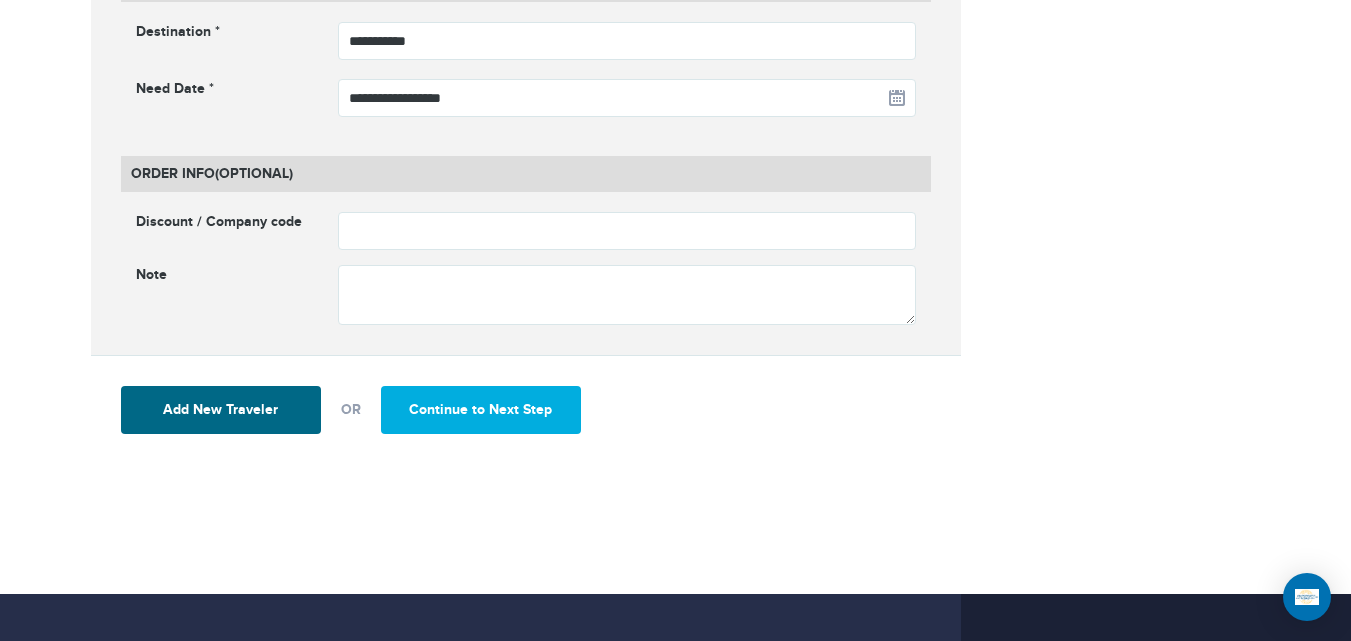 click on "Add New Traveler
OR
Continue to Next Step" at bounding box center [526, 409] 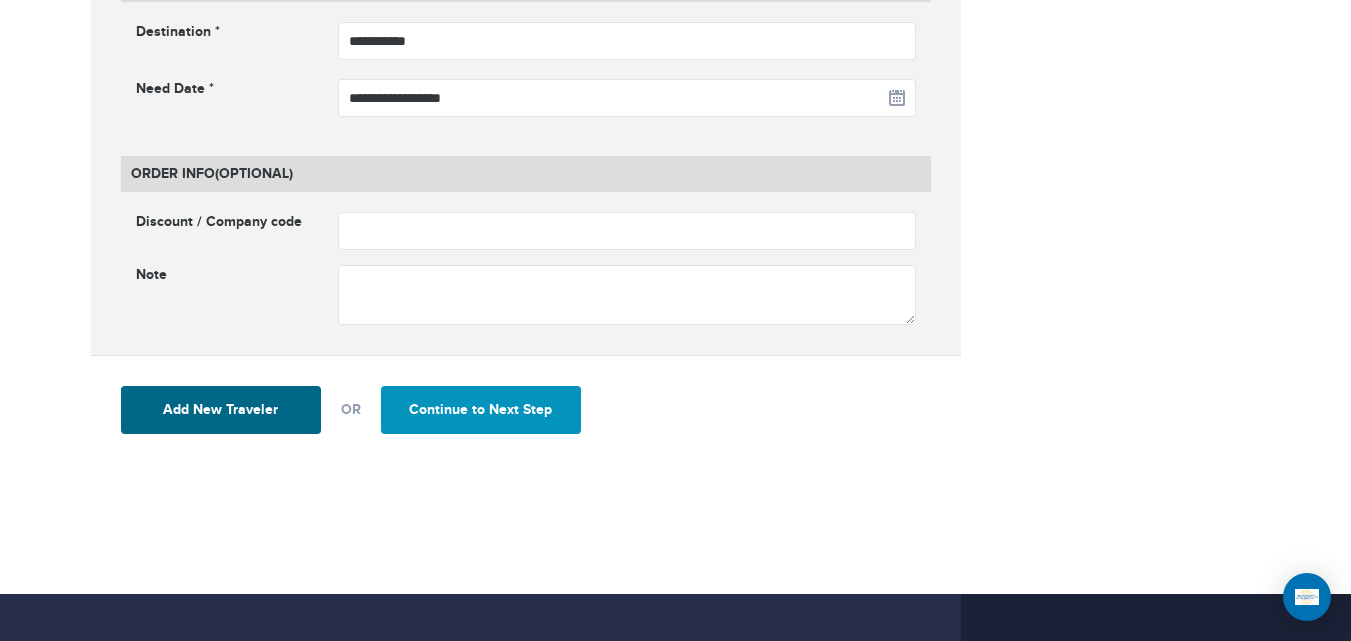 click on "Continue to Next Step" at bounding box center [481, 410] 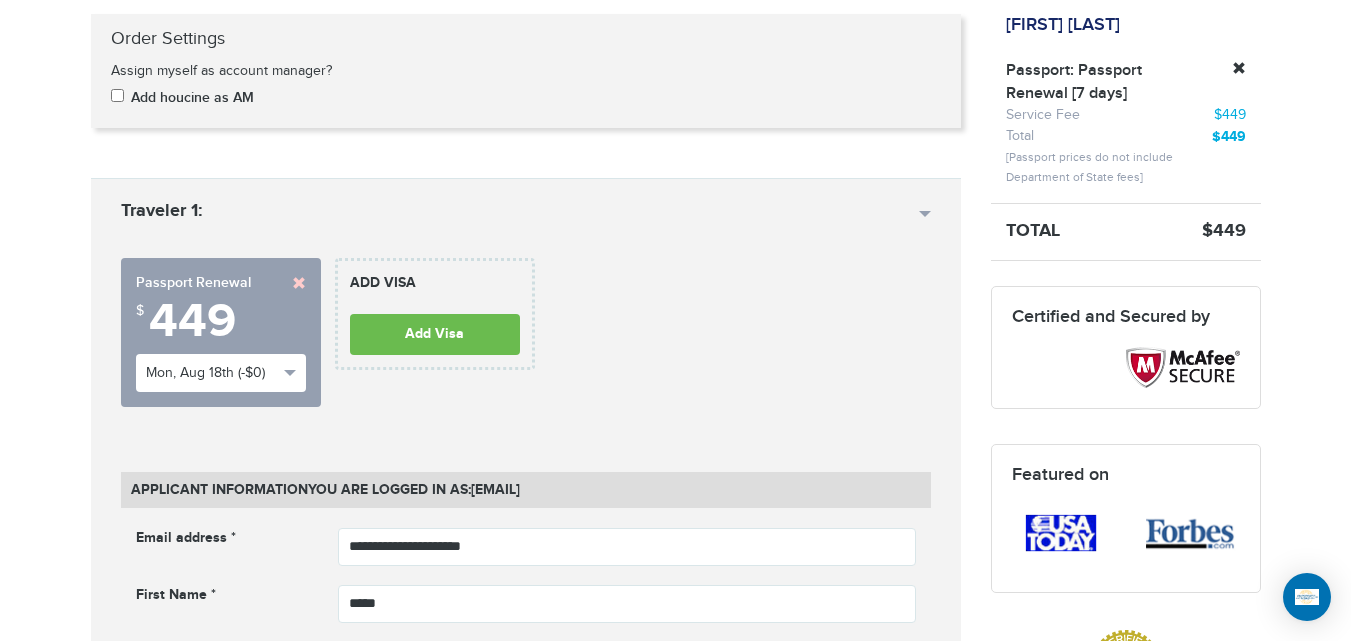 scroll, scrollTop: 415, scrollLeft: 0, axis: vertical 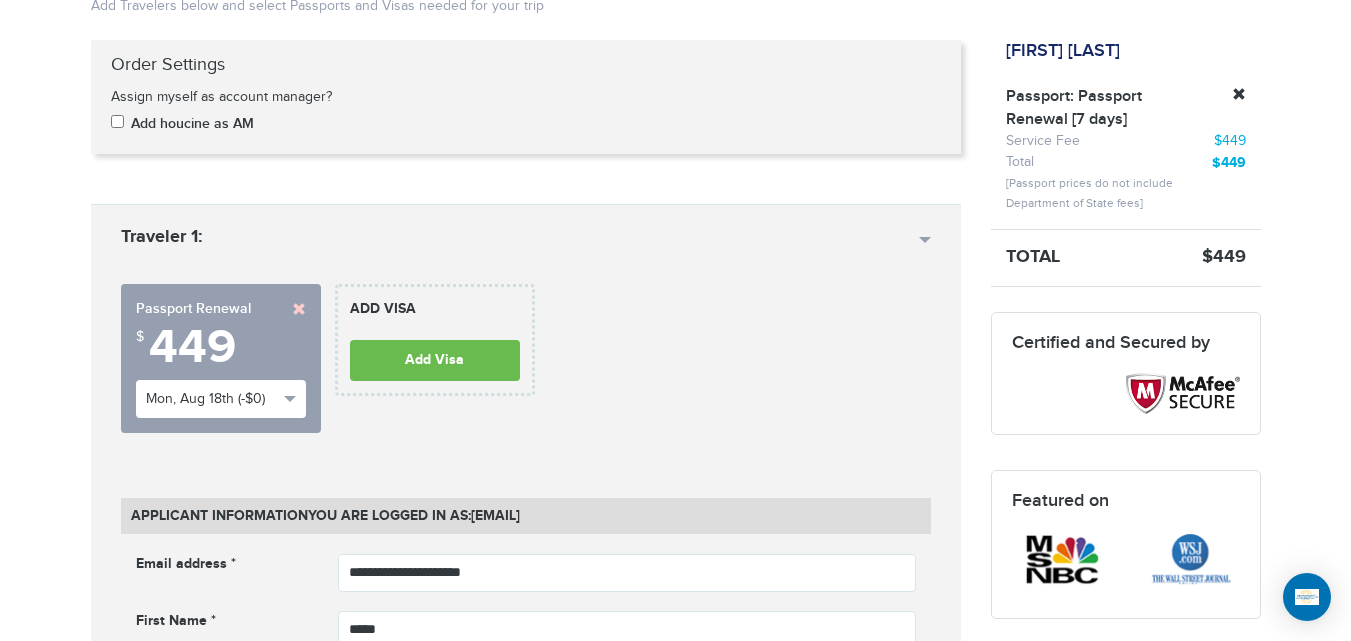 click on "[PHONE]
Passports & Visas.com
Hello, [PERSON]
Passports
Passport Renewal
New Passport
Second Passport
Passport Name Change
Lost Passport
Child Passport
Travel Visas" at bounding box center (675, 1519) 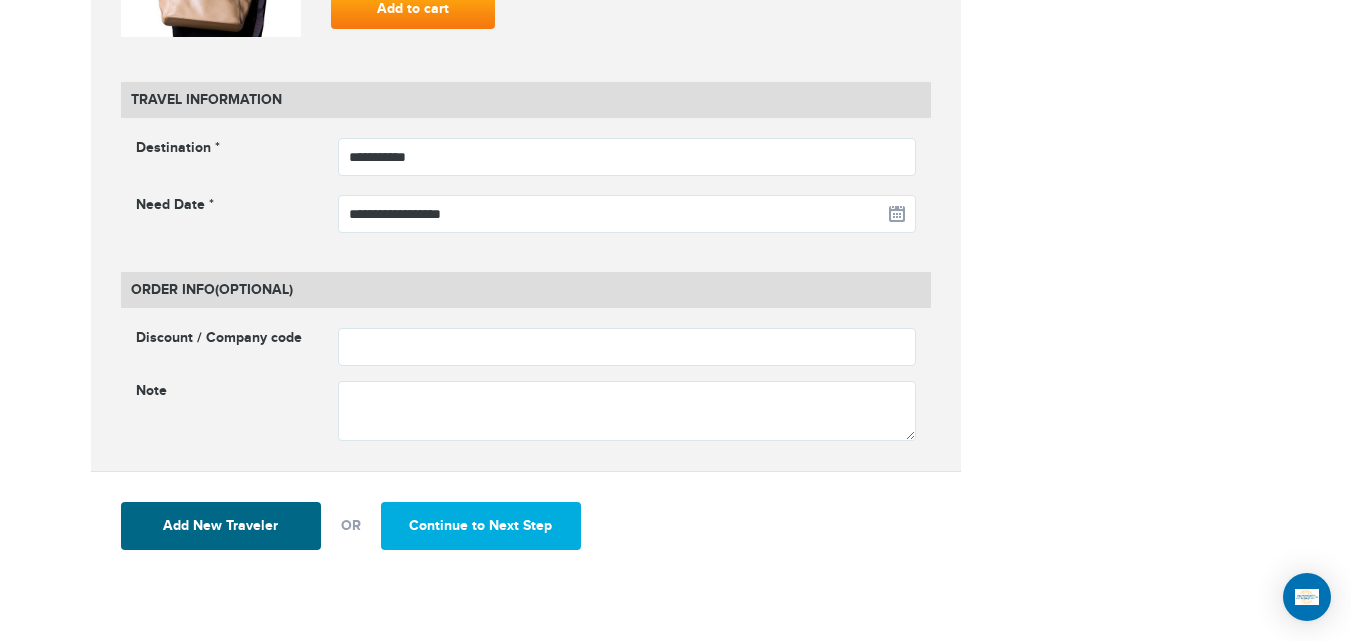 scroll, scrollTop: 2653, scrollLeft: 0, axis: vertical 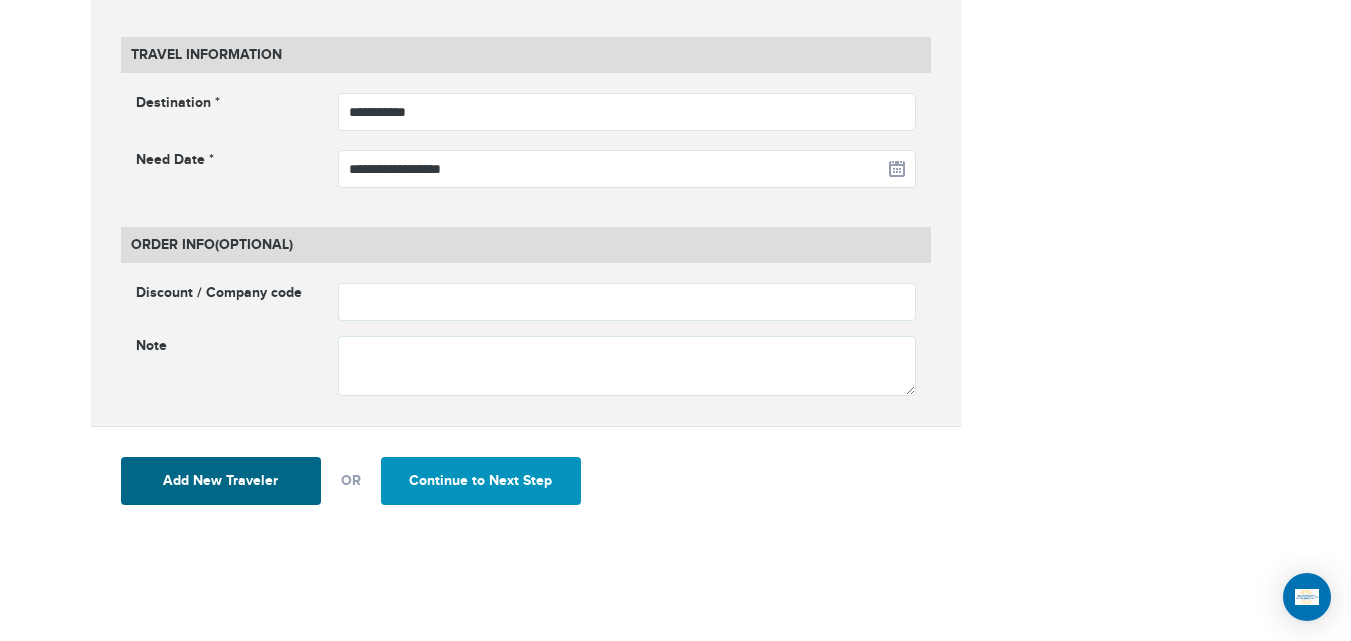 click on "Continue to Next Step" at bounding box center [481, 481] 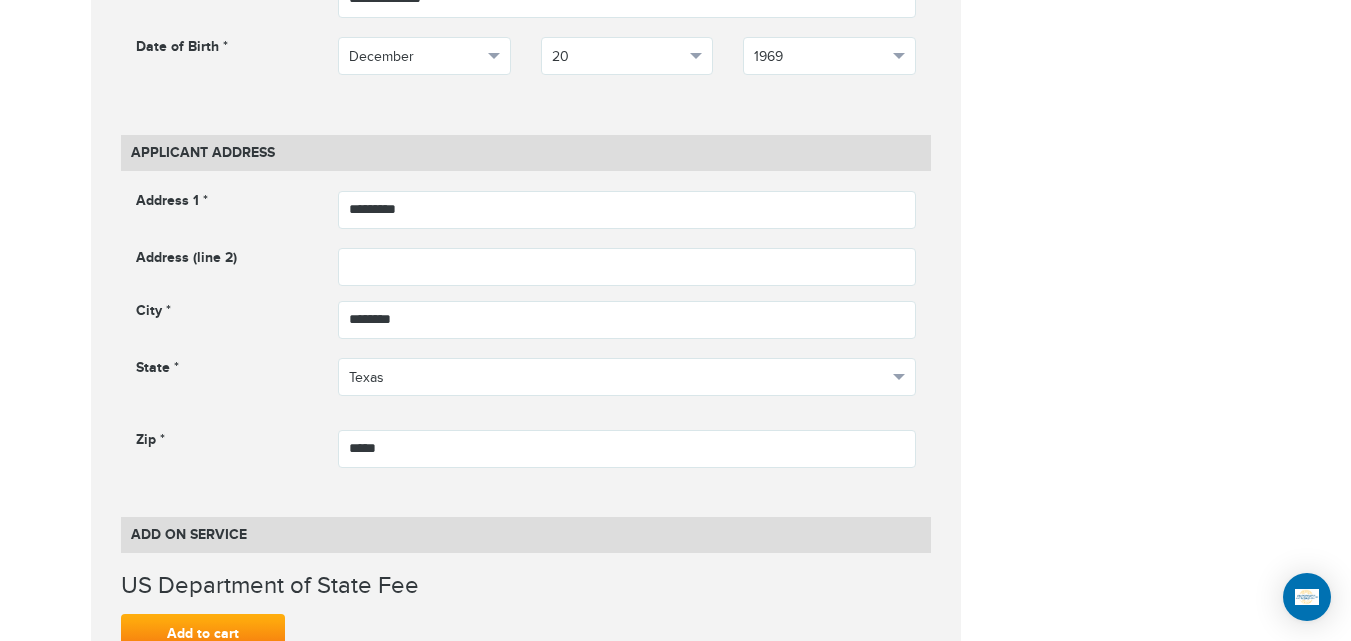 scroll, scrollTop: 190, scrollLeft: 0, axis: vertical 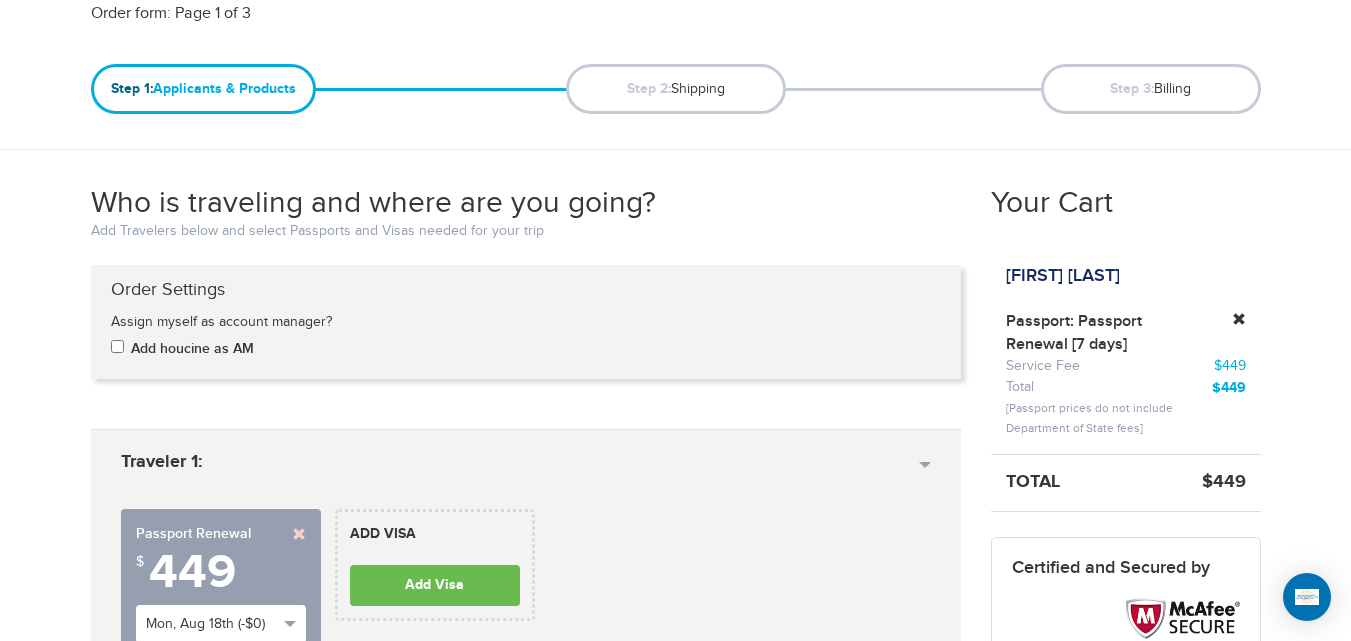 click on "Assign myself as account manager?
Add houcine as AM" at bounding box center (239, 342) 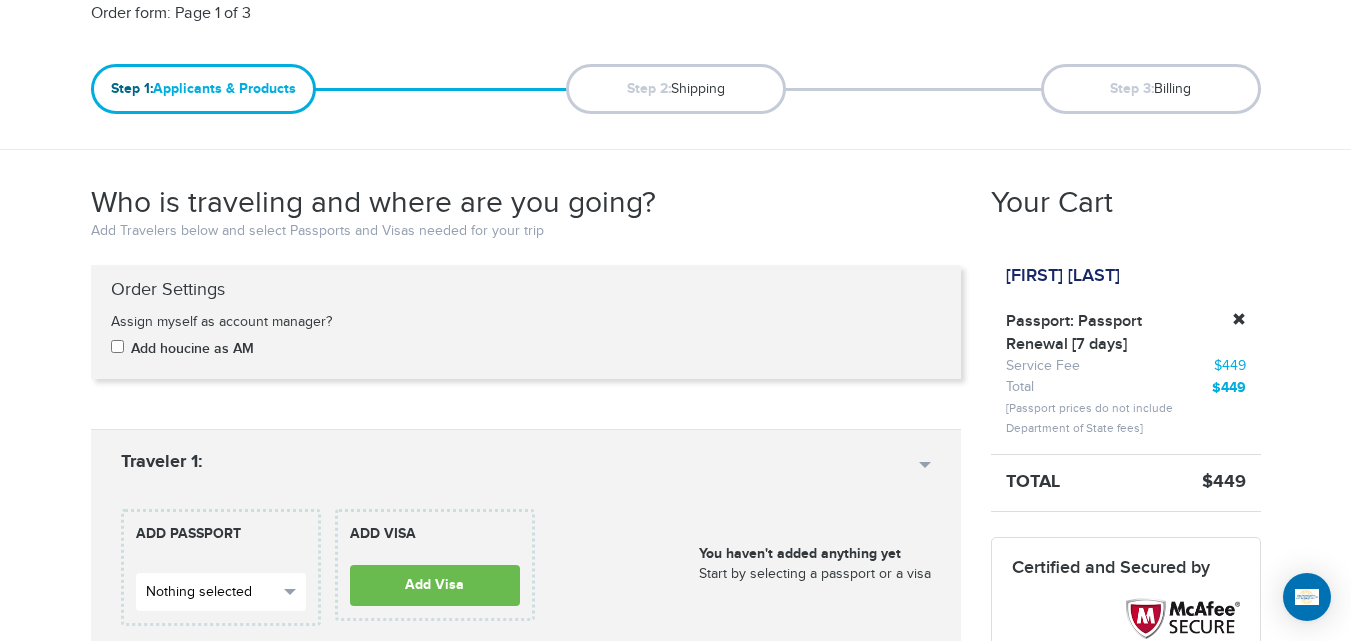 click on "Nothing selected" at bounding box center (212, 592) 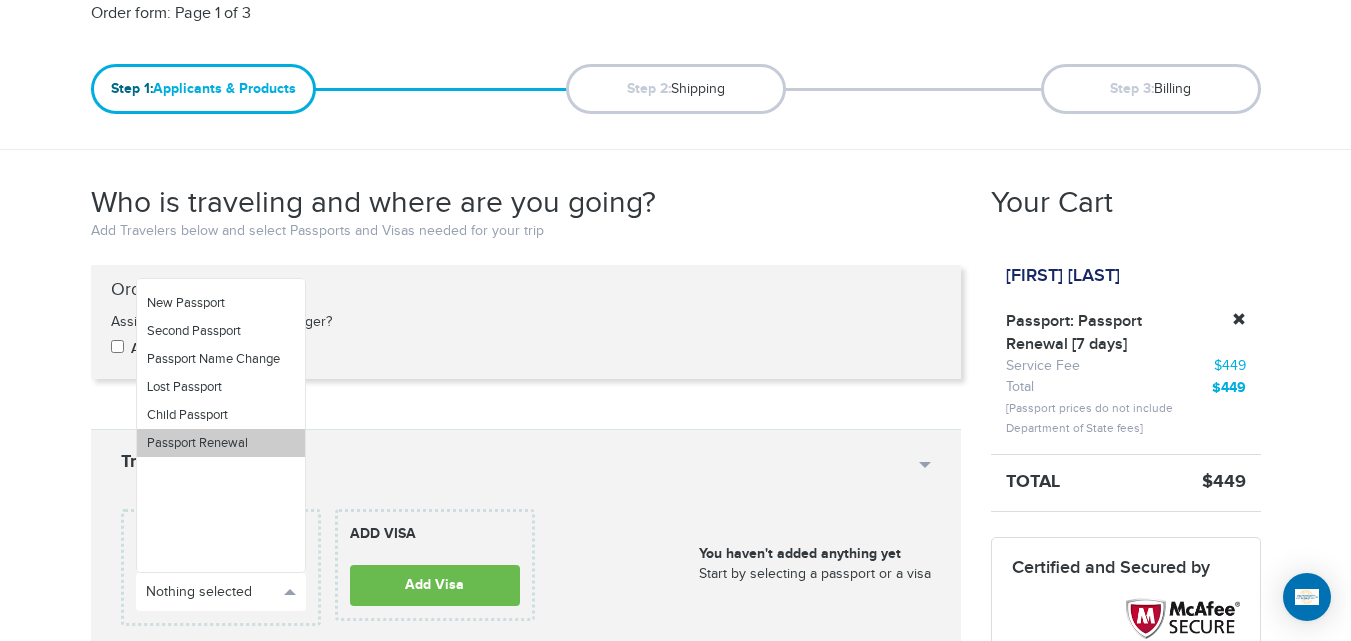 click on "Passport Renewal" at bounding box center (221, 443) 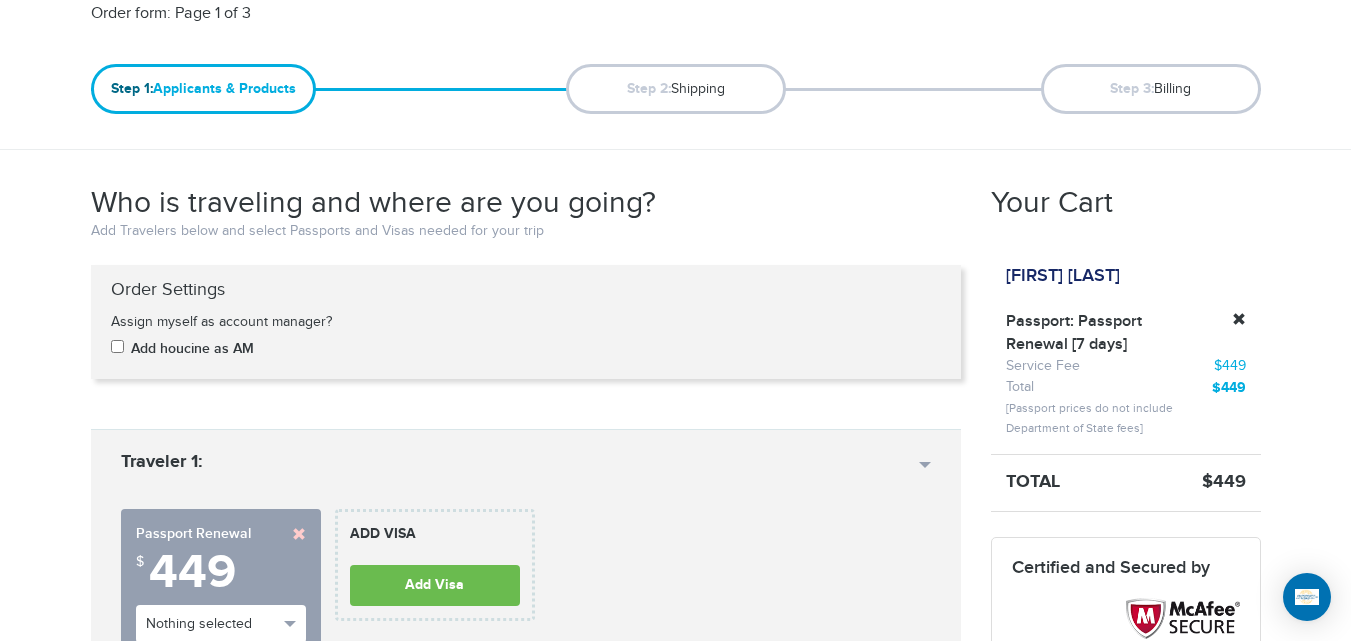 click on "[PHONE]
Passports & Visas.com
Hello, [PERSON]
Passports
Passport Renewal
New Passport
Second Passport
Passport Name Change
Lost Passport
Child Passport
Travel Visas" at bounding box center (675, 1744) 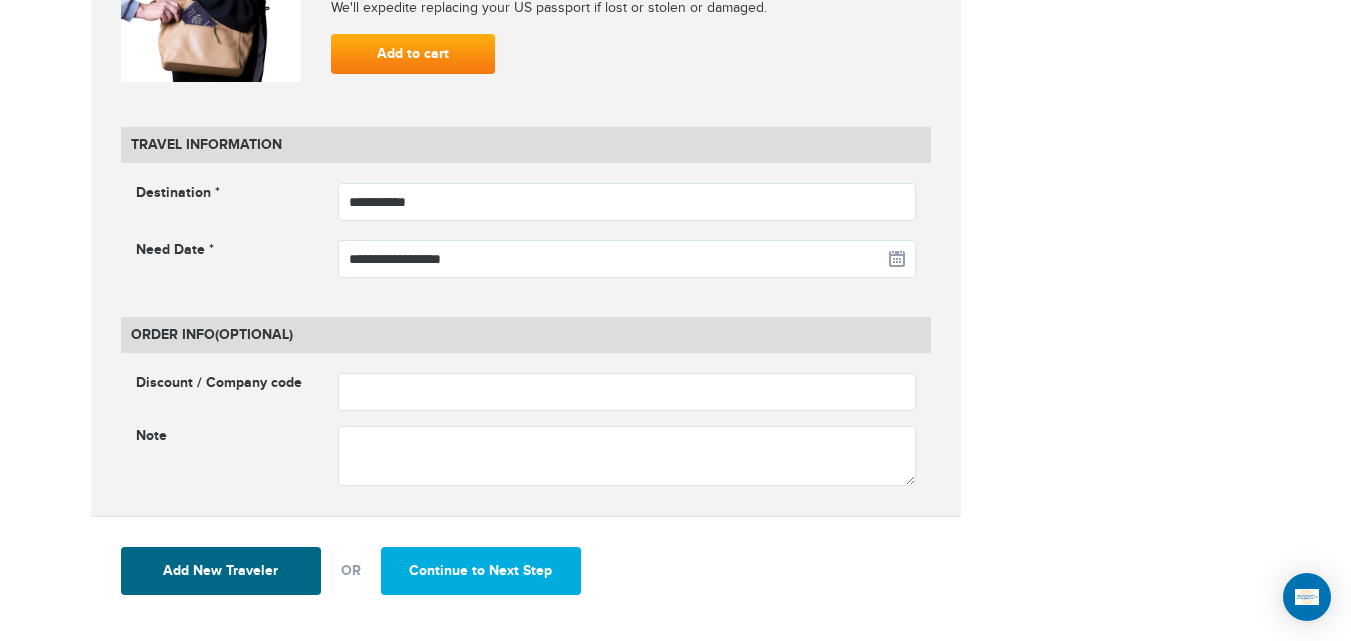scroll, scrollTop: 2569, scrollLeft: 0, axis: vertical 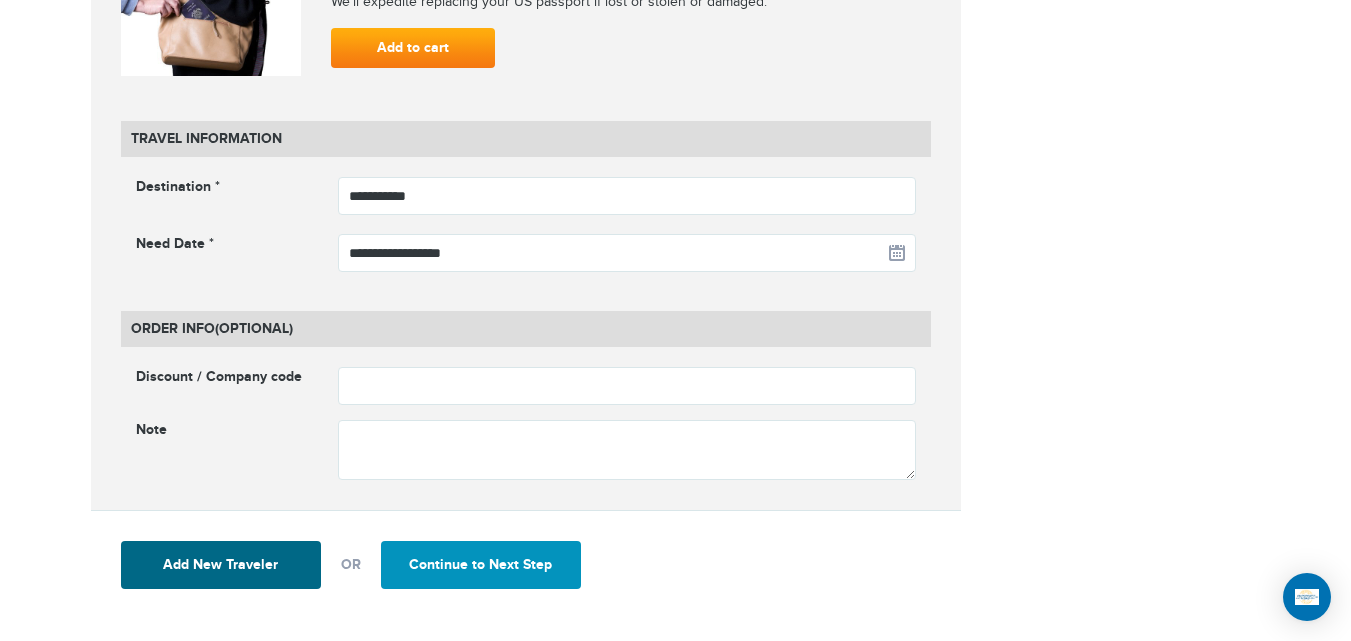 click on "Continue to Next Step" at bounding box center [481, 565] 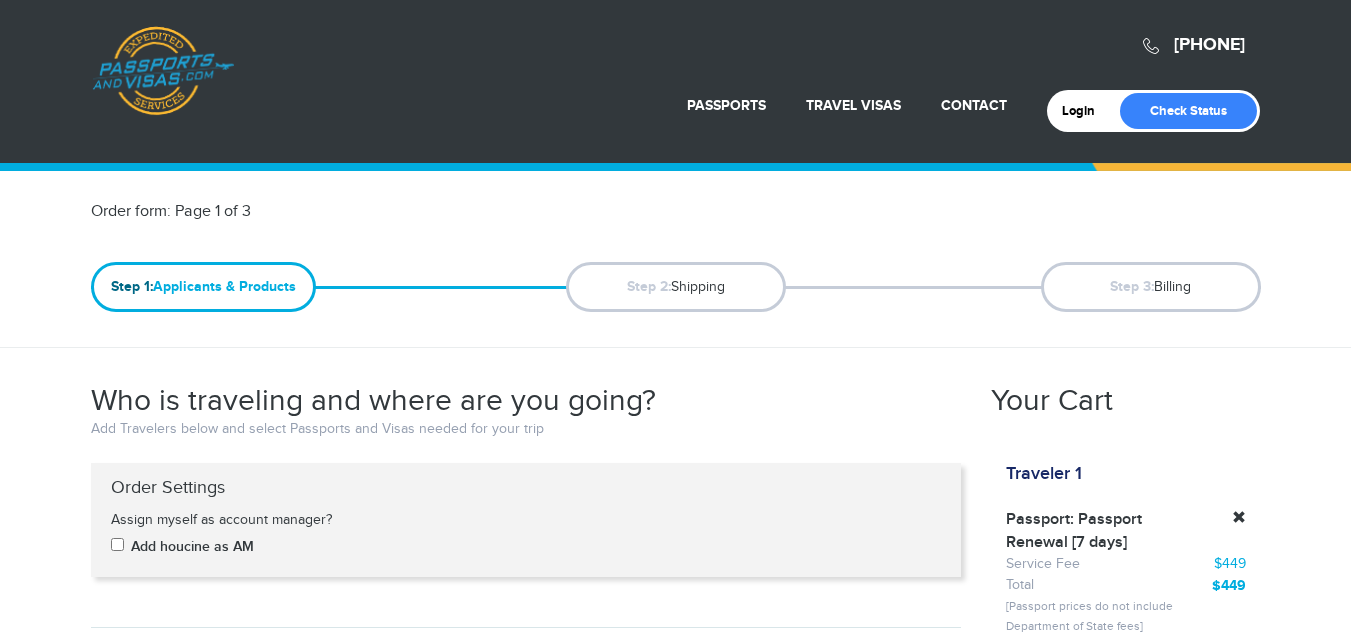 scroll, scrollTop: 793, scrollLeft: 0, axis: vertical 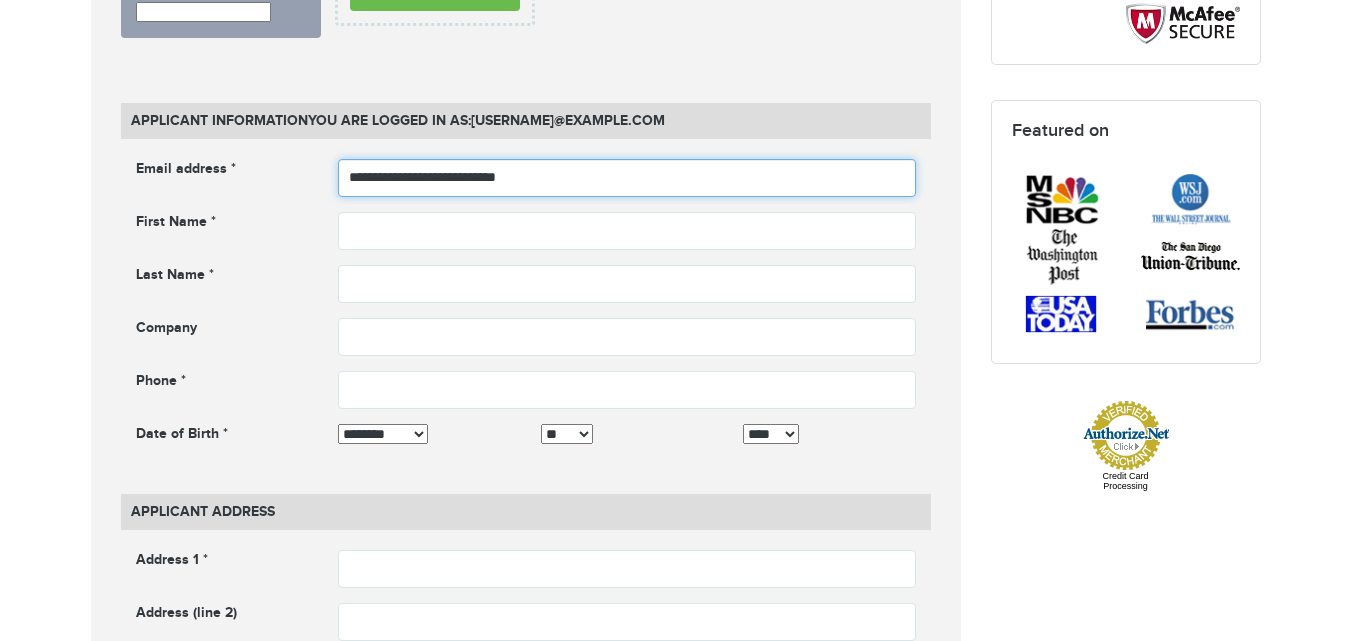 click on "**********" at bounding box center [627, 178] 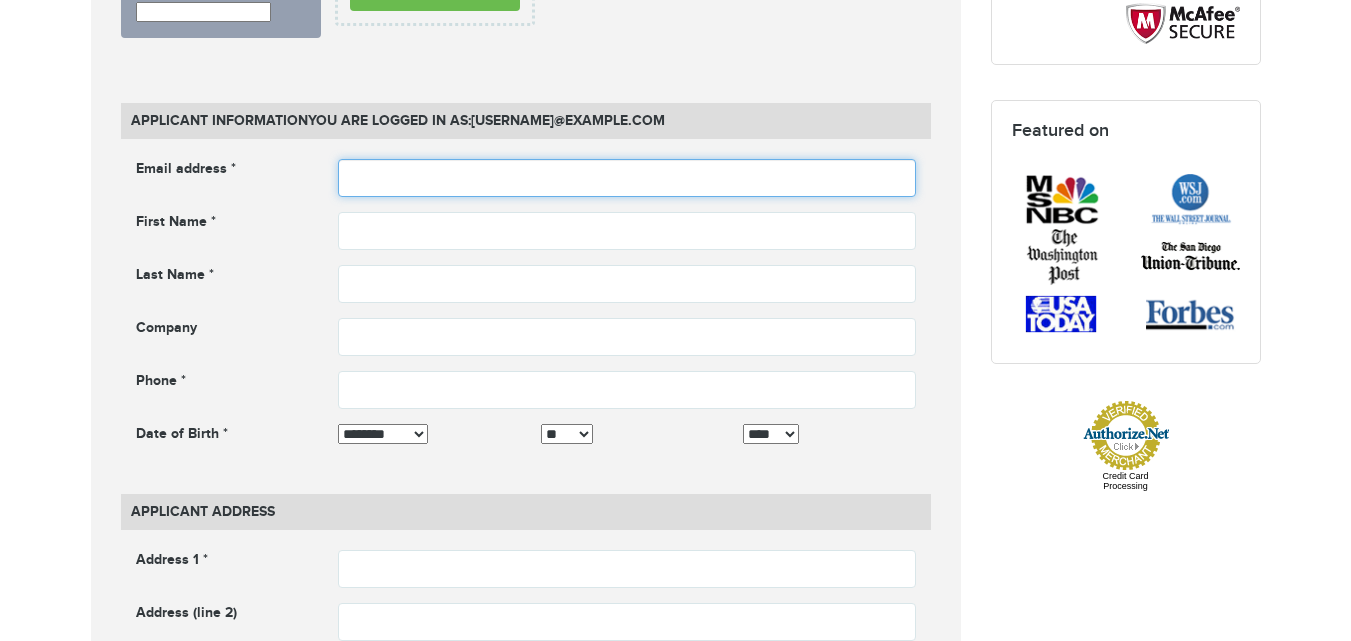 scroll, scrollTop: 793, scrollLeft: 0, axis: vertical 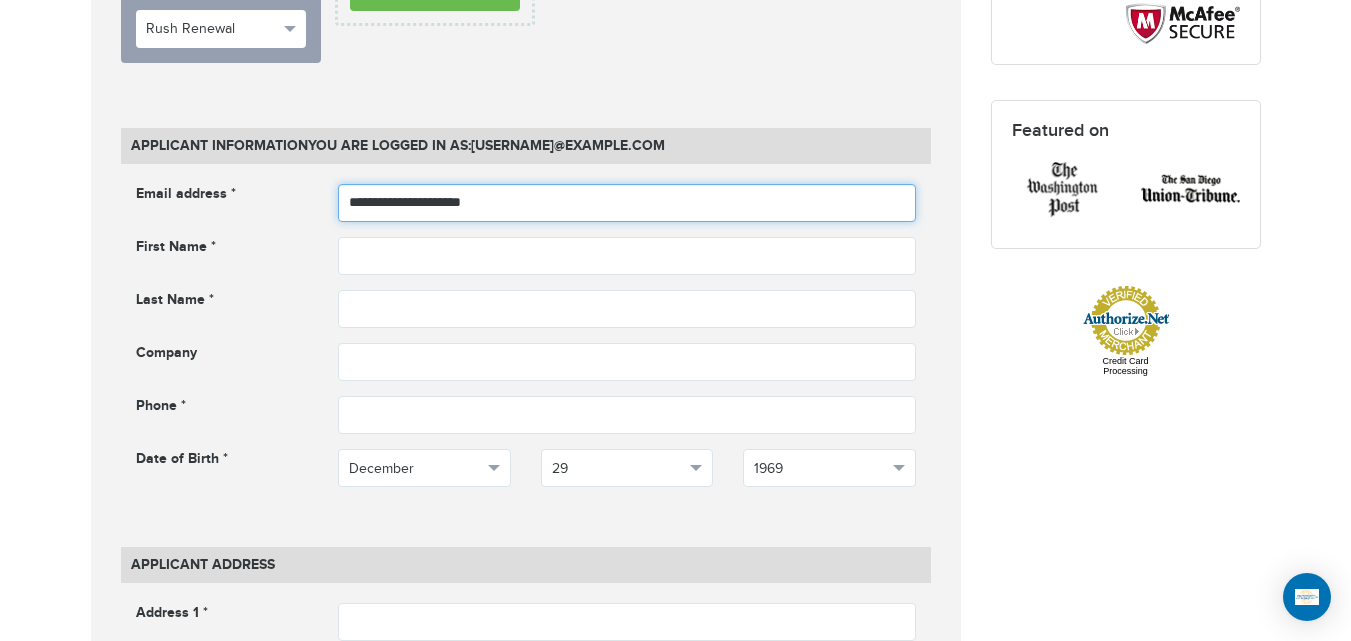 type on "**********" 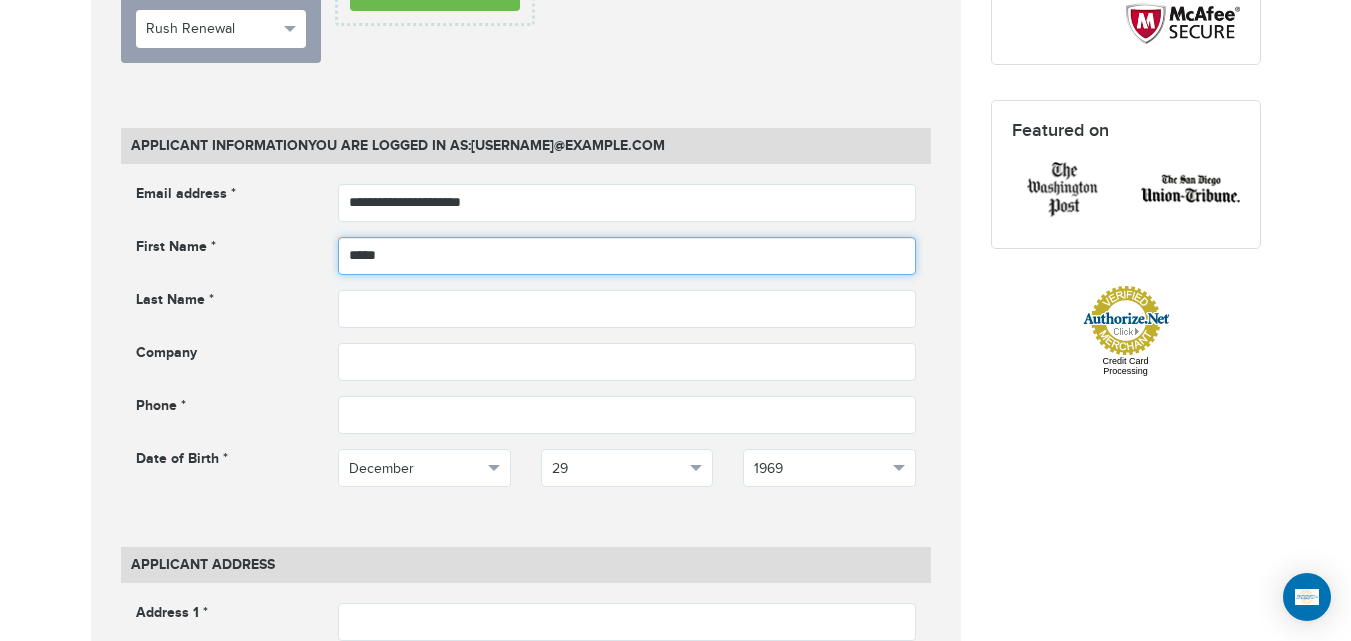 type on "*****" 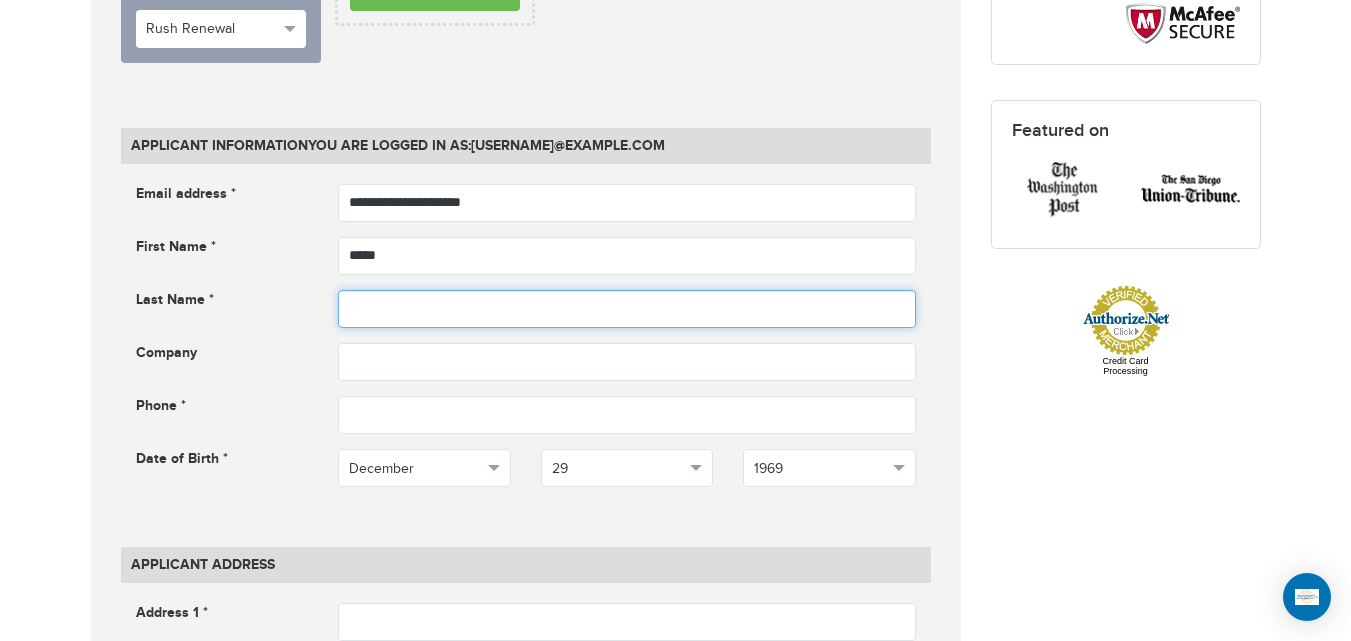 click at bounding box center [627, 309] 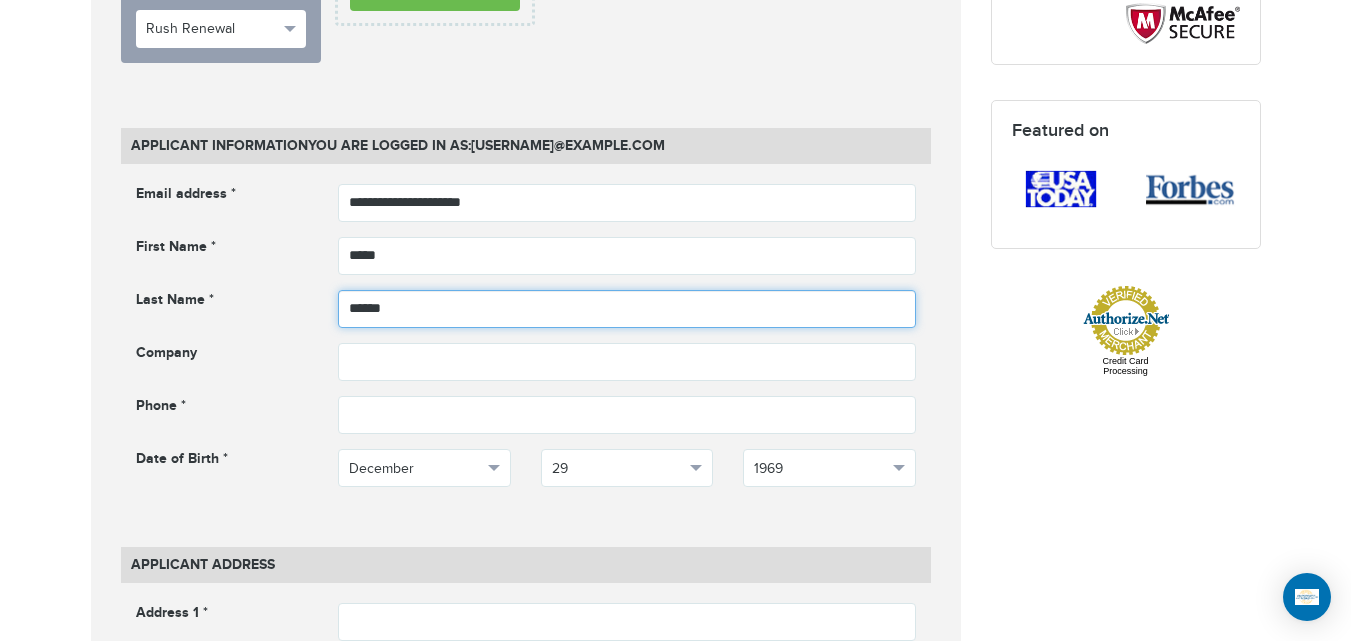 type on "******" 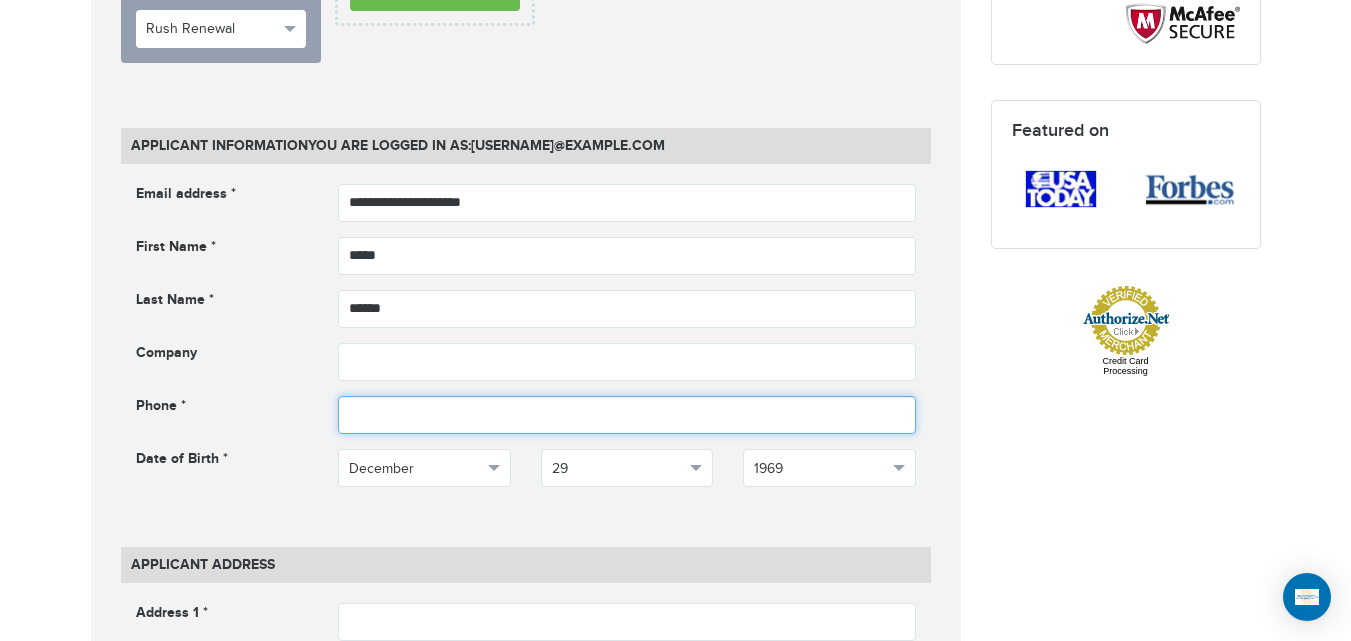 click at bounding box center (627, 415) 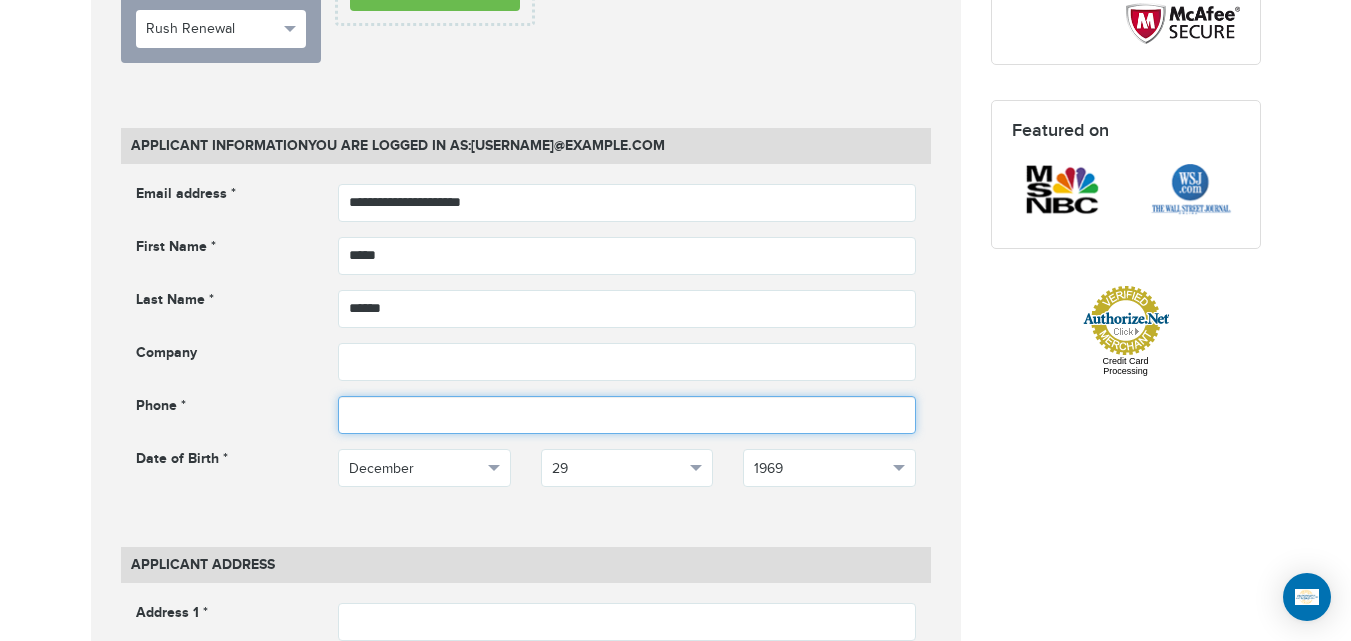click at bounding box center [627, 415] 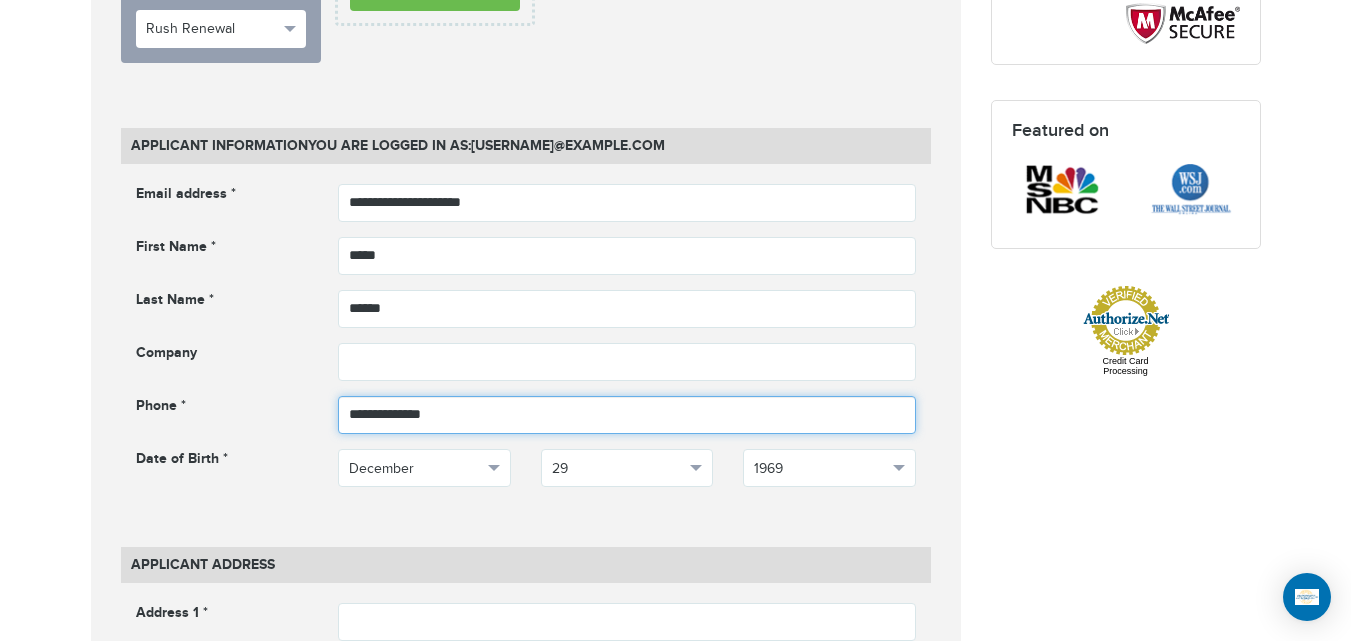 type on "**********" 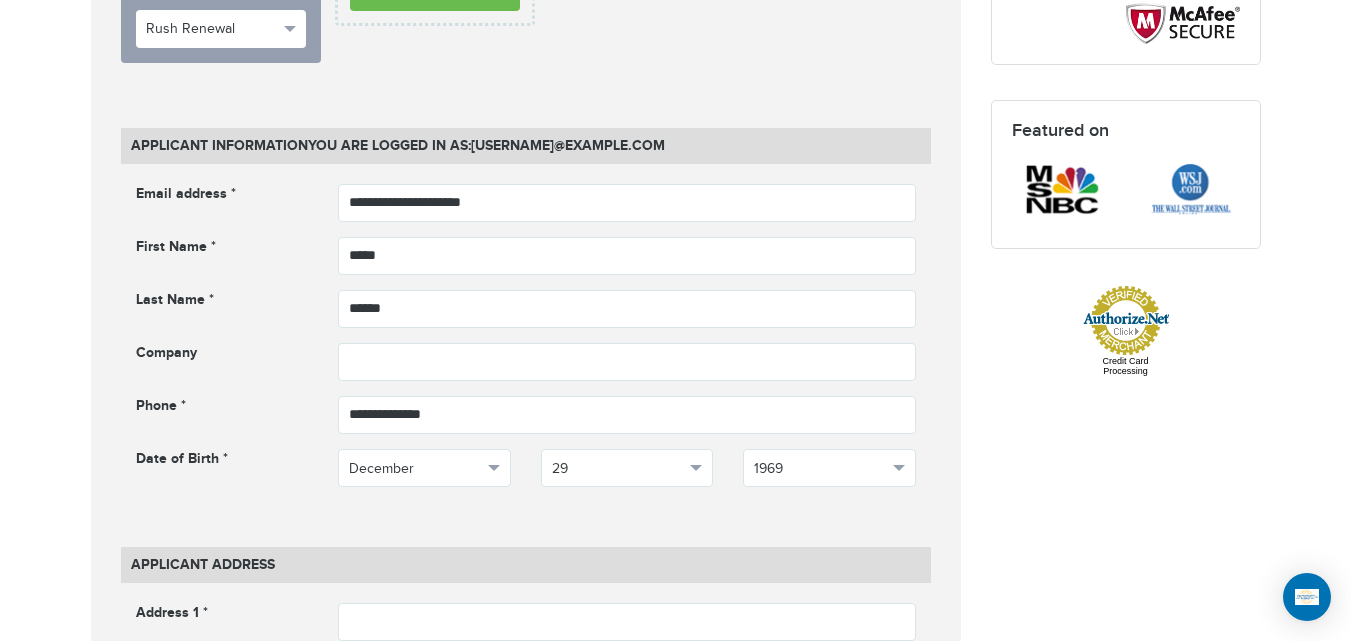 click on "720-790-6494
Passports & Visas.com
Hello, houcine
Passports
Passport Renewal
New Passport
Second Passport
Passport Name Change
Lost Passport
Child Passport
Travel Visas" at bounding box center [675, 1129] 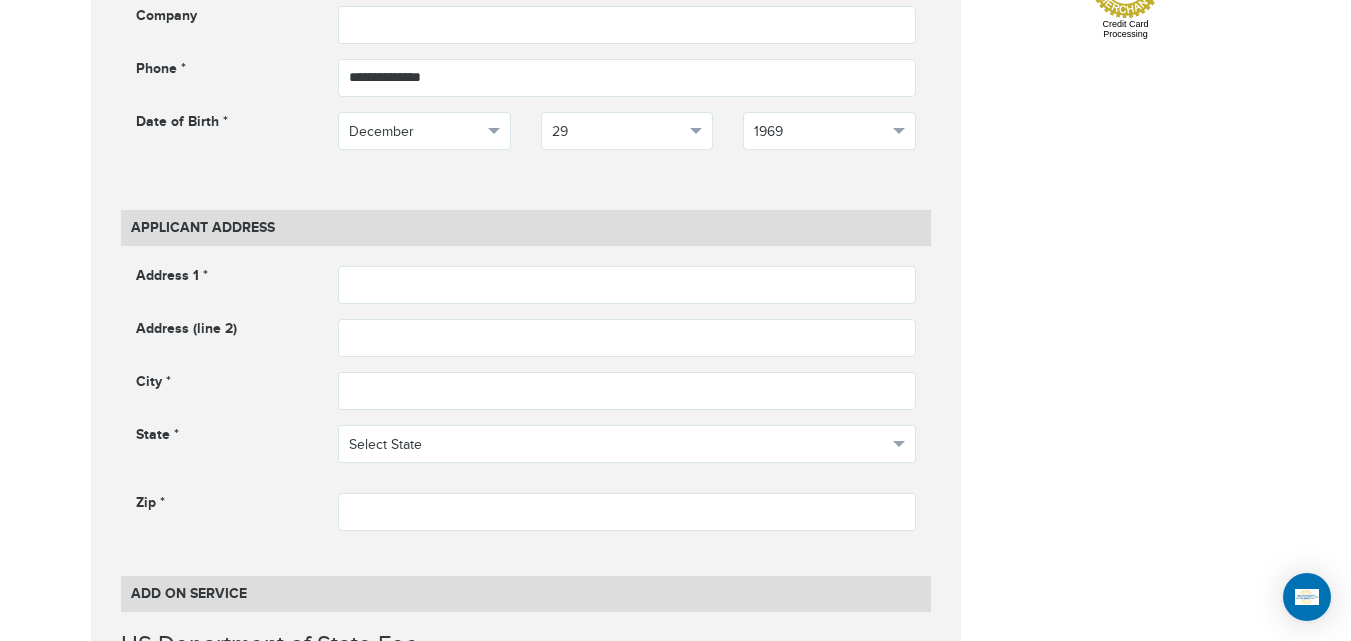 scroll, scrollTop: 1345, scrollLeft: 0, axis: vertical 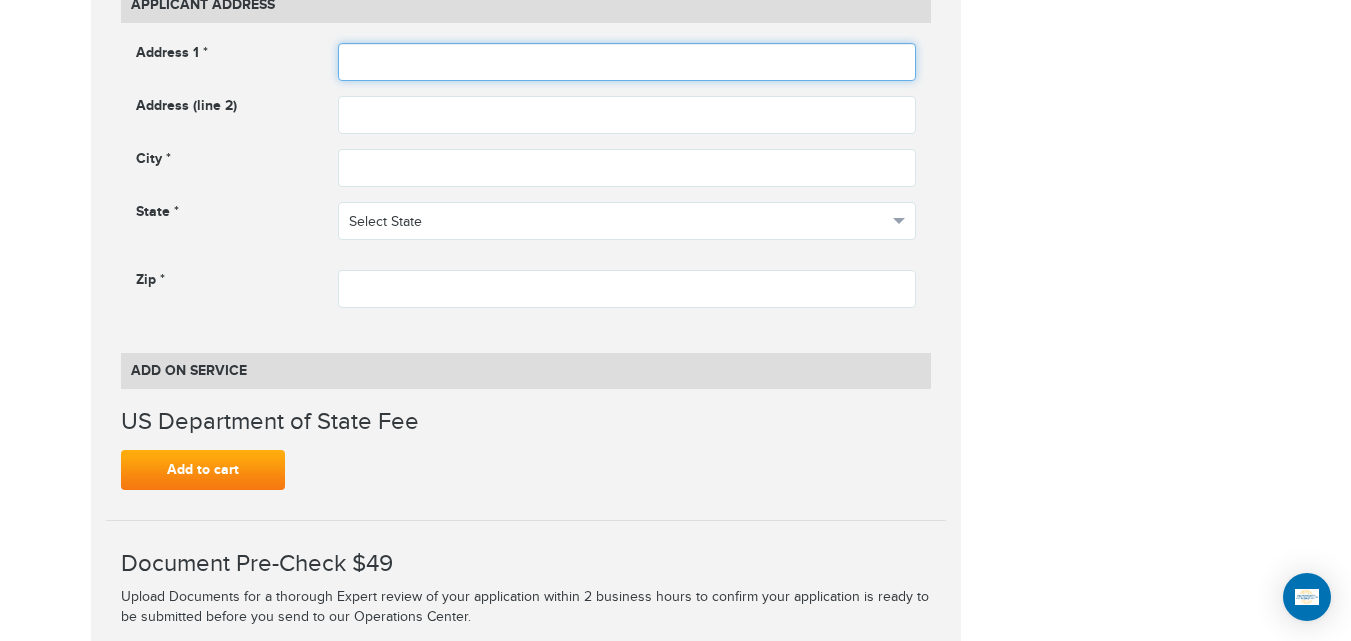 drag, startPoint x: 557, startPoint y: 65, endPoint x: 606, endPoint y: 30, distance: 60.216278 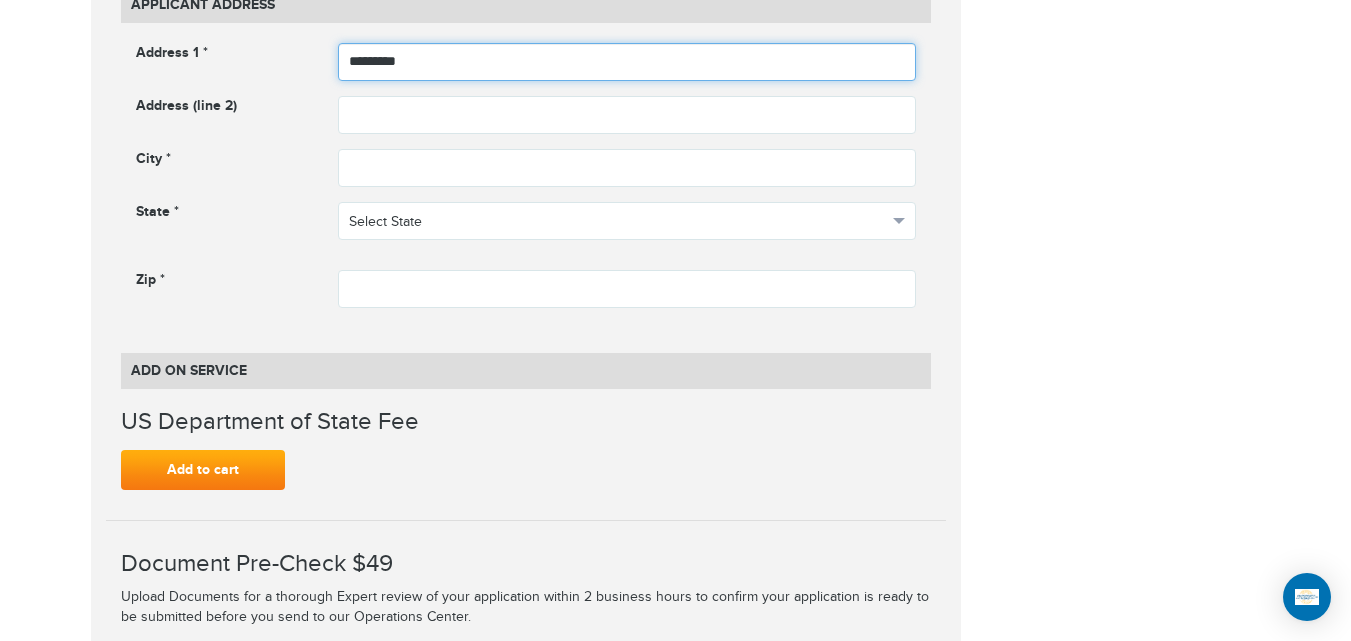 type on "*********" 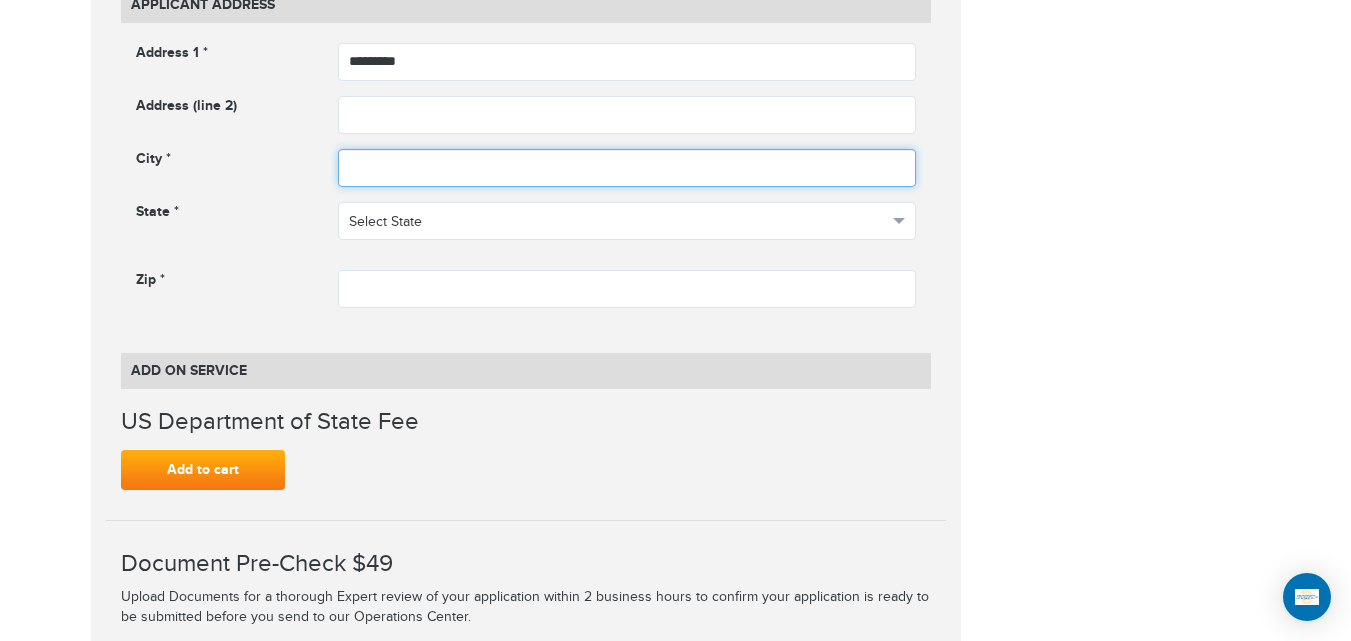 click at bounding box center [627, 168] 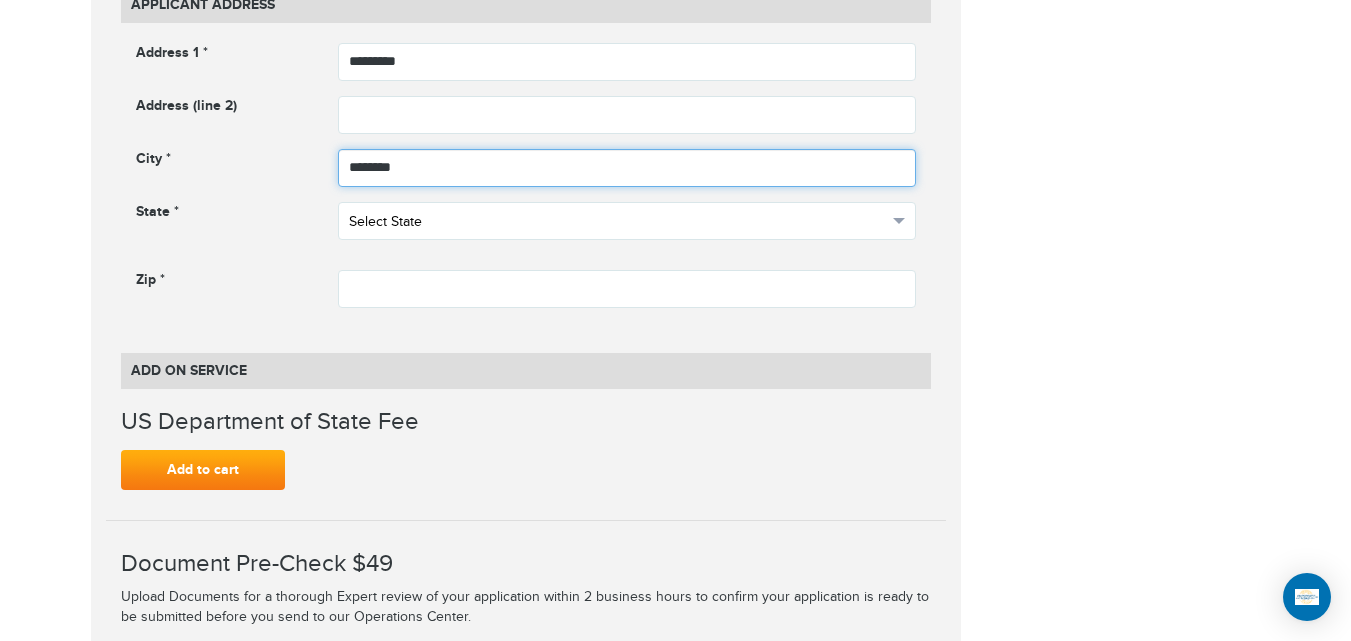 type on "********" 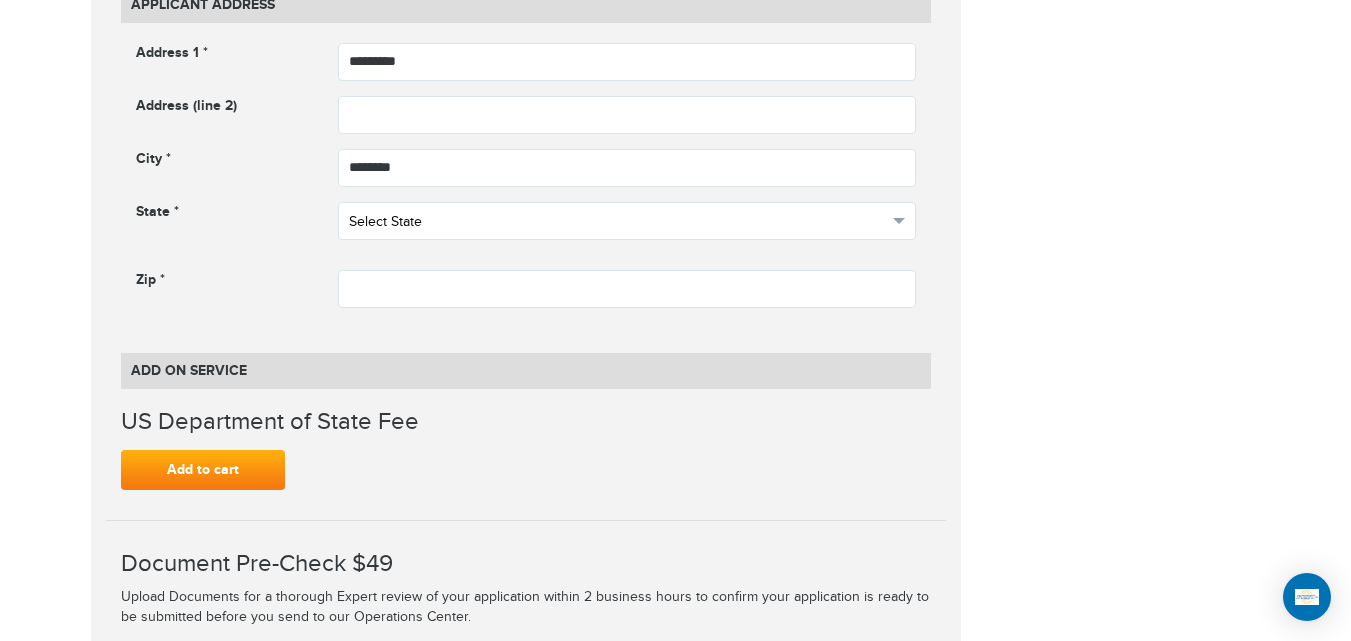 click on "Select State" at bounding box center [618, 222] 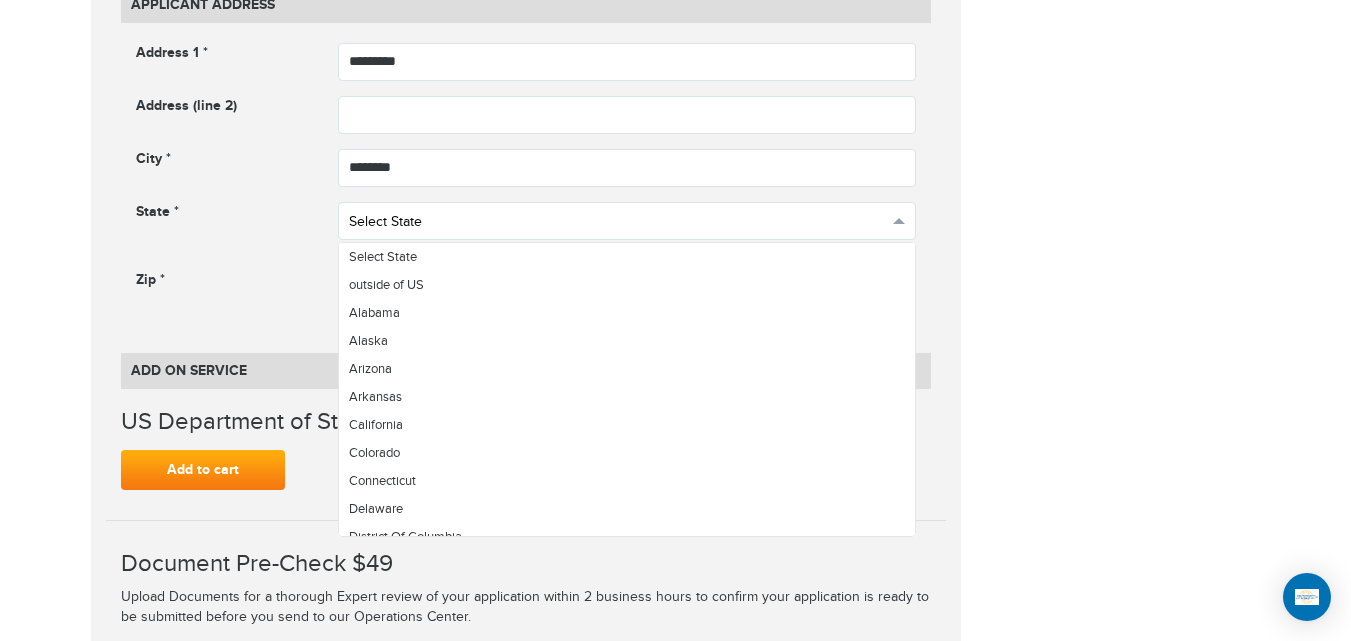 scroll, scrollTop: 1100, scrollLeft: 0, axis: vertical 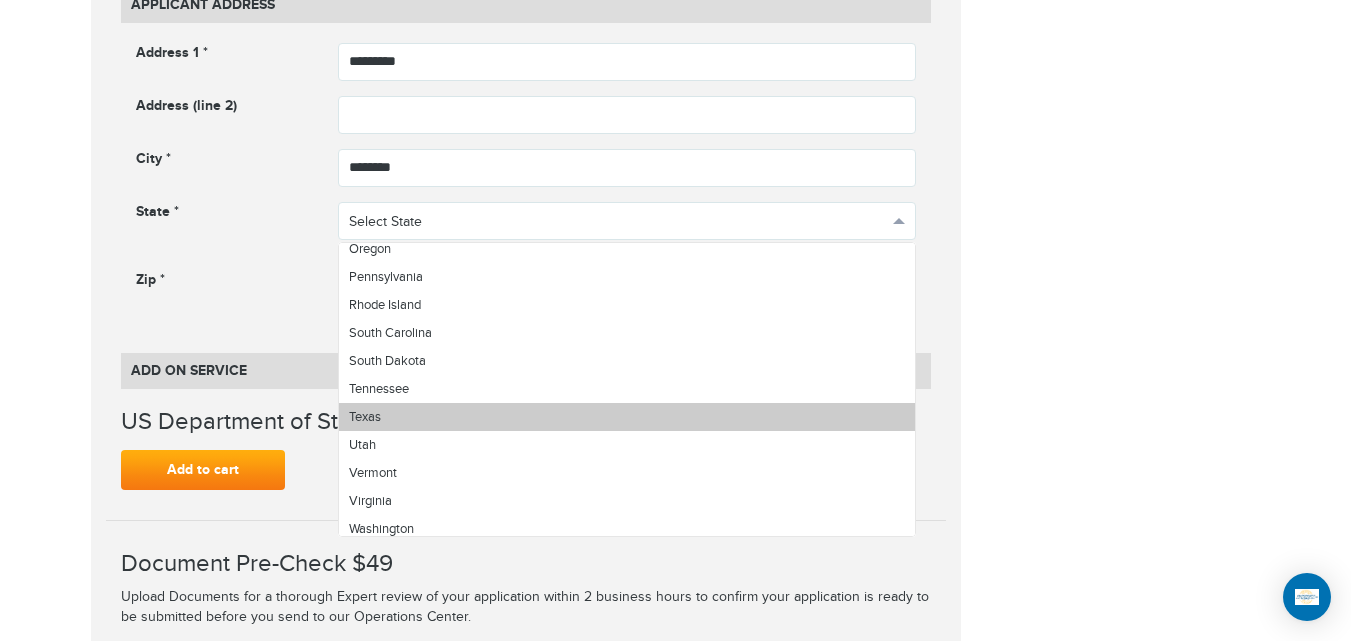 click on "Texas" at bounding box center [627, 417] 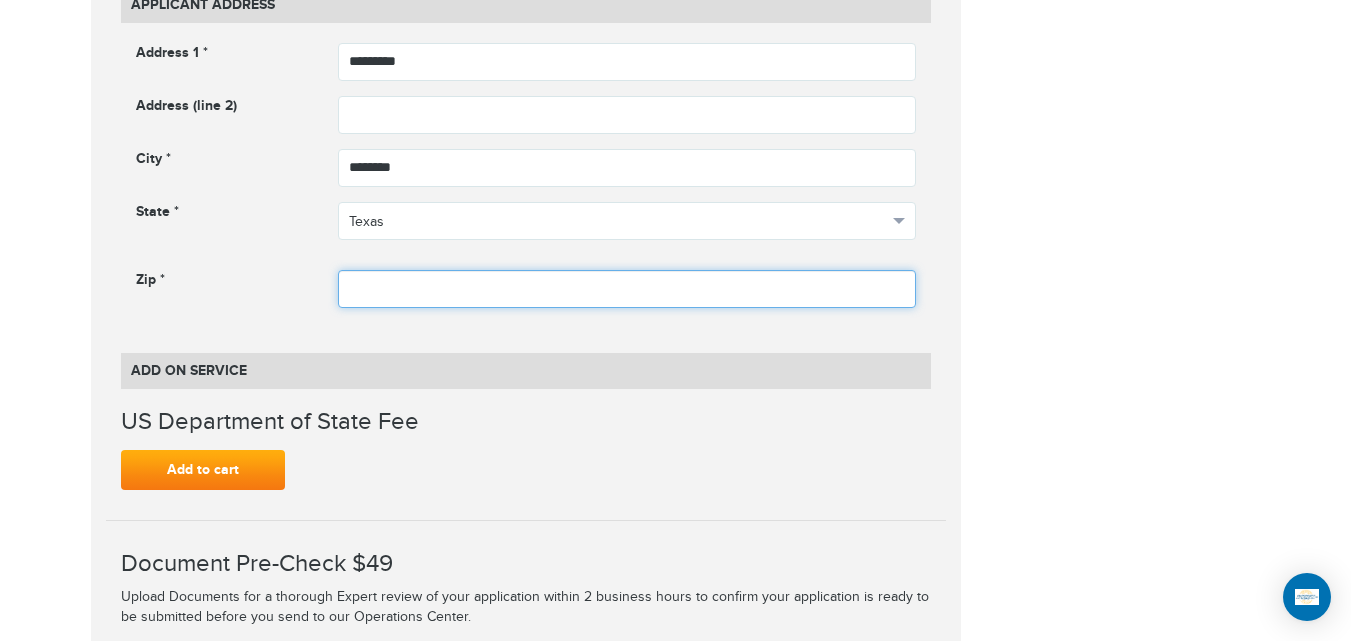 click at bounding box center (627, 289) 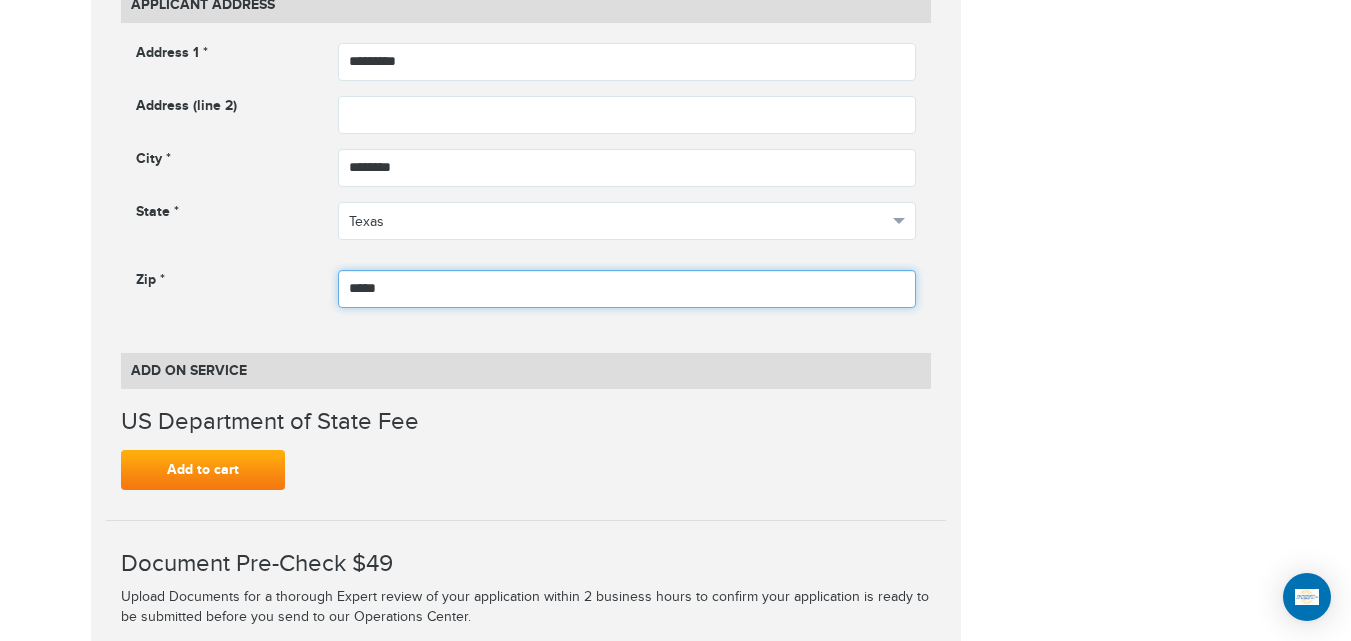 type on "*****" 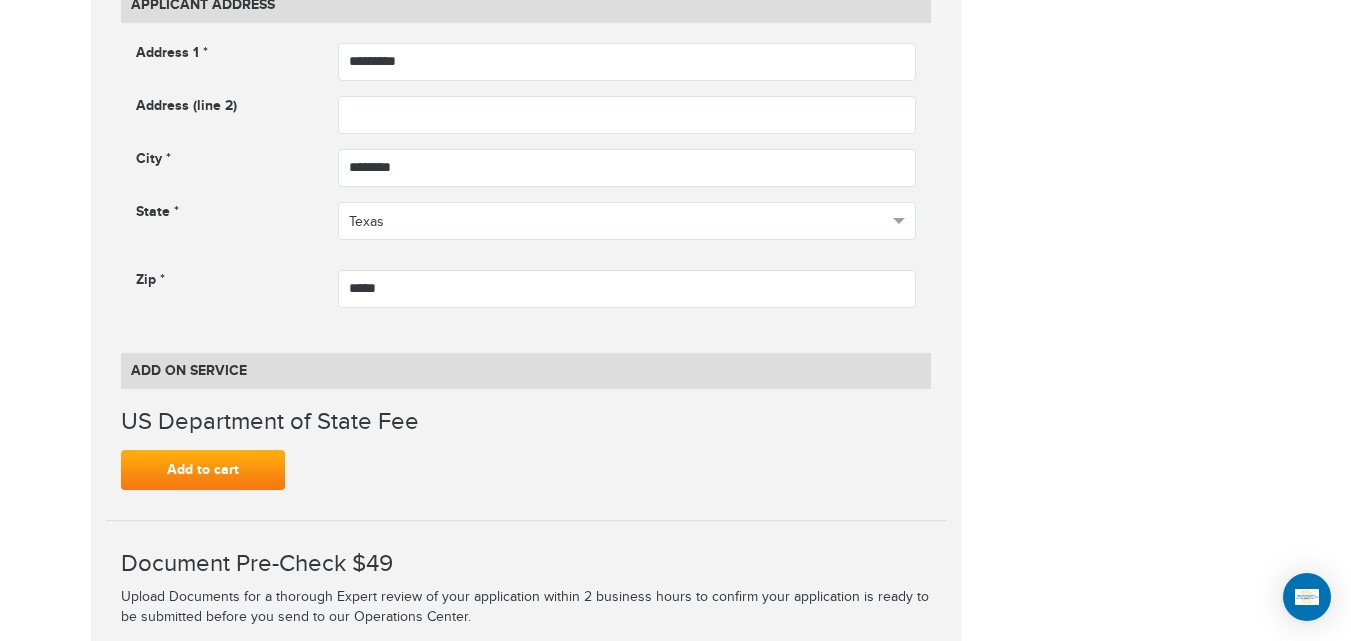 click on "**********" at bounding box center (676, 417) 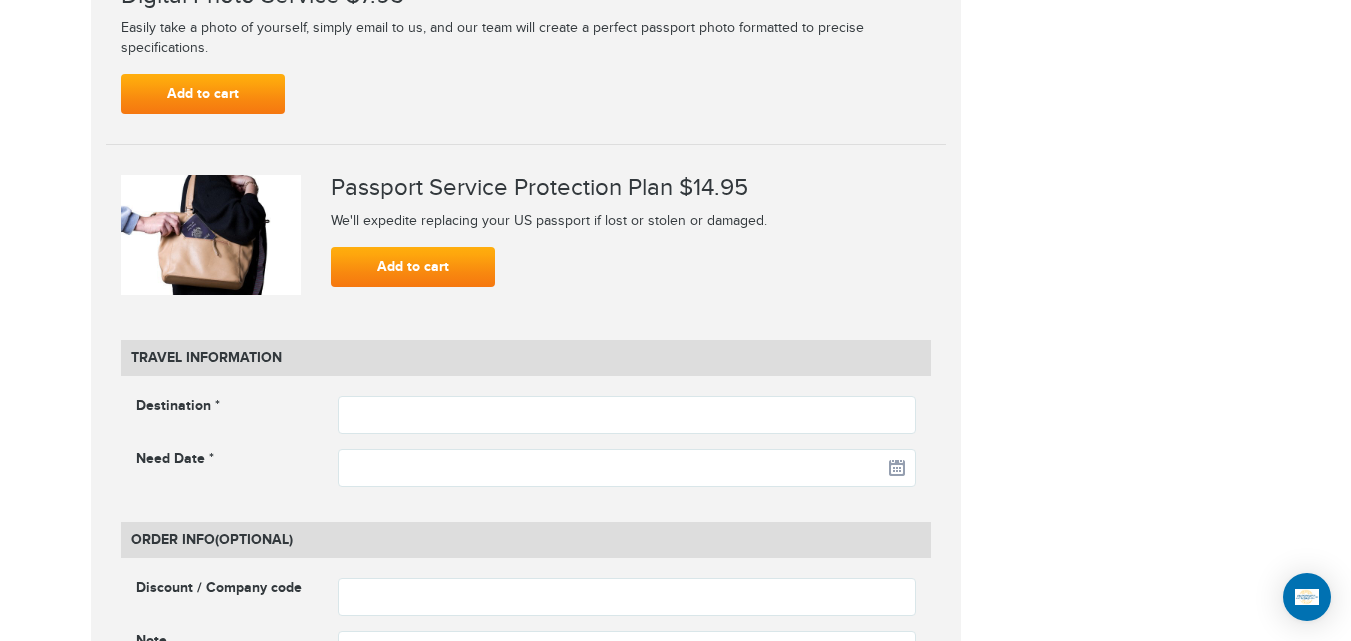 scroll, scrollTop: 2414, scrollLeft: 0, axis: vertical 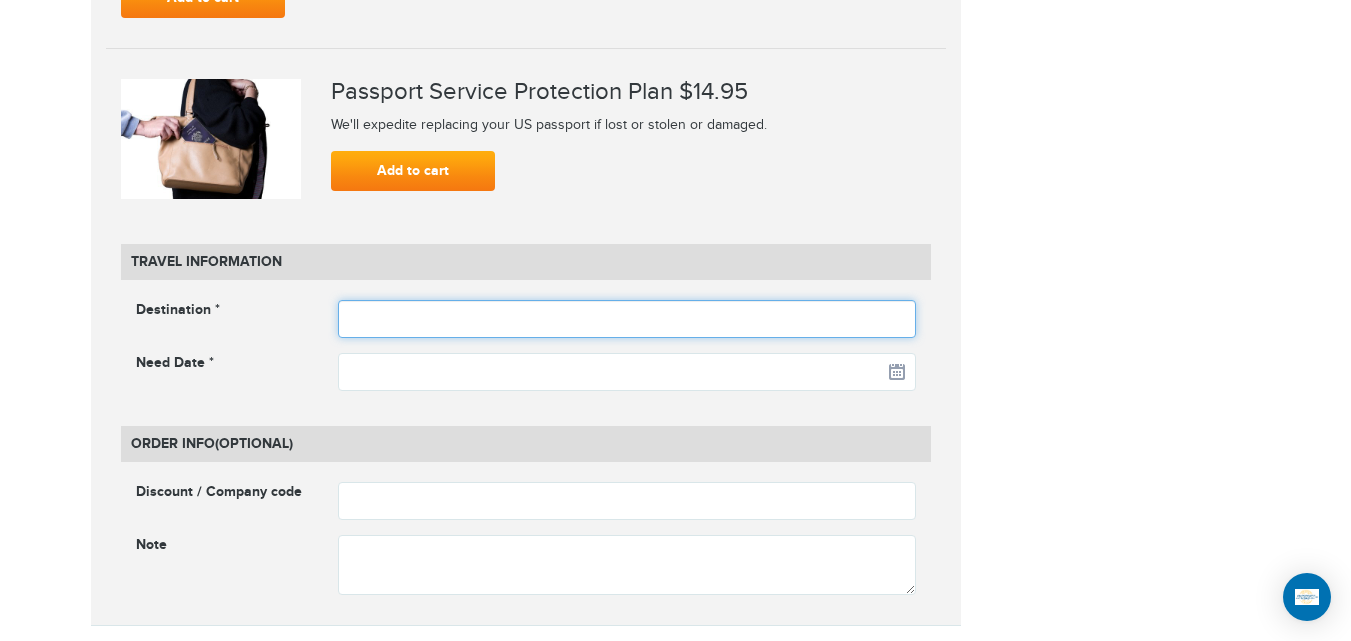 click at bounding box center (627, 319) 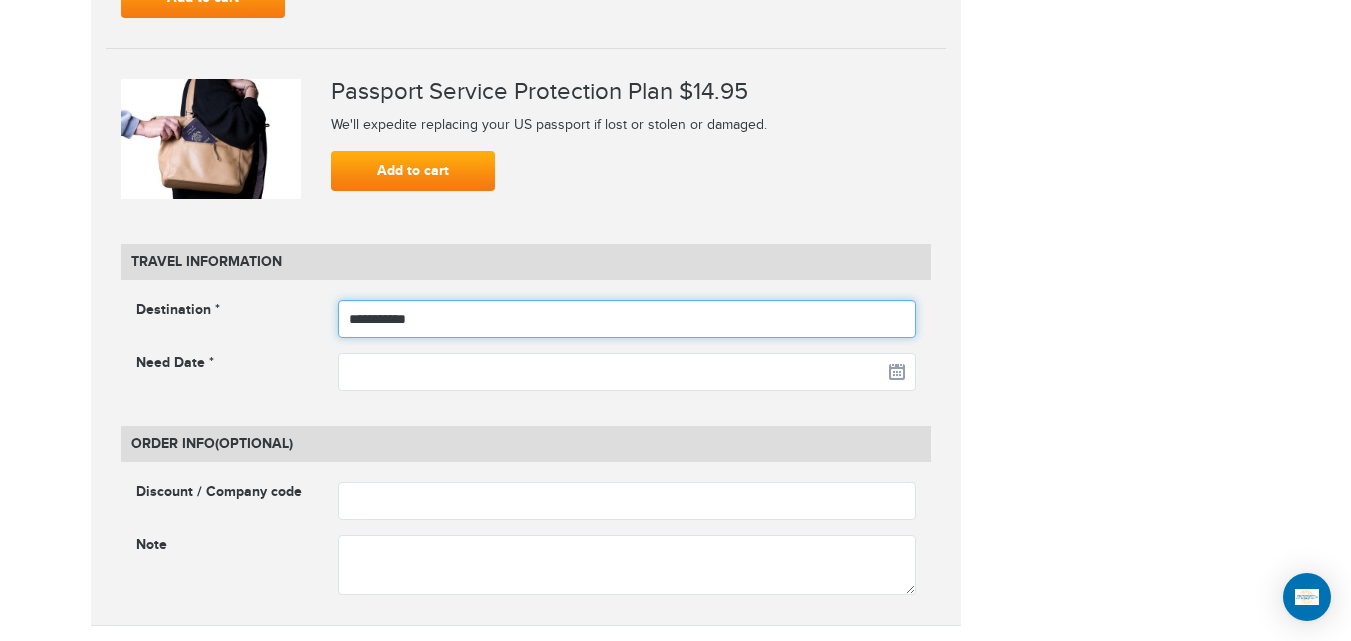 type on "**********" 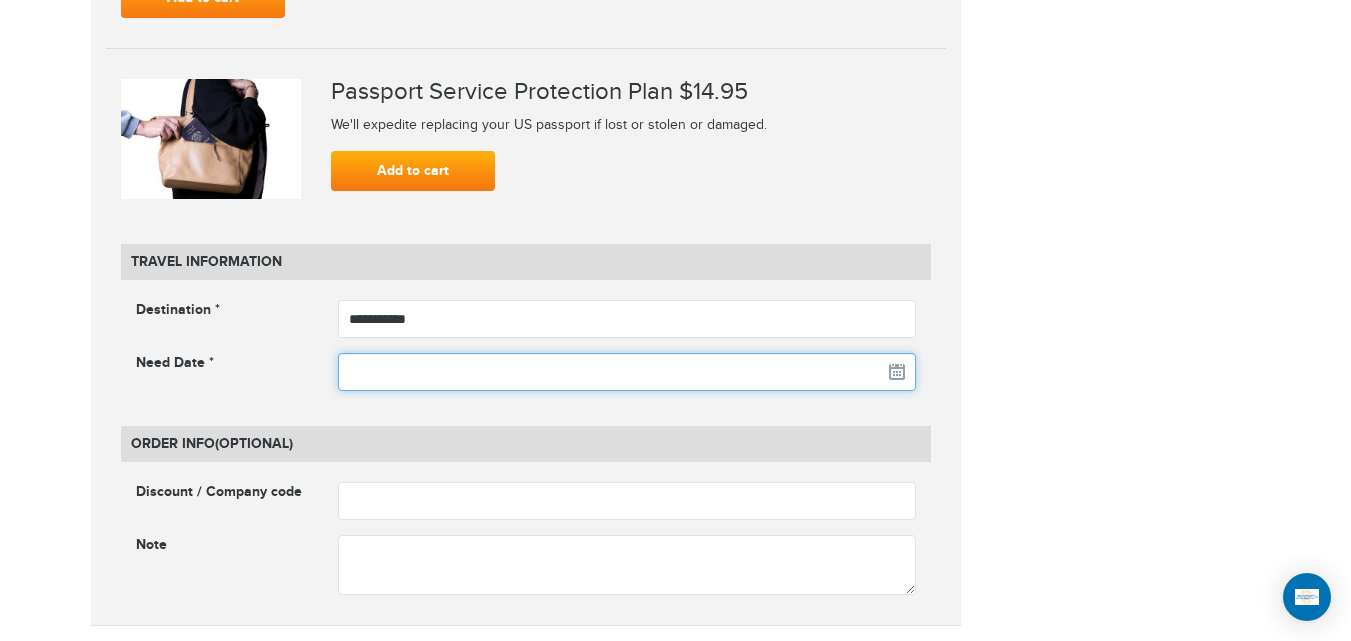 click at bounding box center (627, 372) 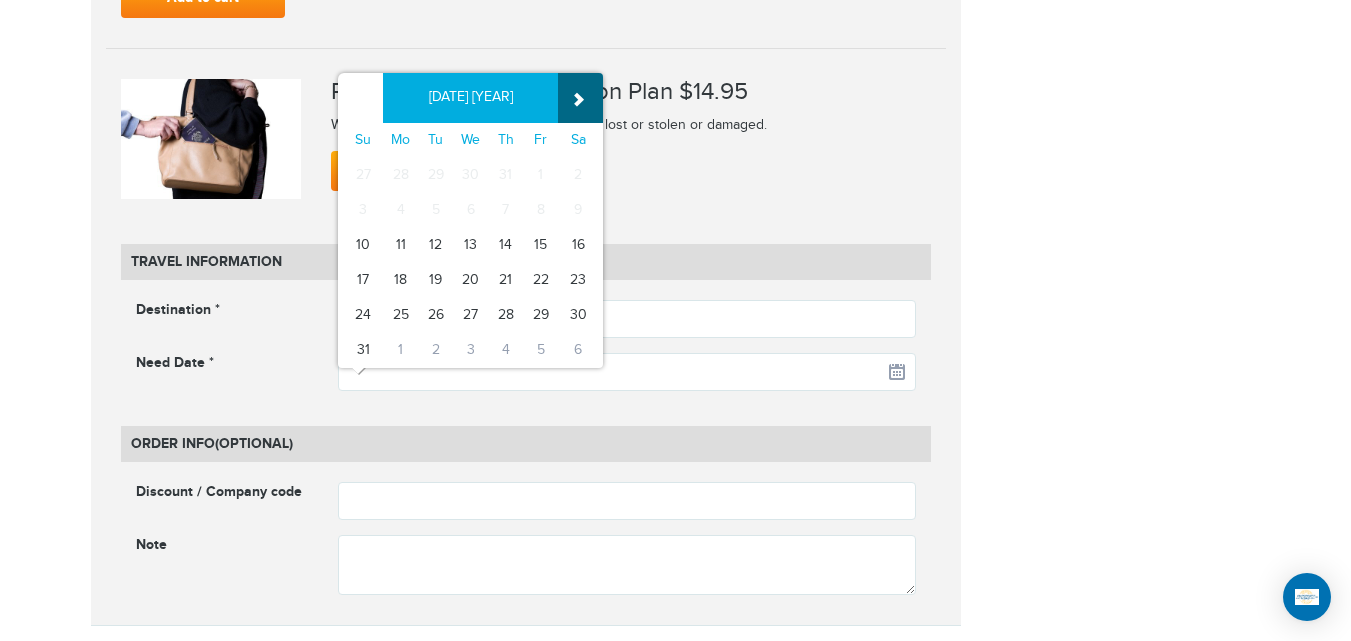 click on "»" at bounding box center [580, 98] 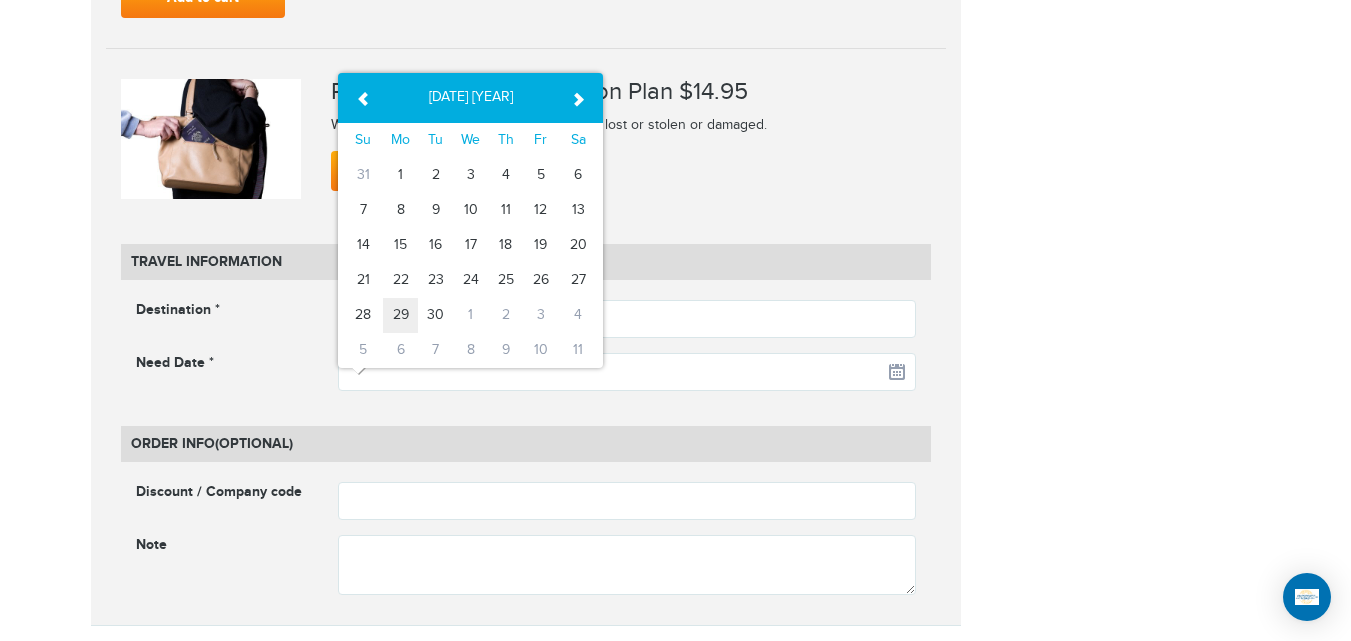 click on "29" at bounding box center [400, 315] 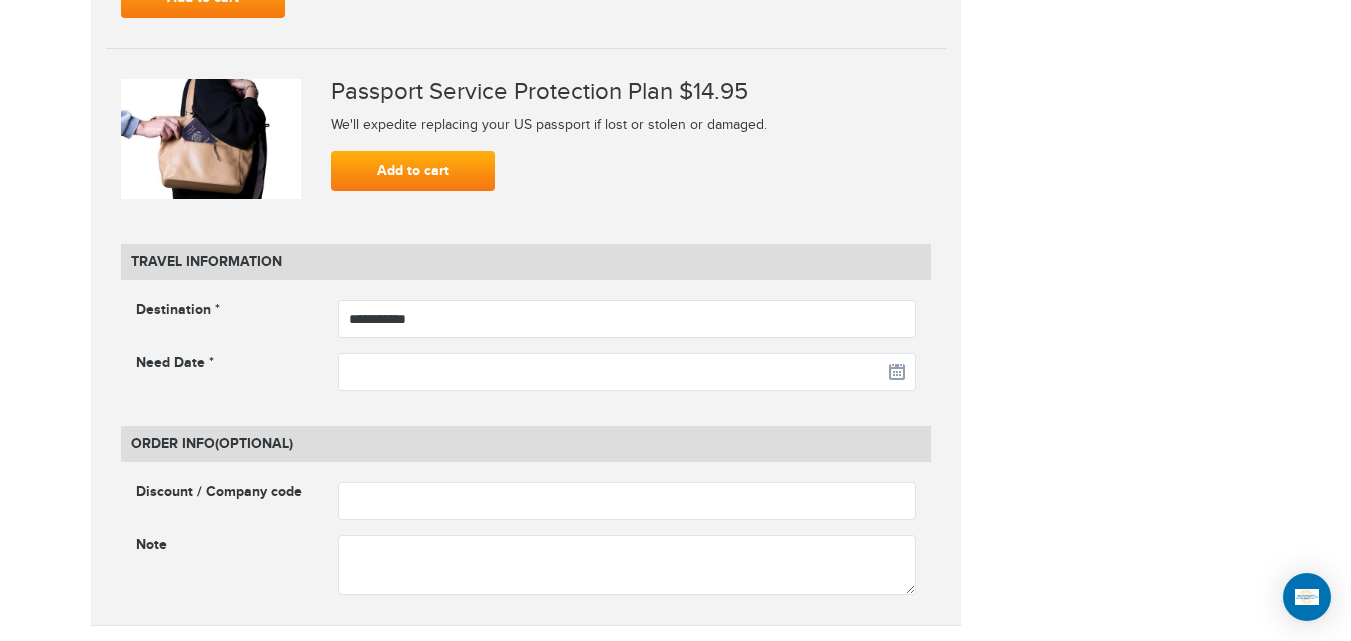 type on "**********" 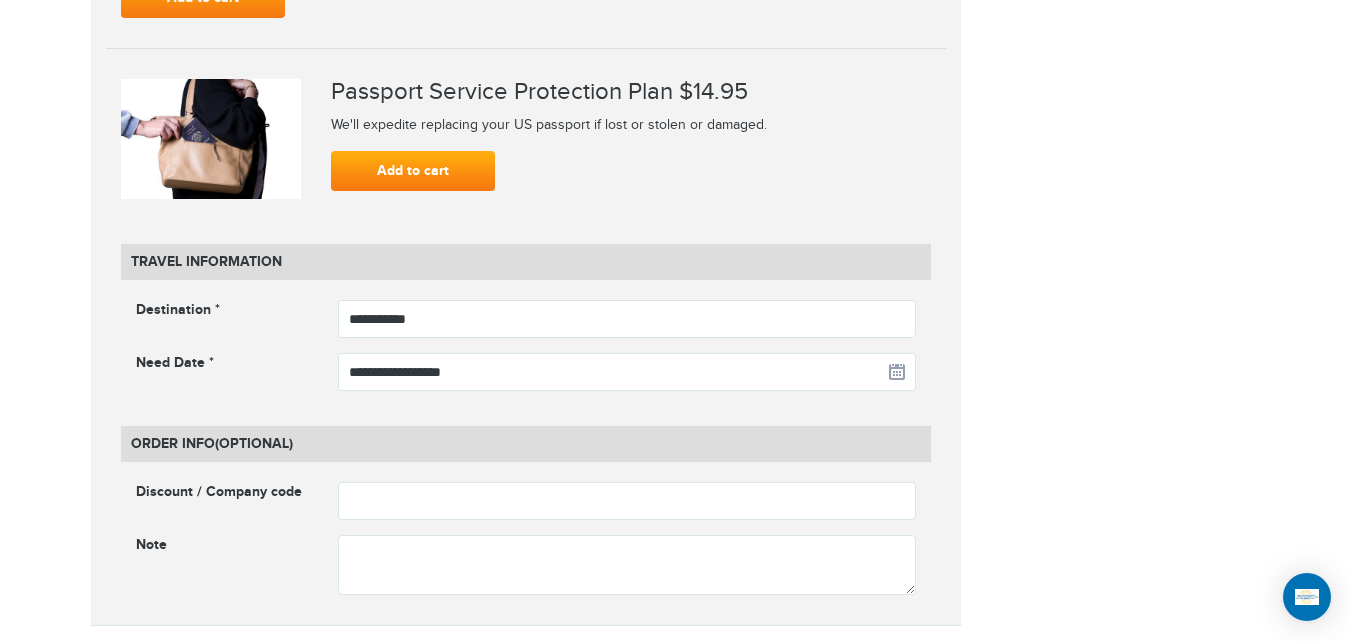 click on "**********" at bounding box center (676, -652) 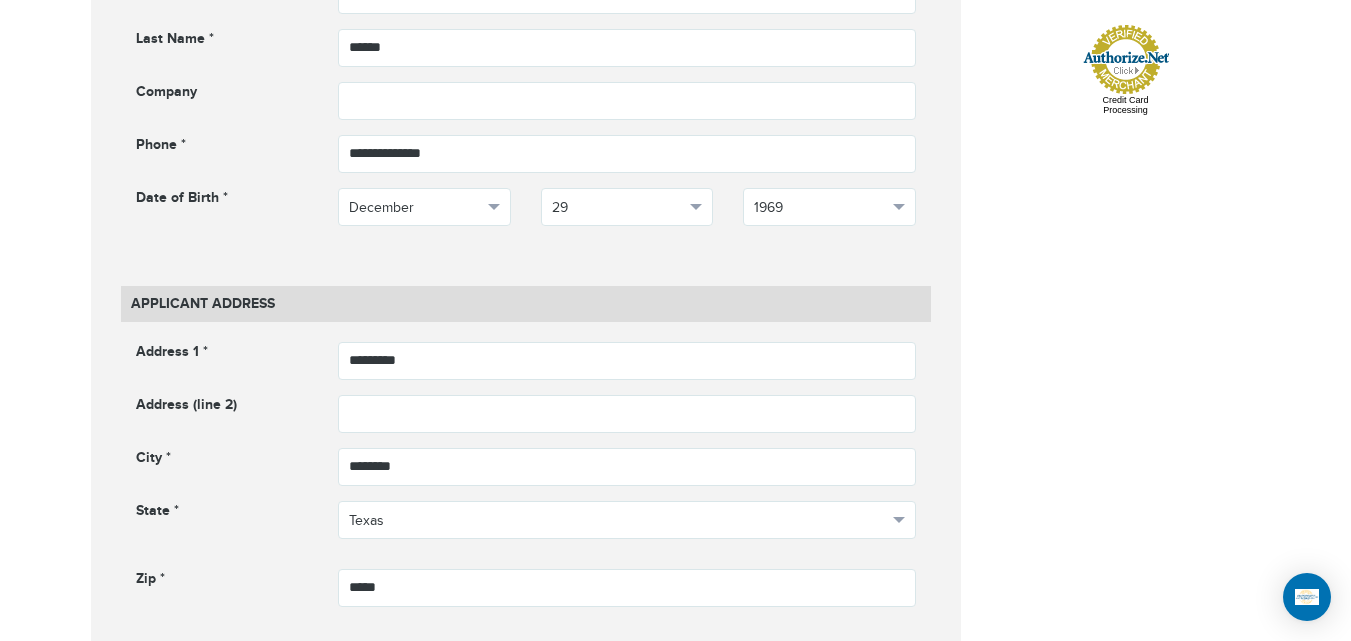 scroll, scrollTop: 944, scrollLeft: 0, axis: vertical 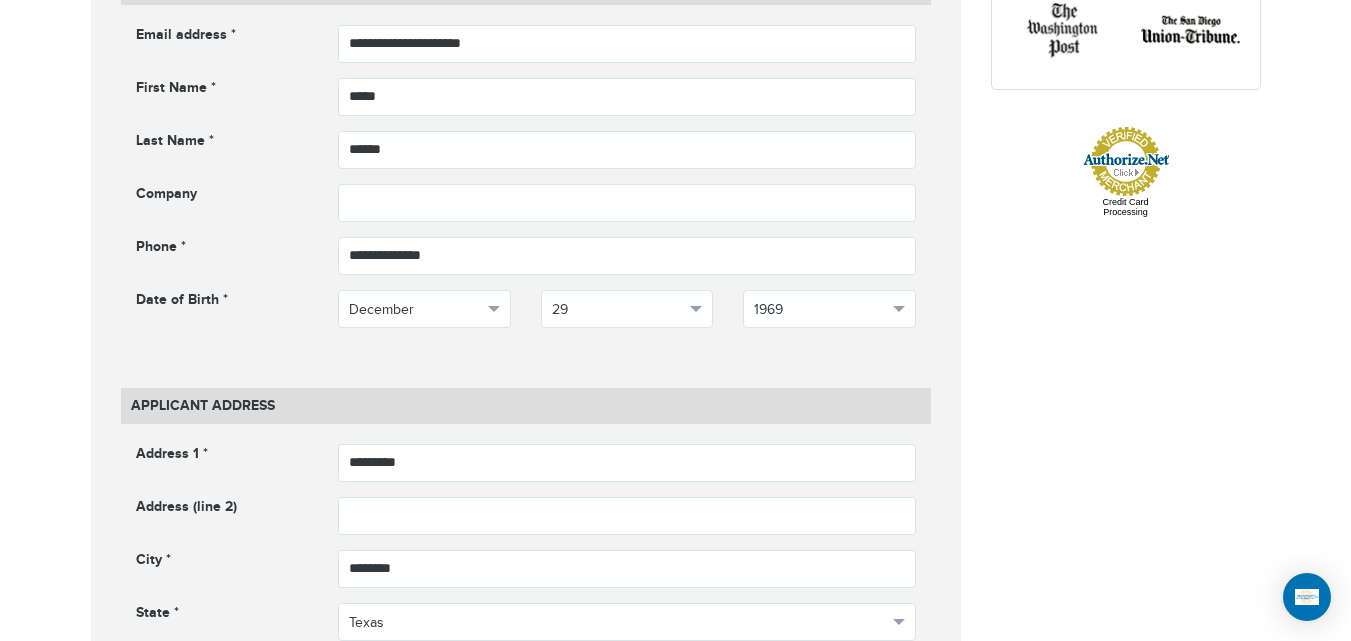 click on "[PHONE]
Passports & Visas.com
Hello, [FIRST]
Passports
Passport Renewal
New Passport
Second Passport
Passport Name Change
Lost Passport
Child Passport
Travel Visas" at bounding box center [675, 970] 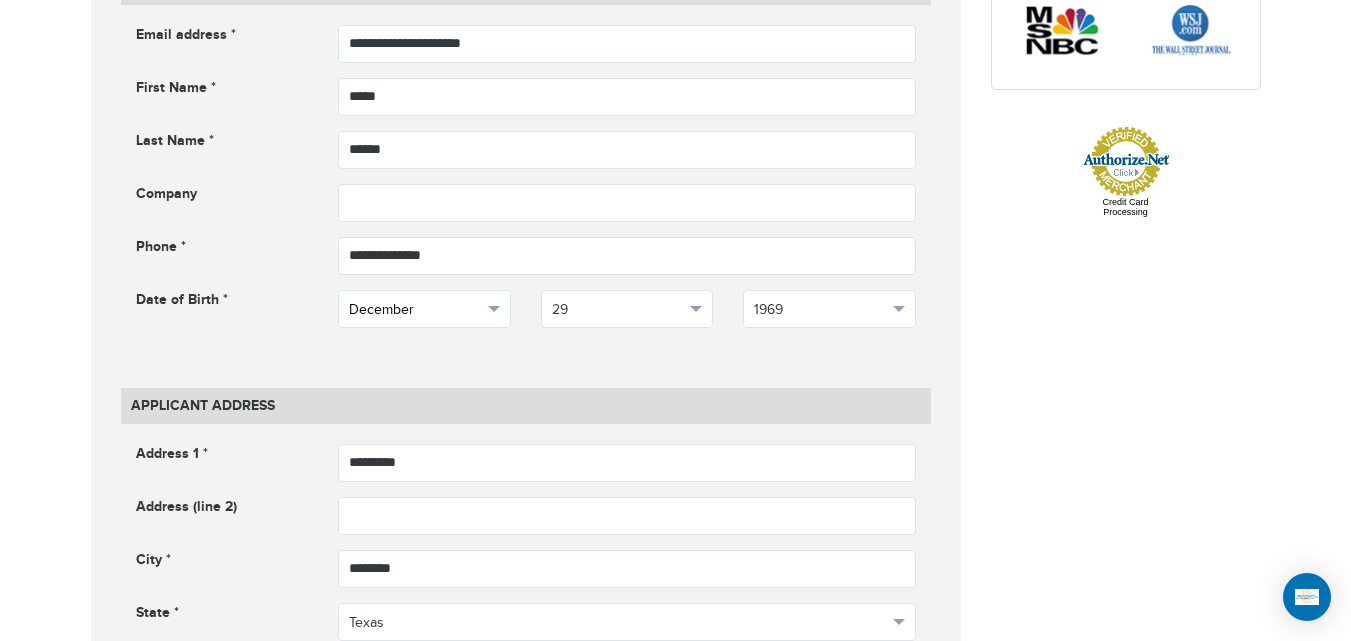 click on "December" at bounding box center (415, 310) 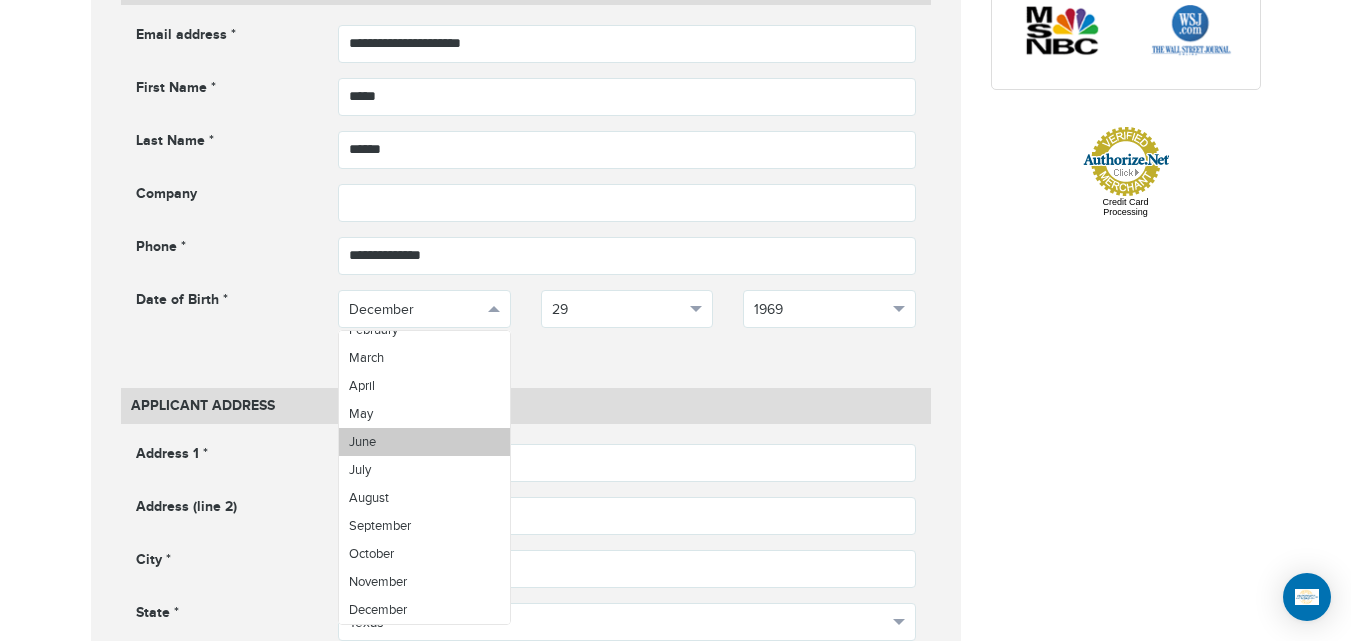 click on "June" at bounding box center [424, 442] 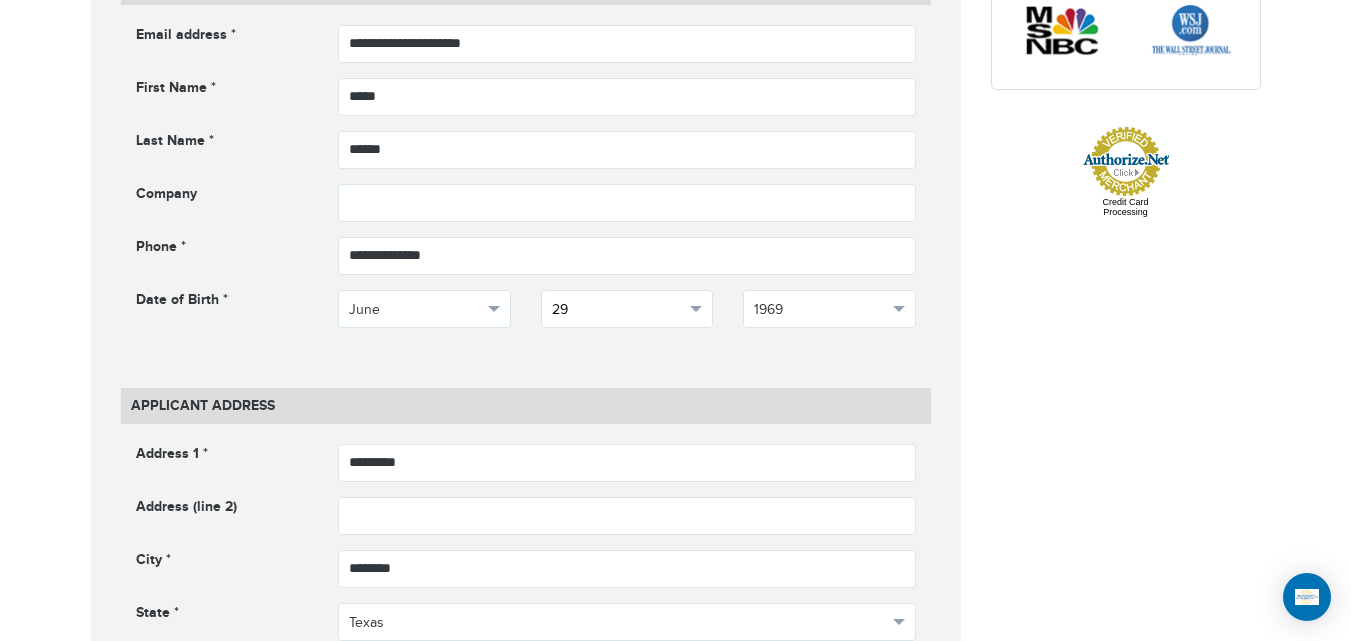 click on "29" at bounding box center [627, 309] 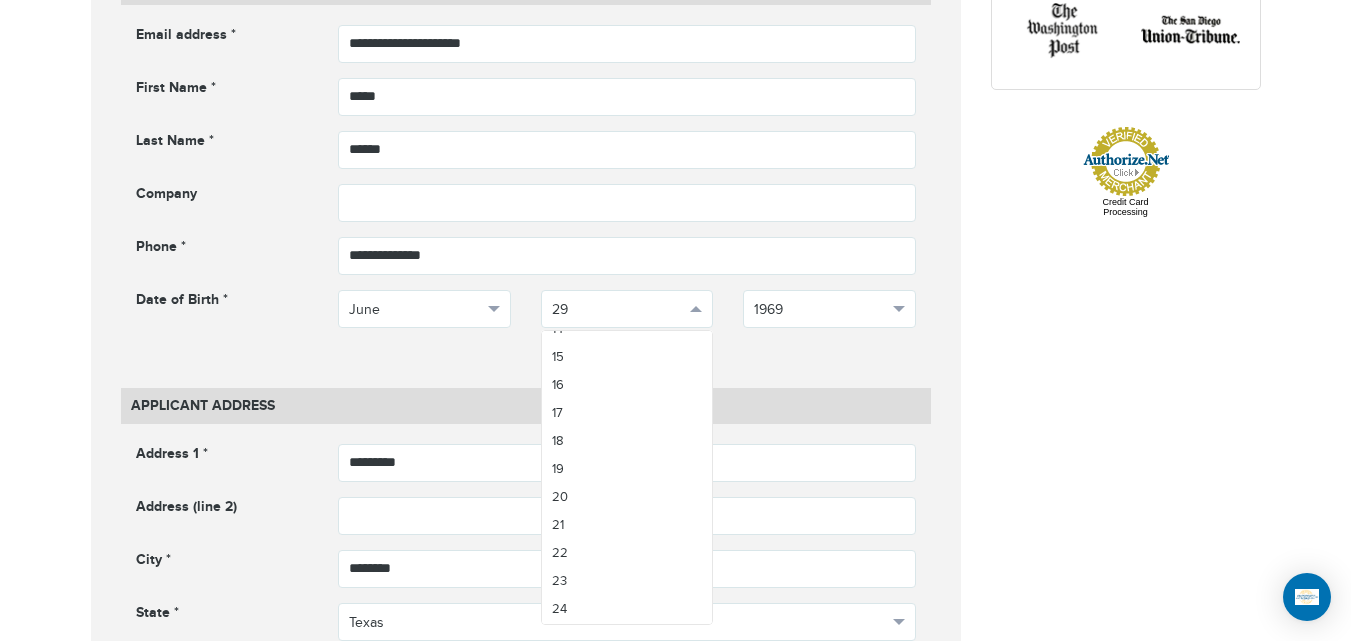 scroll, scrollTop: 415, scrollLeft: 0, axis: vertical 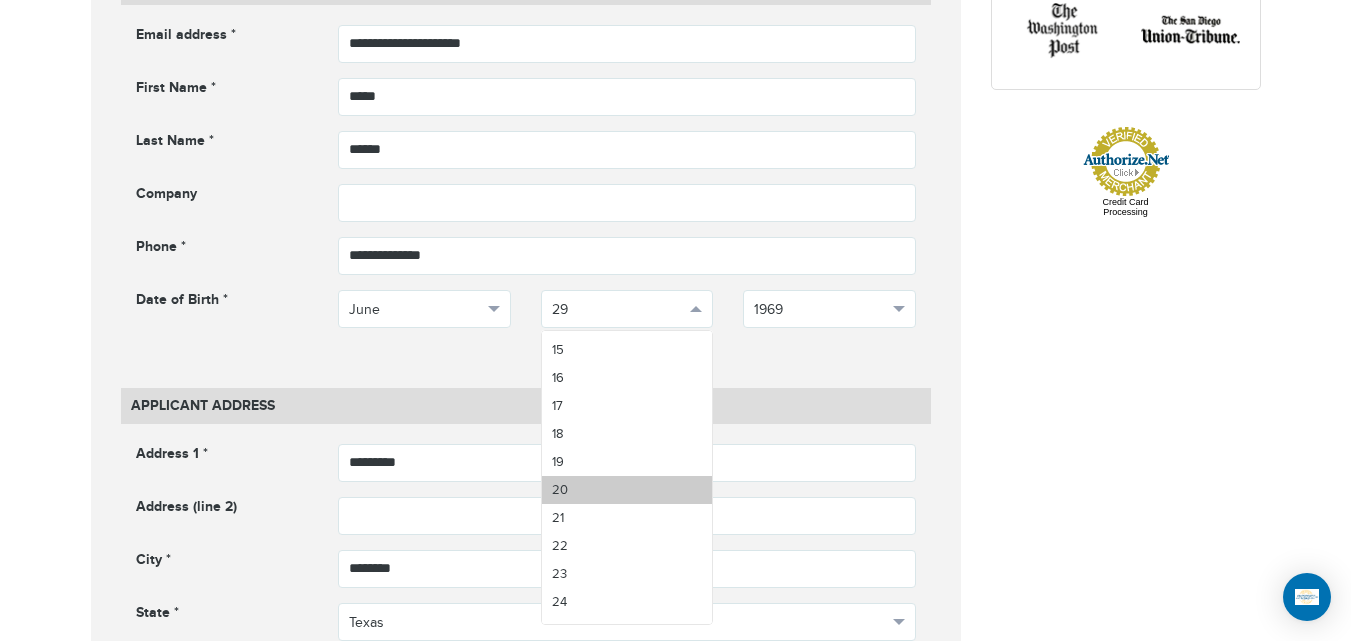 click on "20" at bounding box center [627, 490] 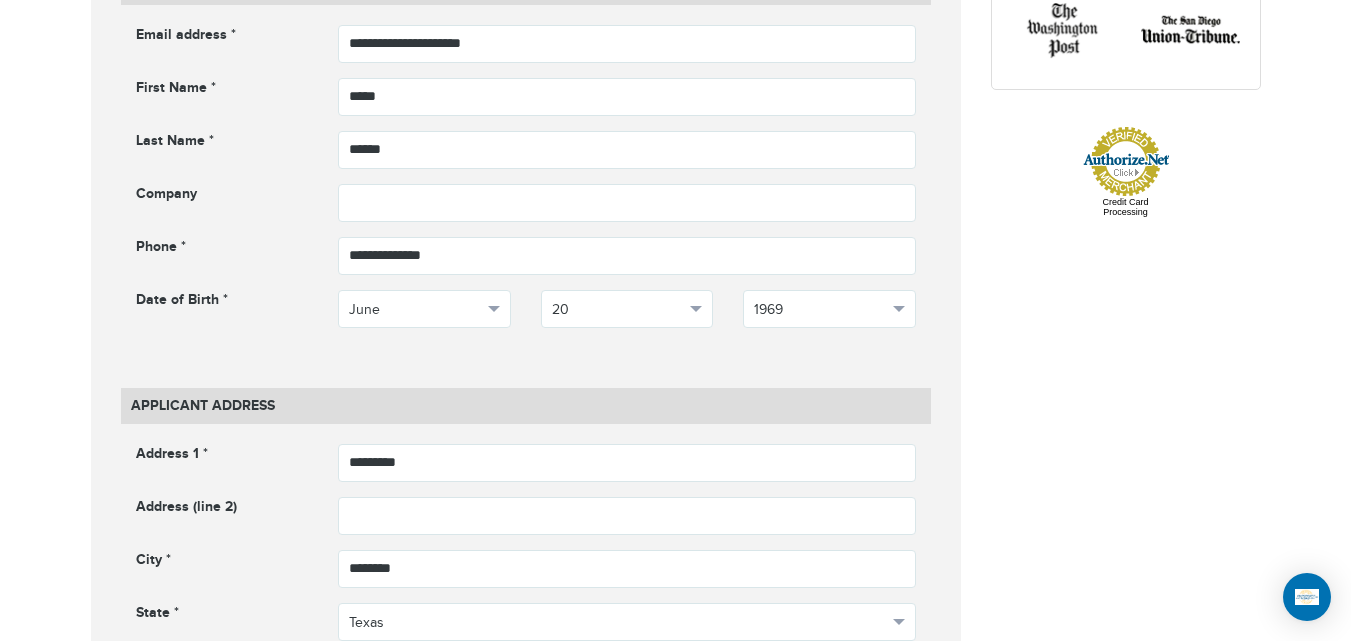 click on "**********" at bounding box center [526, 917] 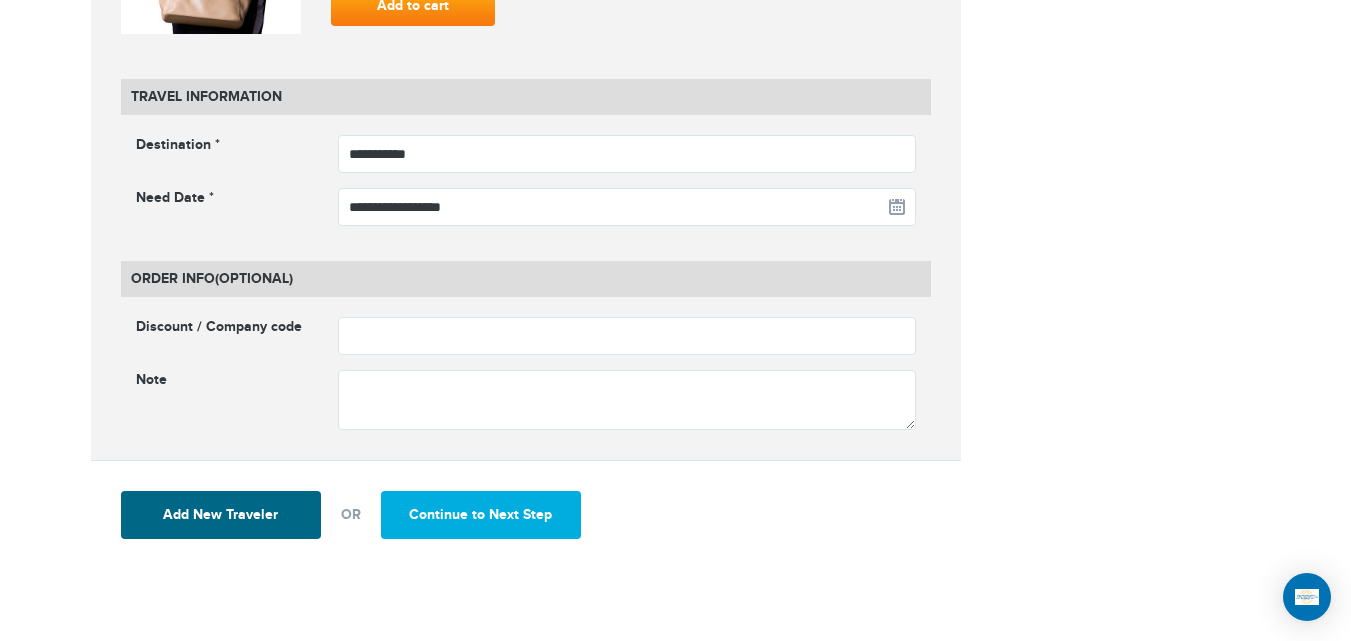 scroll, scrollTop: 2617, scrollLeft: 0, axis: vertical 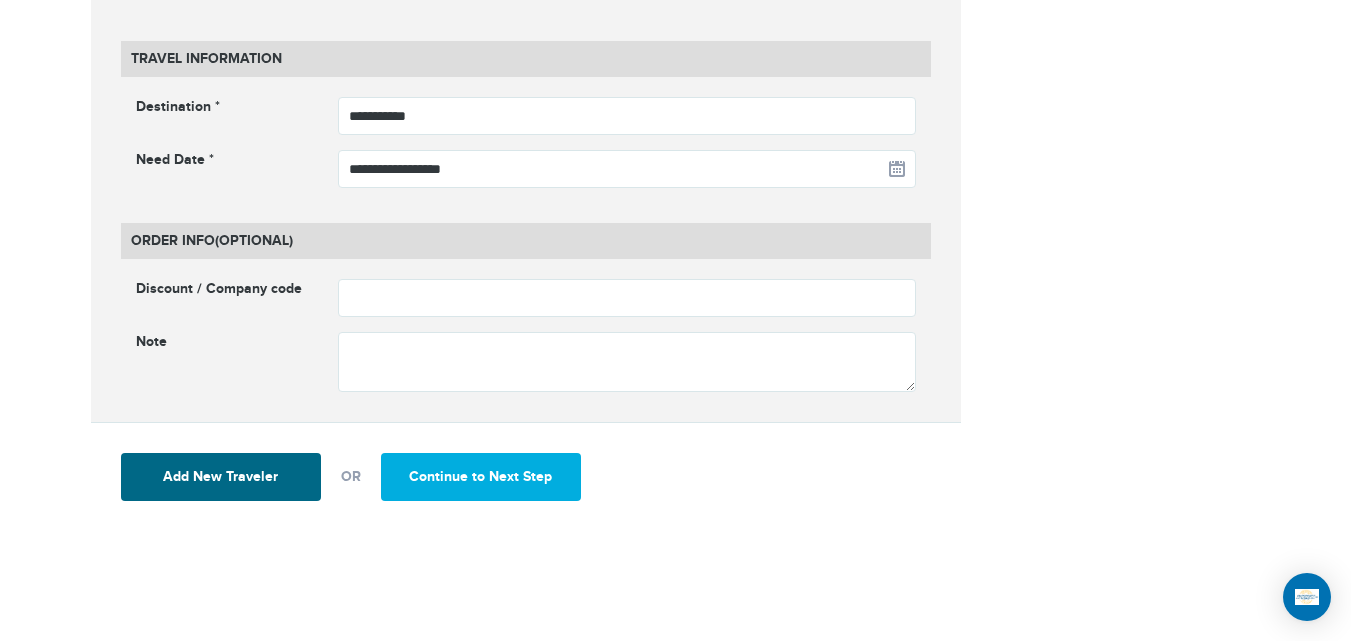 click on "Add New Traveler
OR
Continue to Next Step" at bounding box center (526, 476) 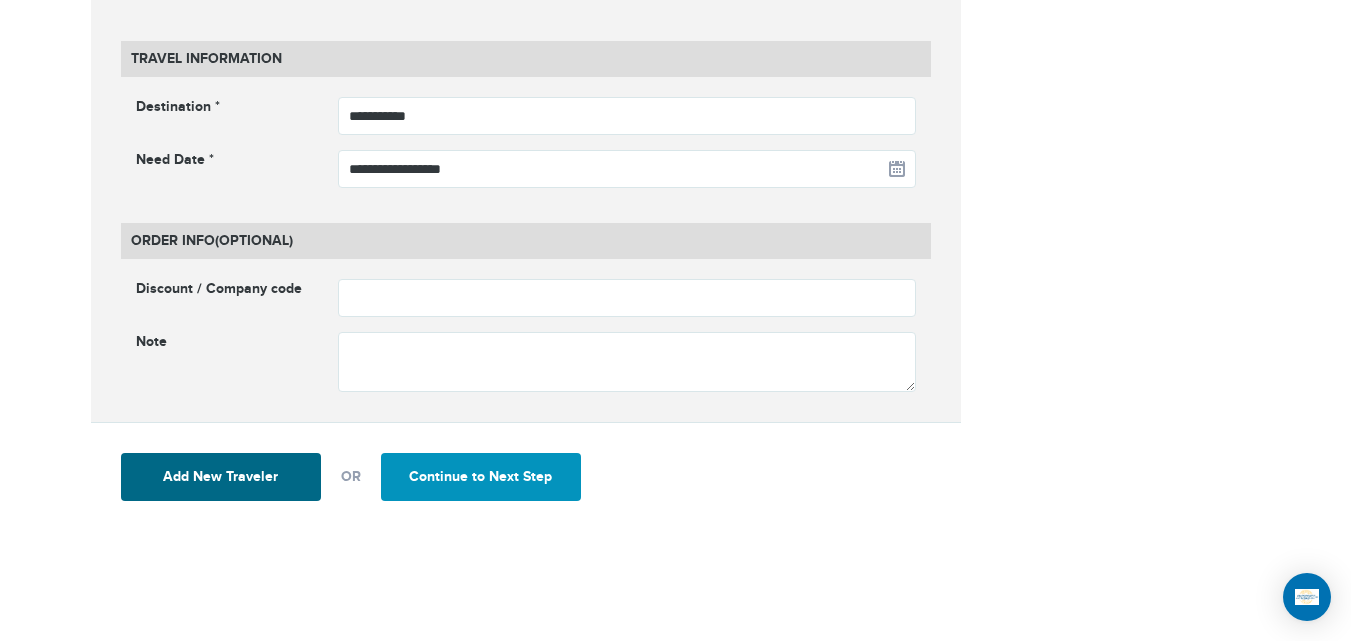 click on "Continue to Next Step" at bounding box center (481, 477) 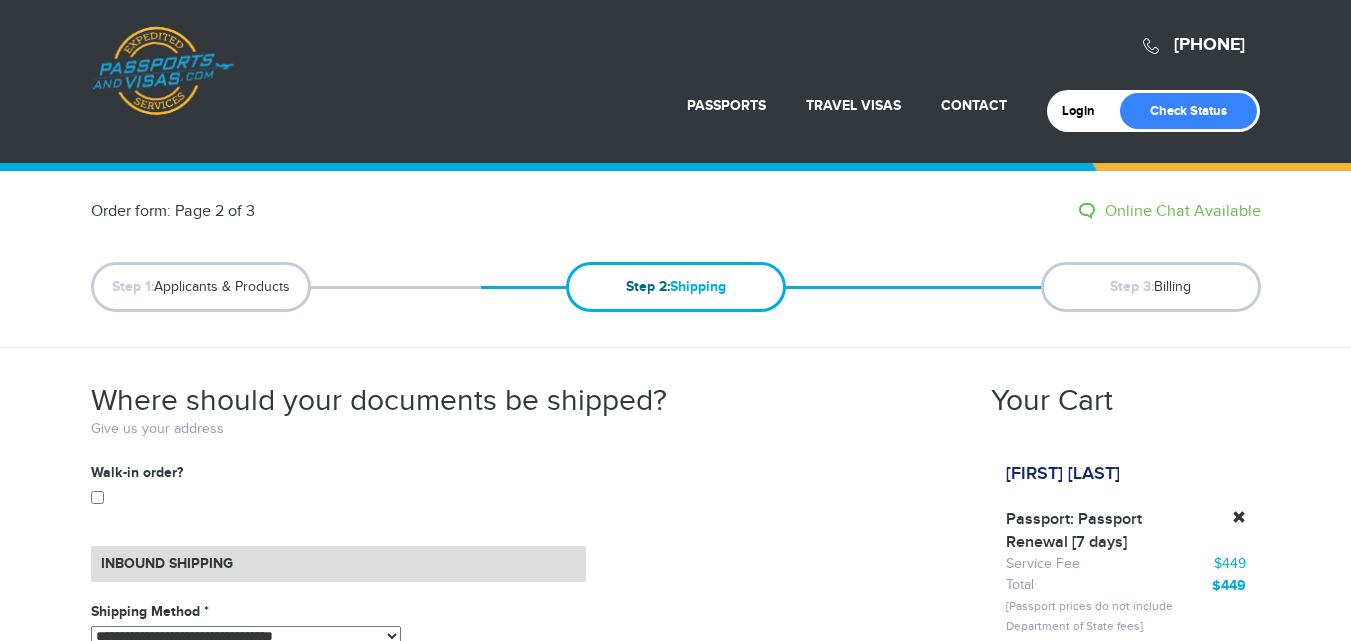 scroll, scrollTop: 392, scrollLeft: 0, axis: vertical 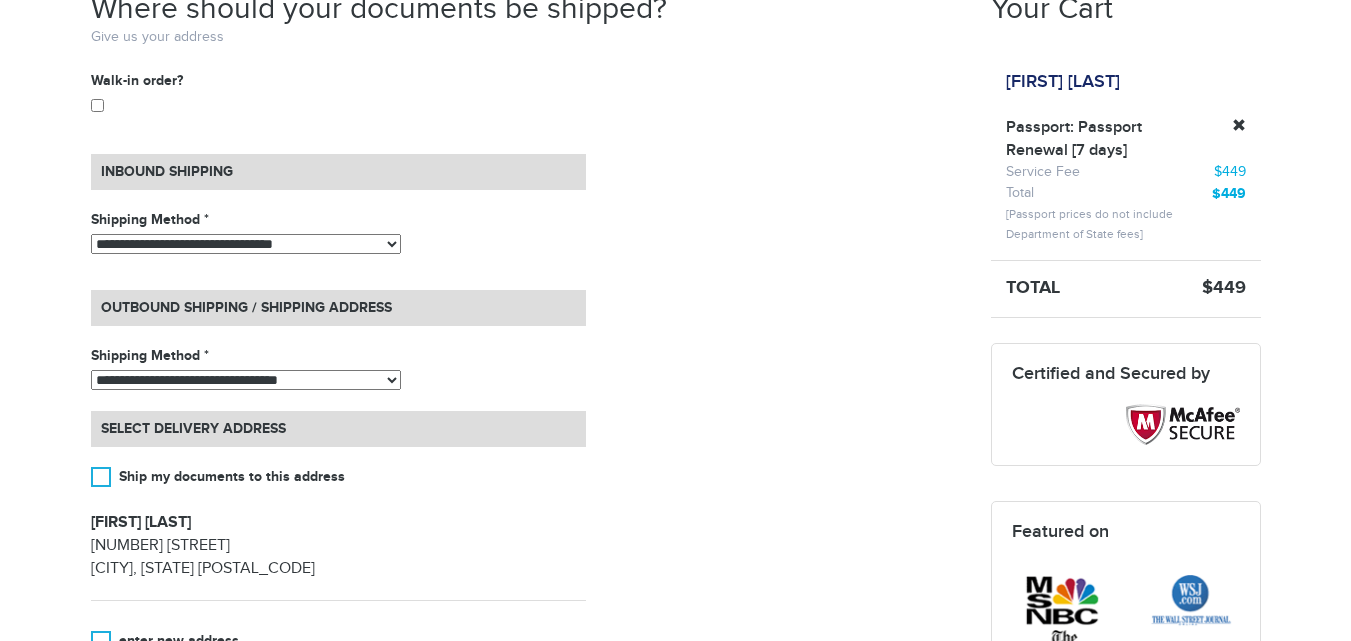 click on "**********" at bounding box center (246, 244) 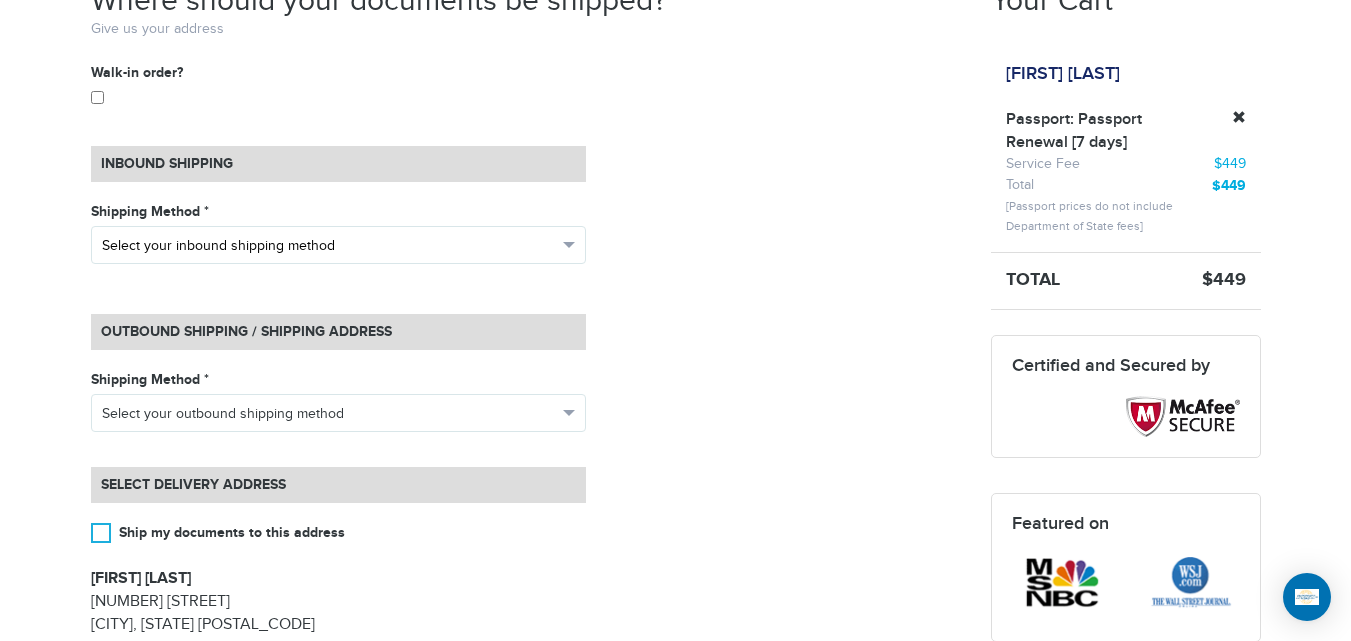 click on "Select your inbound shipping method" at bounding box center (329, 246) 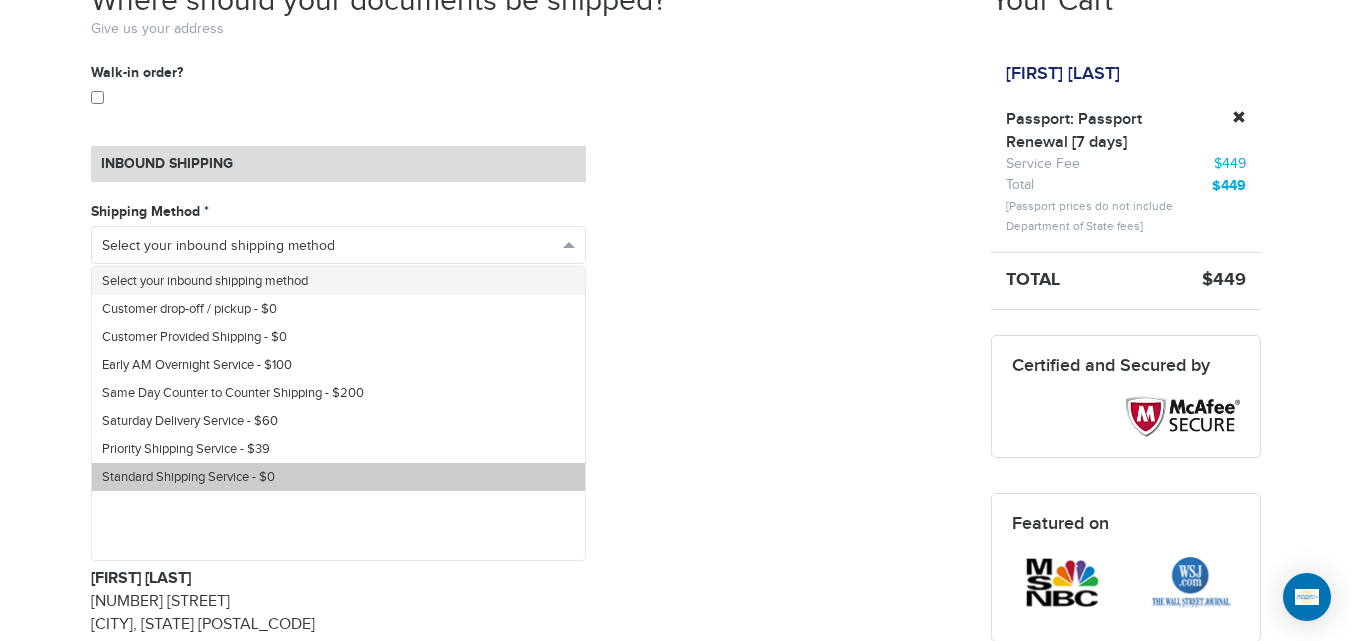scroll, scrollTop: 0, scrollLeft: 0, axis: both 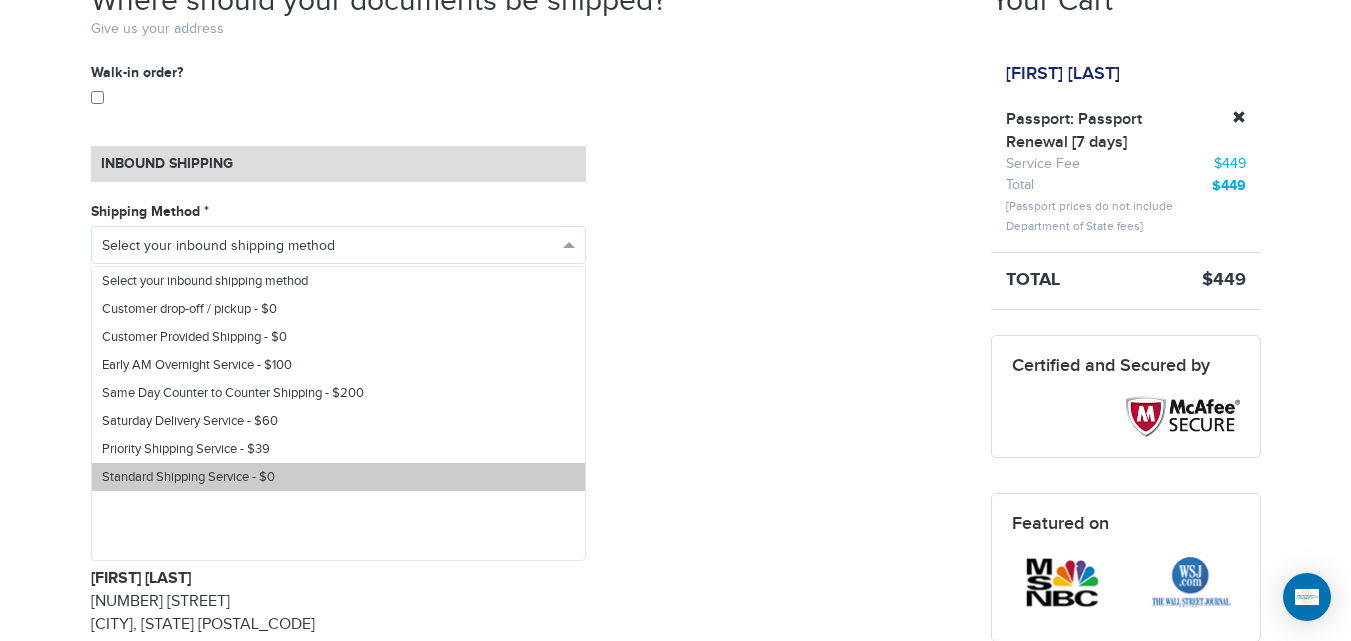 click on "Standard Shipping Service - $0" at bounding box center [188, 477] 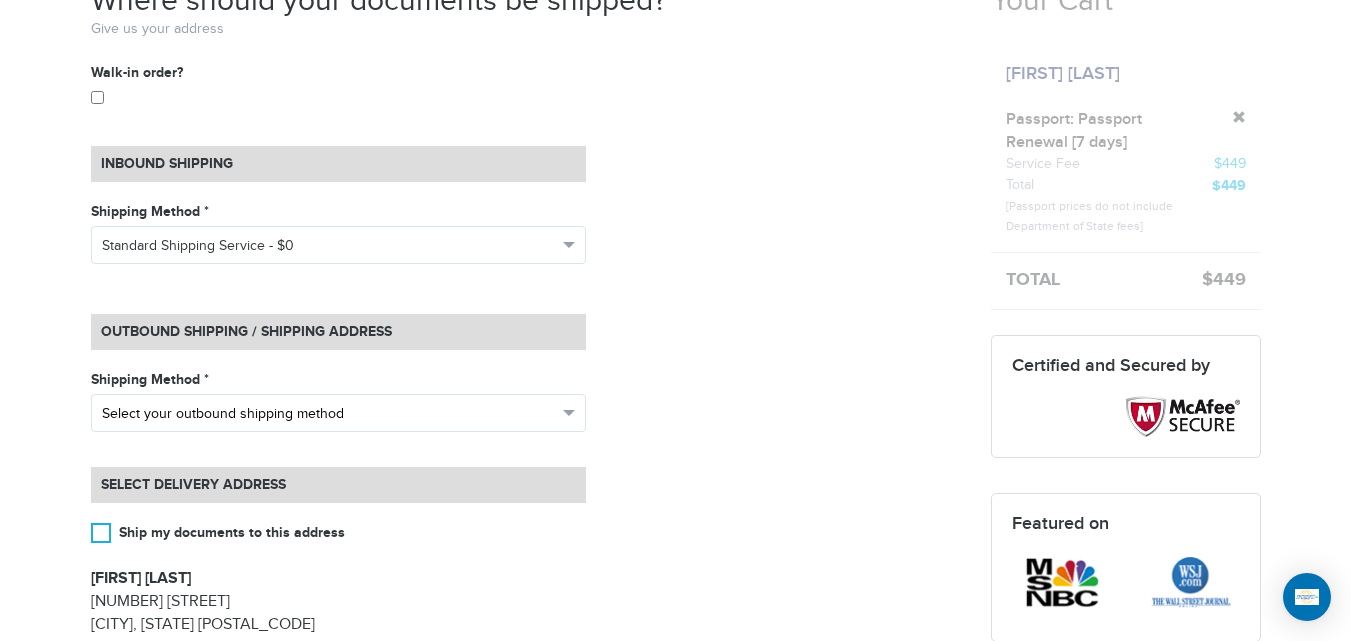 click on "Select your outbound shipping method" at bounding box center [338, 413] 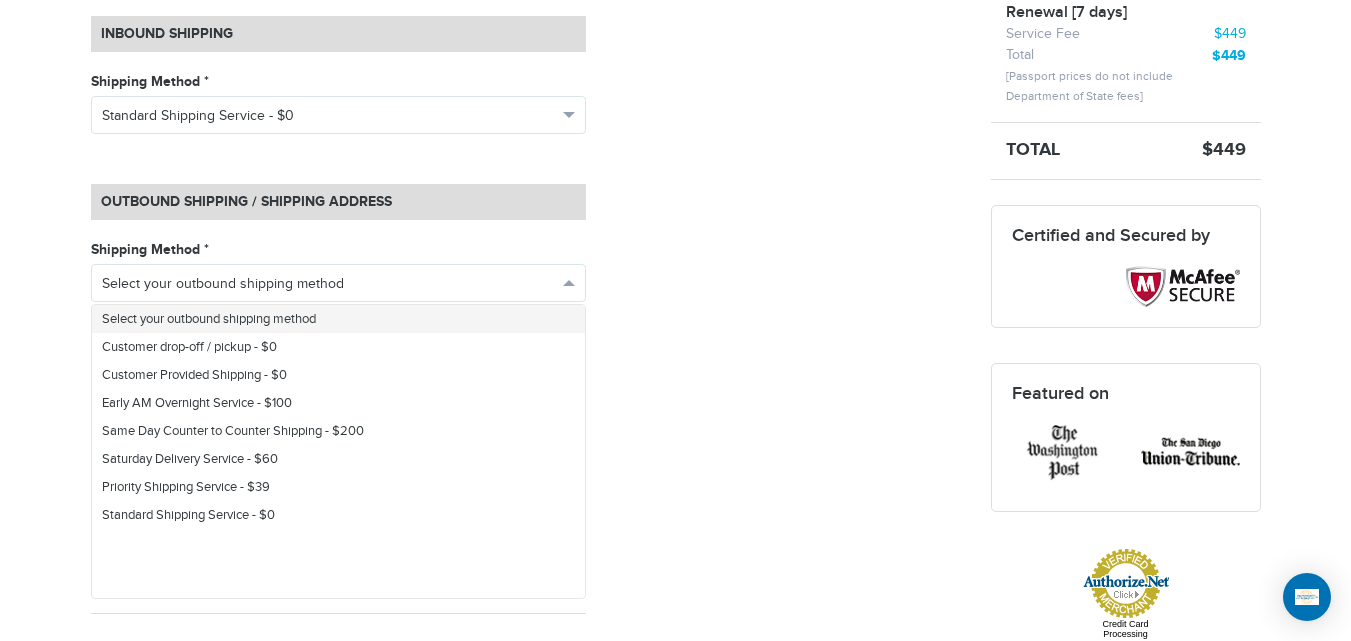 scroll, scrollTop: 528, scrollLeft: 0, axis: vertical 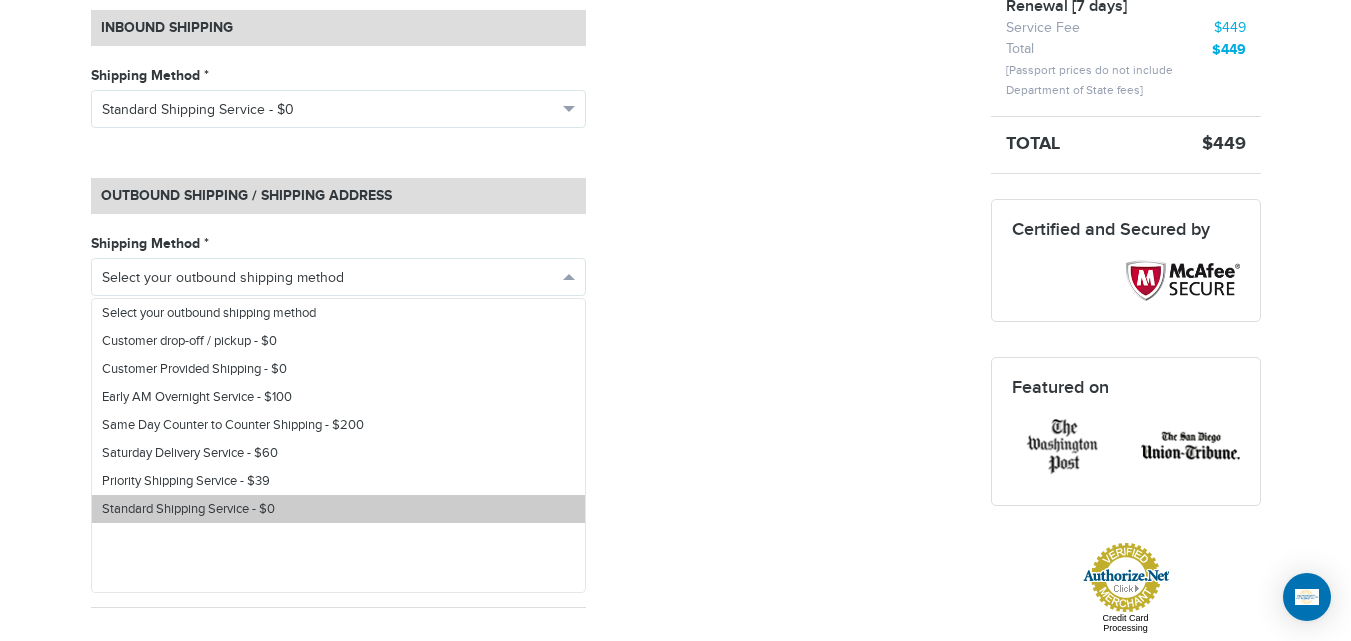 click on "Standard Shipping Service - $0" at bounding box center (188, 509) 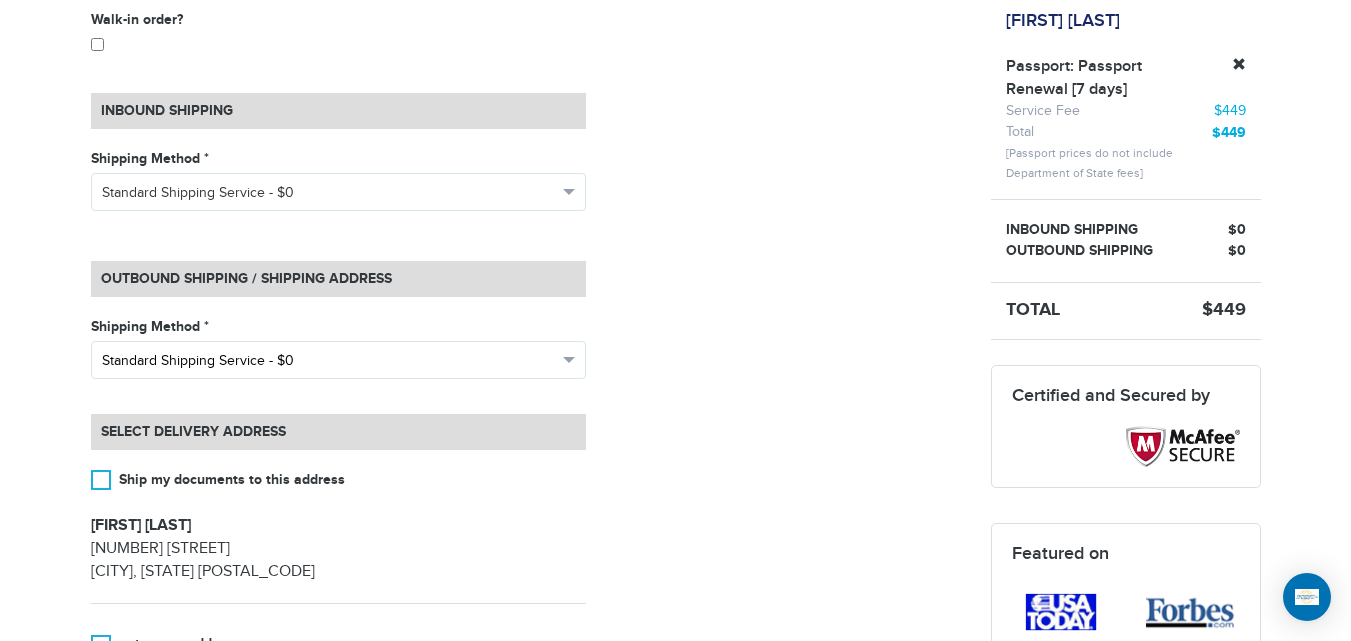 scroll, scrollTop: 442, scrollLeft: 0, axis: vertical 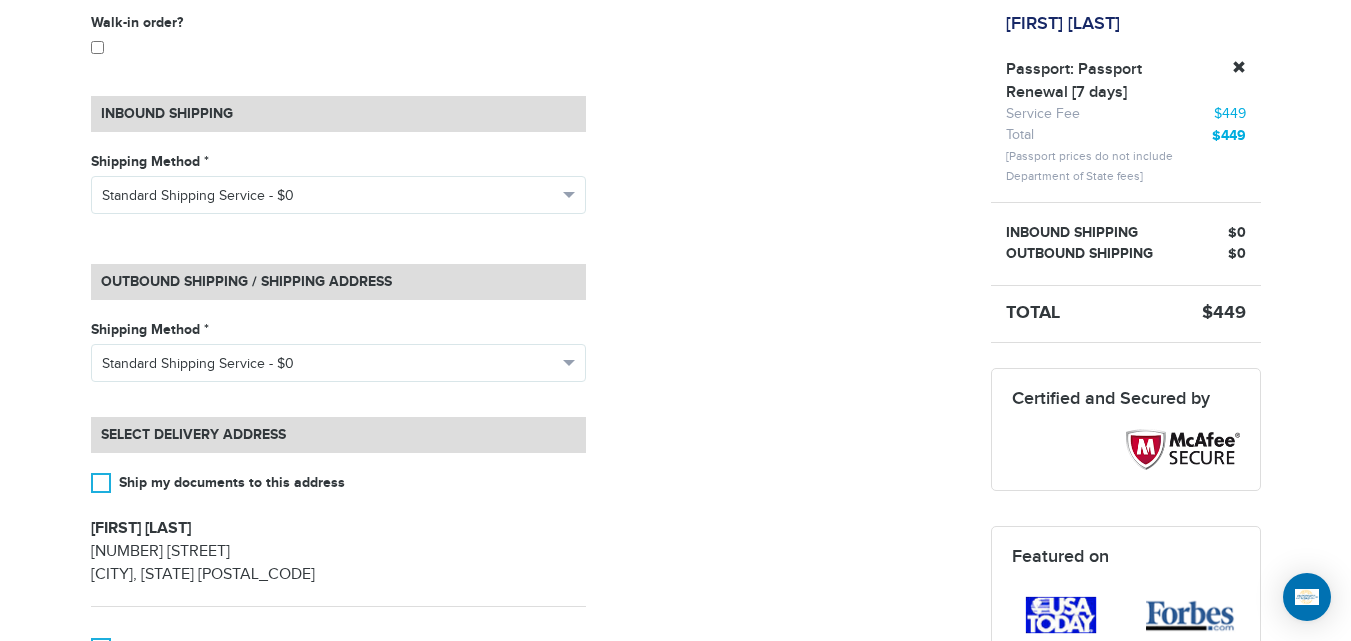 click on "$449" at bounding box center [1213, 314] 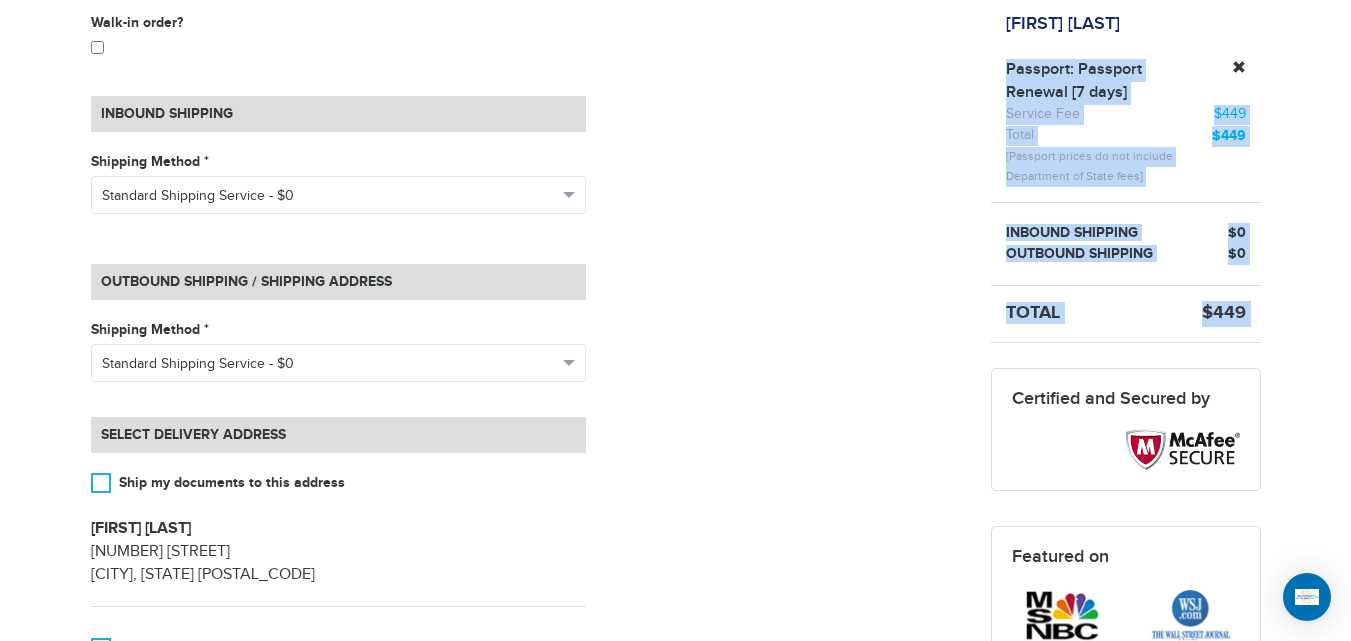 drag, startPoint x: 1250, startPoint y: 314, endPoint x: 1020, endPoint y: 66, distance: 338.2366 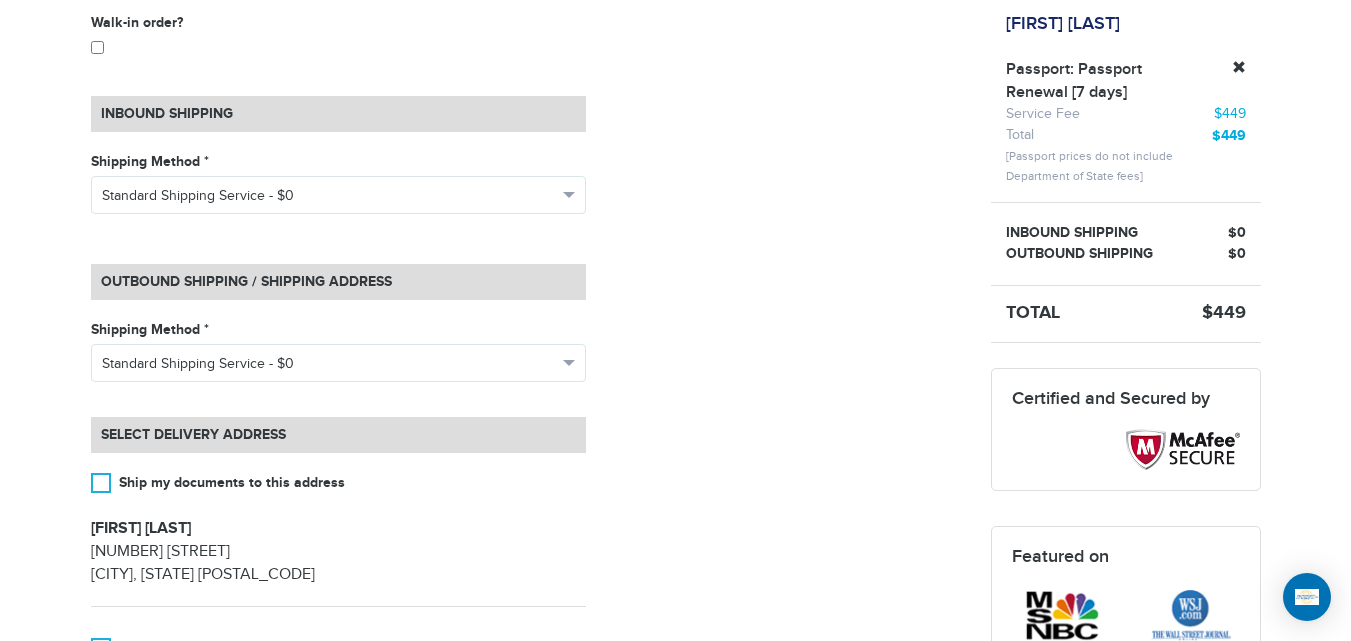 click on "**********" at bounding box center (526, 395) 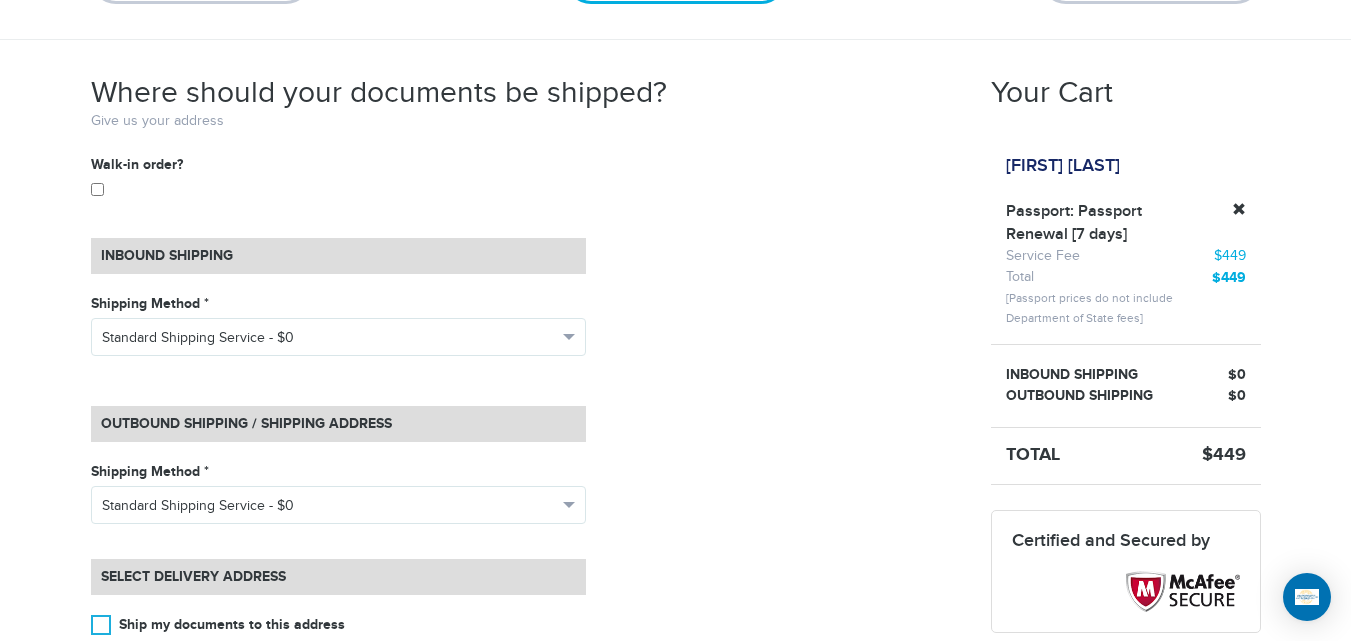 scroll, scrollTop: 291, scrollLeft: 0, axis: vertical 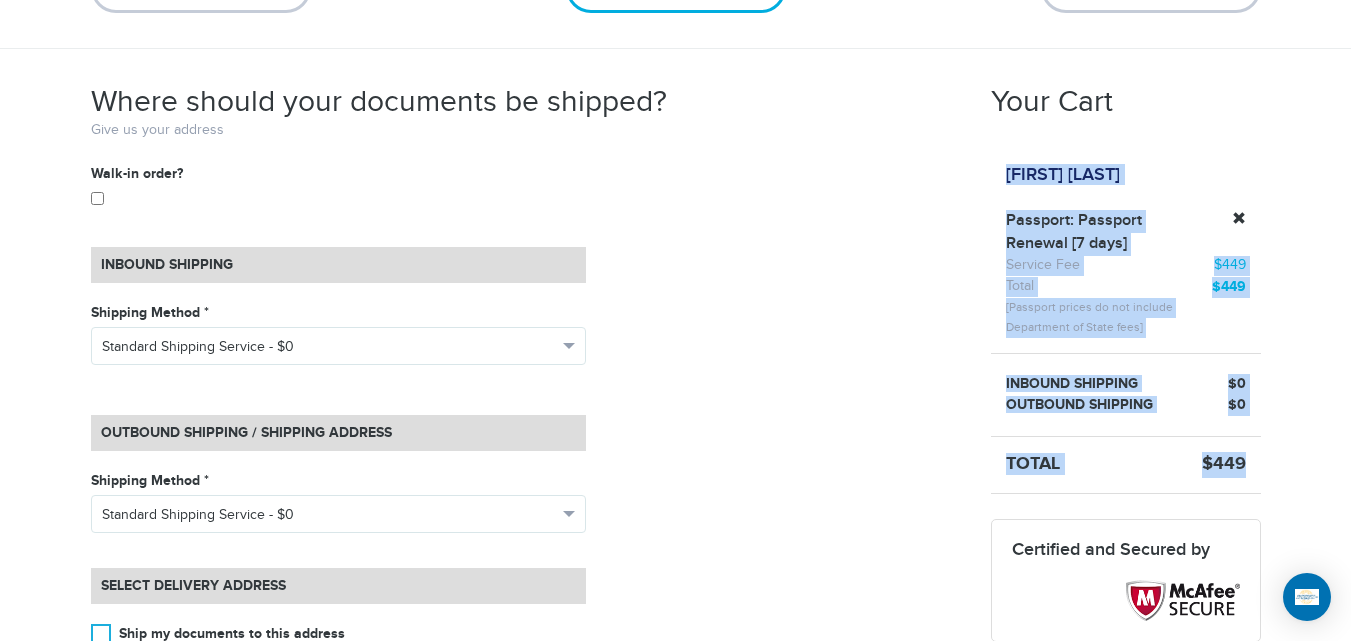 drag, startPoint x: 991, startPoint y: 167, endPoint x: 1254, endPoint y: 473, distance: 403.49103 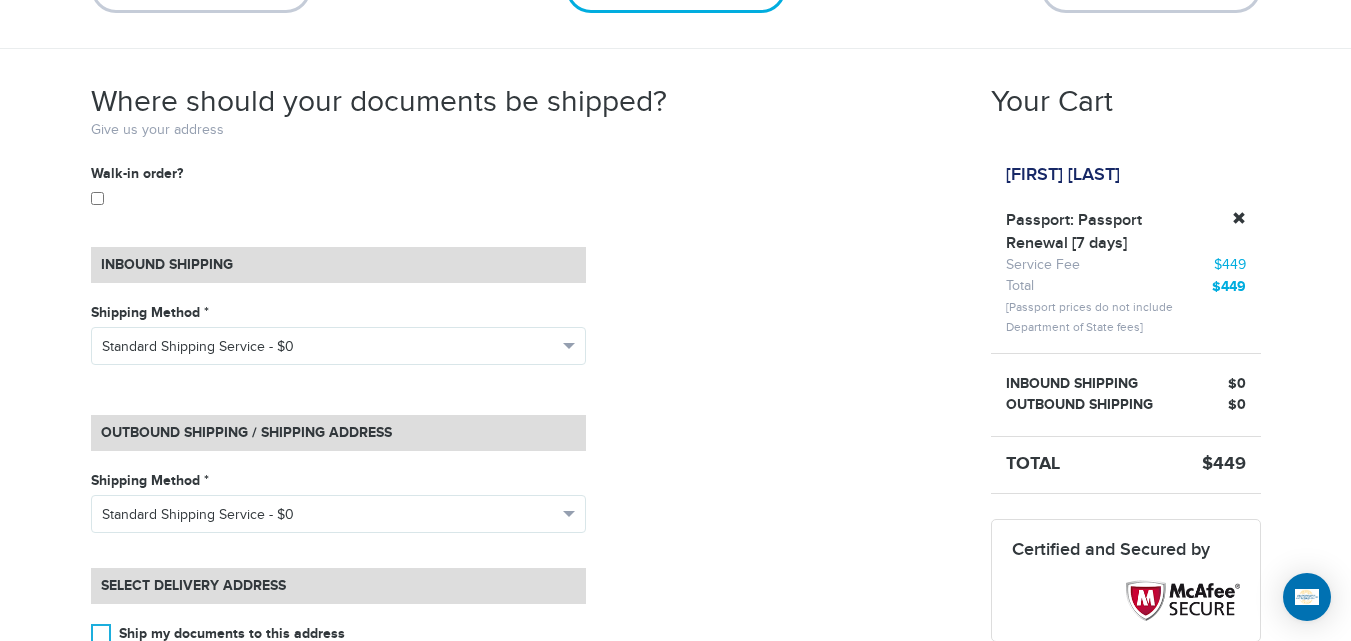 click on "**********" at bounding box center (526, 546) 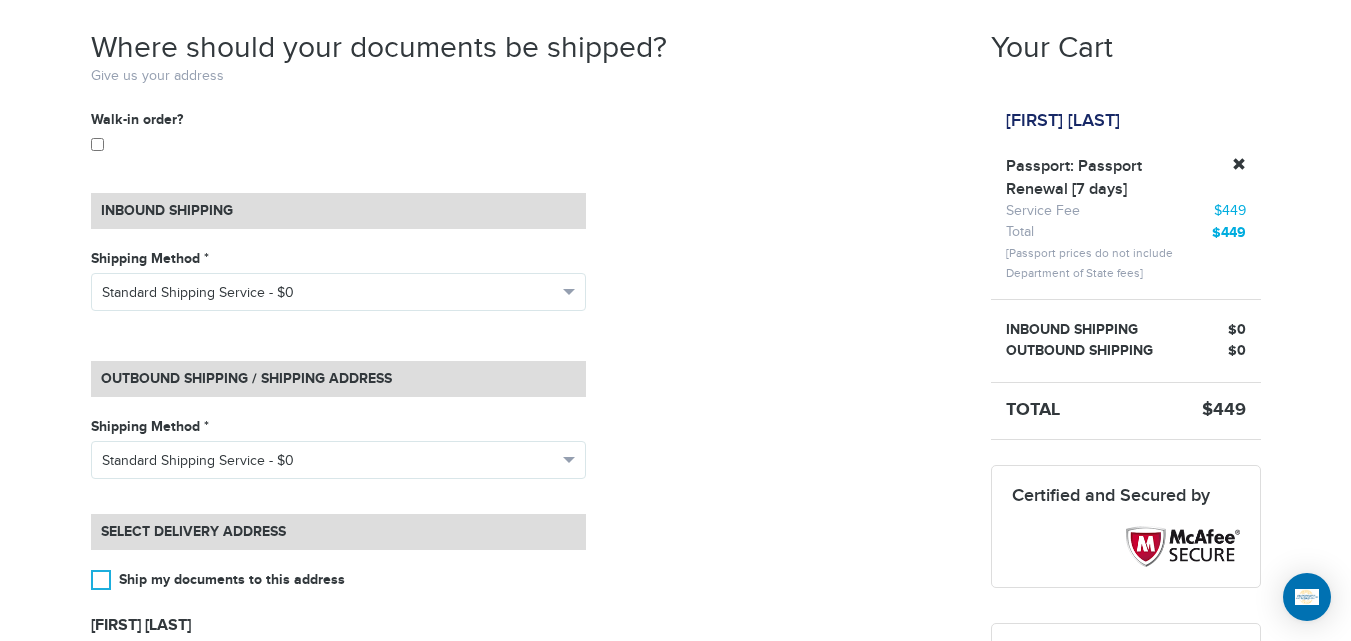 scroll, scrollTop: 387, scrollLeft: 0, axis: vertical 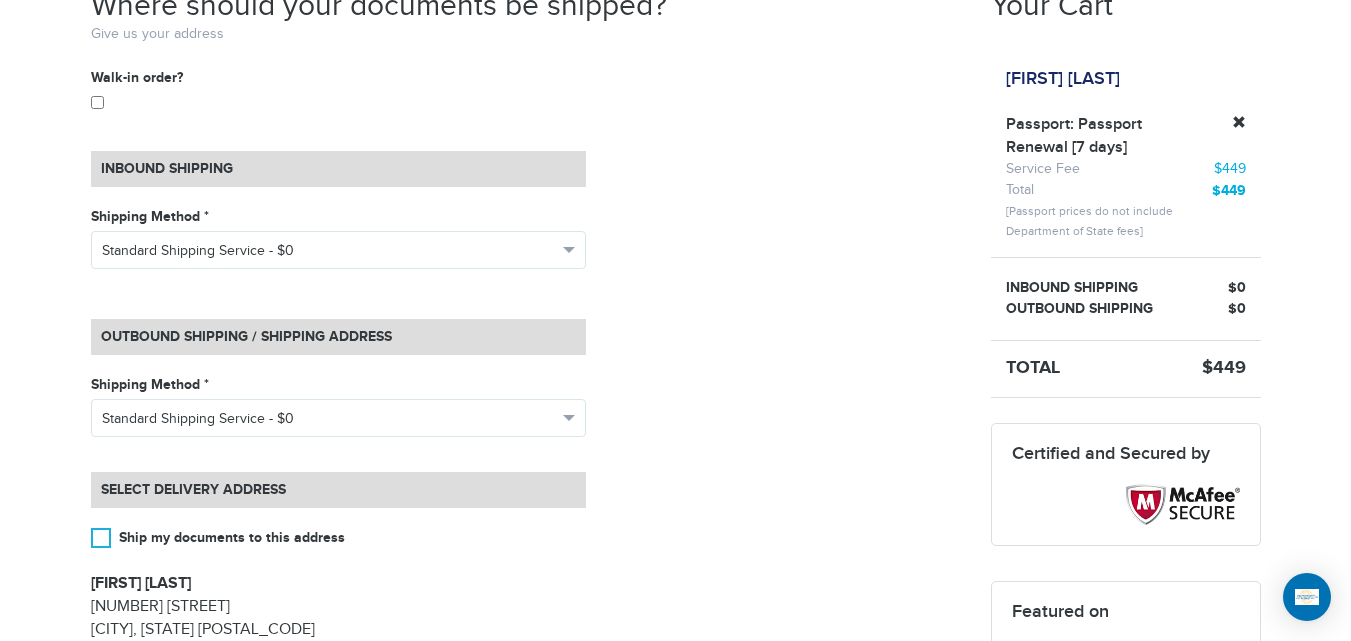 click on "**********" at bounding box center [526, 450] 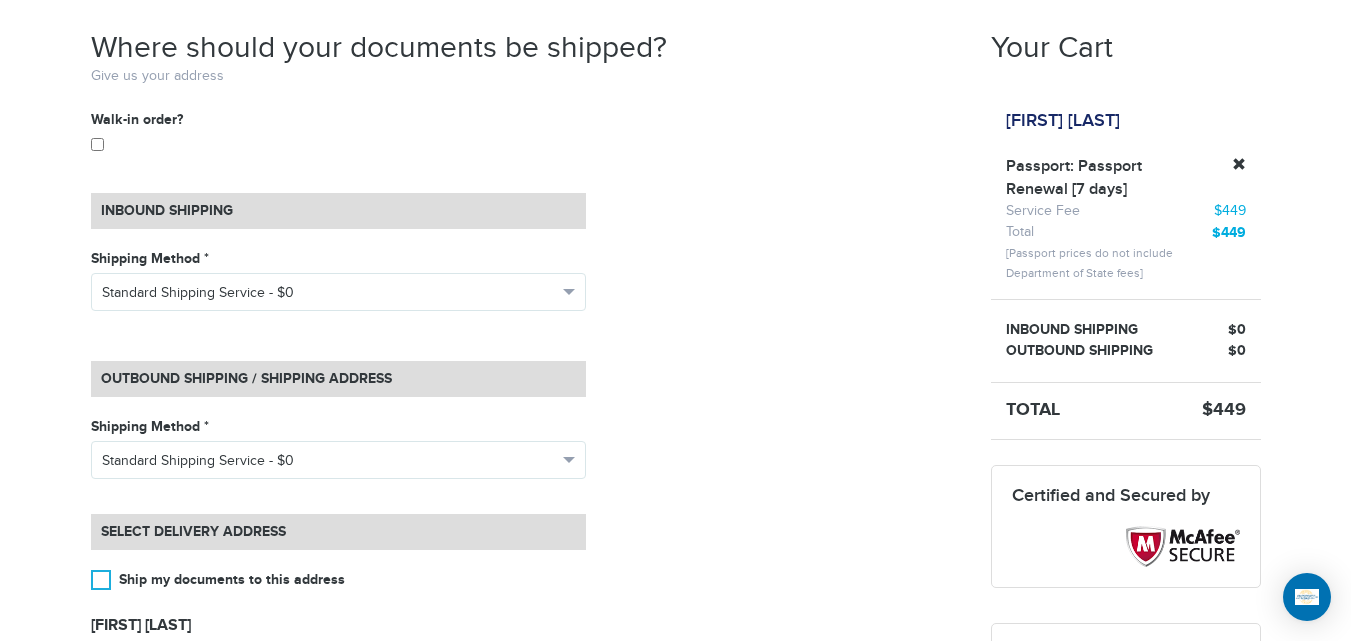 scroll, scrollTop: 336, scrollLeft: 0, axis: vertical 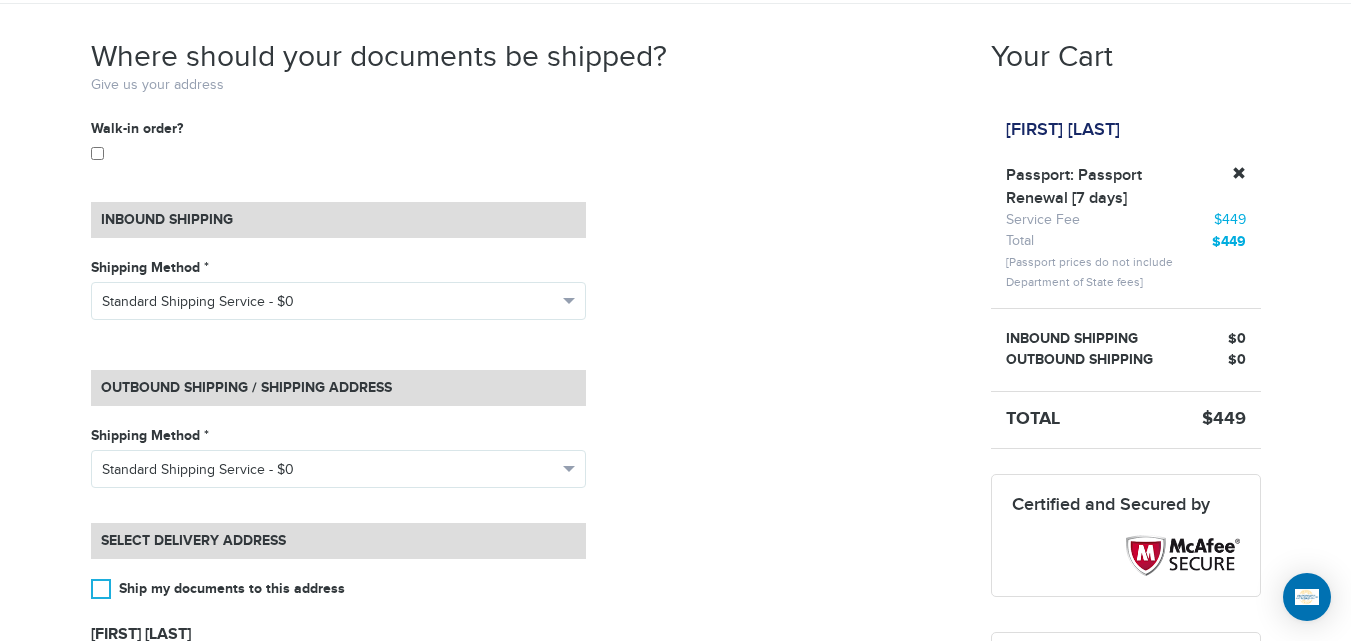 click on "**********" at bounding box center (526, 501) 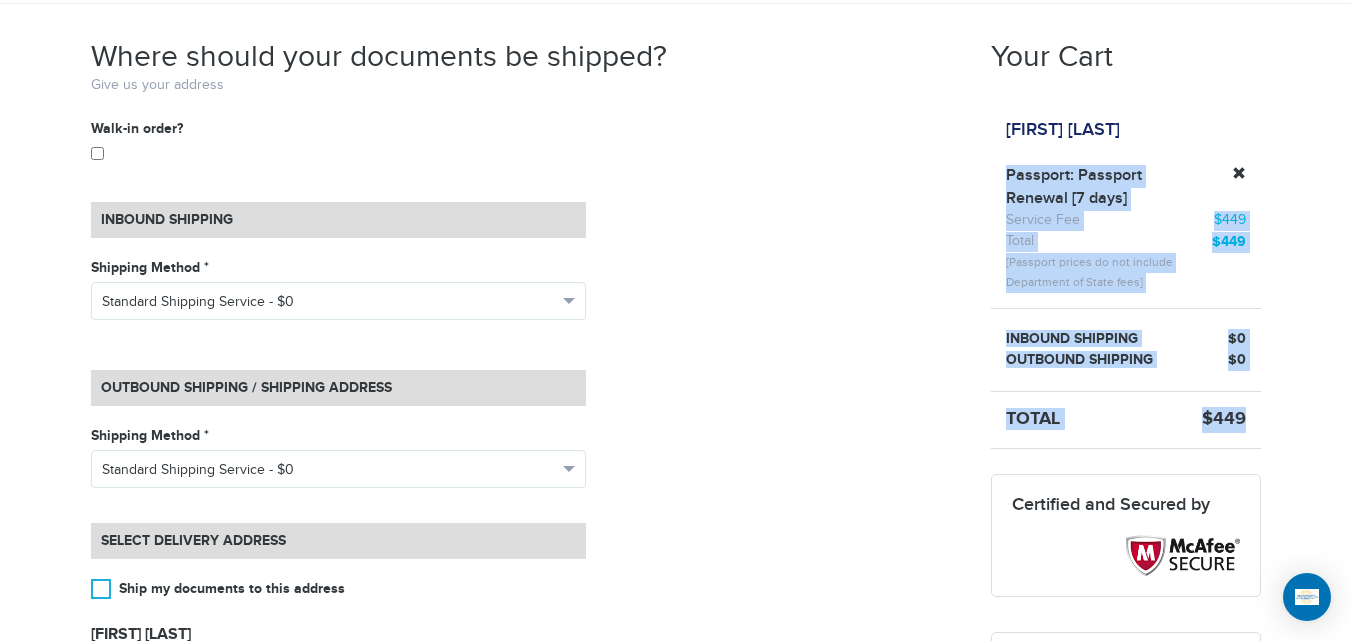 drag, startPoint x: 1007, startPoint y: 175, endPoint x: 1258, endPoint y: 432, distance: 359.2353 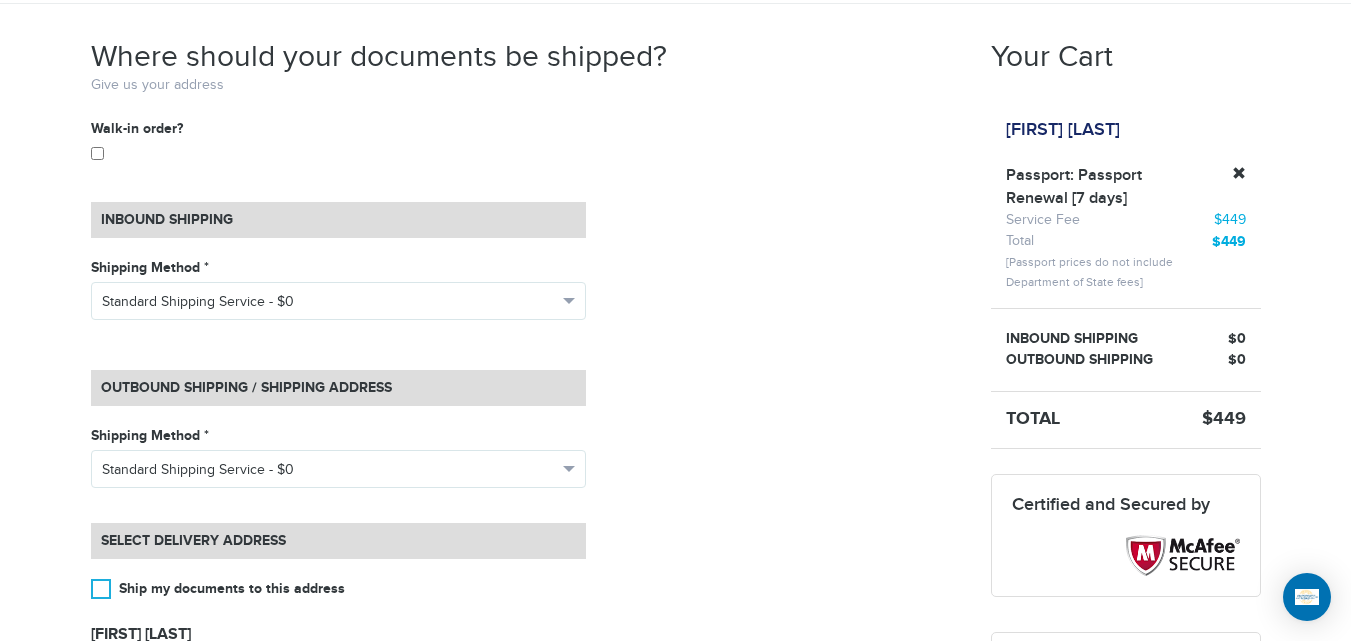 click on "**********" at bounding box center [526, 501] 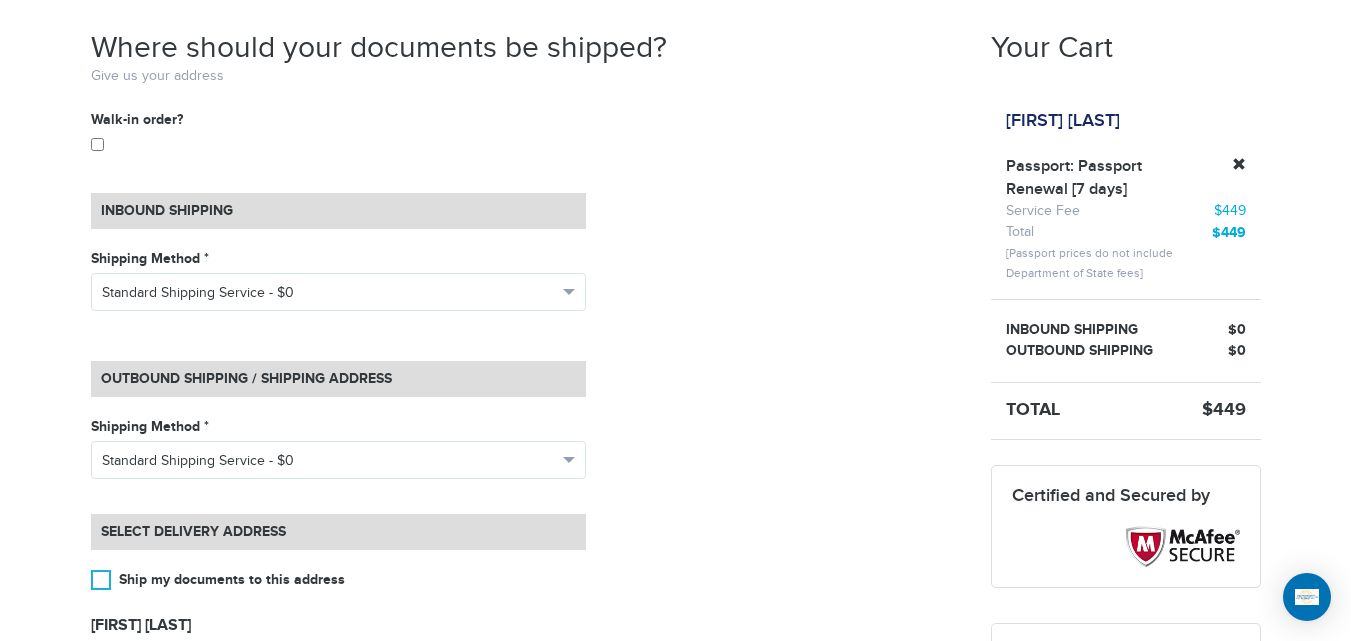 scroll, scrollTop: 333, scrollLeft: 0, axis: vertical 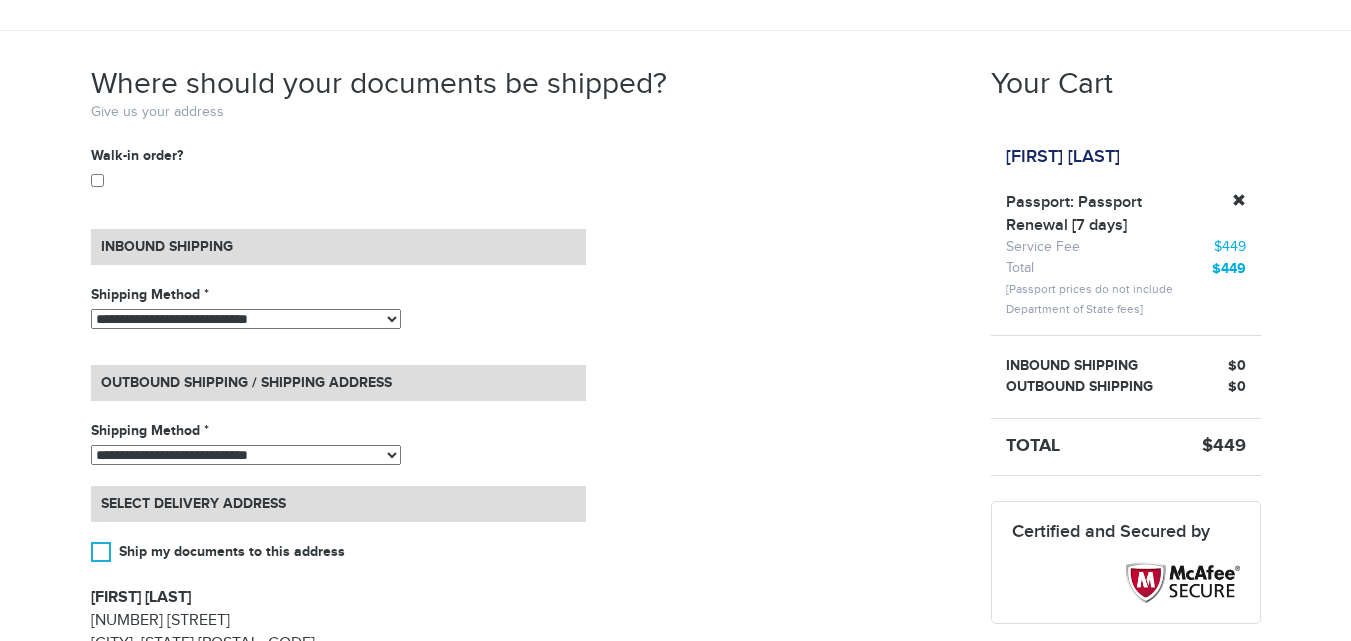 click on "**********" at bounding box center (526, 496) 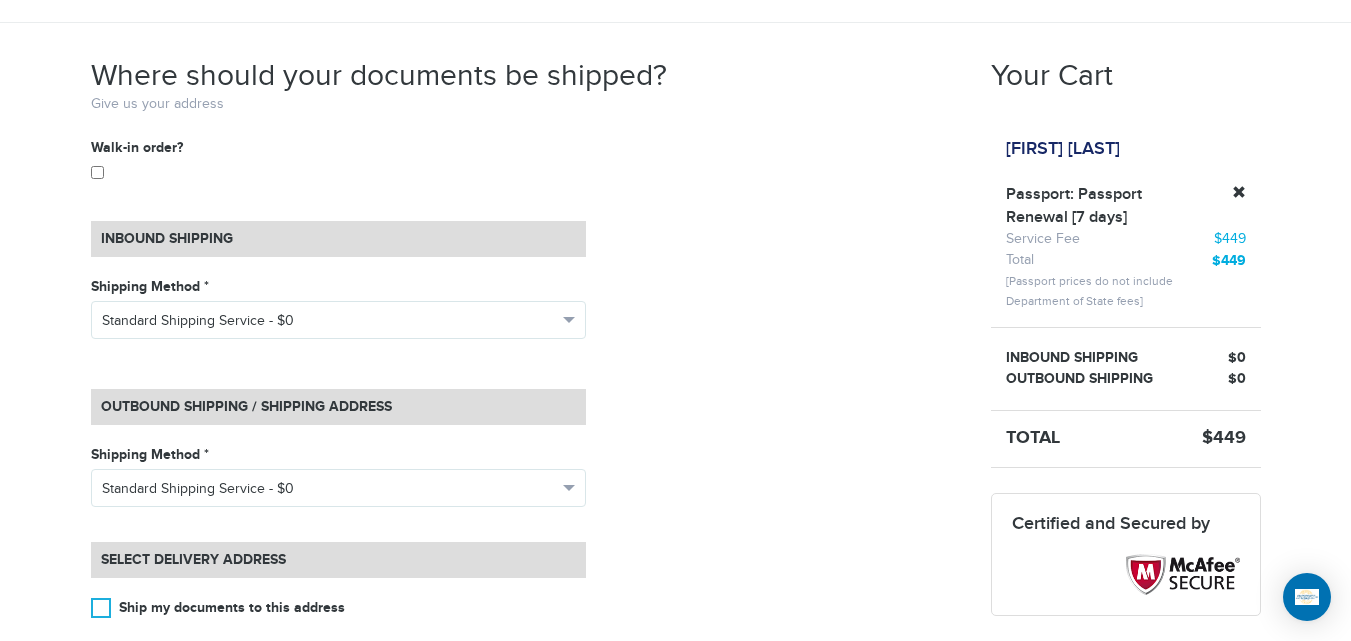 scroll, scrollTop: 0, scrollLeft: 0, axis: both 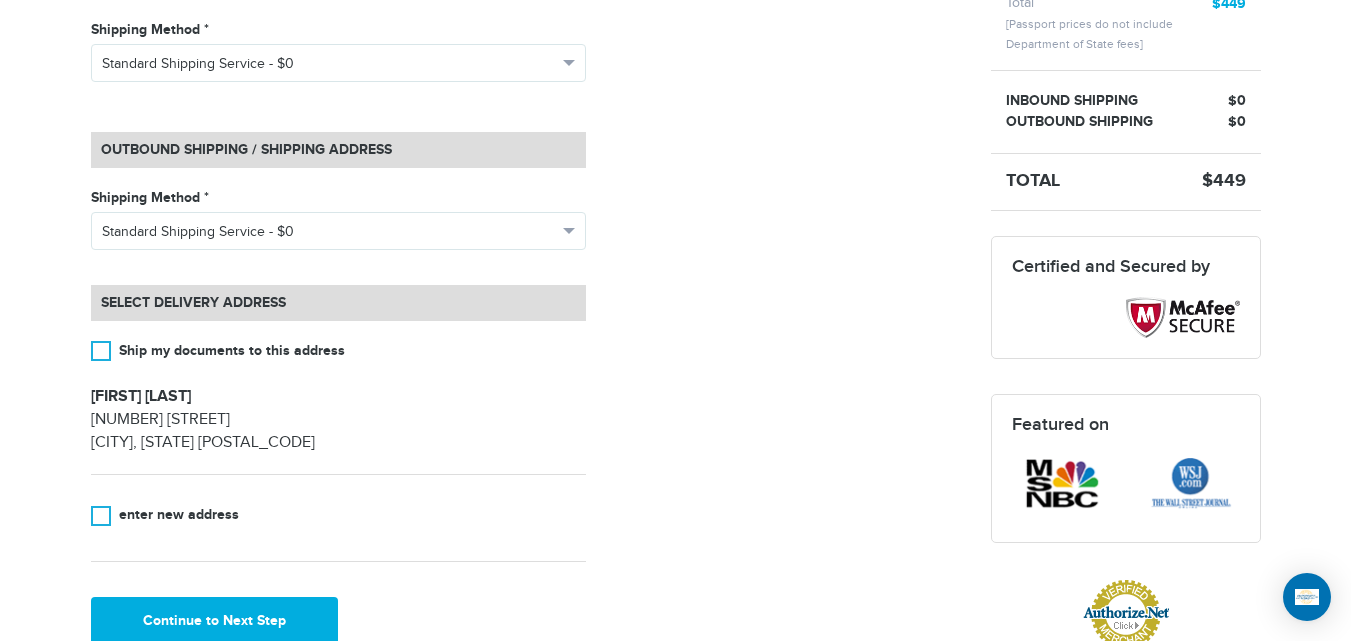 click on "**********" at bounding box center (526, 263) 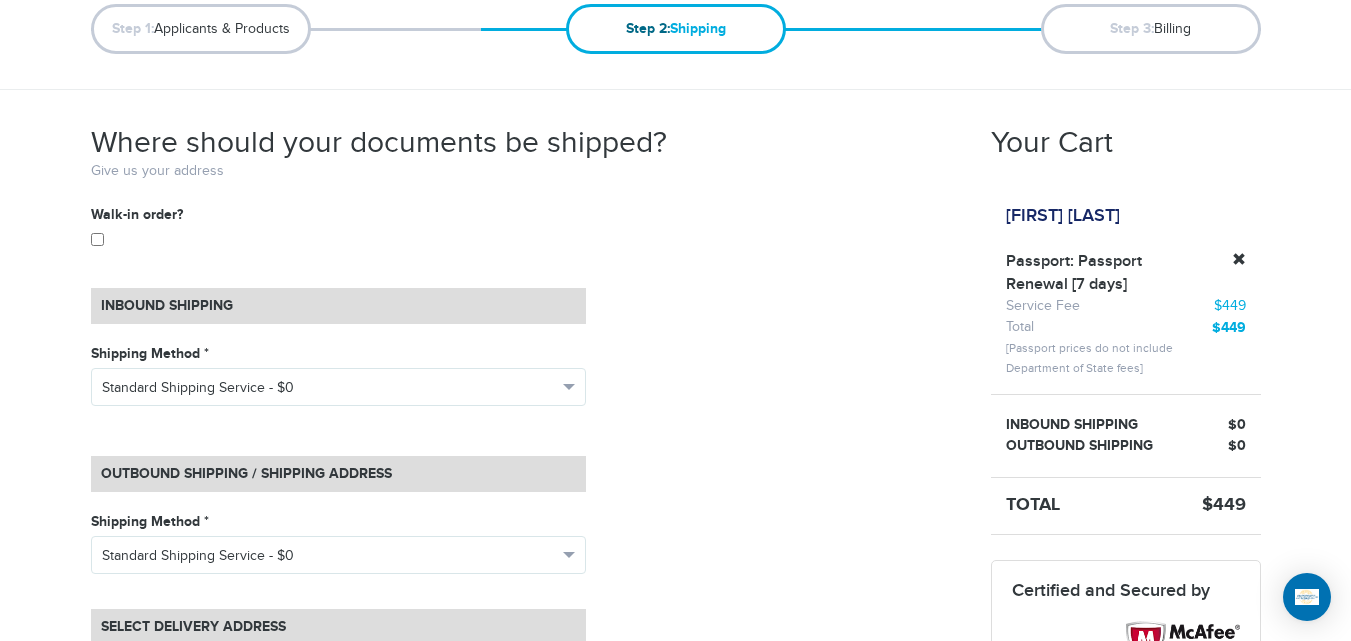scroll, scrollTop: 211, scrollLeft: 0, axis: vertical 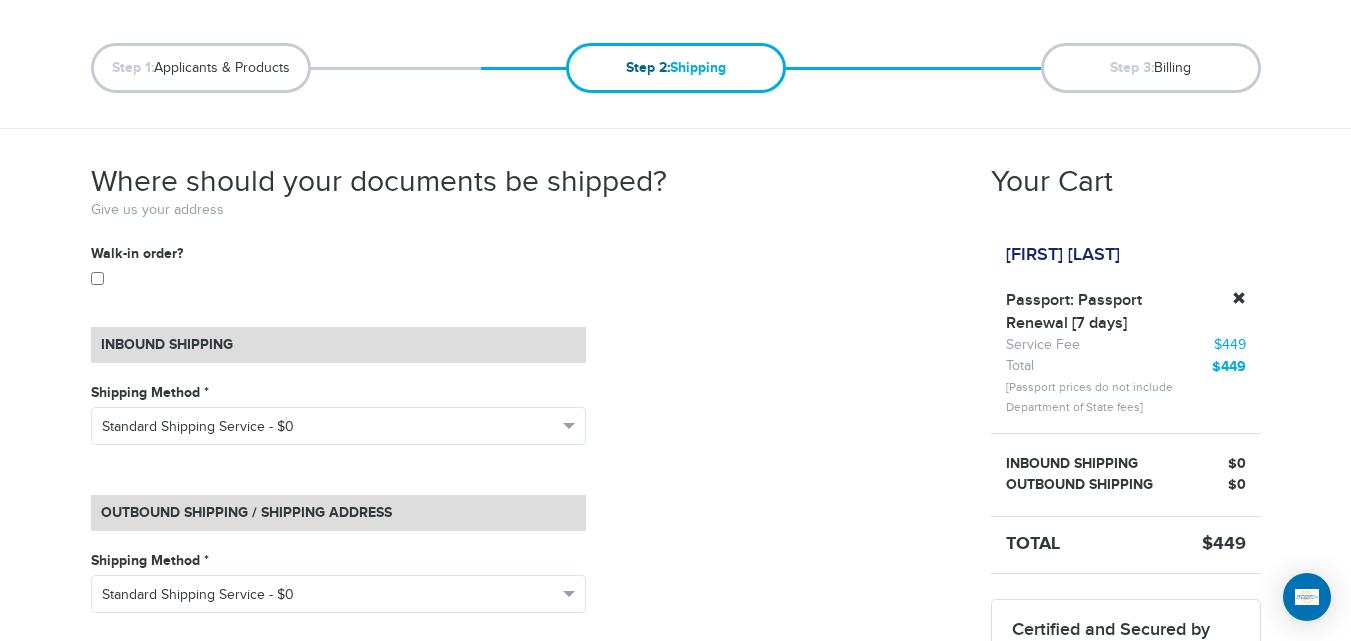 click on "**********" at bounding box center (526, 626) 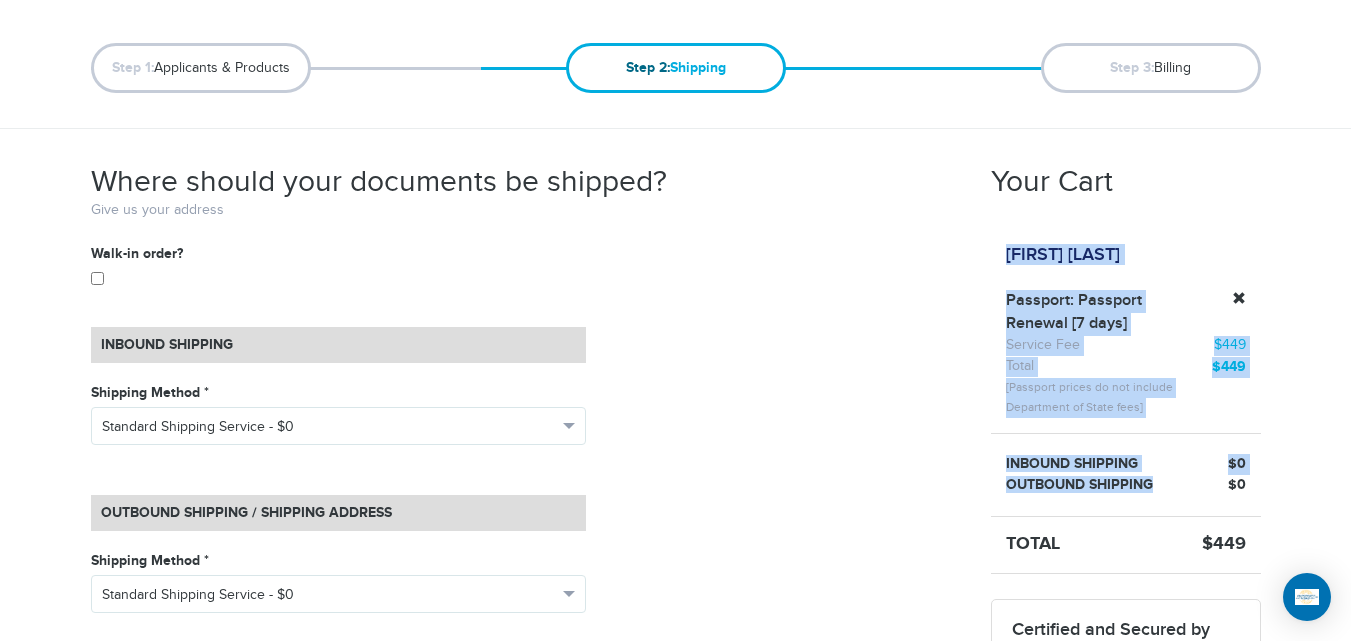 drag, startPoint x: 991, startPoint y: 255, endPoint x: 1224, endPoint y: 506, distance: 342.4763 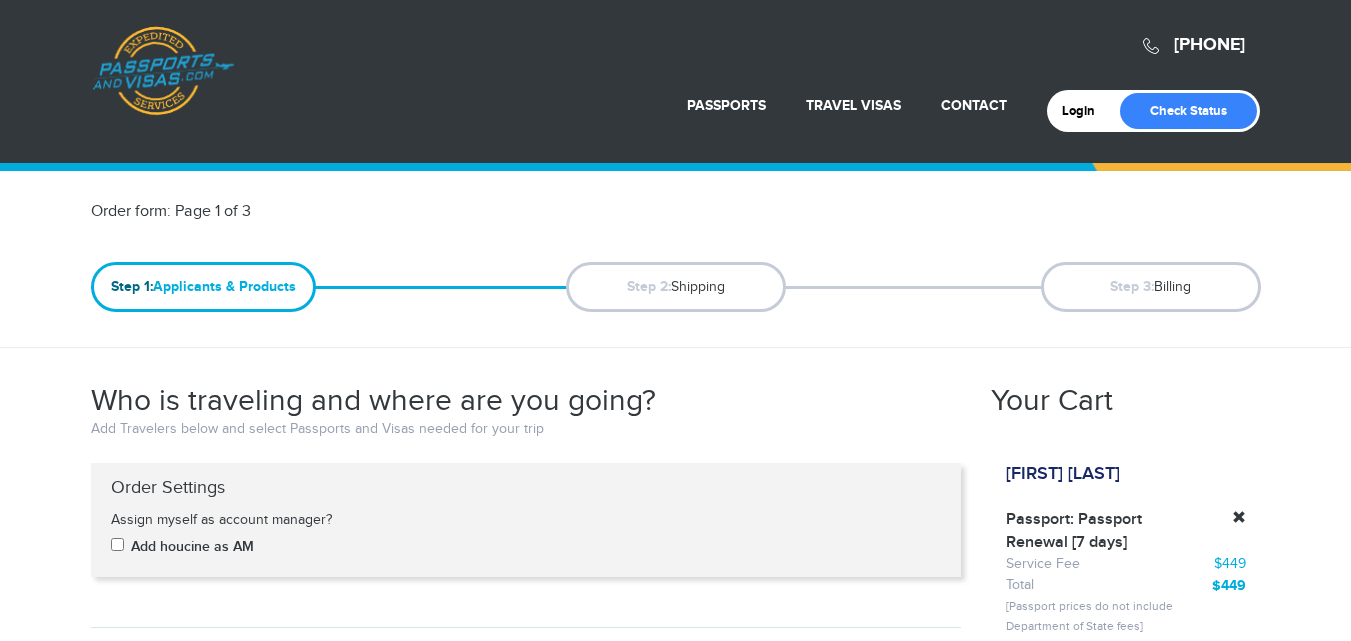 scroll, scrollTop: 614, scrollLeft: 0, axis: vertical 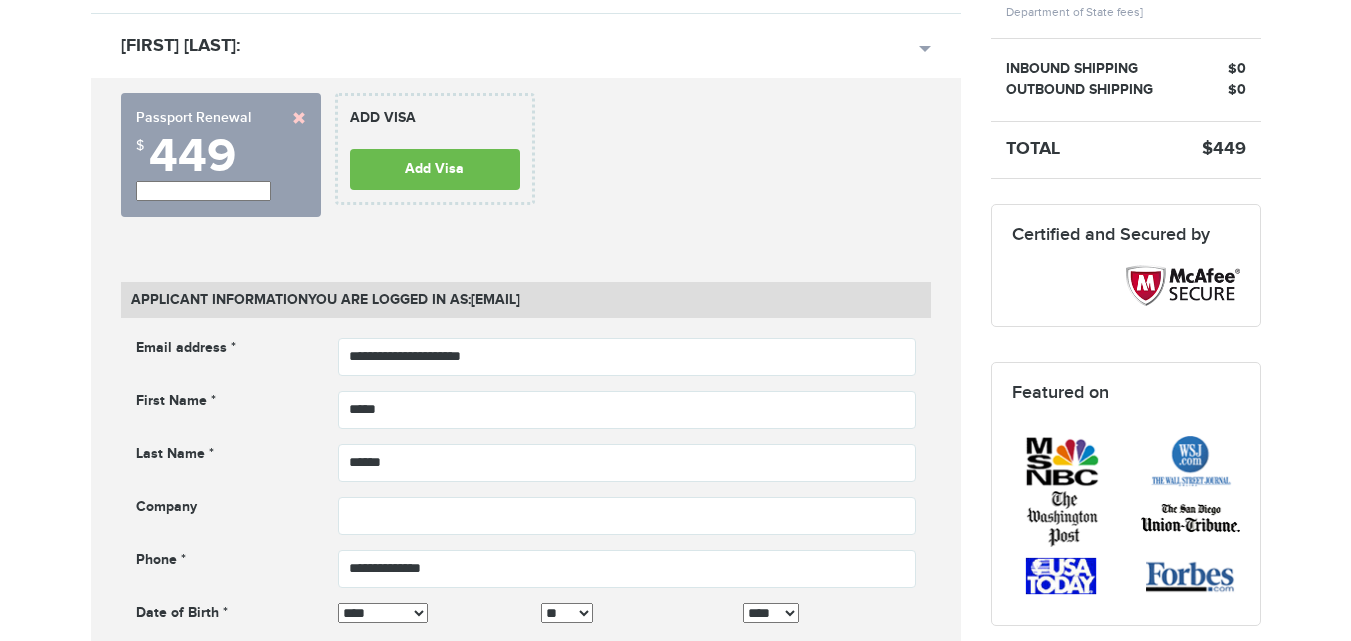 click at bounding box center [299, 118] 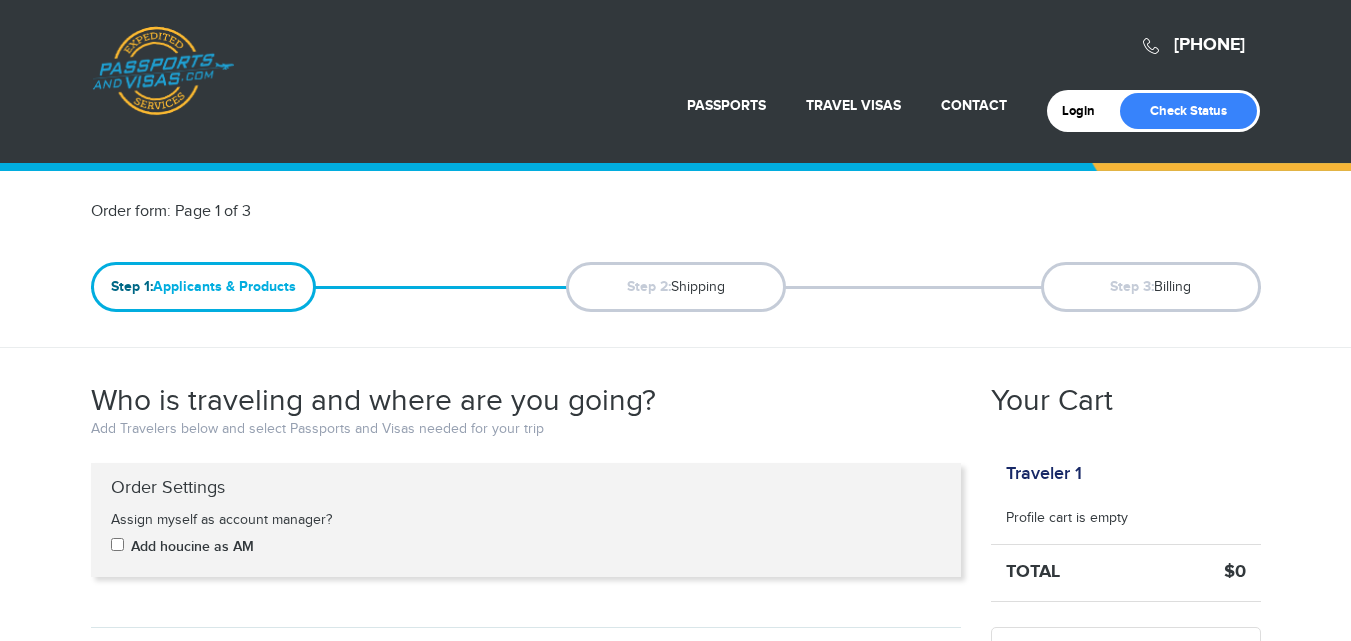 select on "*" 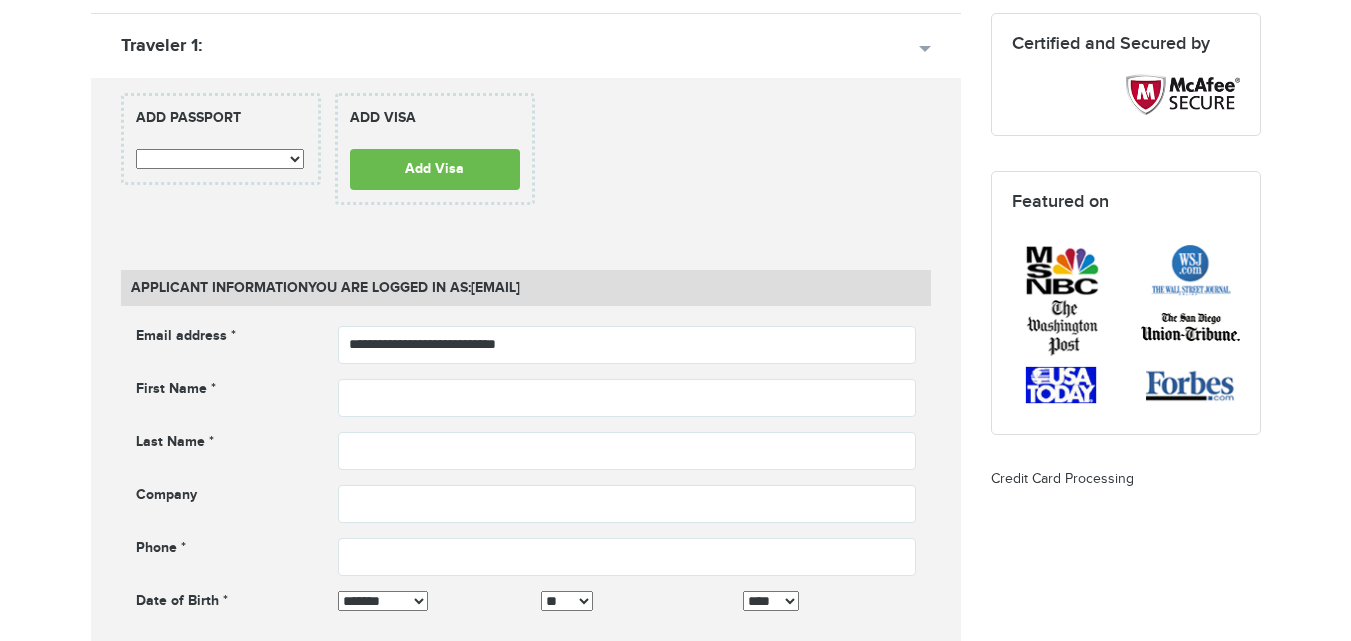 click on "**********" at bounding box center [220, 159] 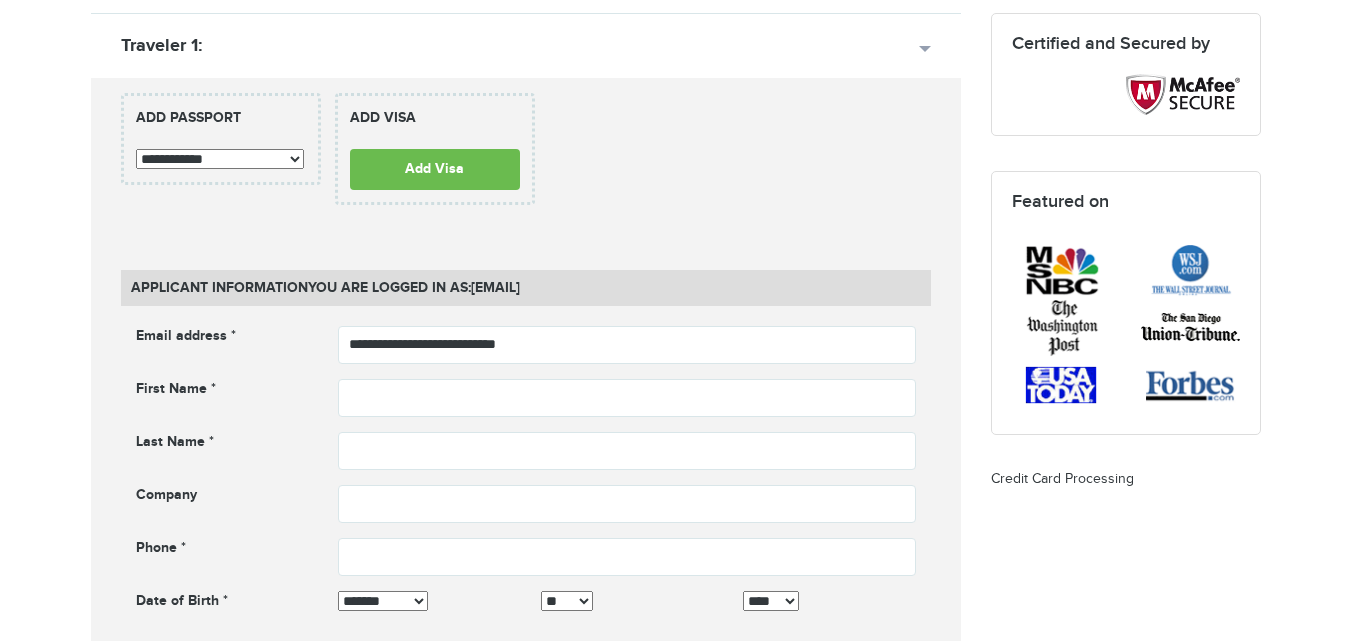 click on "**********" at bounding box center [220, 159] 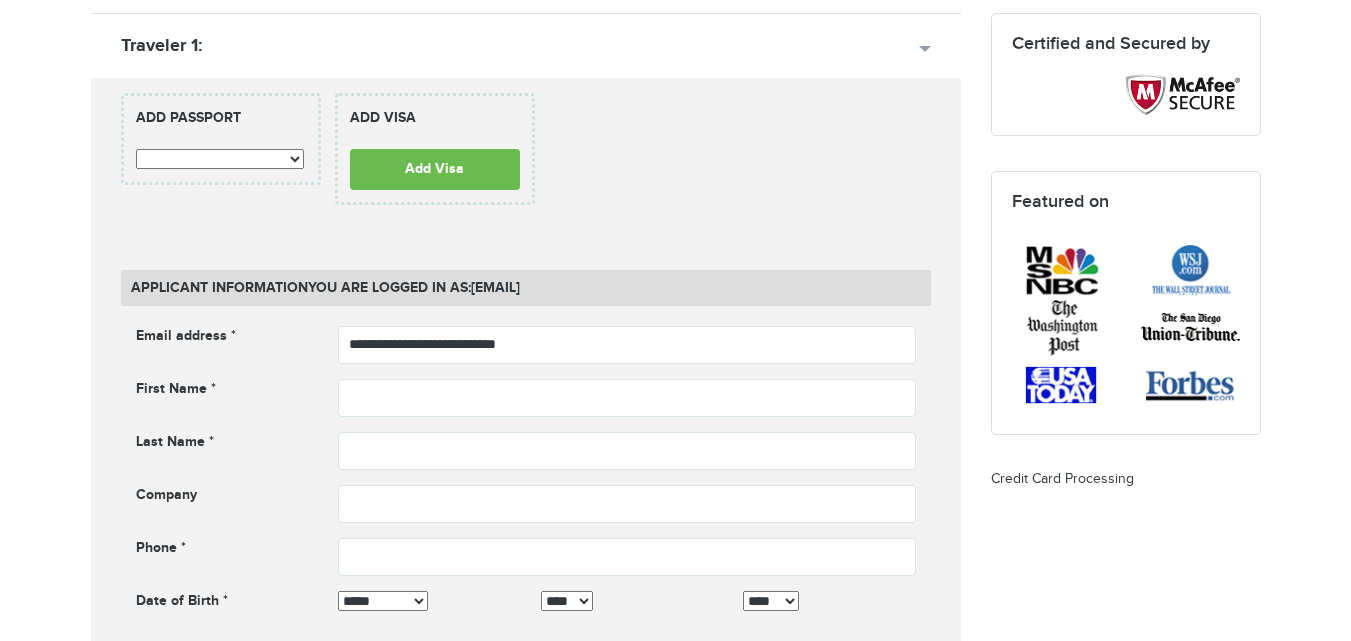 scroll, scrollTop: 0, scrollLeft: 0, axis: both 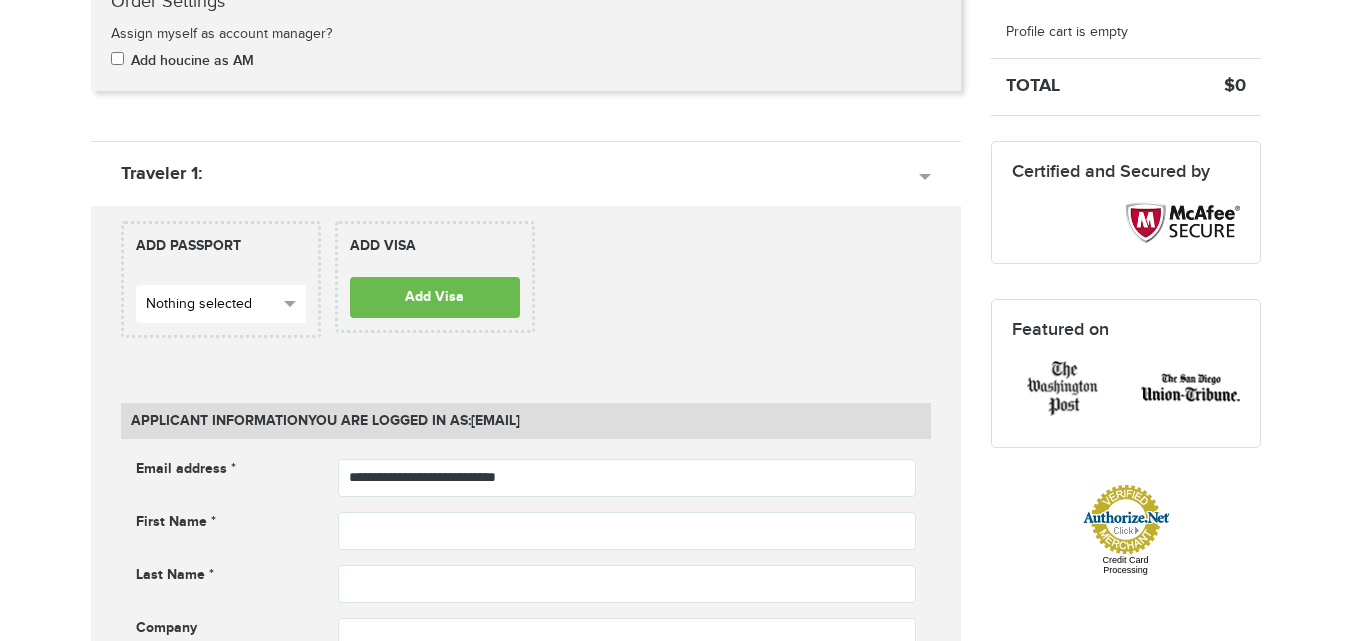 click on "Nothing selected" at bounding box center (212, 304) 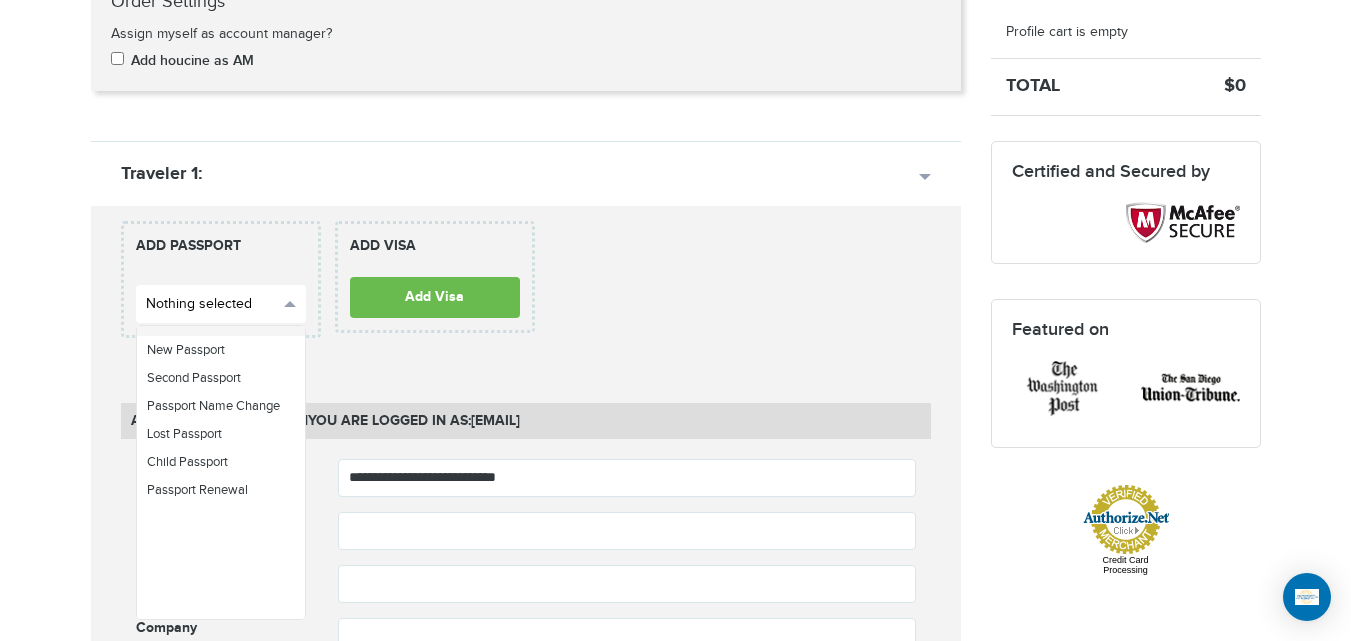 scroll, scrollTop: 0, scrollLeft: 0, axis: both 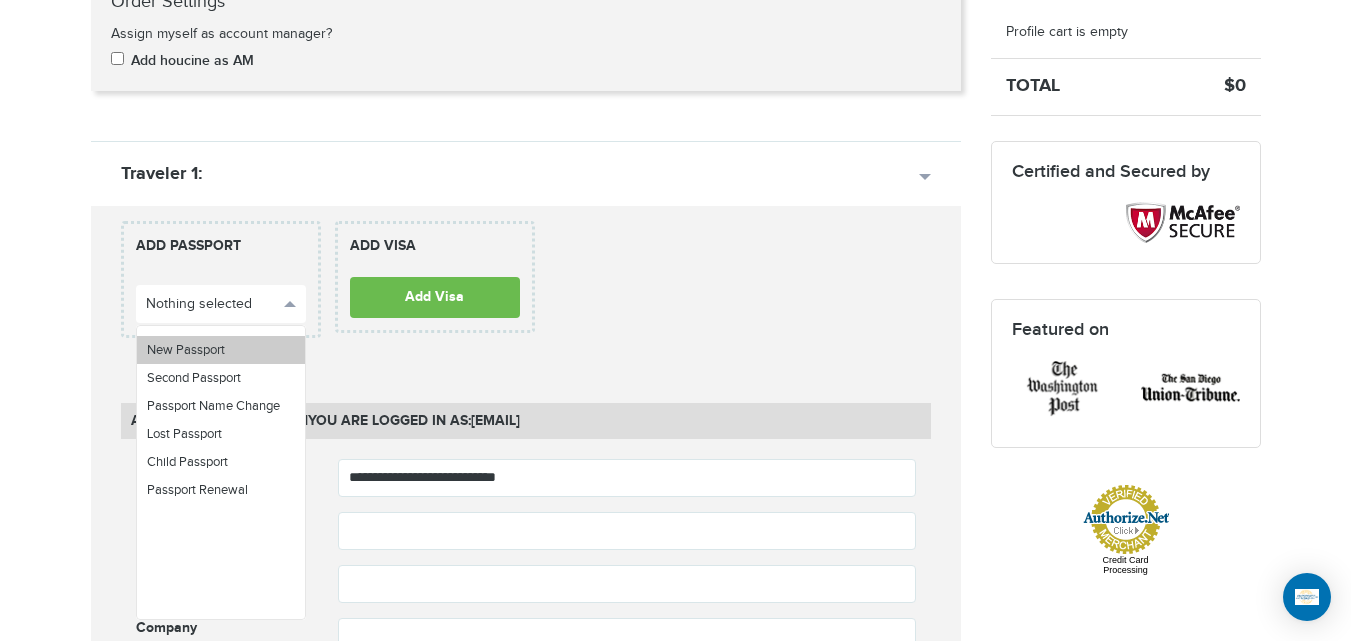 click on "New Passport" at bounding box center [221, 350] 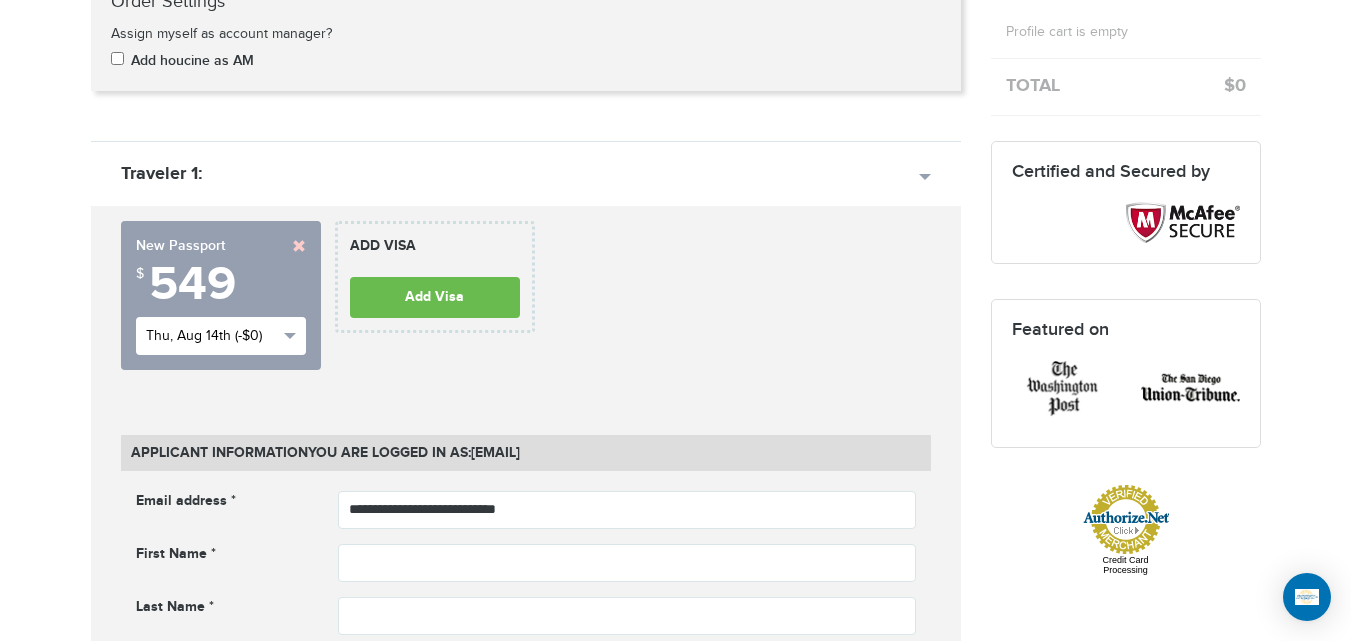 click on "Thu, Aug 14th (-$0)" at bounding box center [212, 336] 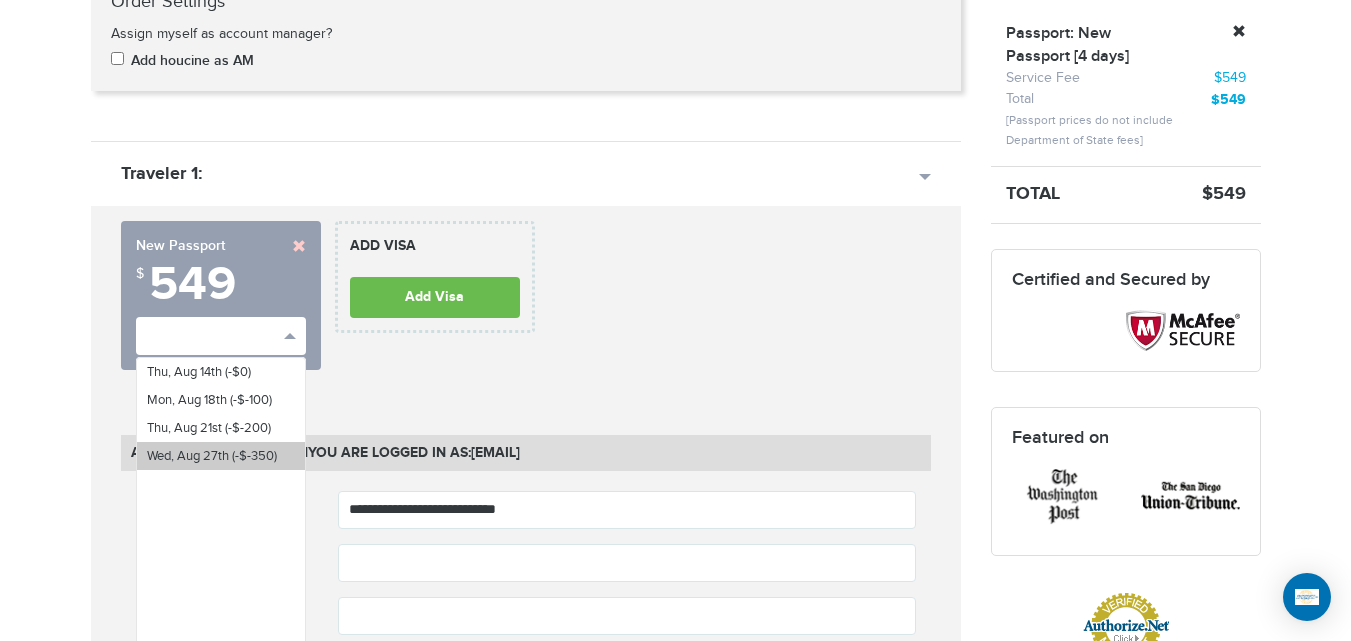 click on "Wed, Aug 27th (-$-350)" at bounding box center [221, 456] 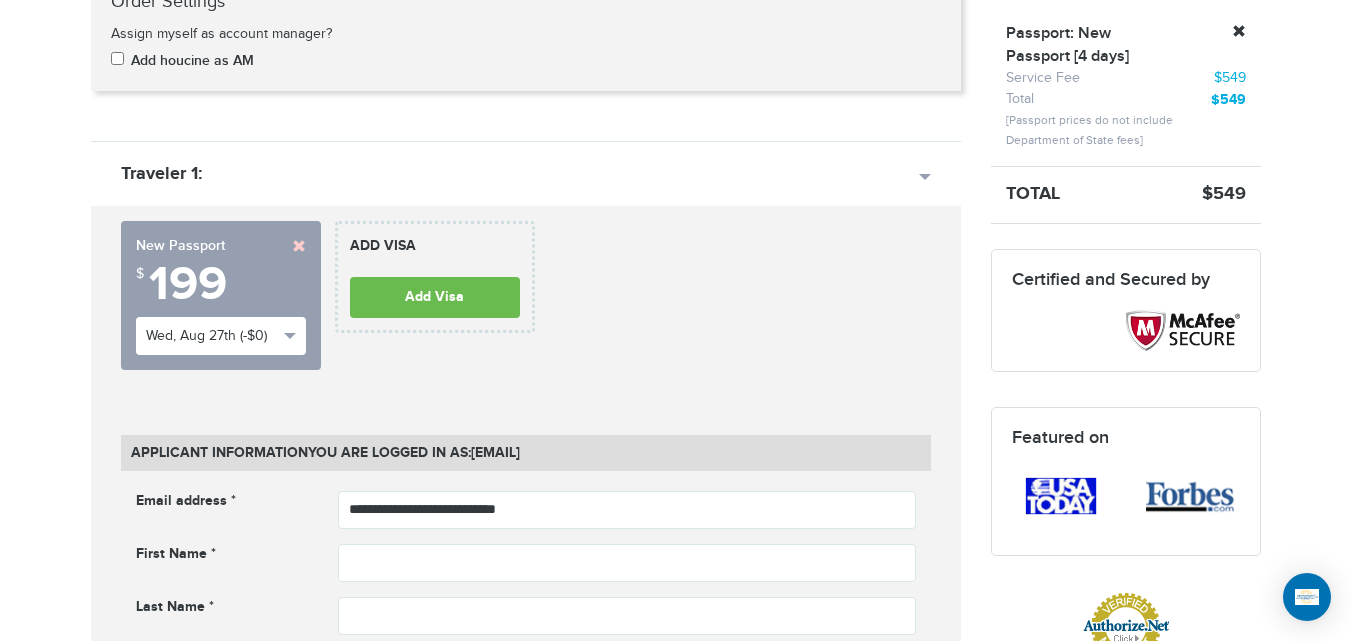 click on "[PHONE]
Passports & Visas.com
Hello, [FIRST]
Passports
Passport Renewal
New Passport
Second Passport
Passport Name Change
Lost Passport
Child Passport
Travel Visas" at bounding box center (675, 1424) 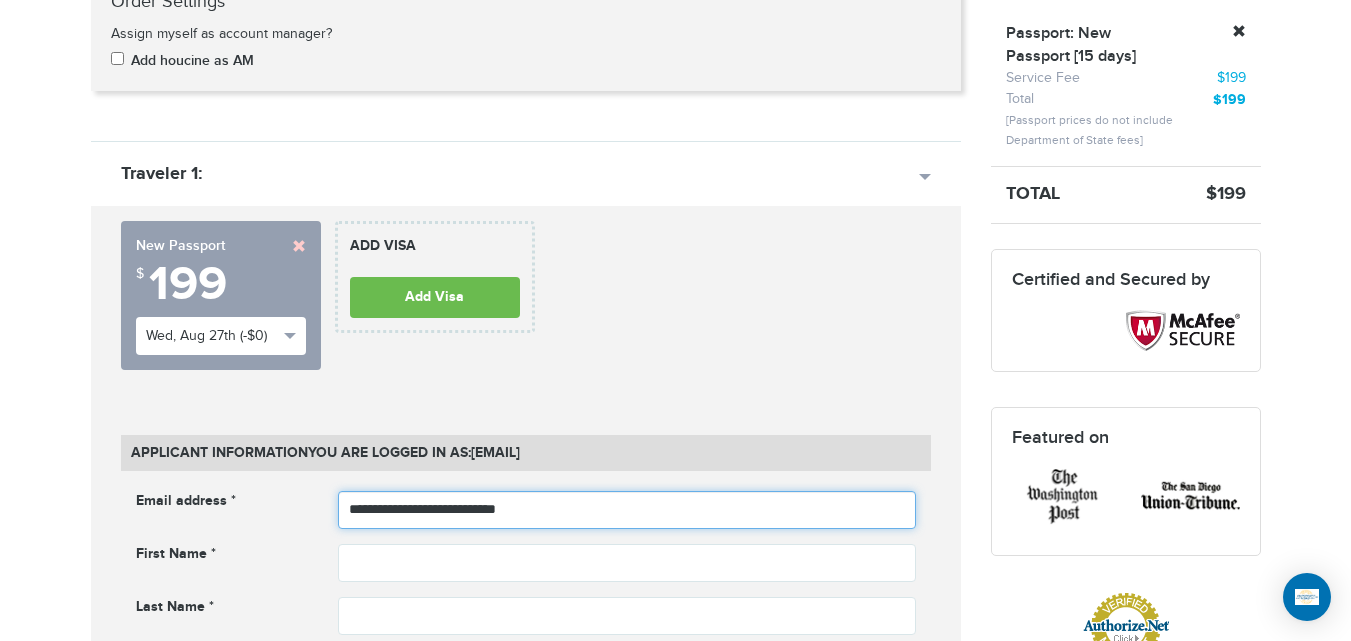 click on "**********" at bounding box center [627, 510] 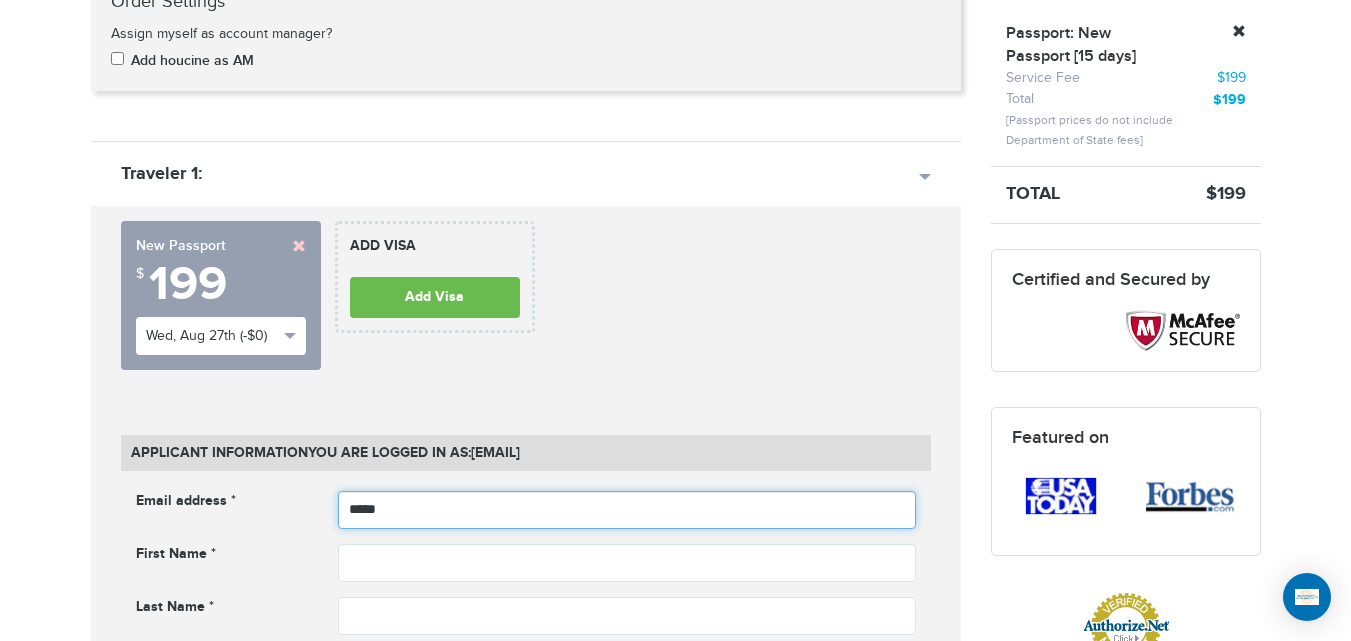 type on "**********" 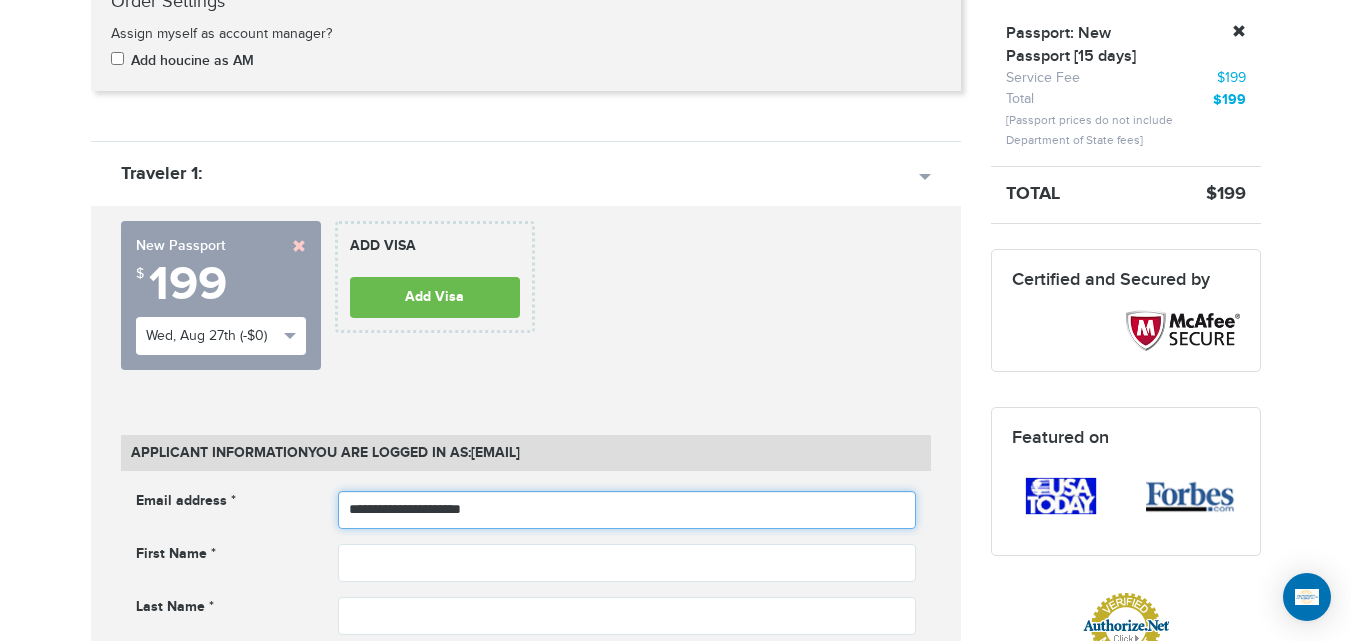 scroll, scrollTop: 720, scrollLeft: 0, axis: vertical 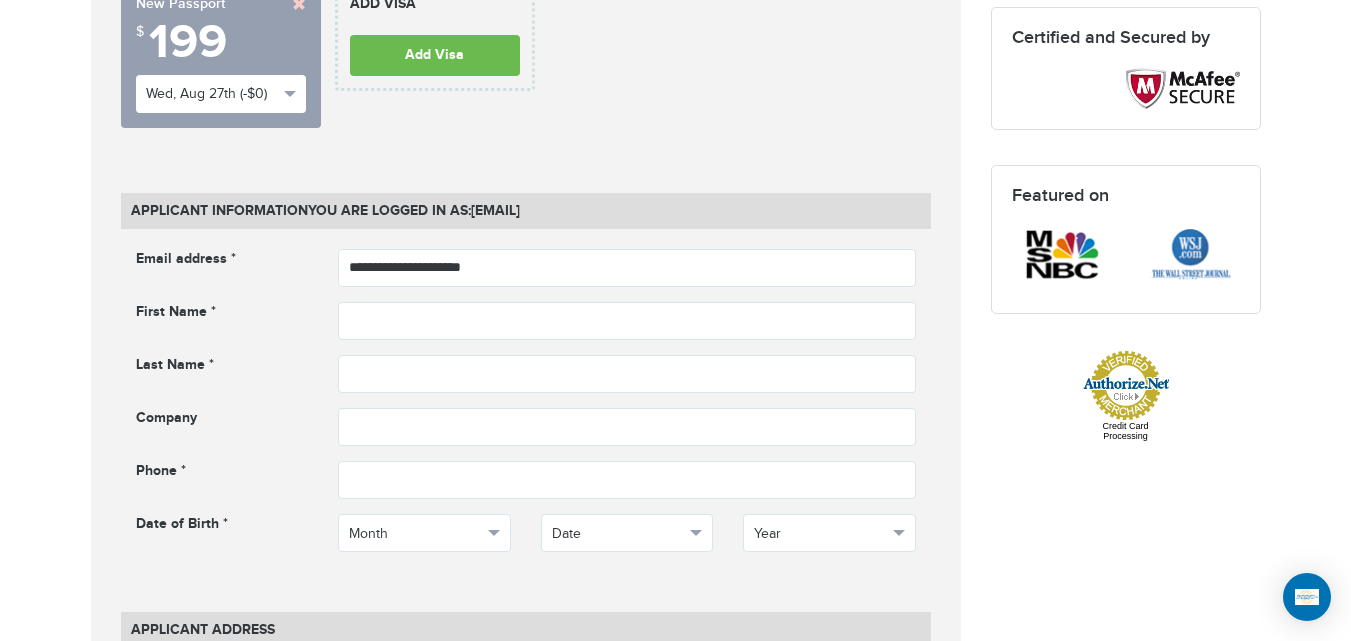 click on "**********" at bounding box center (526, 415) 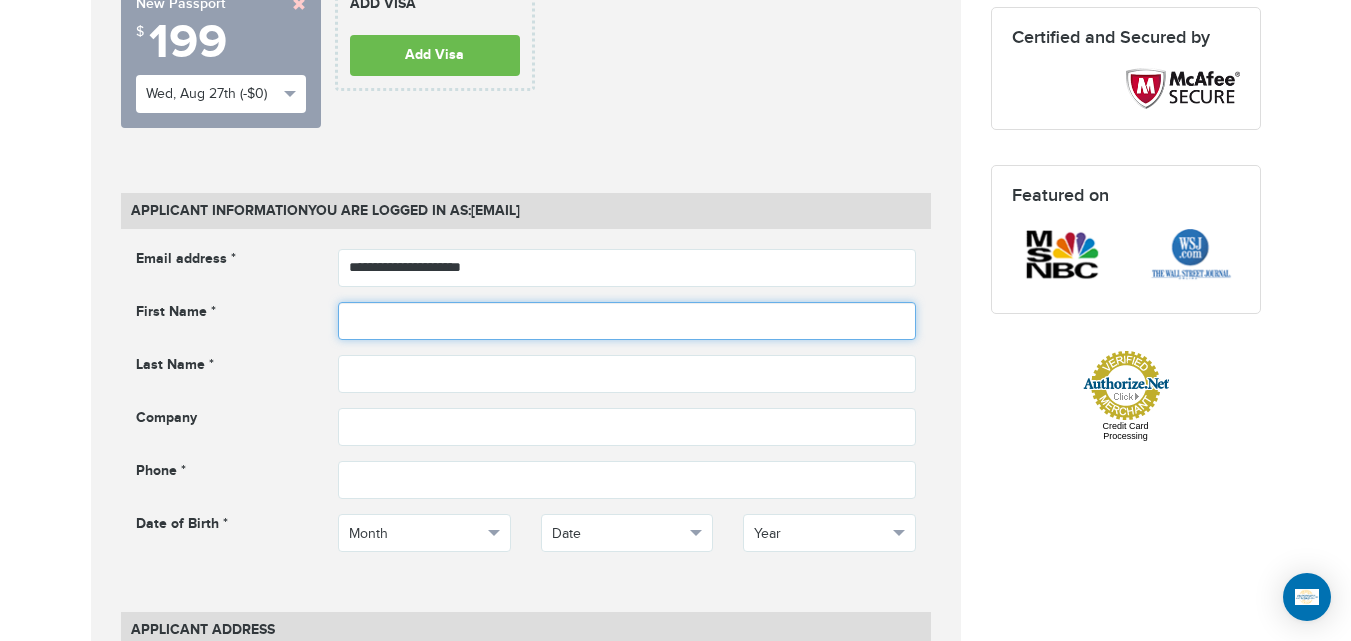 click at bounding box center [627, 321] 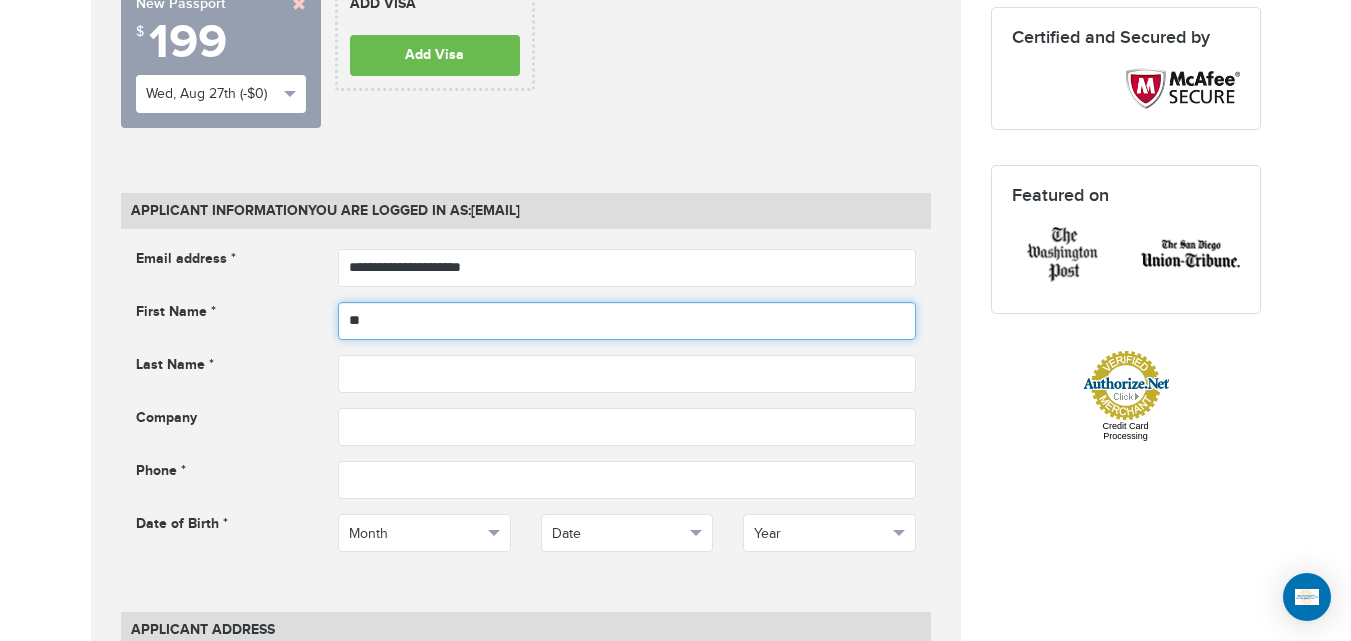 type on "*****" 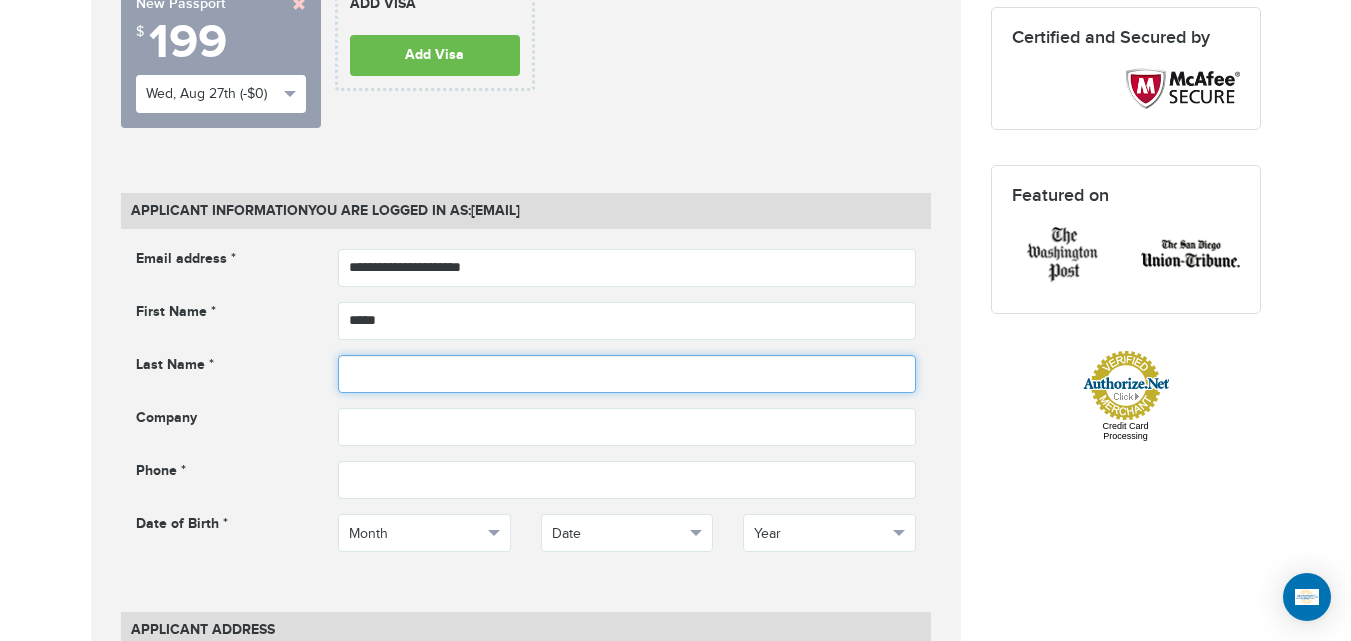 click at bounding box center (627, 374) 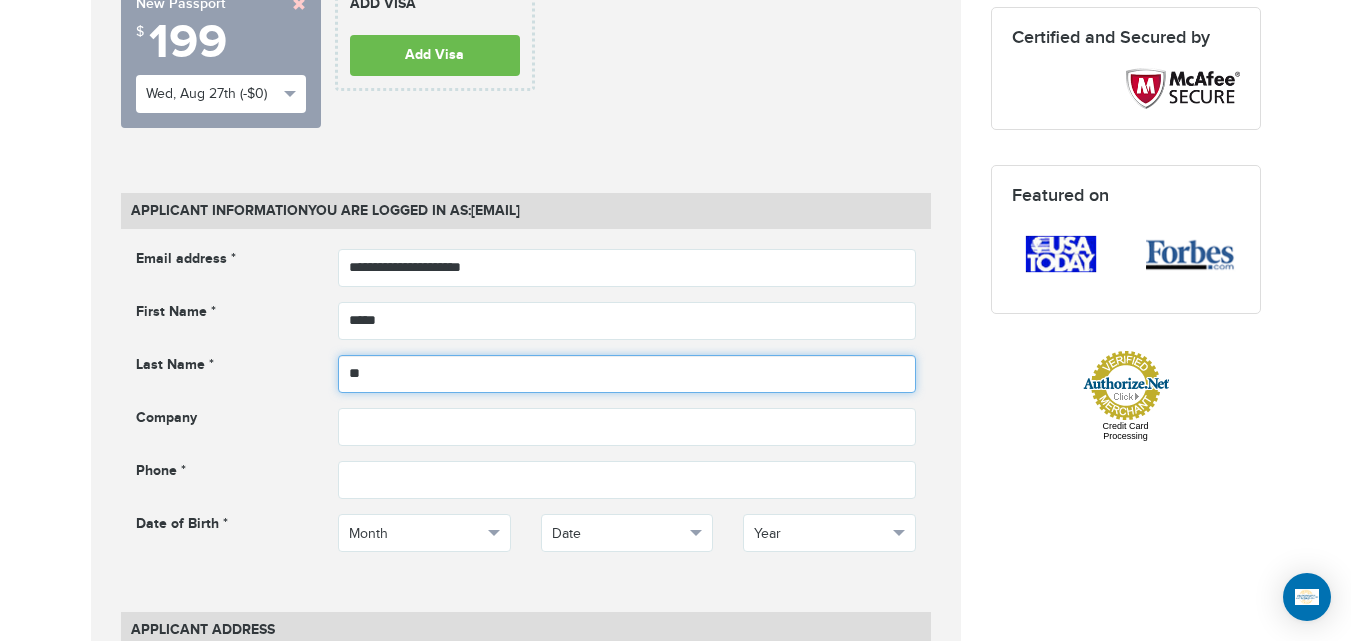 type on "******" 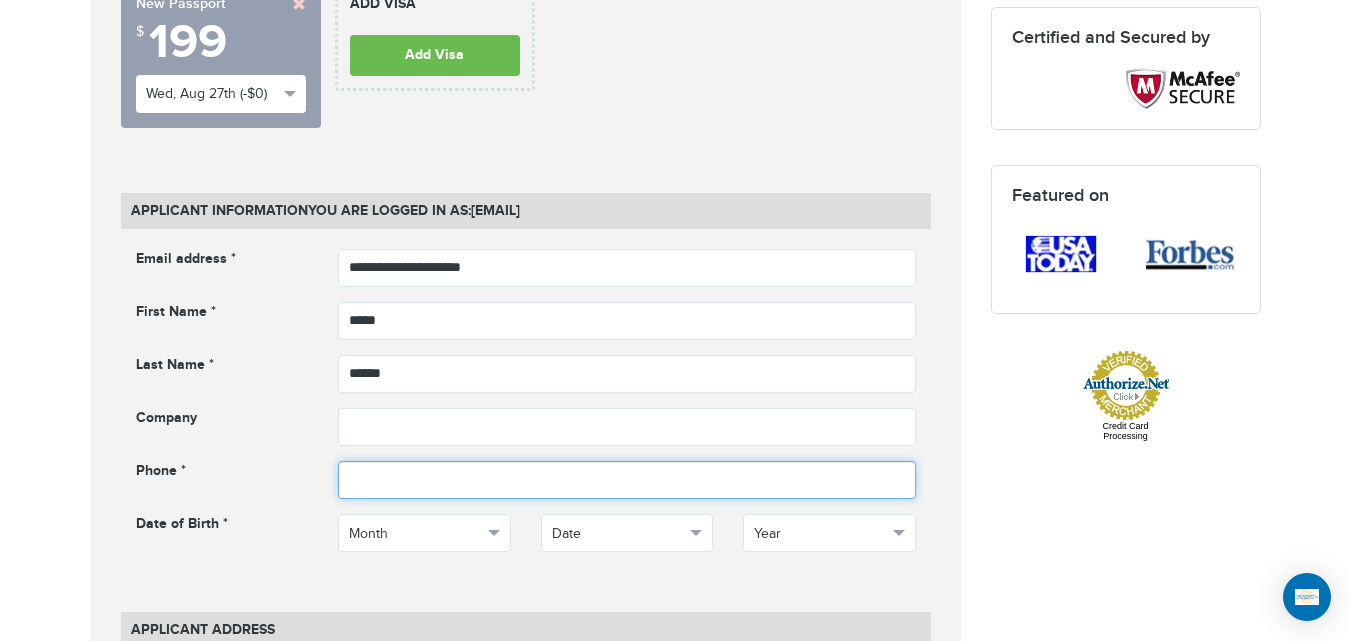 click at bounding box center (627, 480) 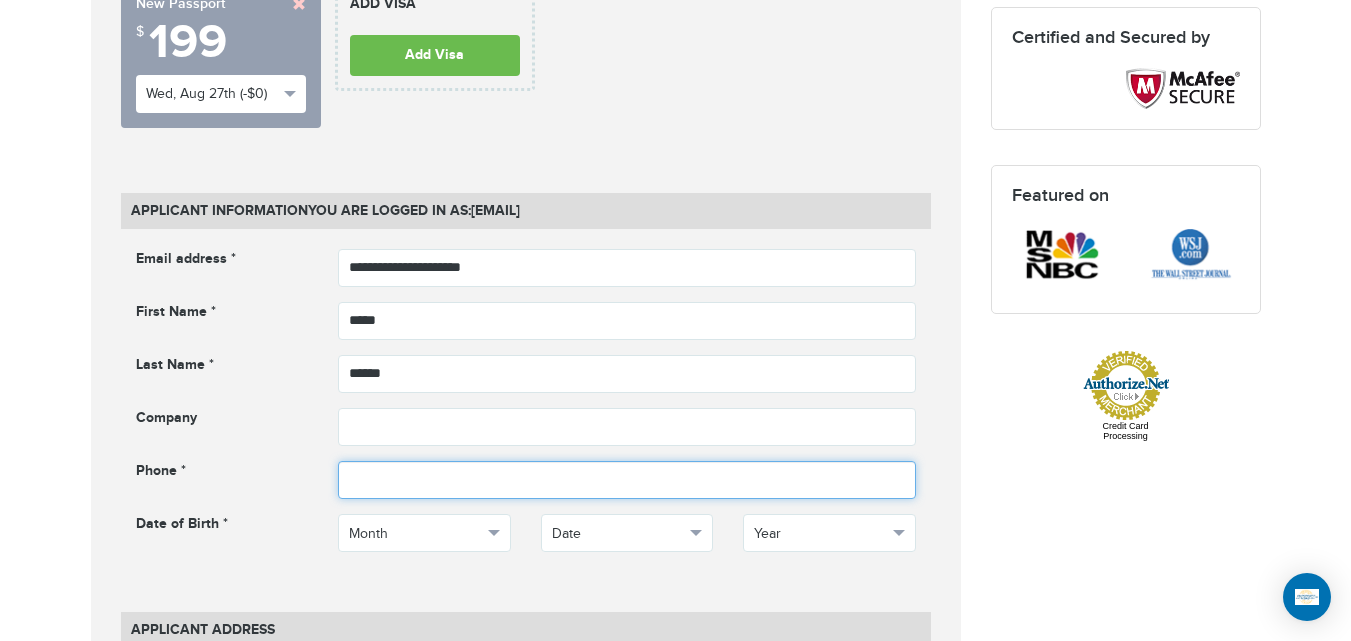 click at bounding box center [627, 480] 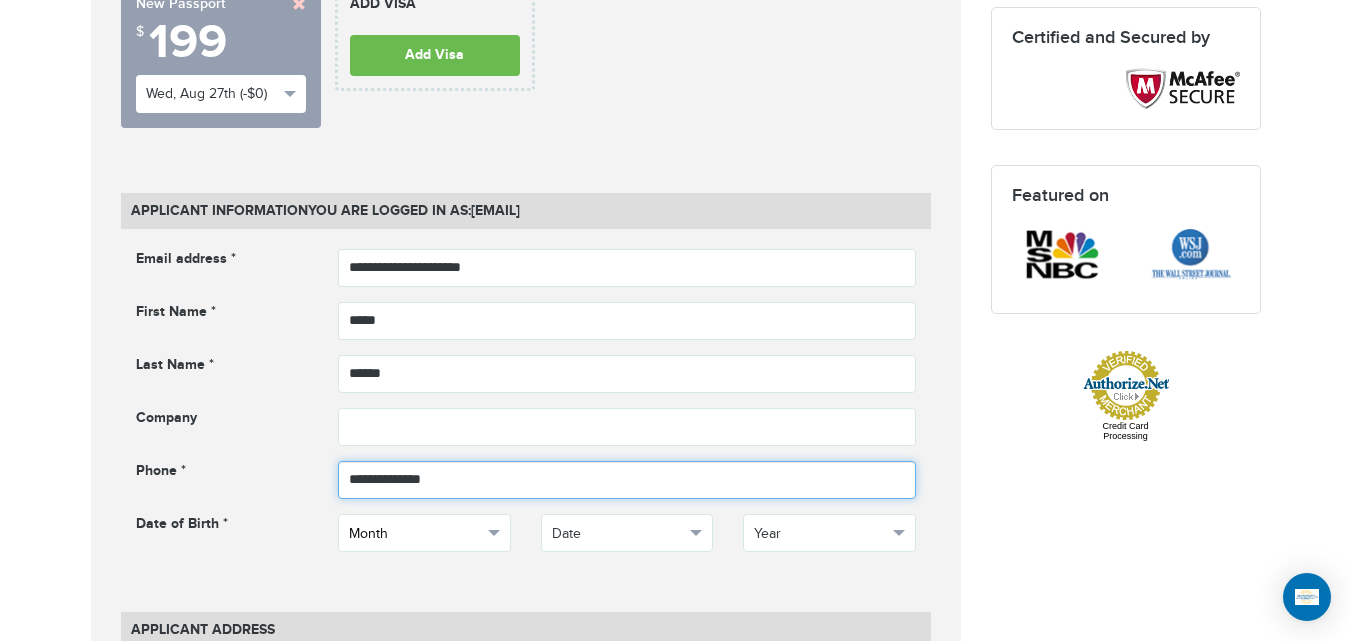 type on "**********" 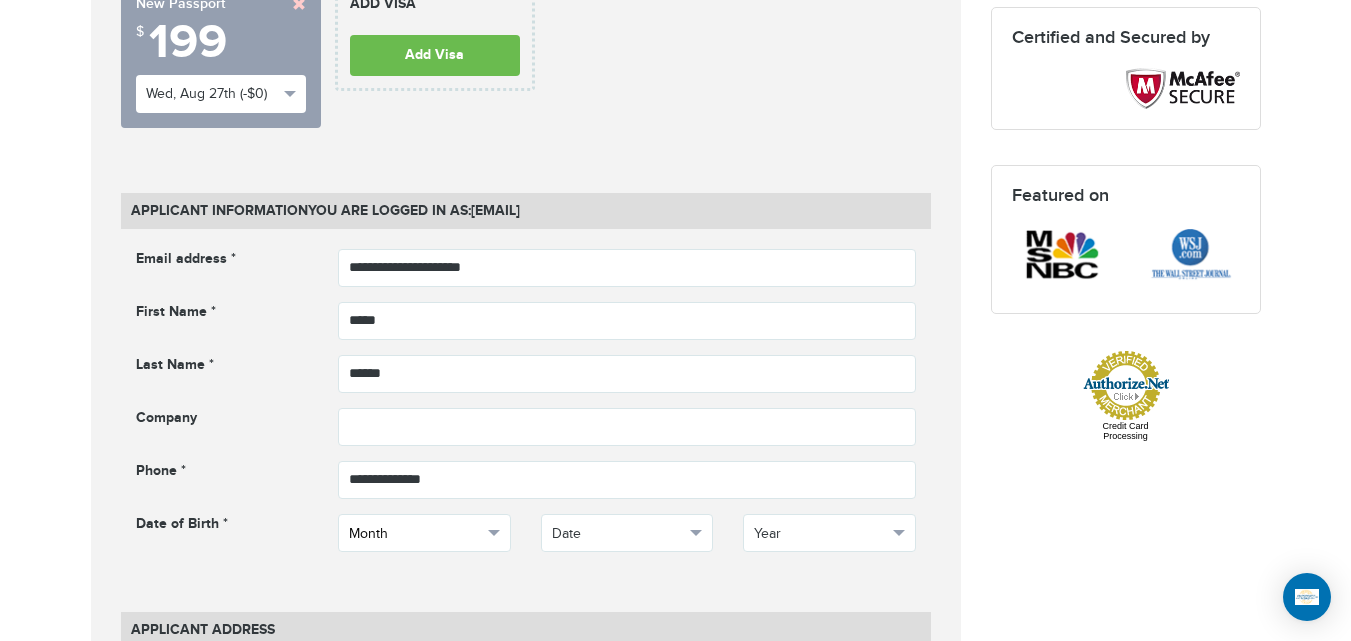 click on "Month" at bounding box center [424, 533] 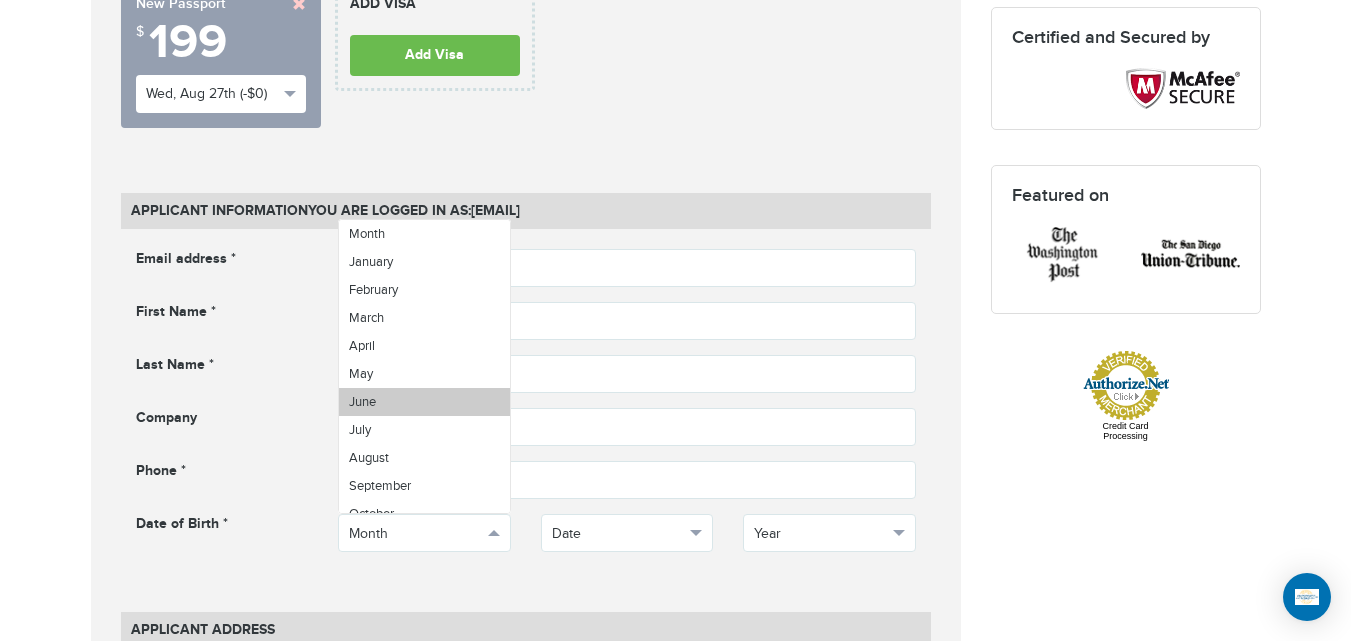 click on "June" at bounding box center [424, 402] 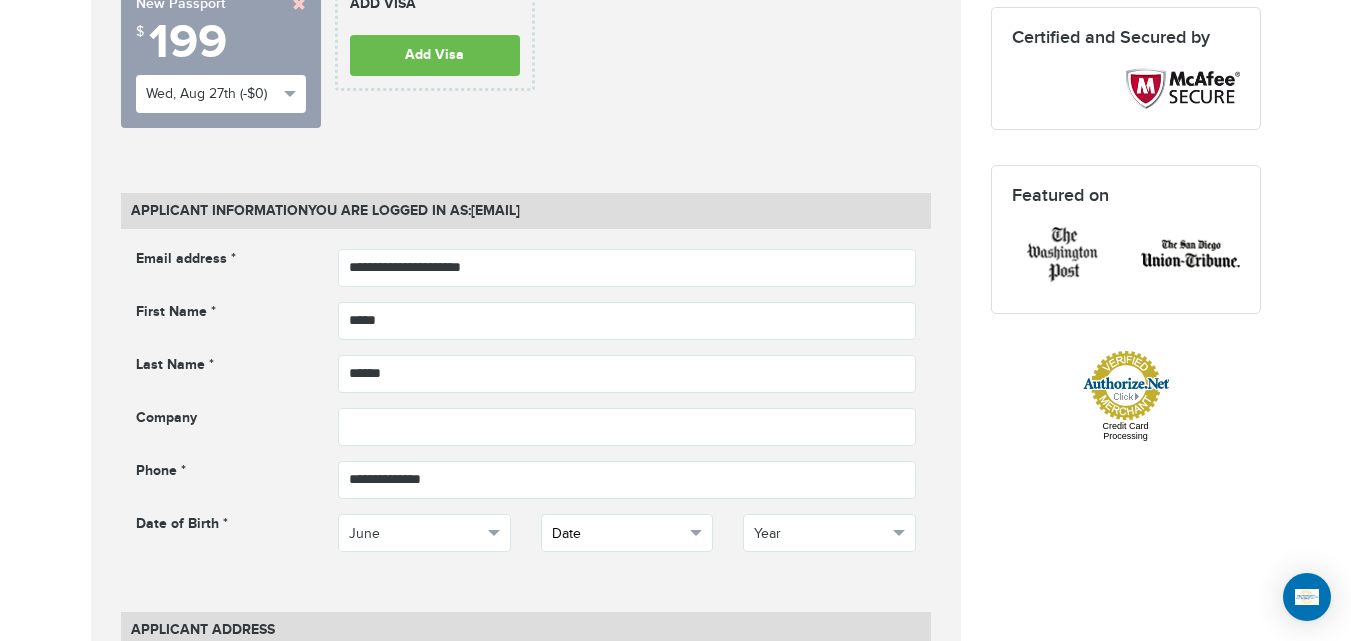 click on "Date" at bounding box center (618, 534) 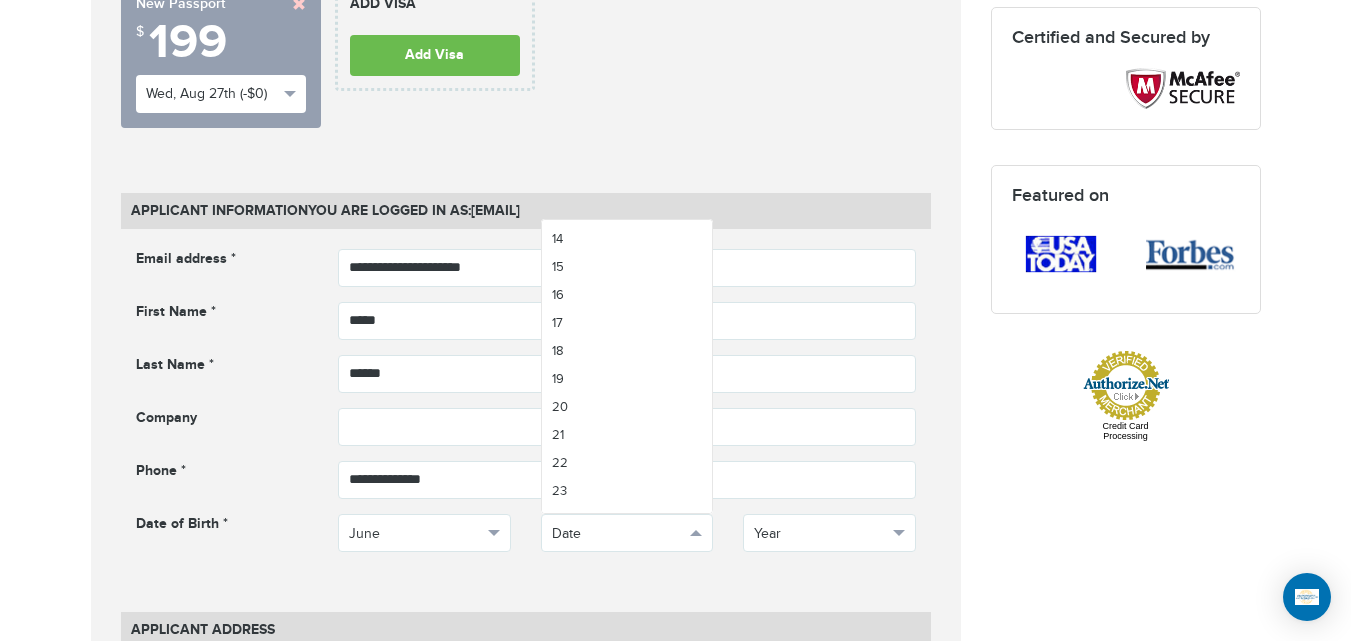 scroll, scrollTop: 411, scrollLeft: 0, axis: vertical 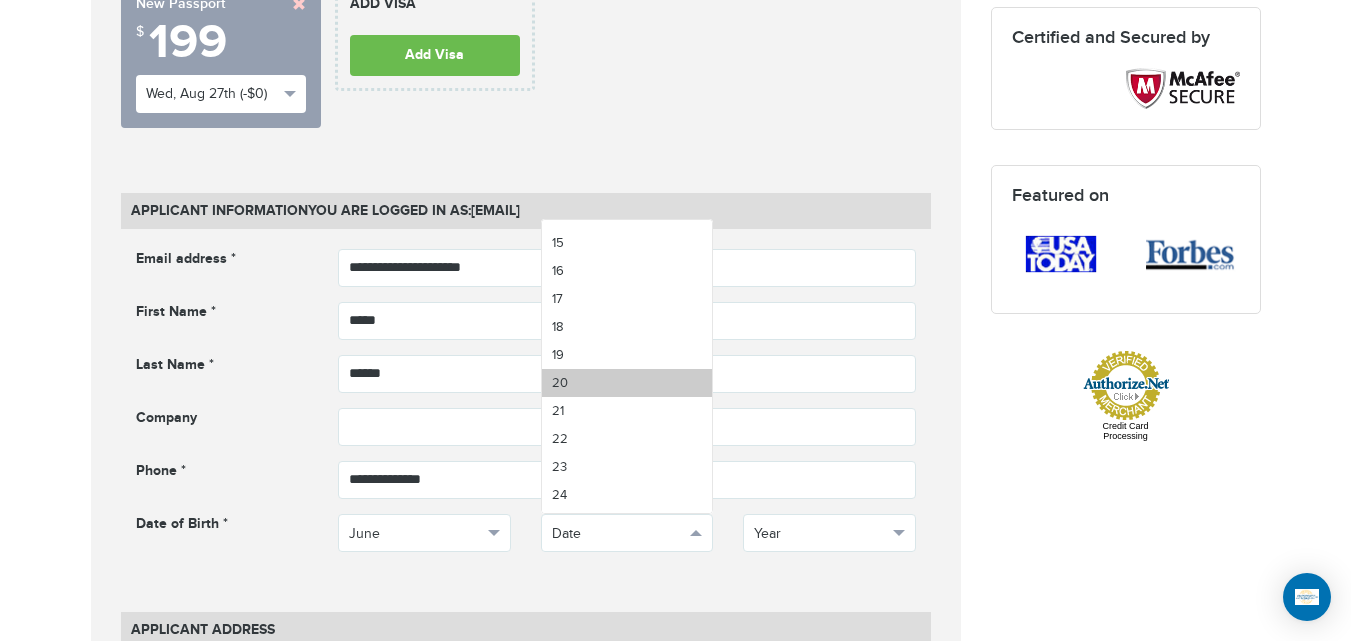 click on "20" at bounding box center [627, 383] 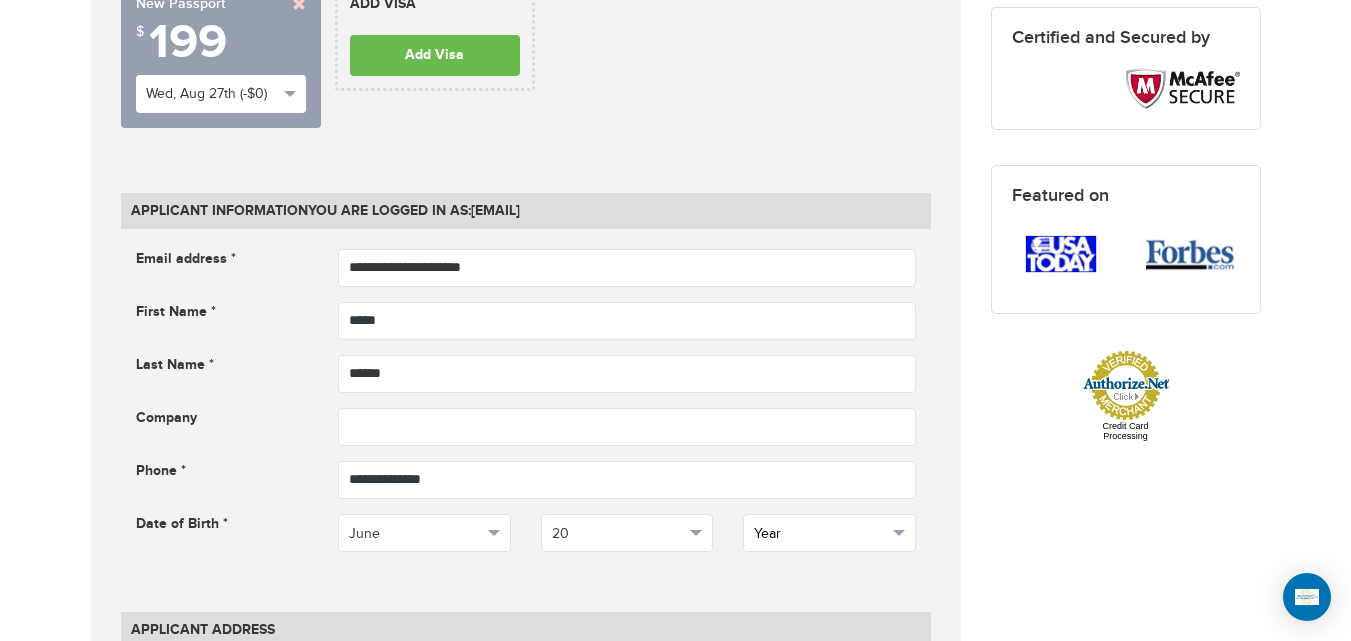 click on "Year" at bounding box center [829, 533] 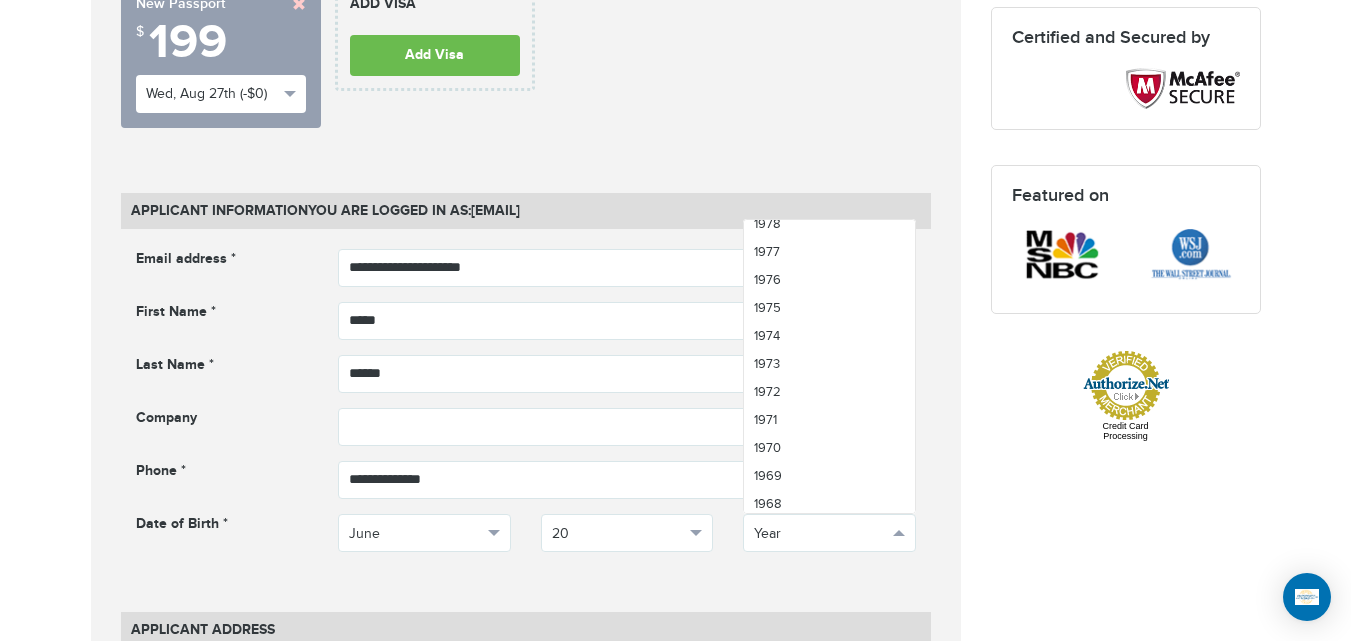 scroll, scrollTop: 1418, scrollLeft: 0, axis: vertical 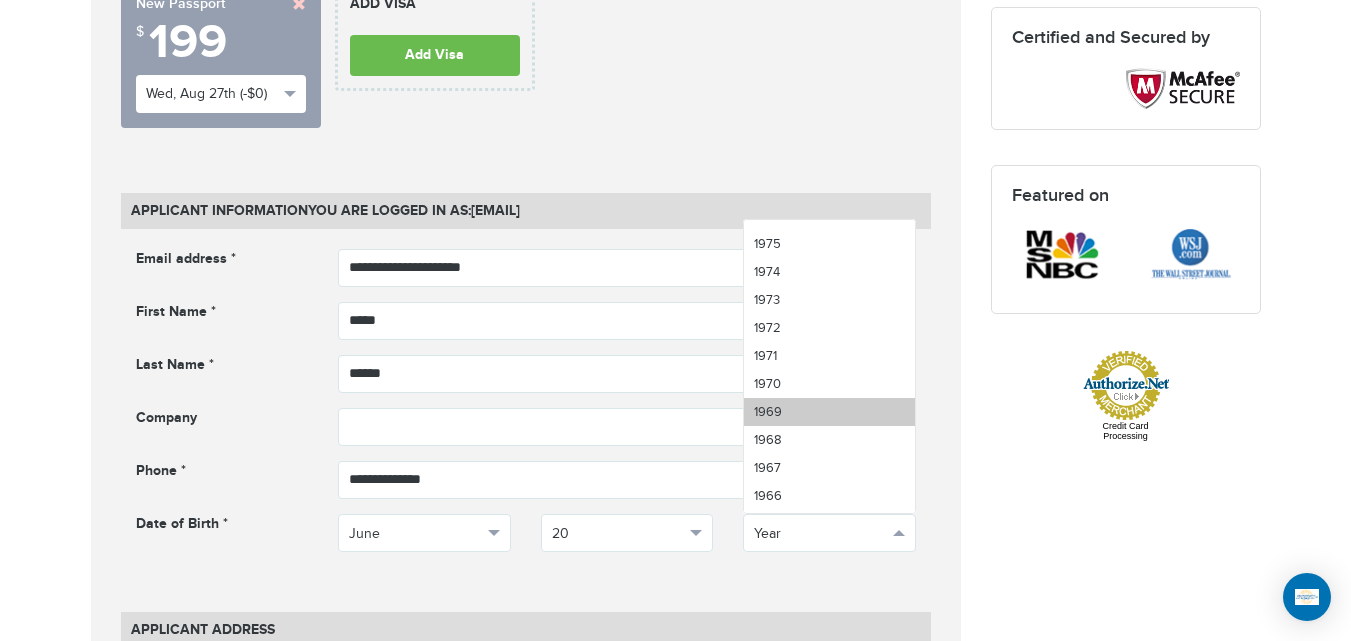 click on "1969" at bounding box center [829, 412] 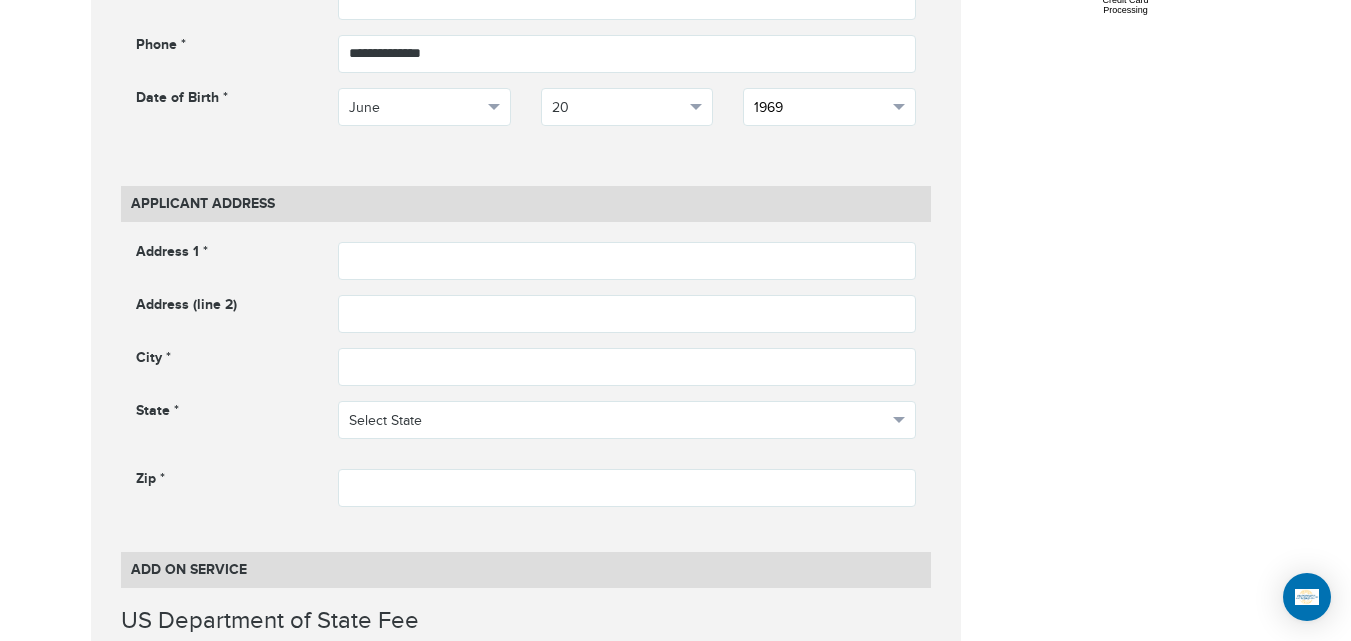 scroll, scrollTop: 1159, scrollLeft: 0, axis: vertical 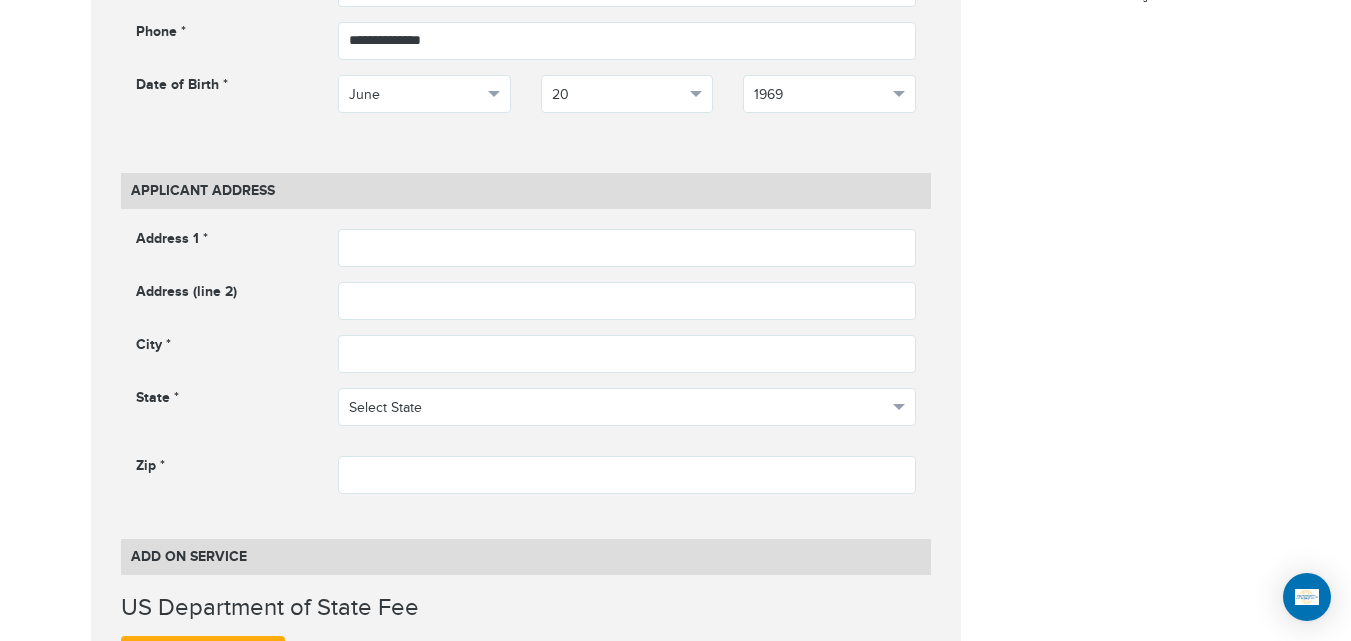 click on "Address 1 *
Address cannot be empty
Address (line 2)
City * State *" at bounding box center [526, 369] 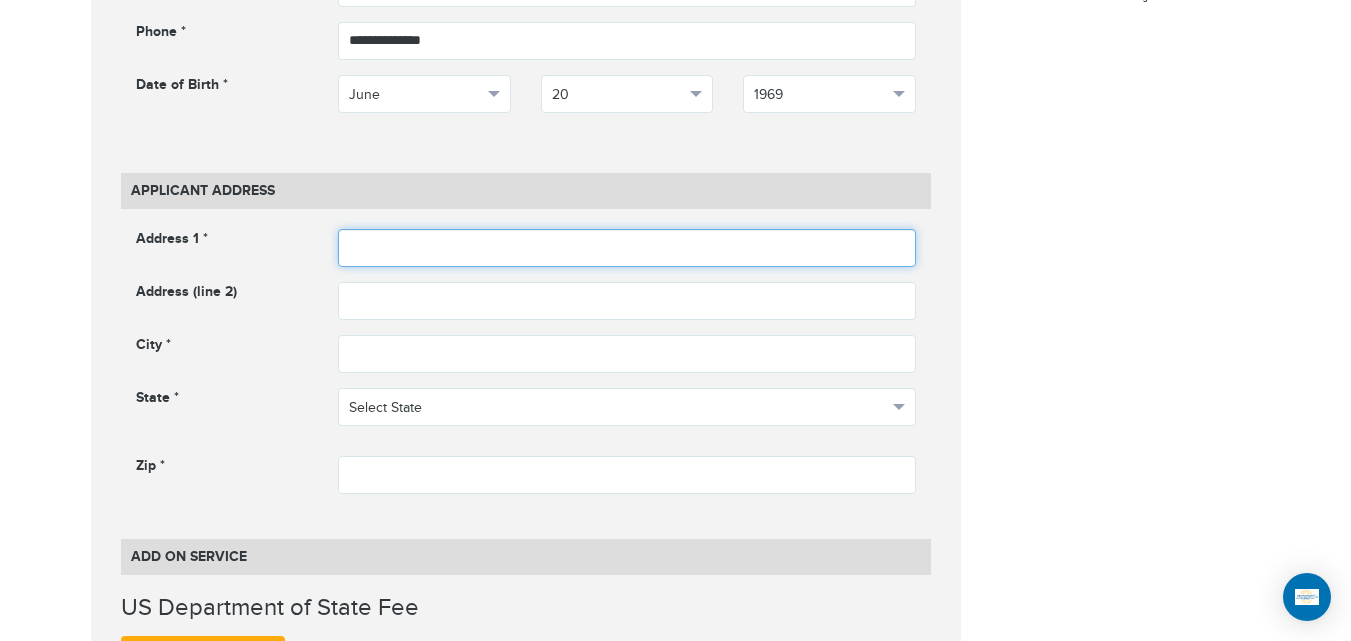 click at bounding box center (627, 248) 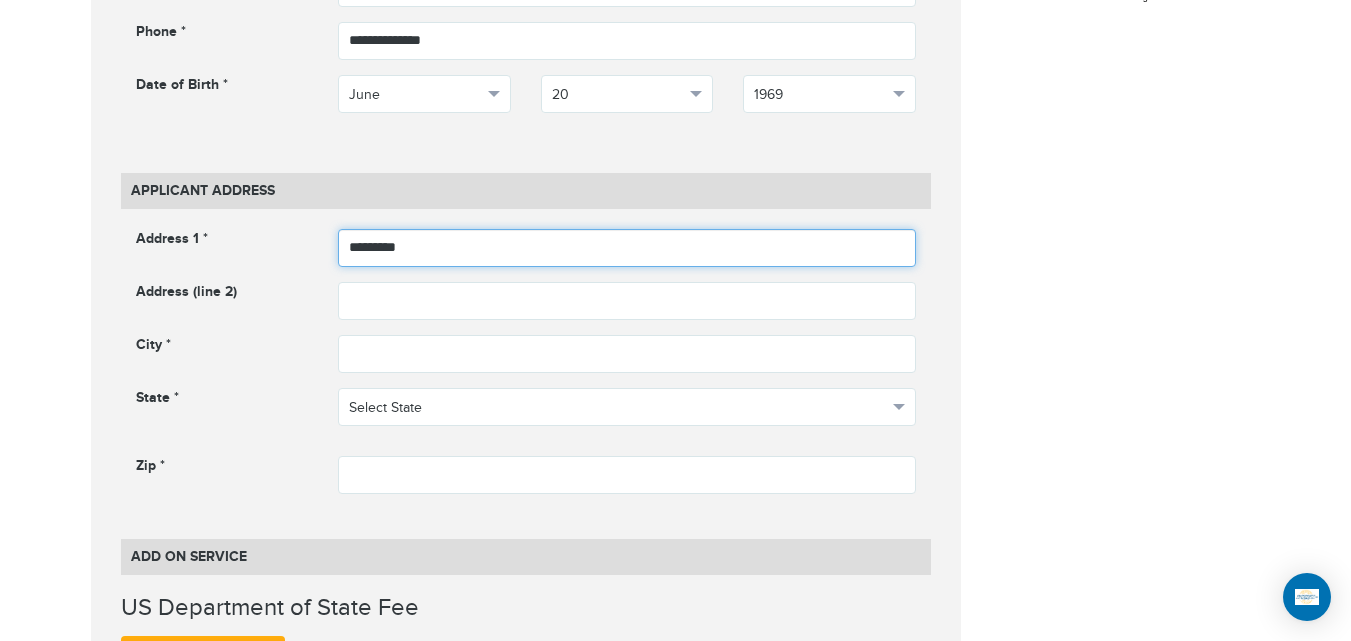 type on "*********" 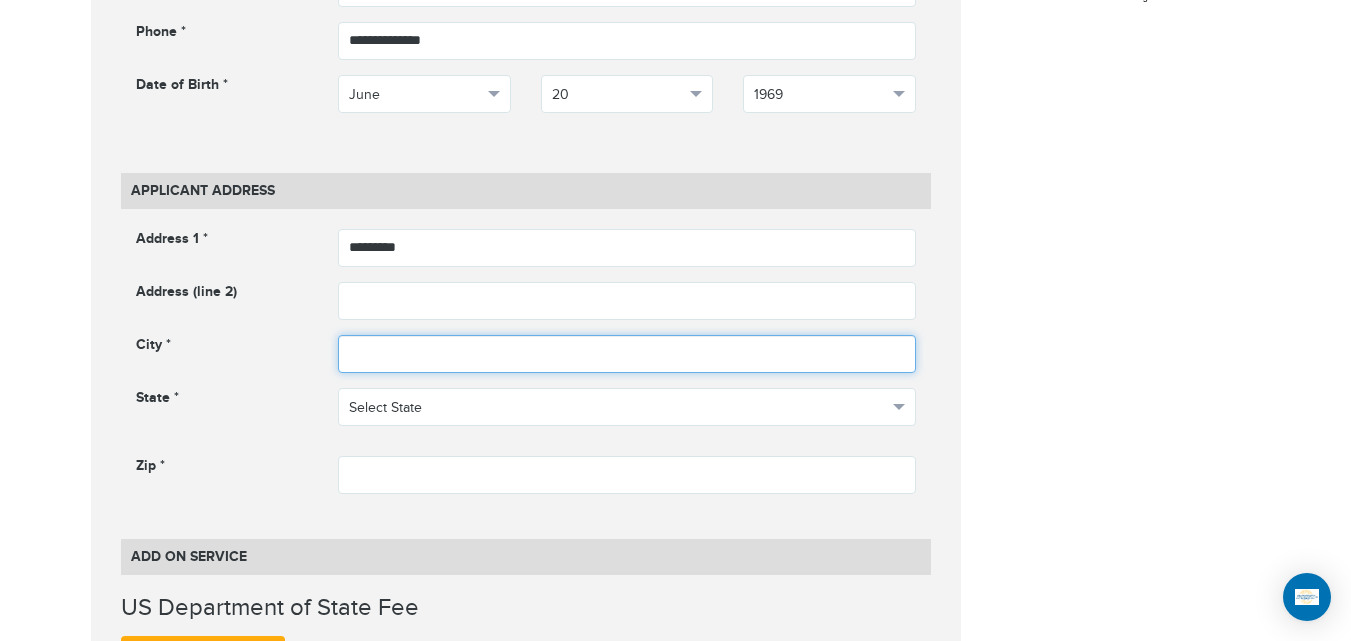 click at bounding box center (627, 354) 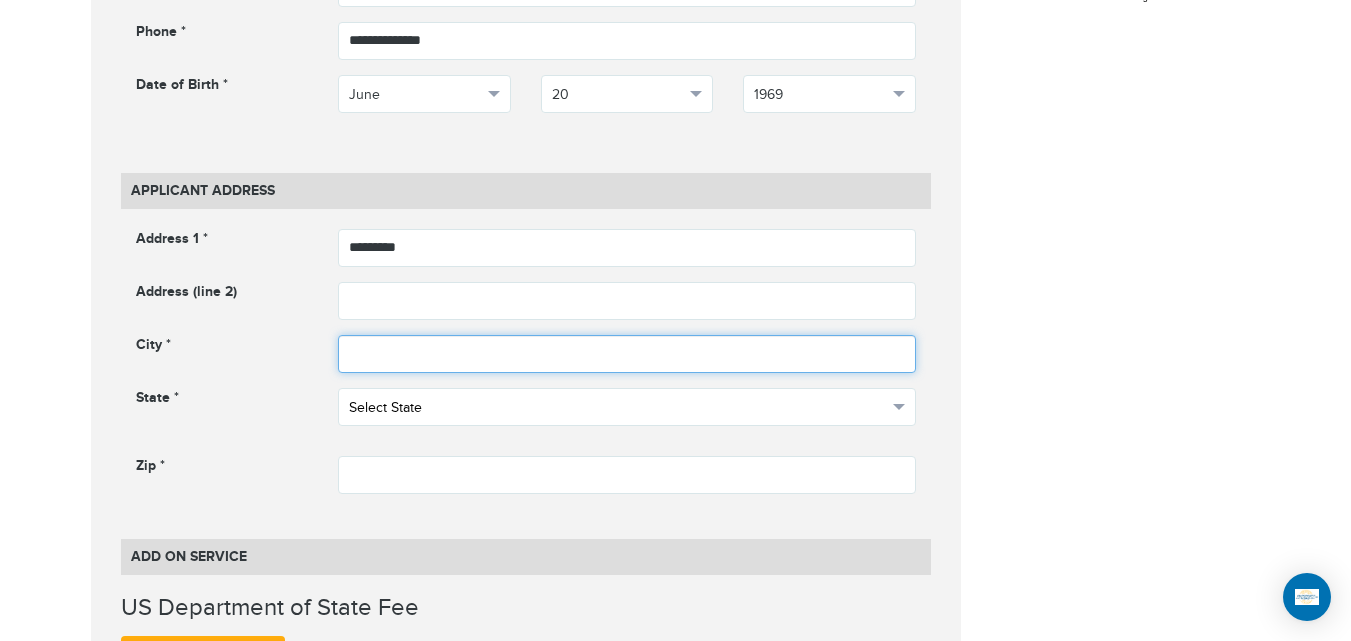 paste on "********" 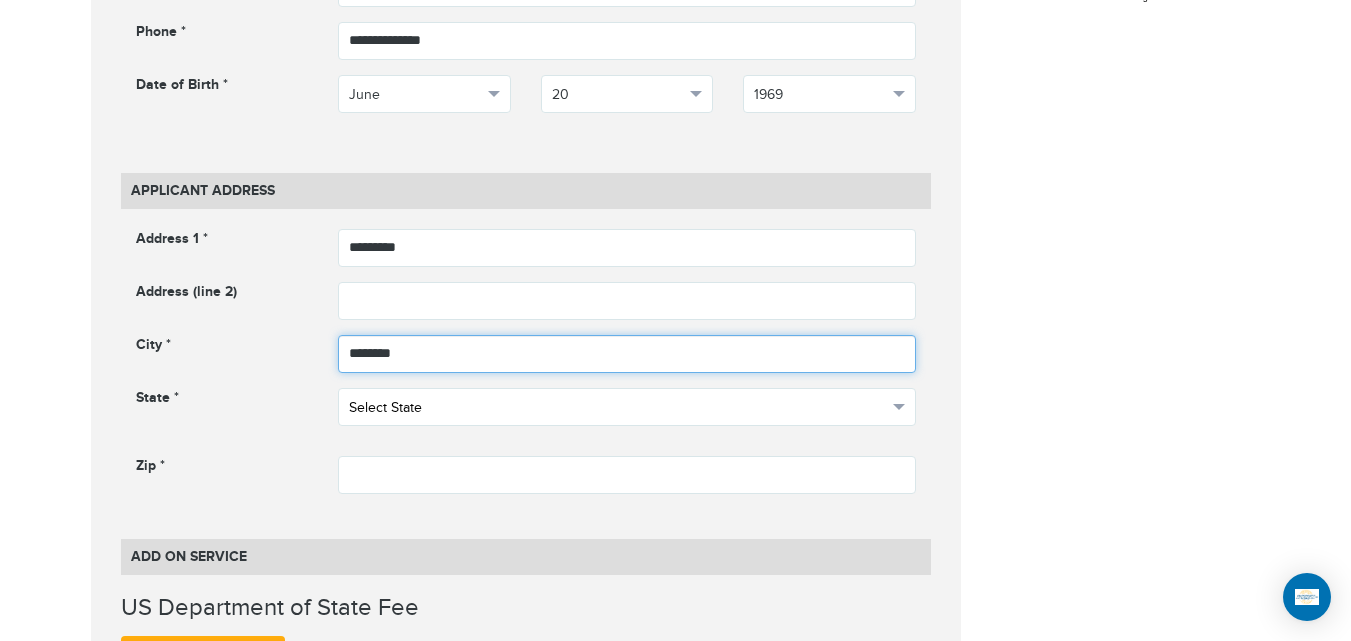 type on "********" 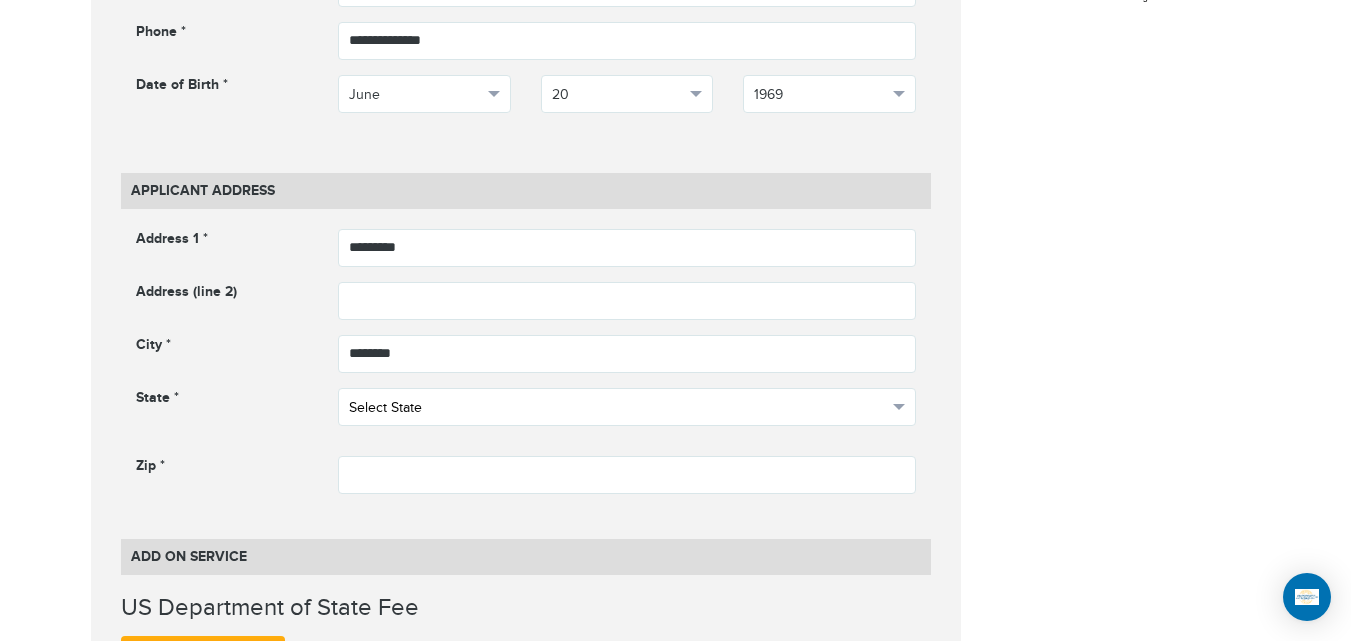 click on "Select State" at bounding box center (618, 408) 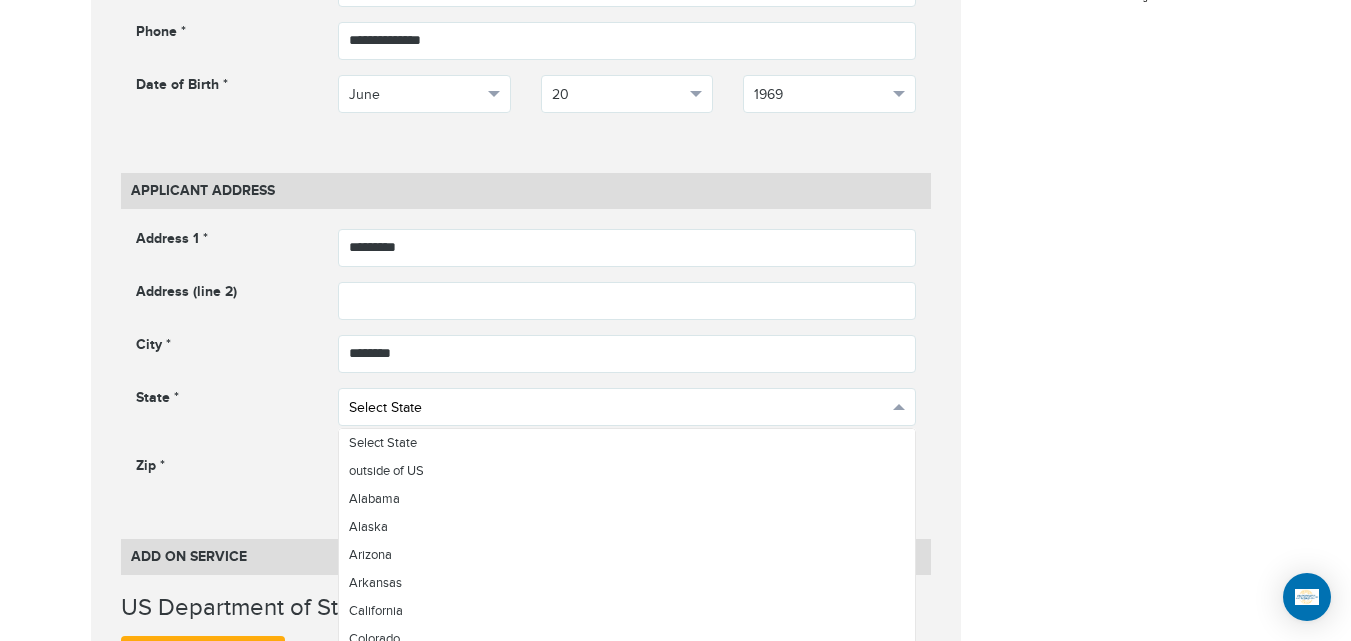 scroll, scrollTop: 1100, scrollLeft: 0, axis: vertical 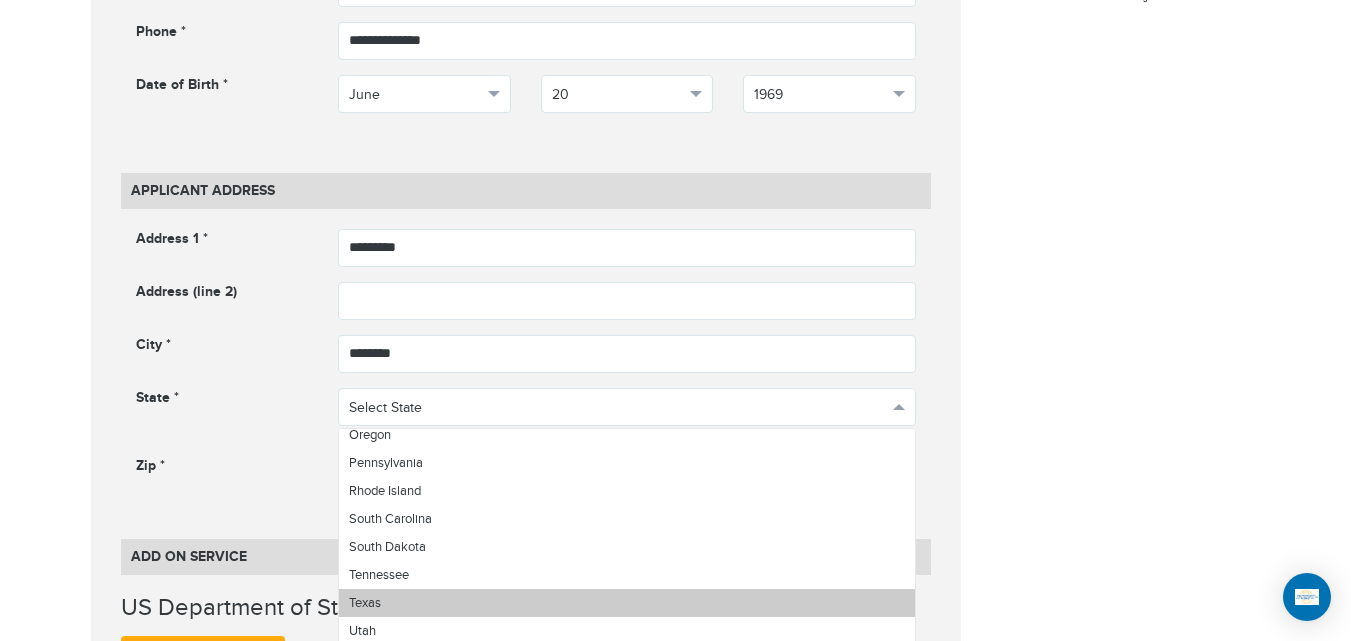 click on "Texas" at bounding box center (627, 603) 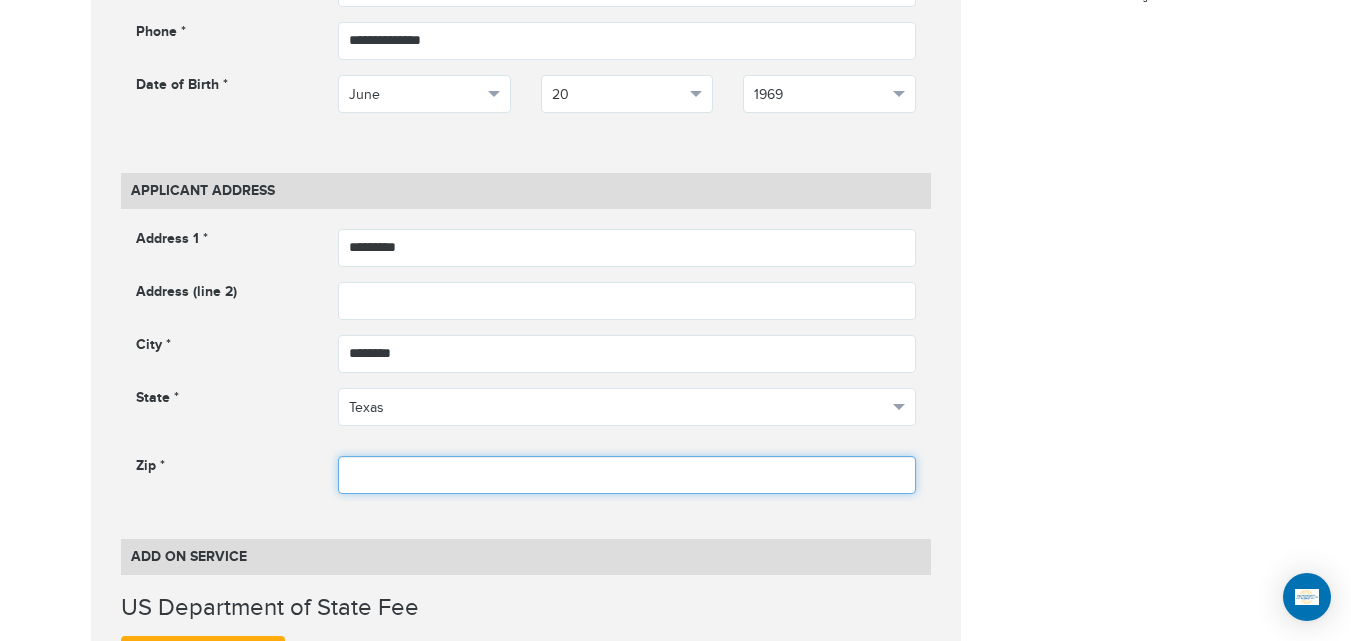 click at bounding box center [627, 475] 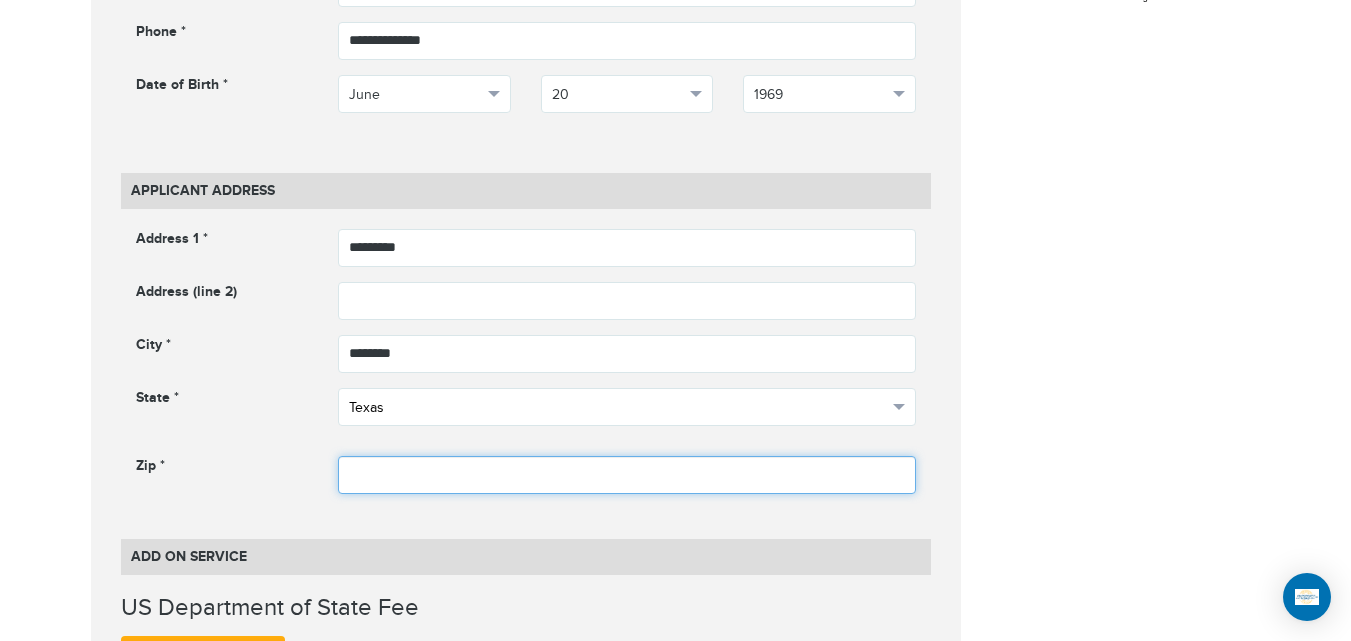 paste on "*****" 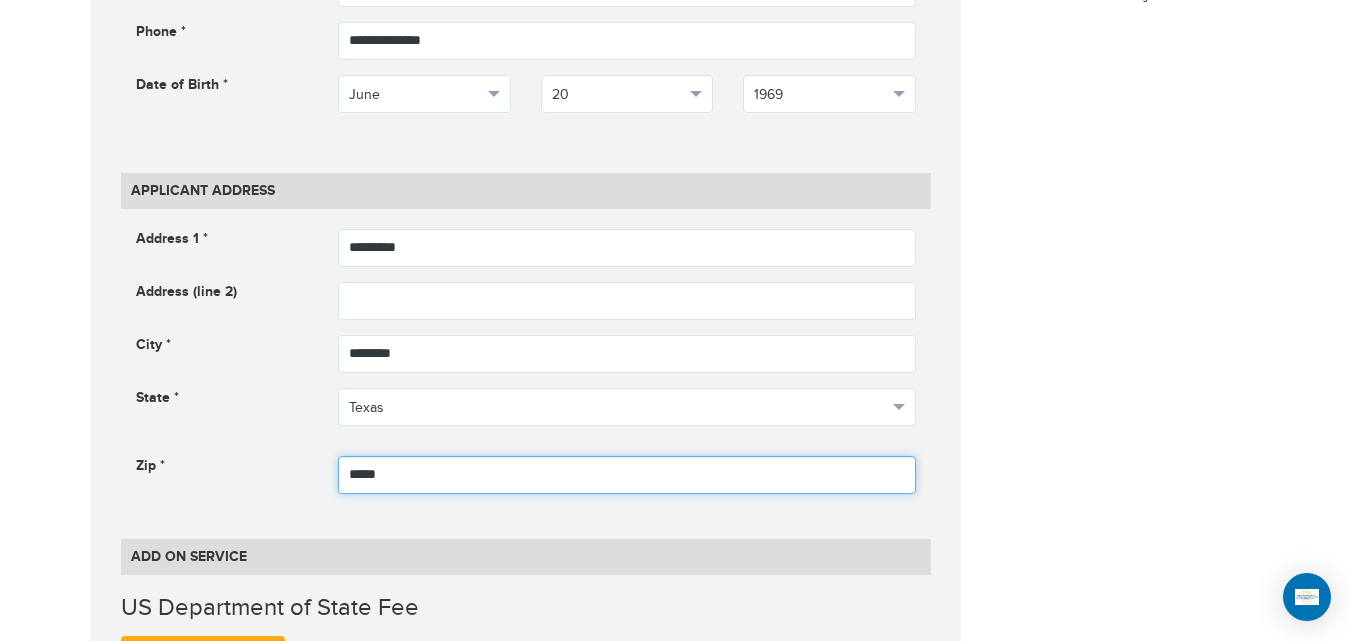 type on "*****" 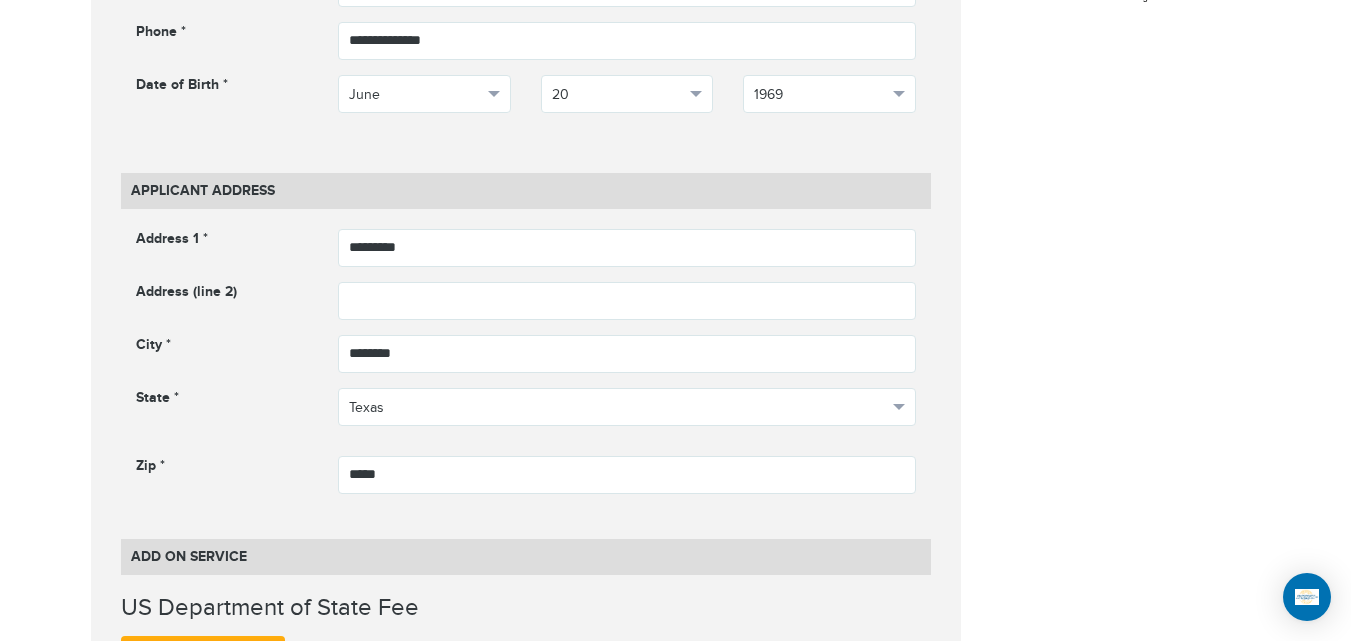click on "**********" at bounding box center (676, 591) 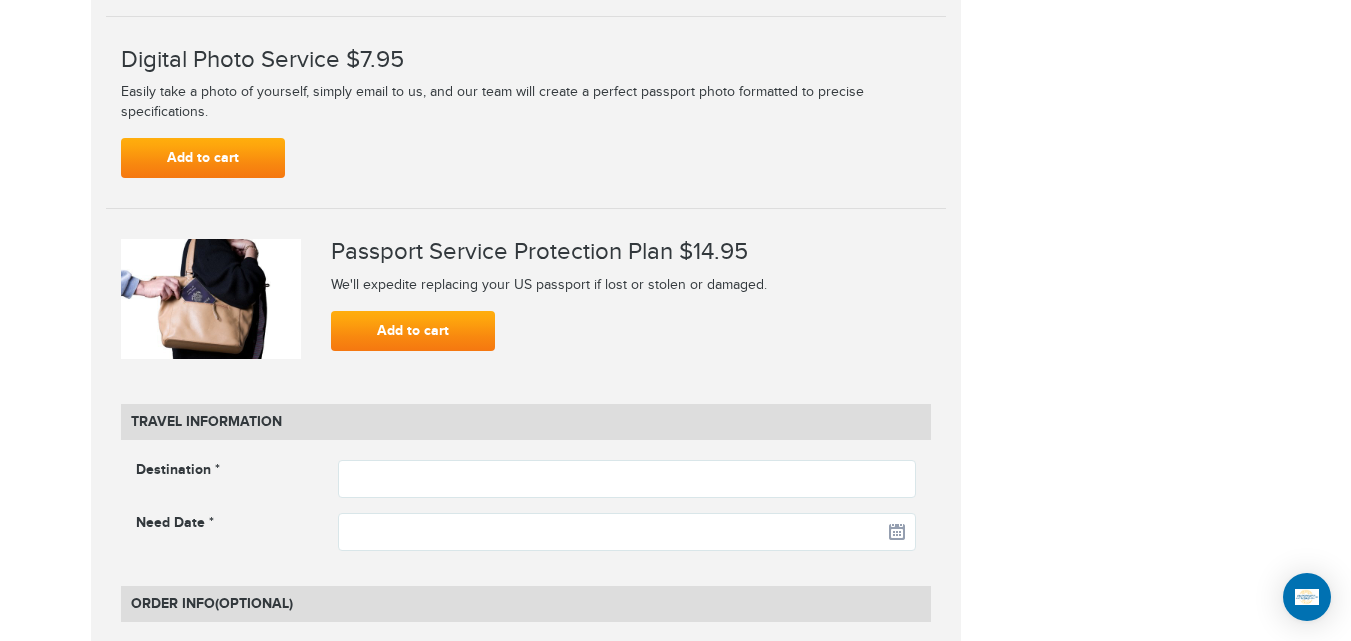 scroll, scrollTop: 2514, scrollLeft: 0, axis: vertical 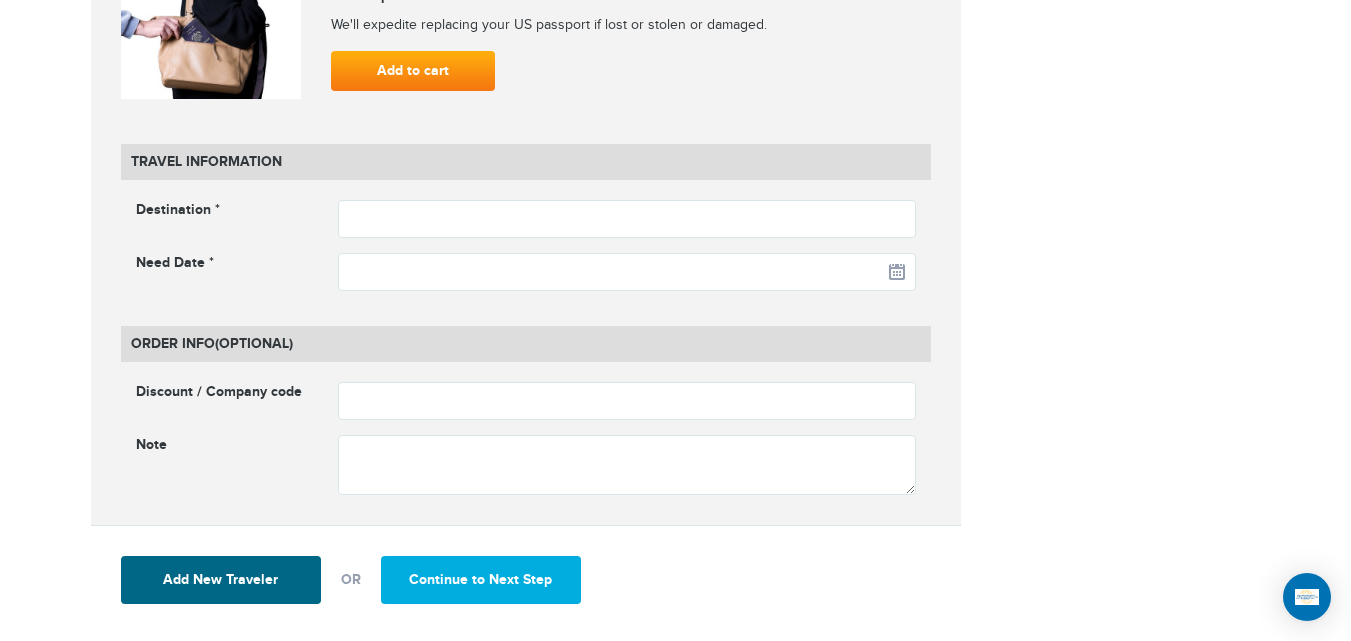 drag, startPoint x: 520, startPoint y: 239, endPoint x: 512, endPoint y: 229, distance: 12.806249 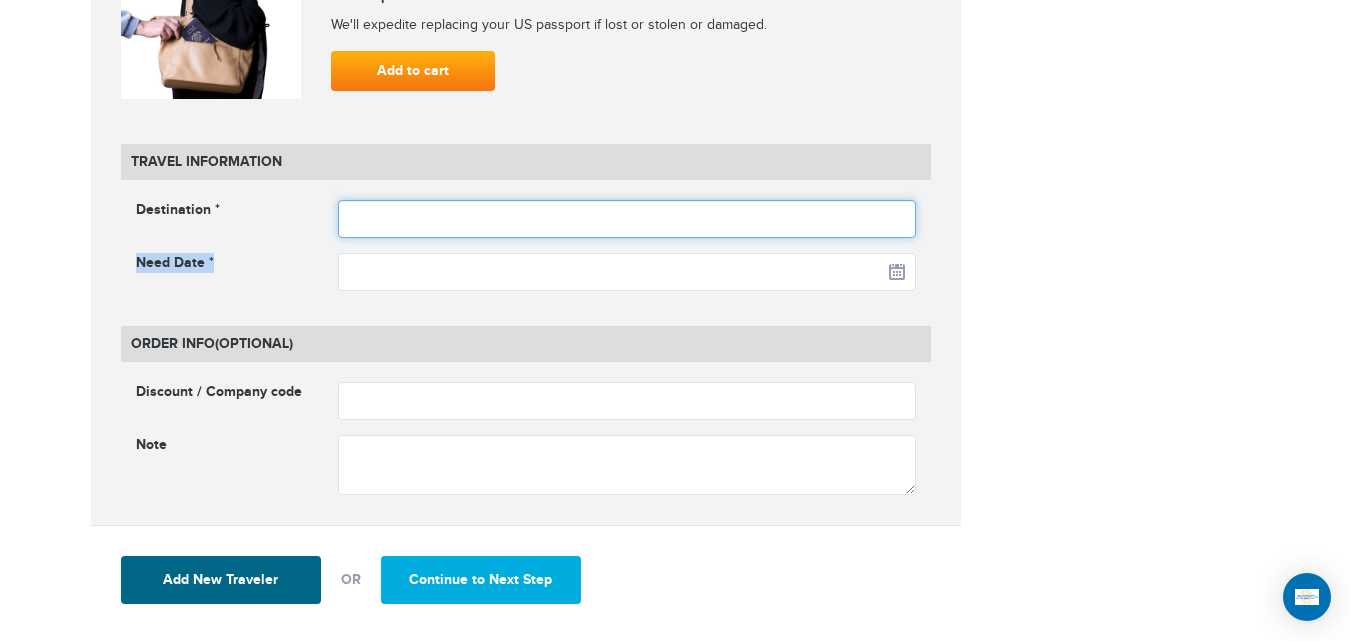 click at bounding box center (627, 219) 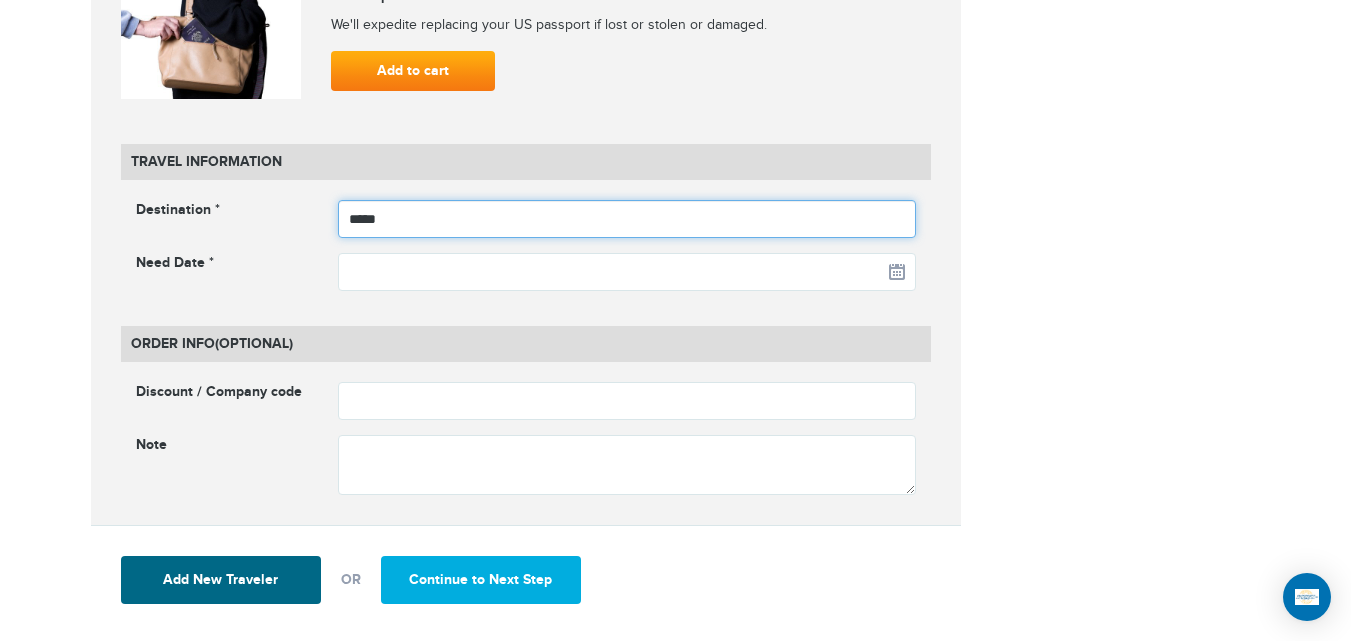 type on "**********" 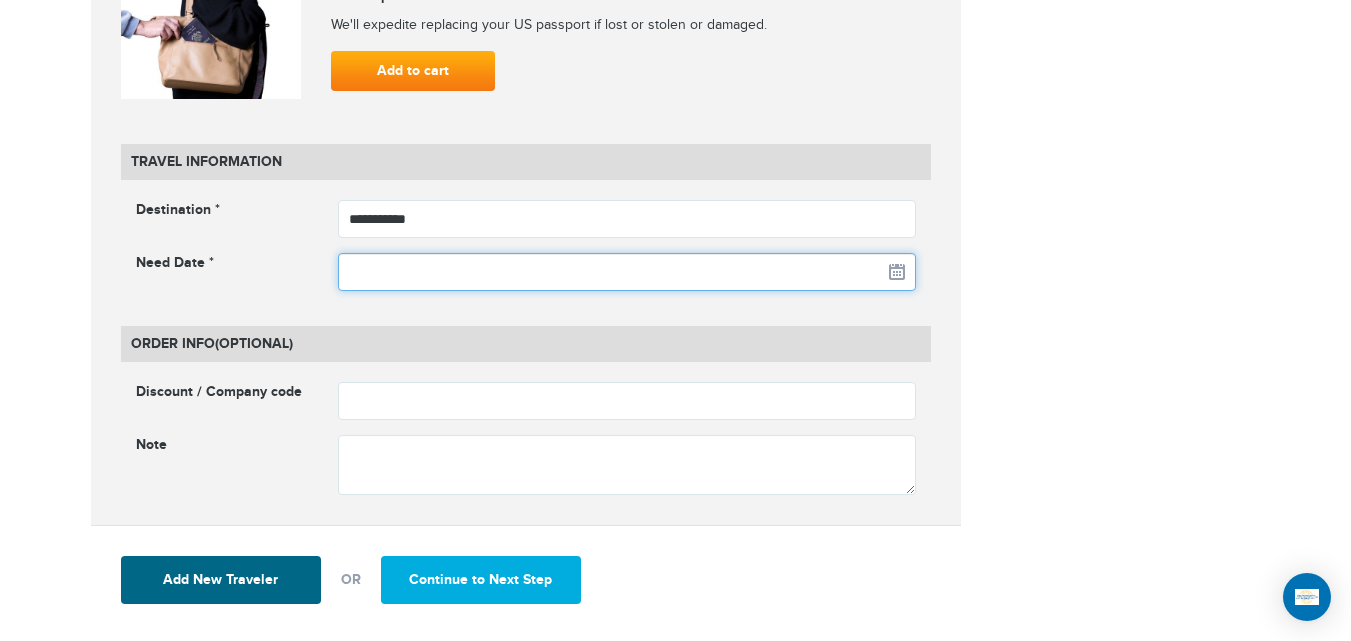 click at bounding box center (627, 272) 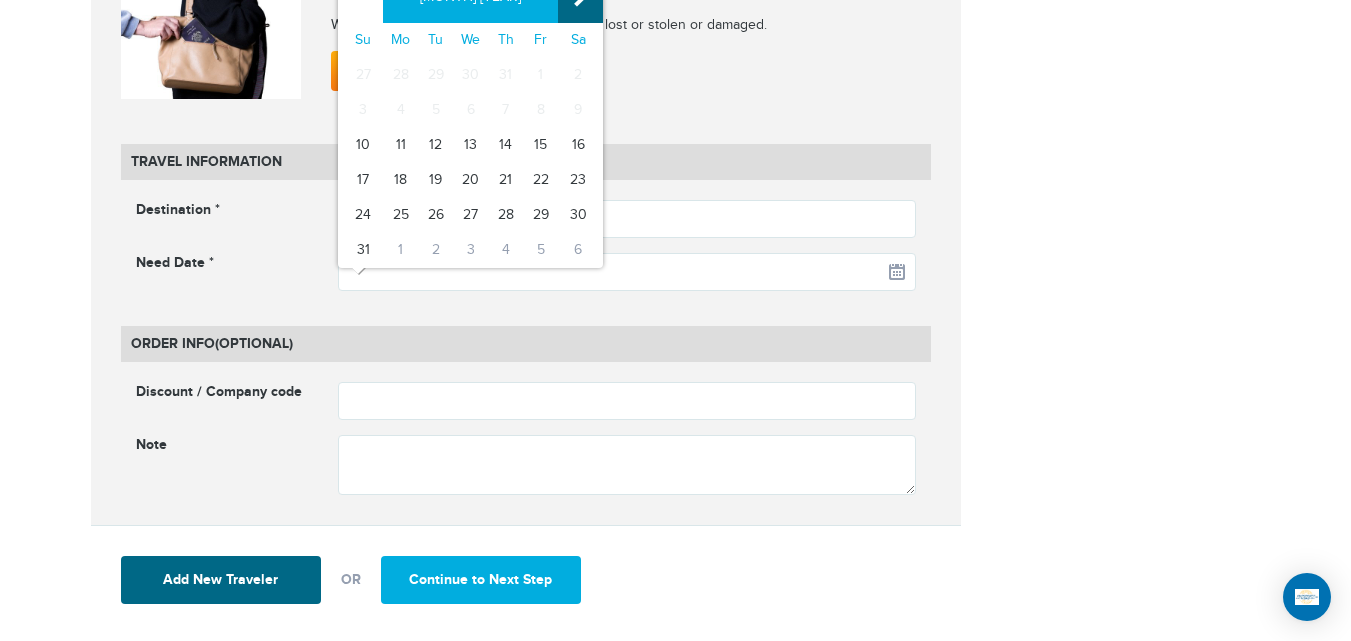 click on "»" at bounding box center (580, -2) 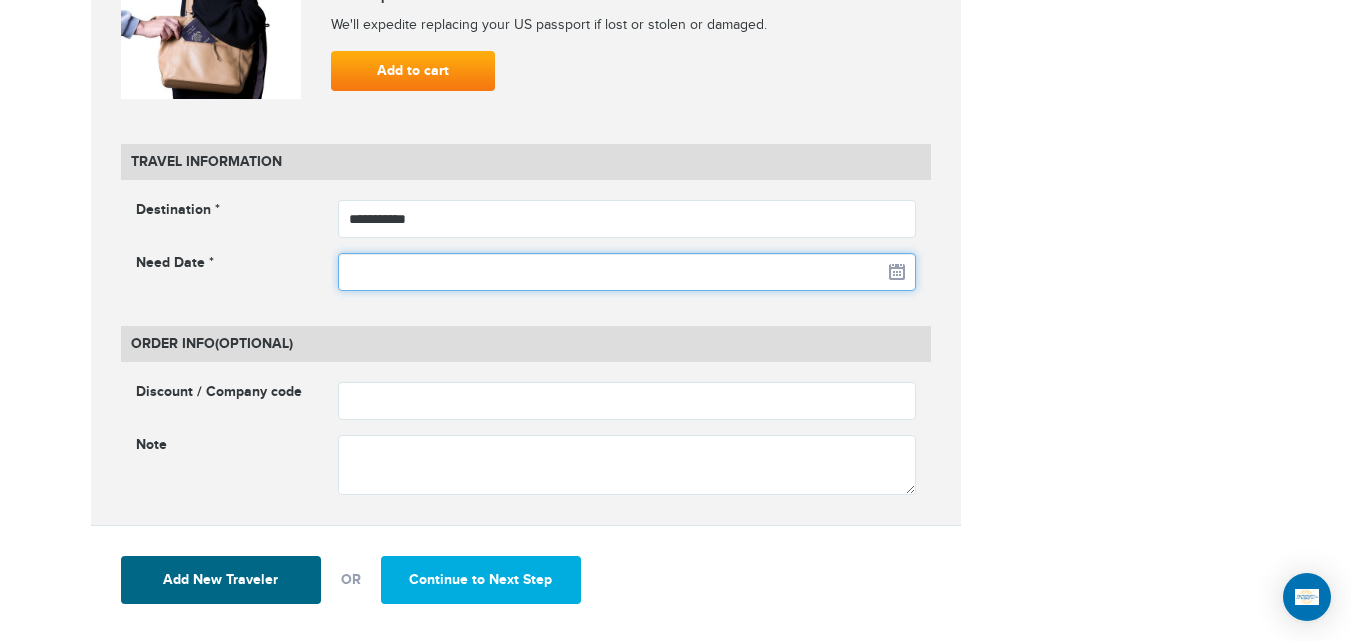 scroll, scrollTop: 2368, scrollLeft: 0, axis: vertical 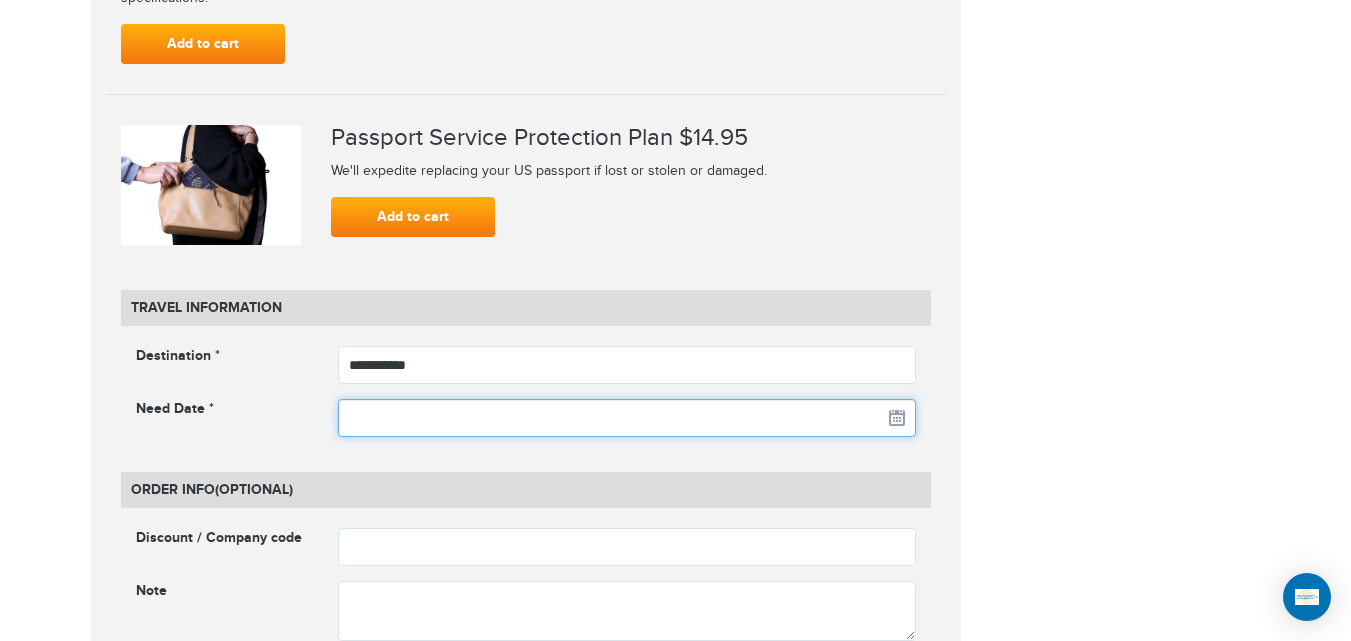 click at bounding box center [627, 418] 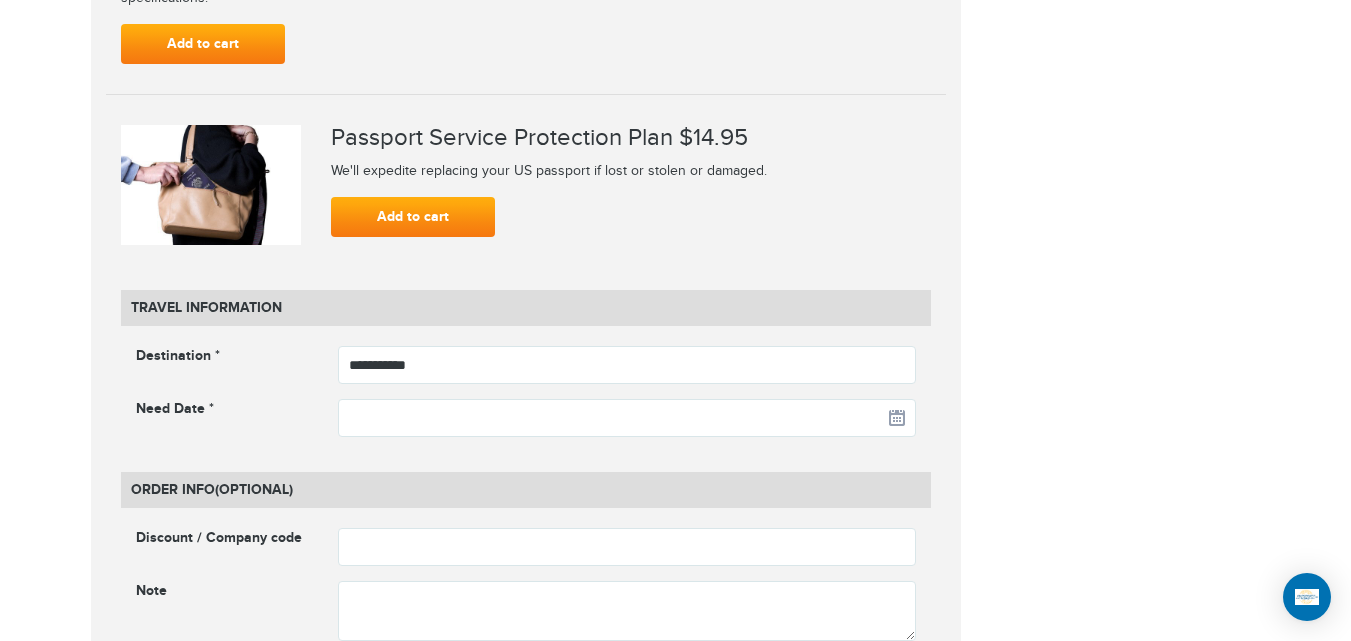 click on "**********" at bounding box center (676, -606) 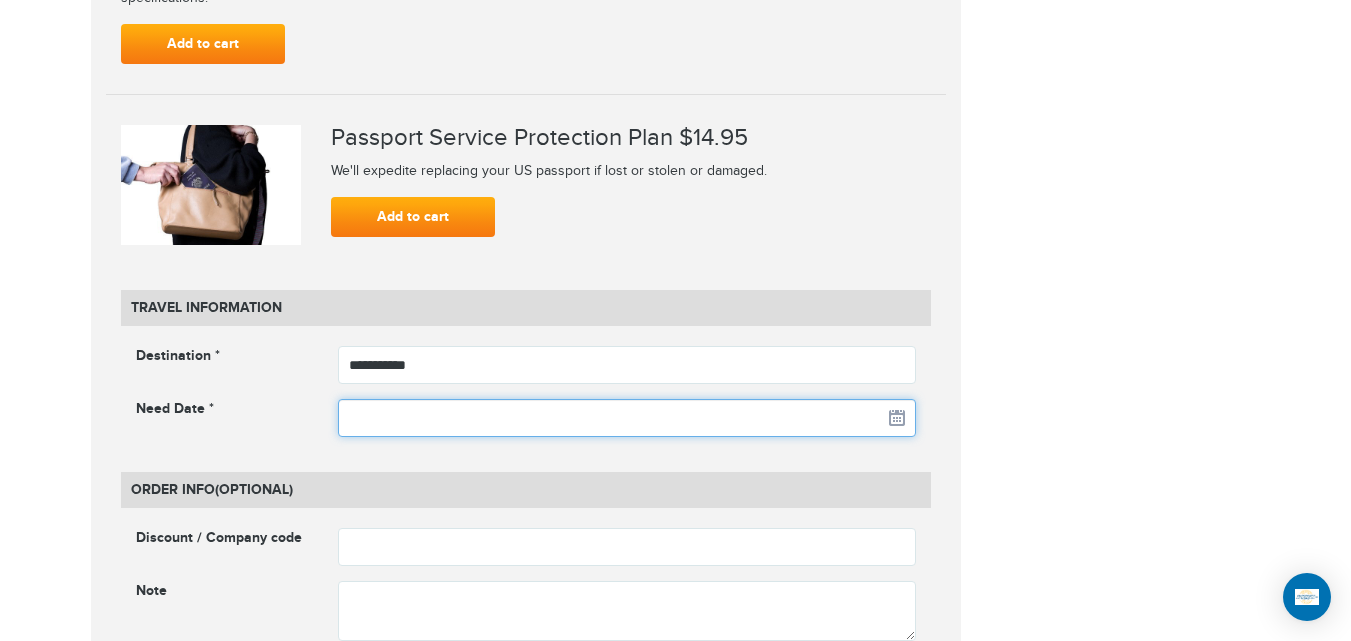 click at bounding box center (627, 418) 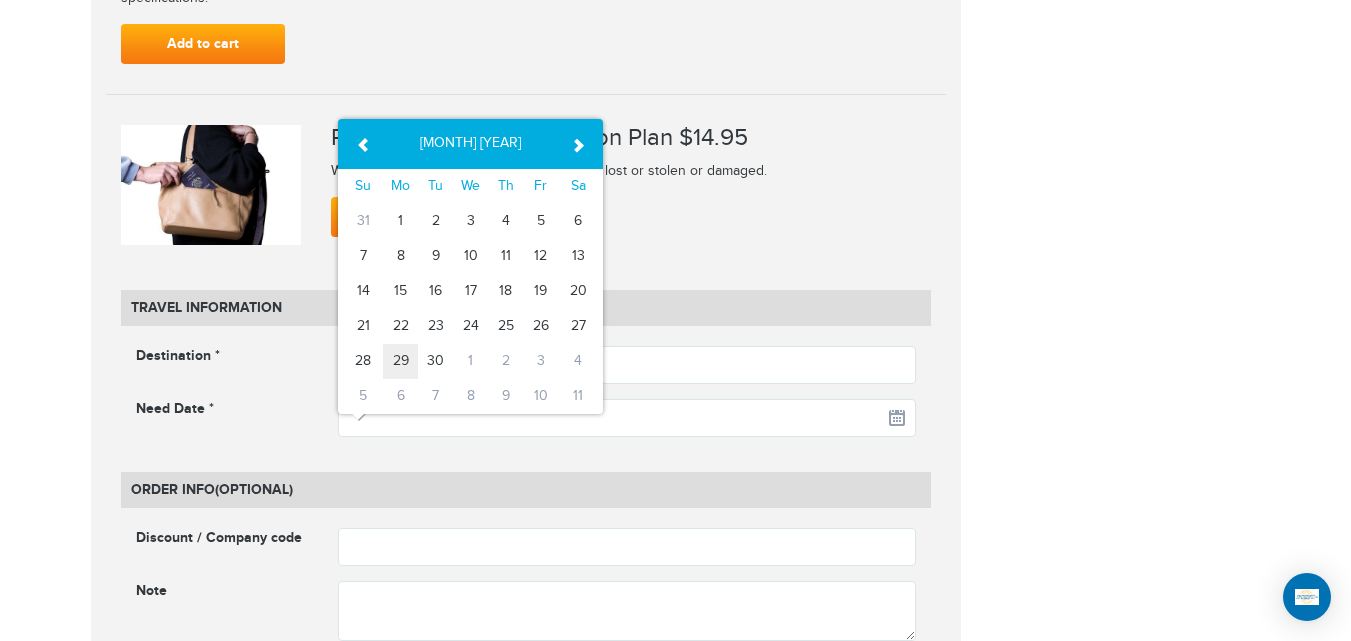 click on "29" at bounding box center (400, 361) 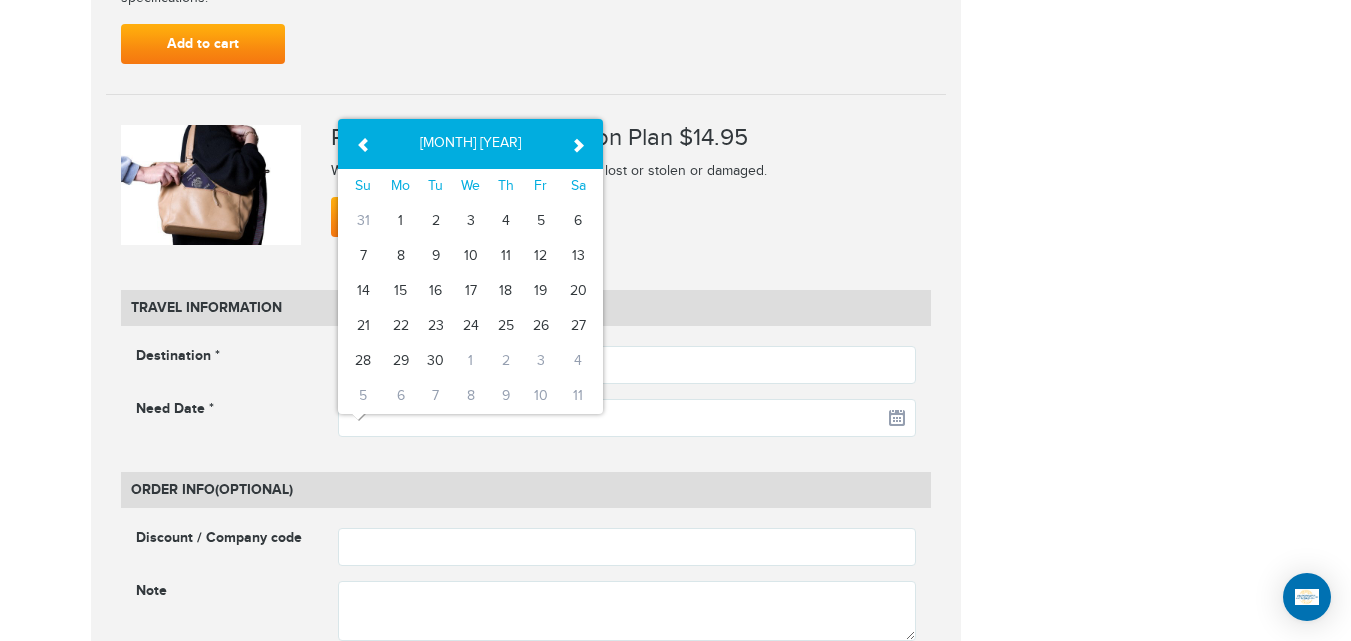type on "**********" 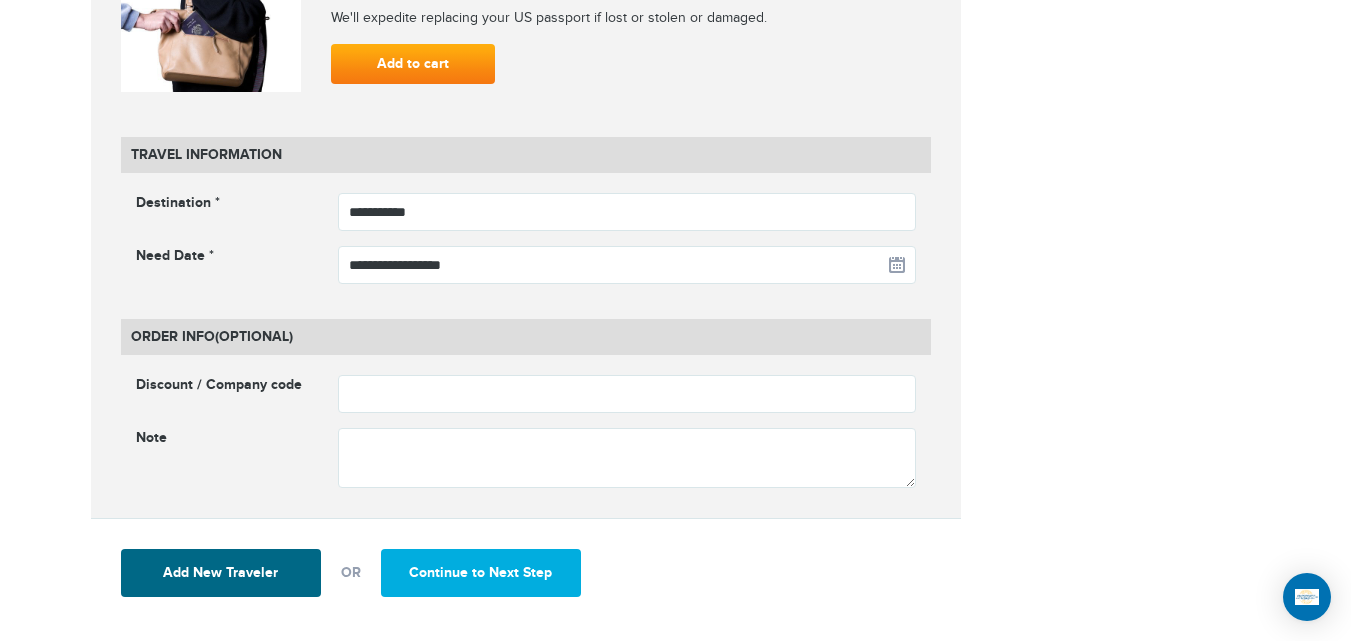 scroll, scrollTop: 2527, scrollLeft: 0, axis: vertical 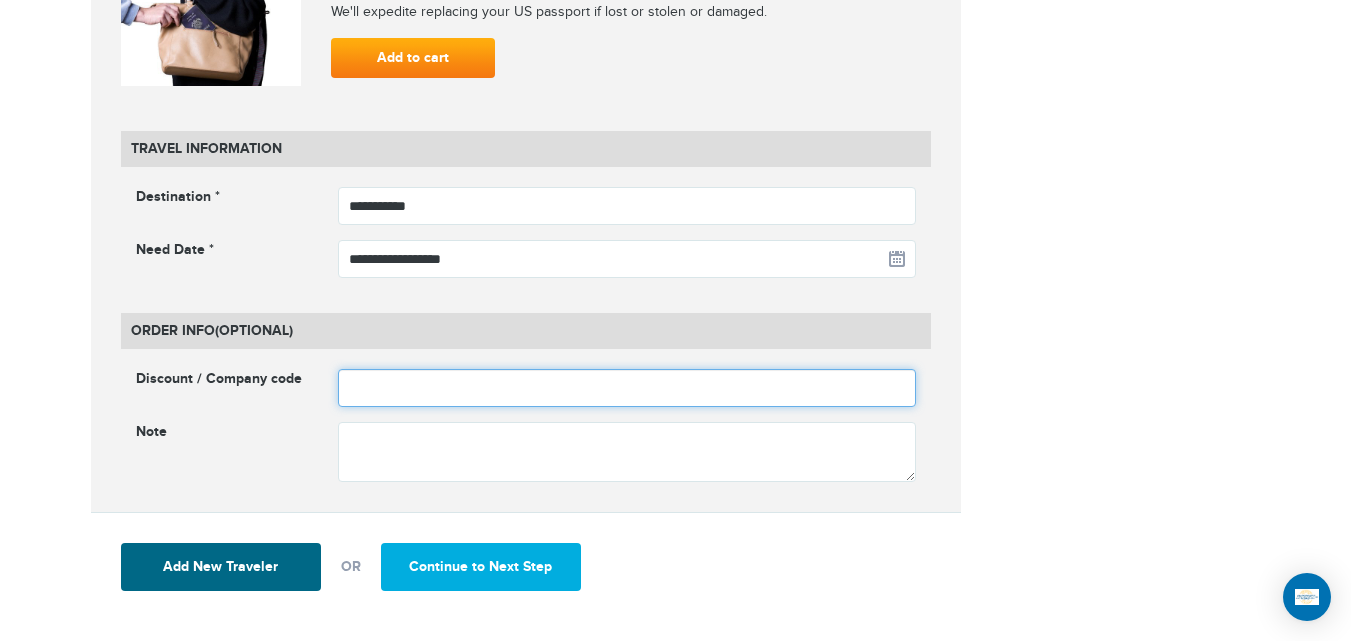 click at bounding box center [627, 388] 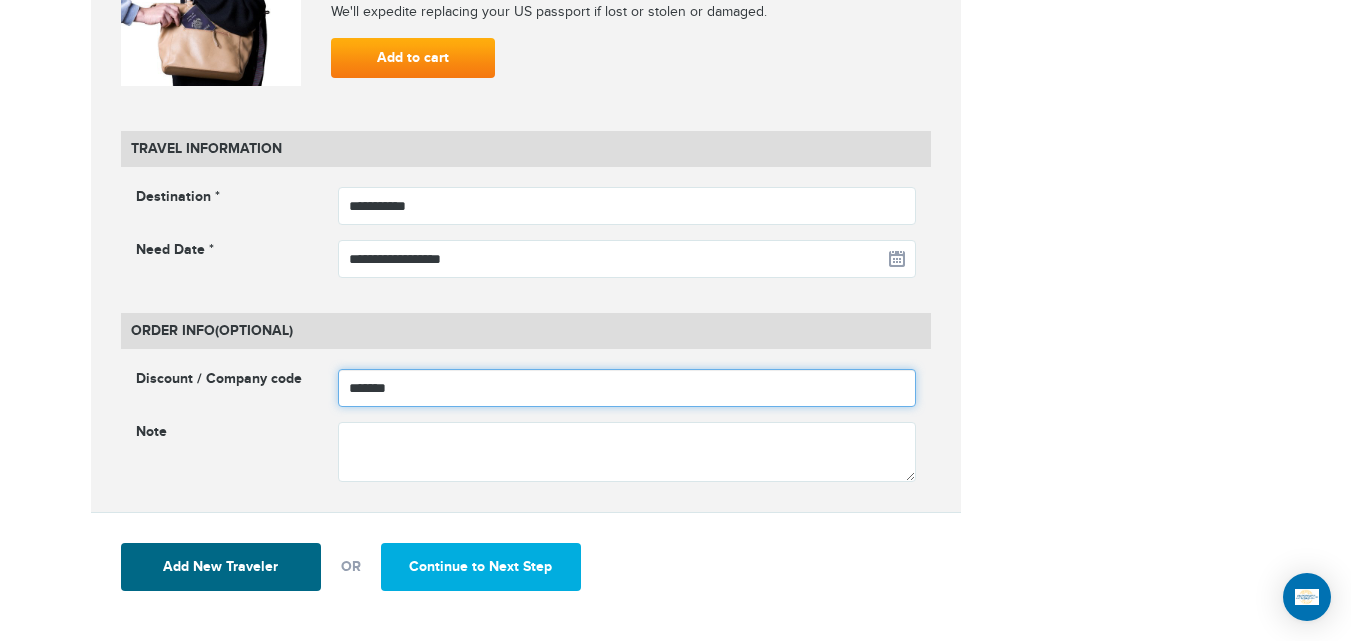 type on "*********" 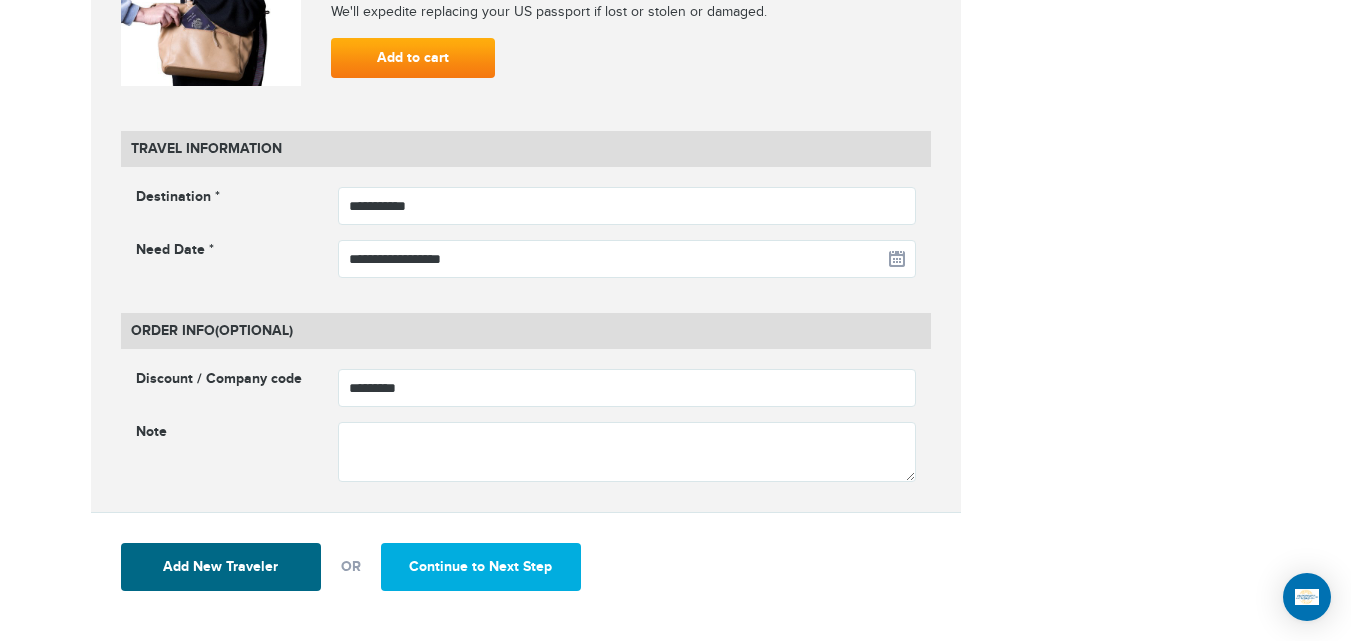 click on "**********" at bounding box center (676, -765) 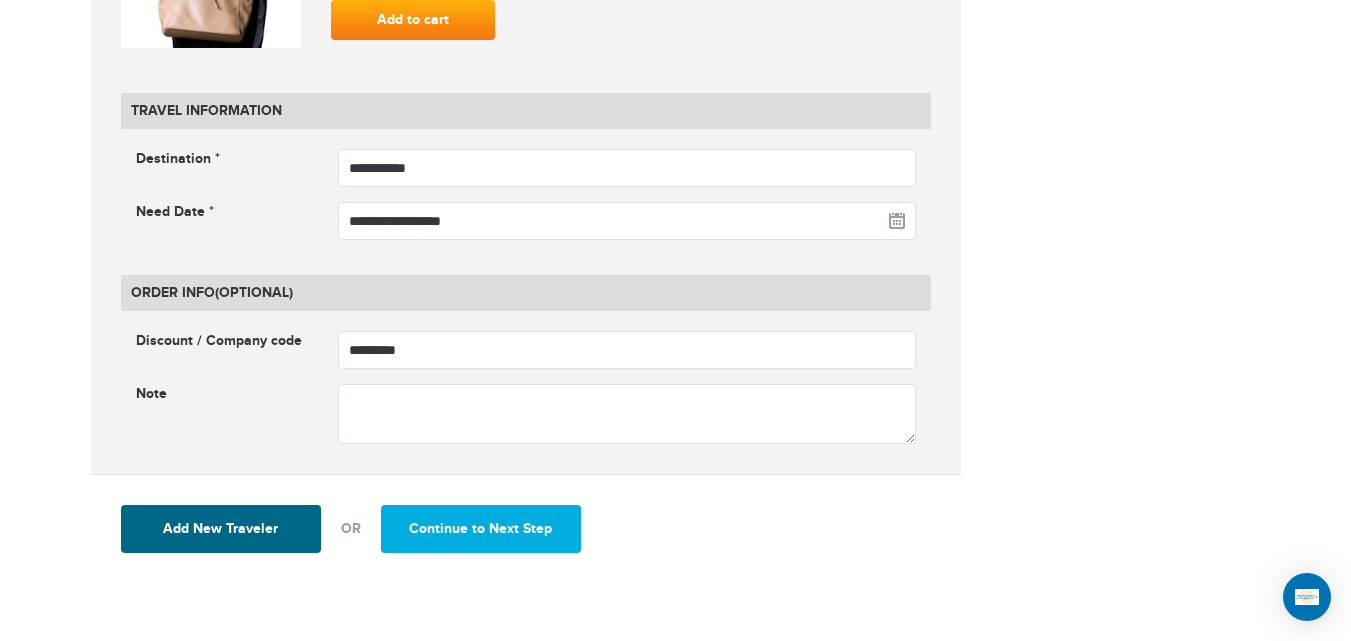 click on "**********" at bounding box center [526, -607] 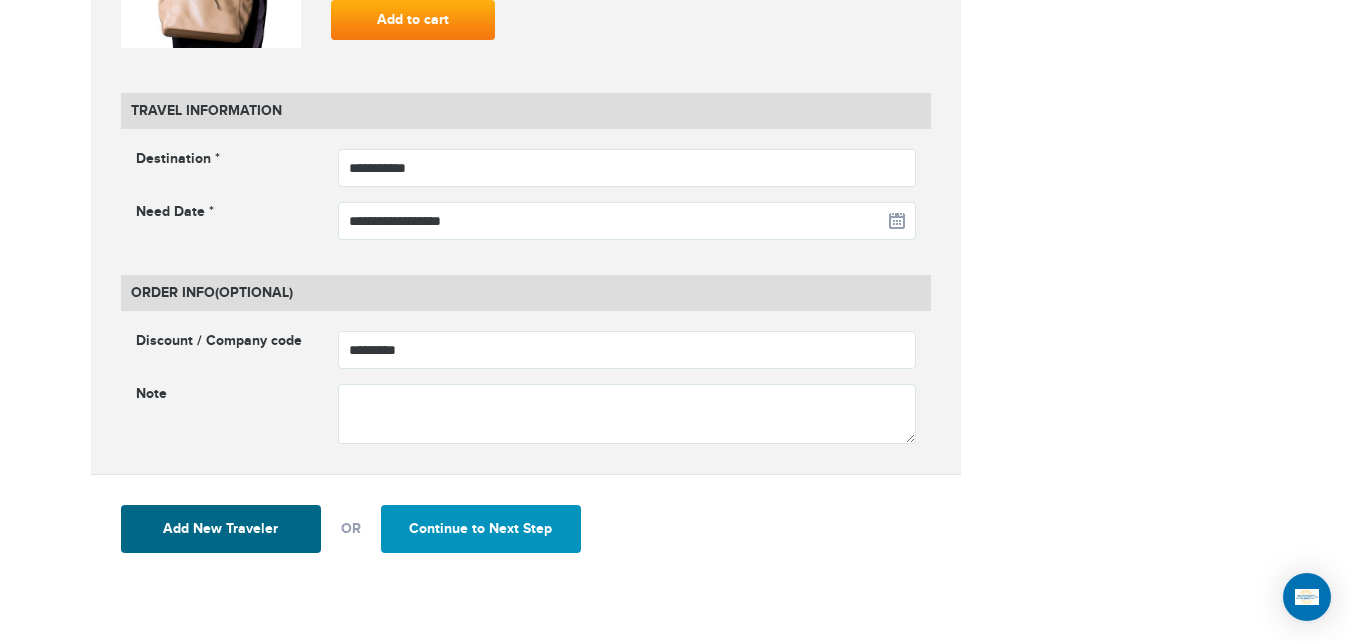 click on "Continue to Next Step" at bounding box center [481, 529] 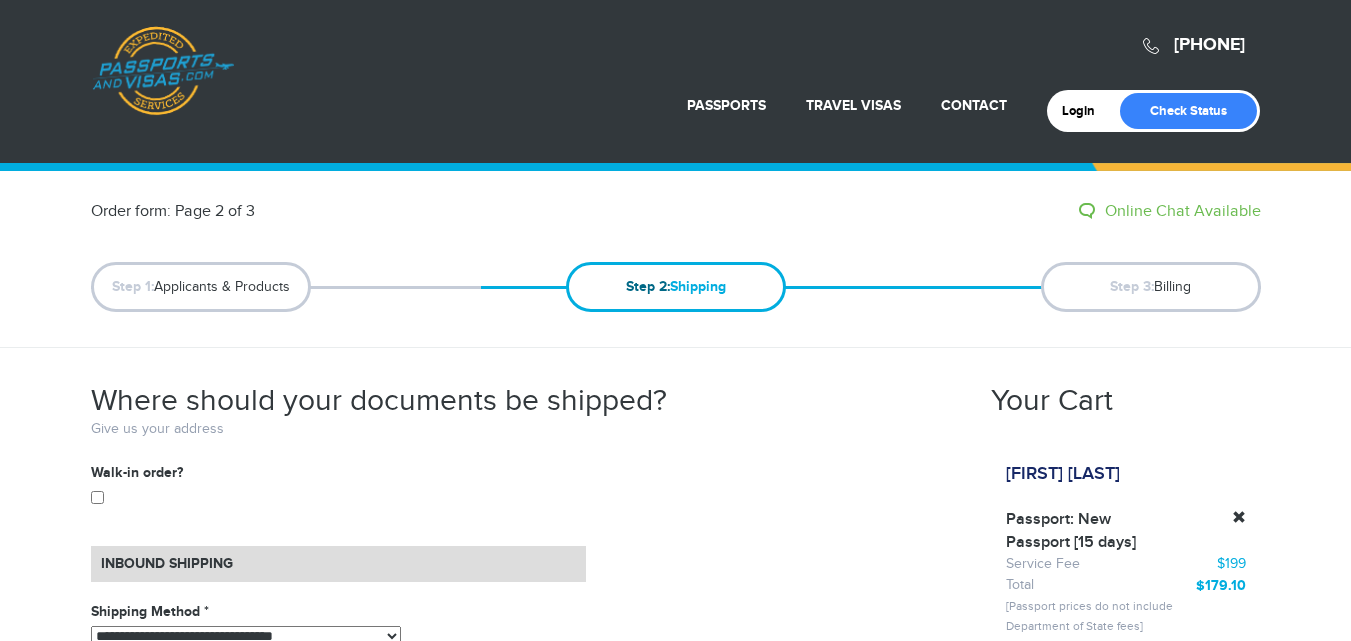 scroll, scrollTop: 0, scrollLeft: 0, axis: both 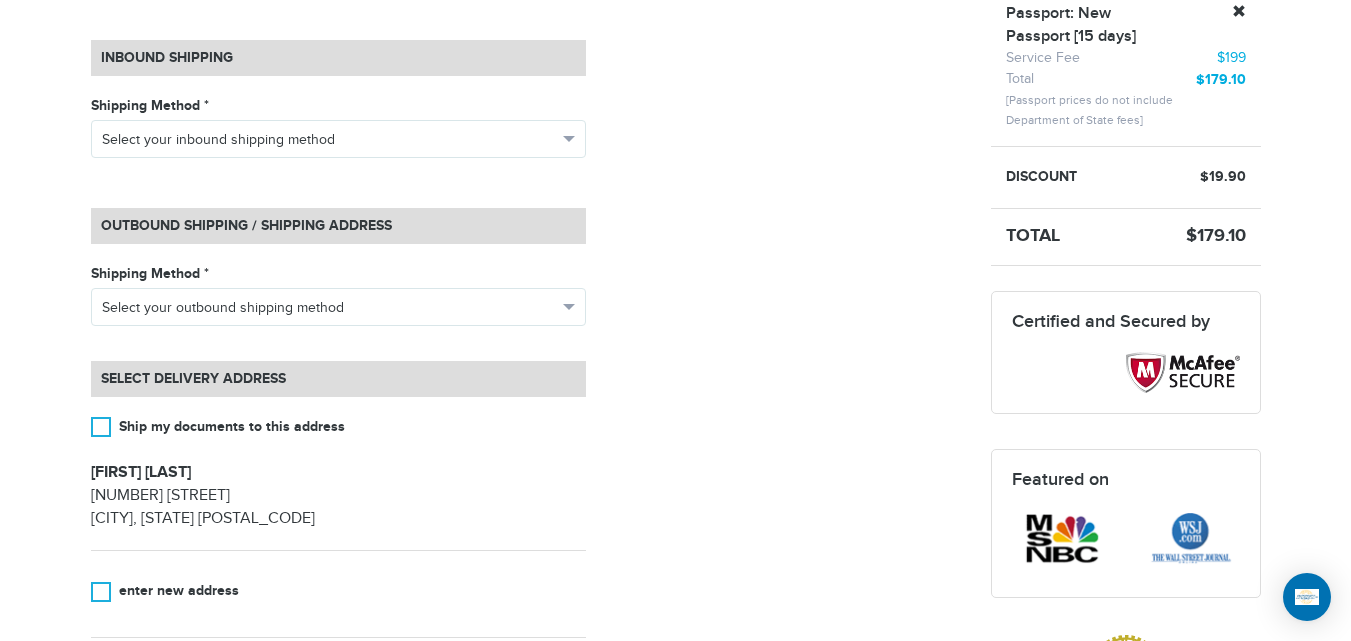 click on "**********" at bounding box center [338, 134] 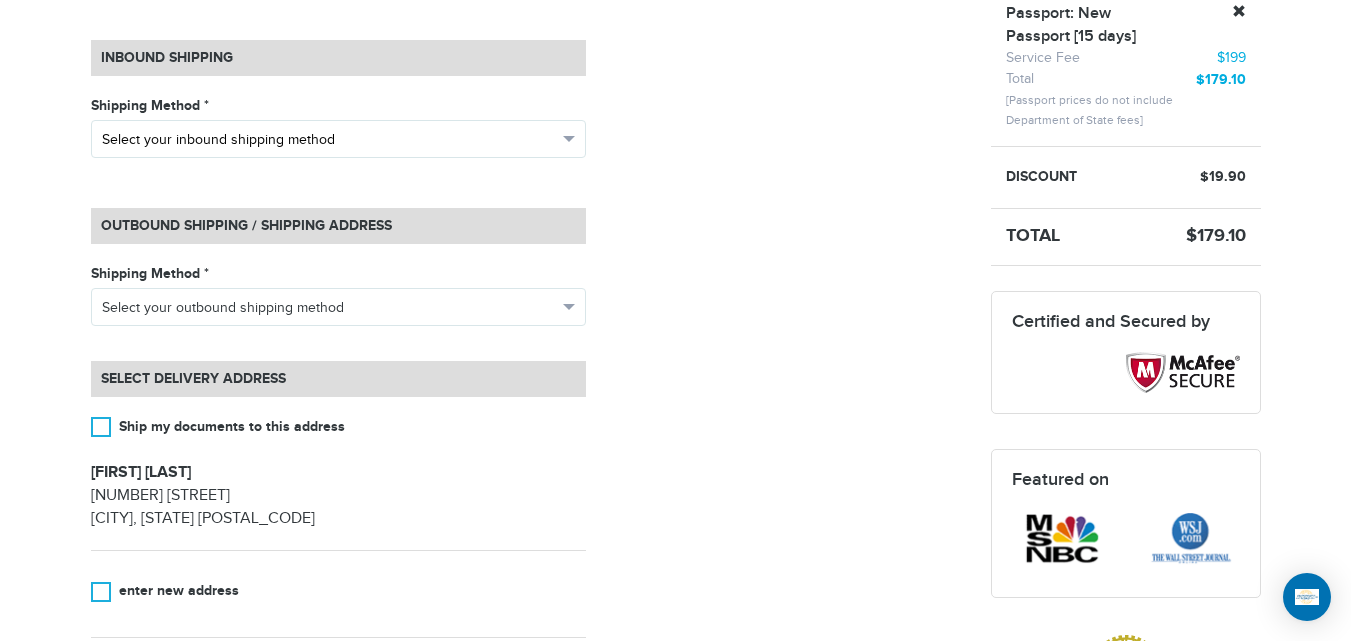 click on "Select your inbound shipping method" at bounding box center (329, 140) 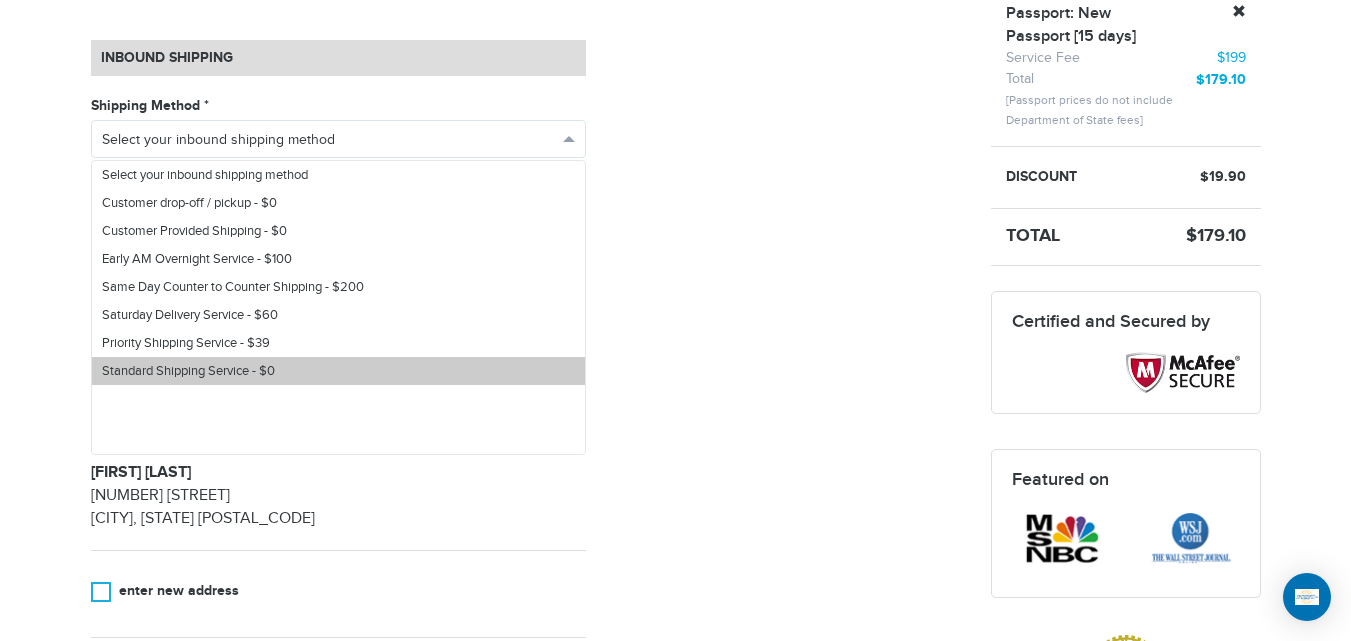 click on "Standard Shipping Service - $0" at bounding box center (338, 371) 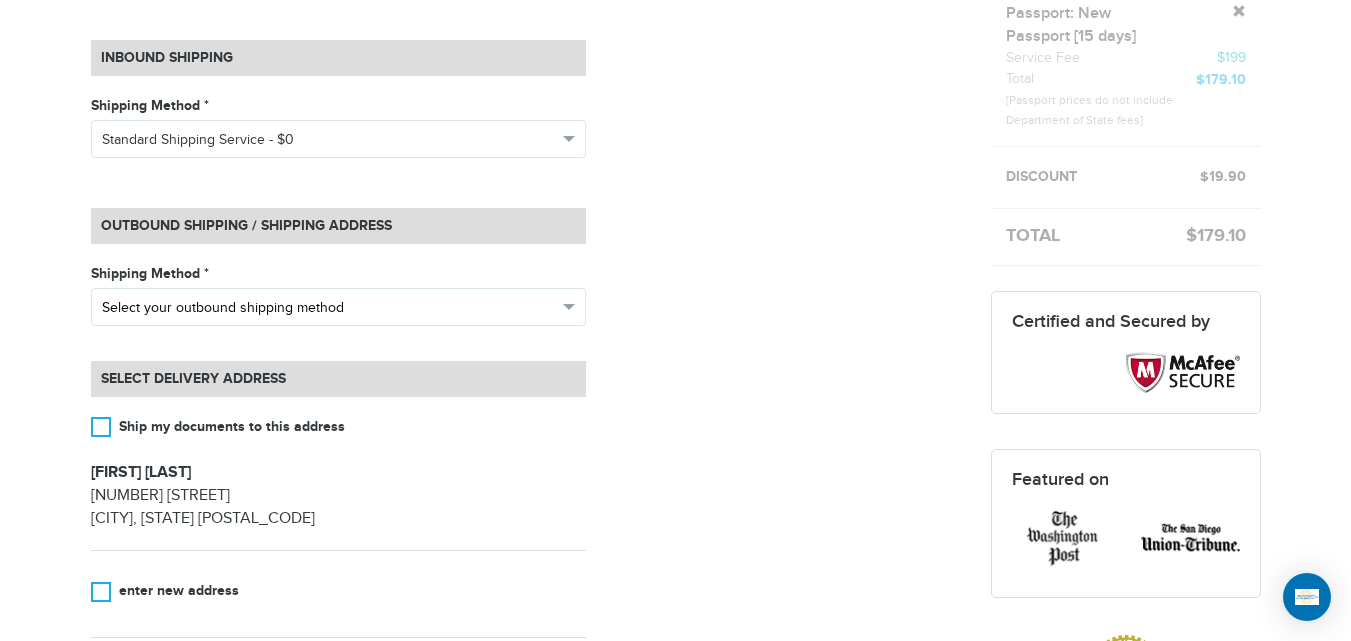 click on "Select your outbound shipping method" at bounding box center [329, 308] 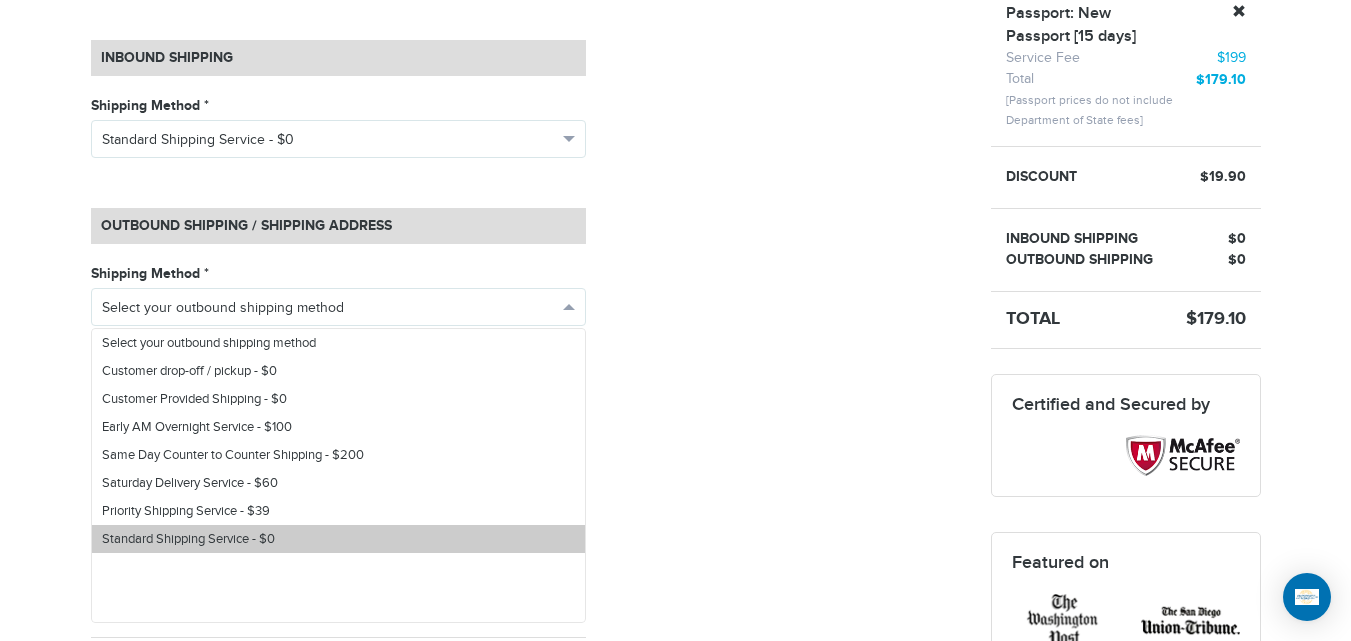 click on "Standard Shipping Service - $0" at bounding box center (188, 539) 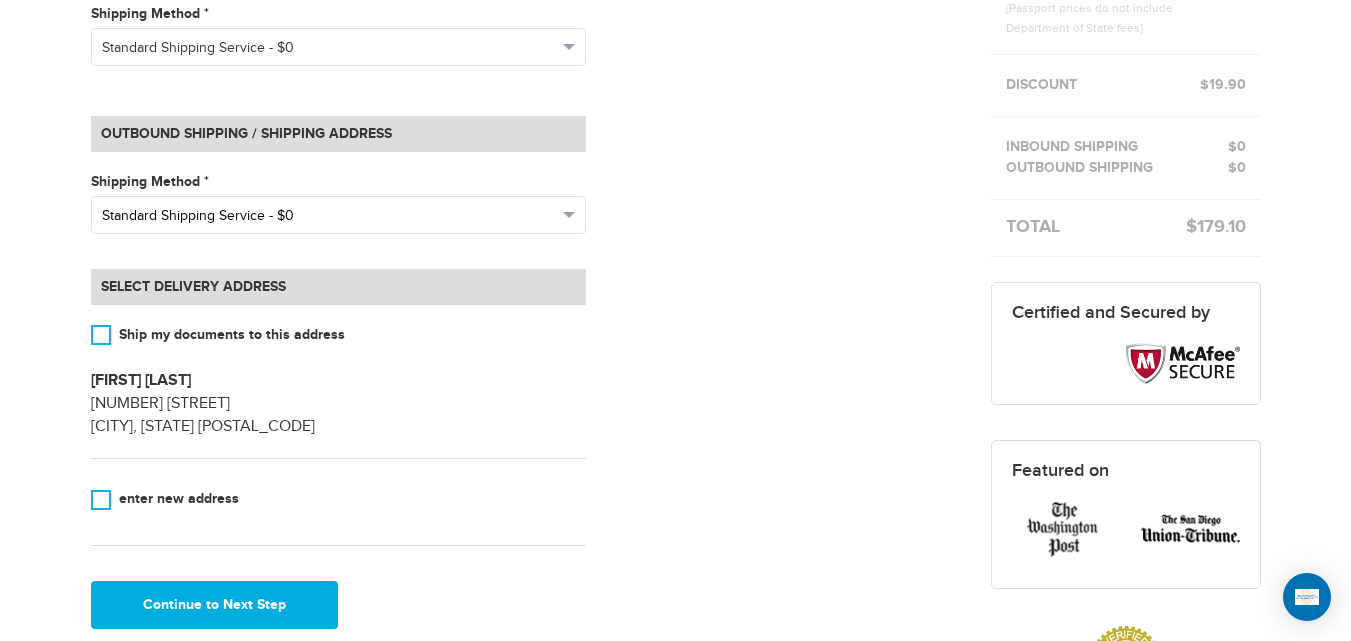 scroll, scrollTop: 600, scrollLeft: 0, axis: vertical 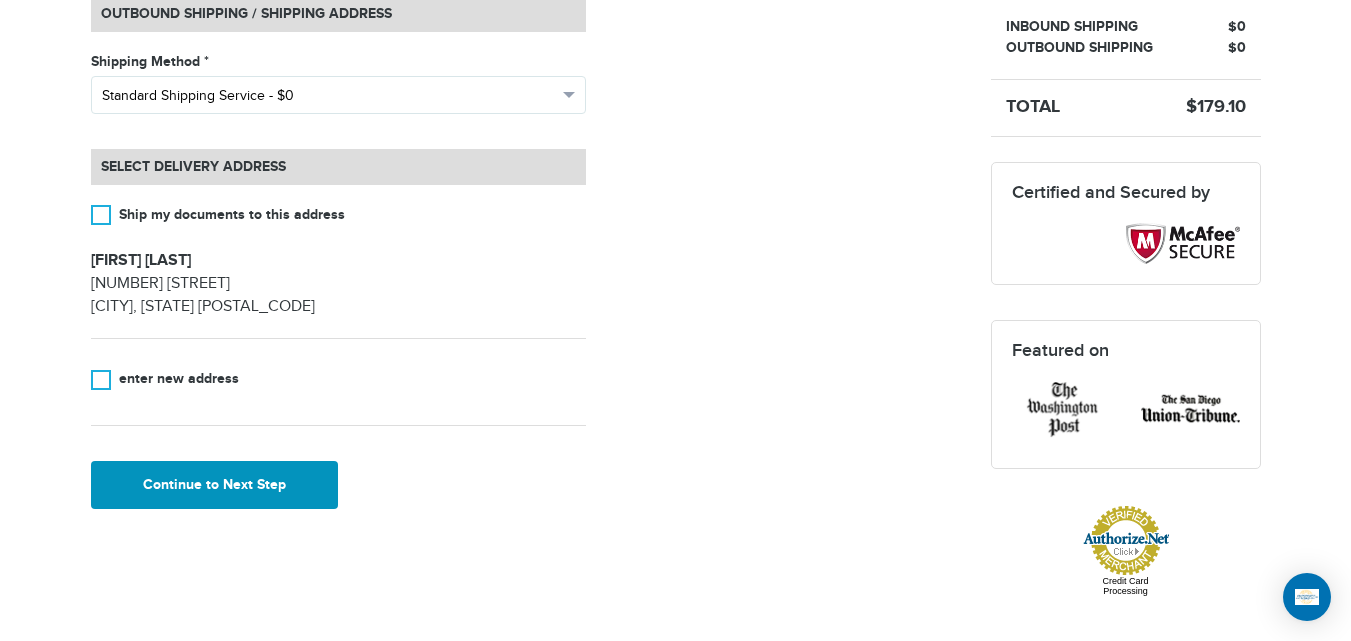 type 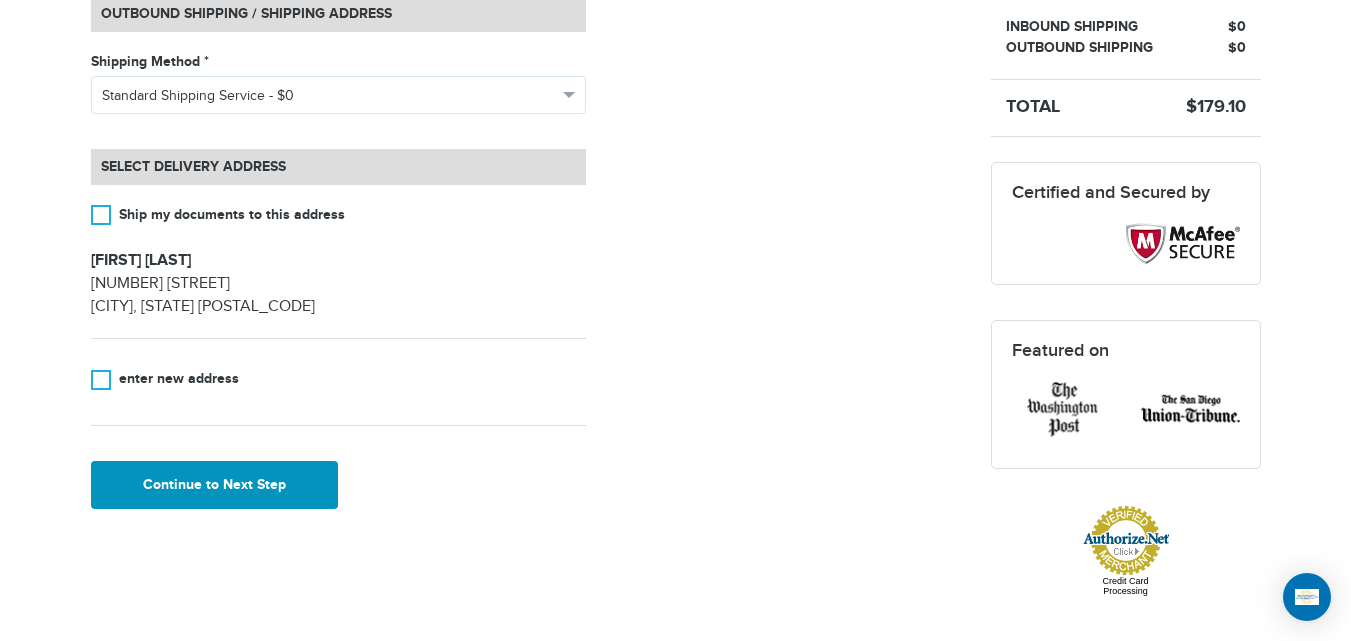 type 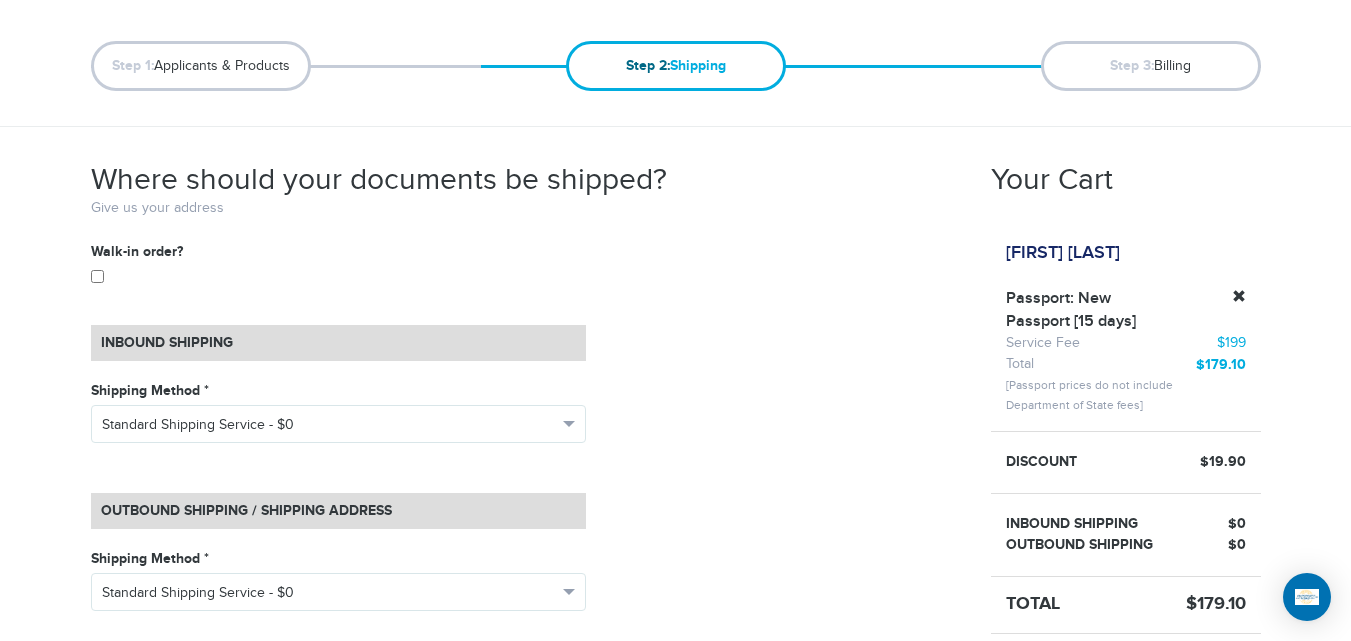 scroll, scrollTop: 196, scrollLeft: 0, axis: vertical 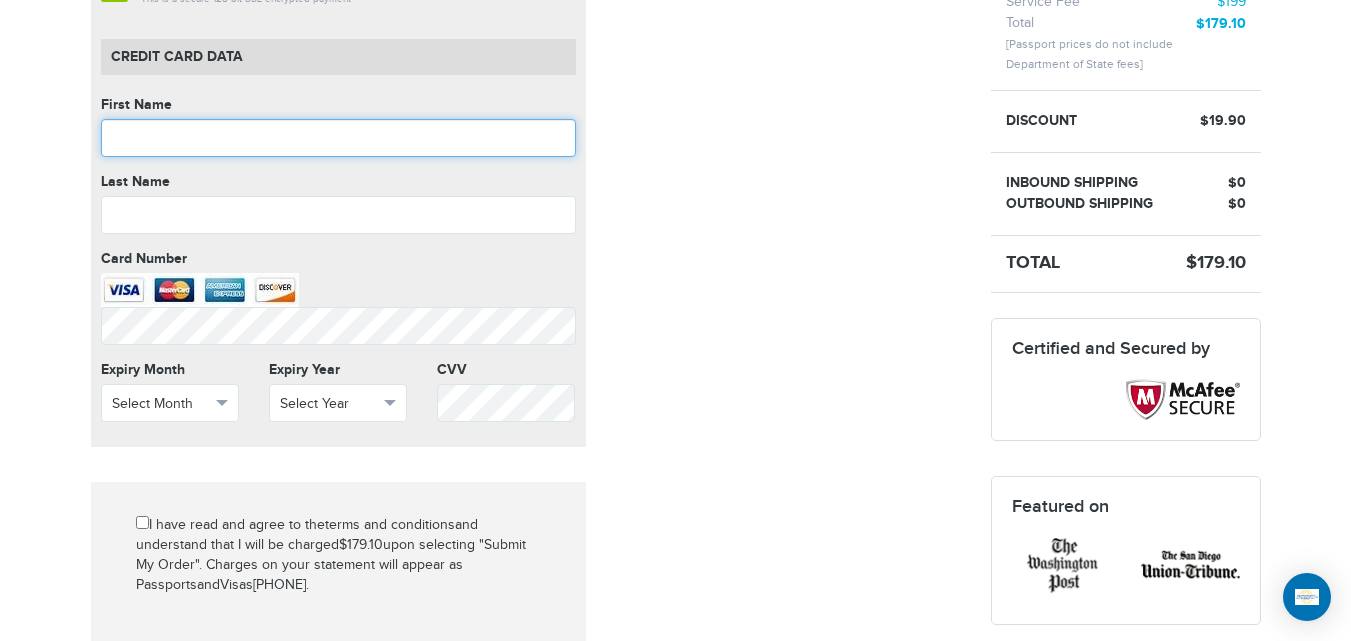 click at bounding box center [338, 138] 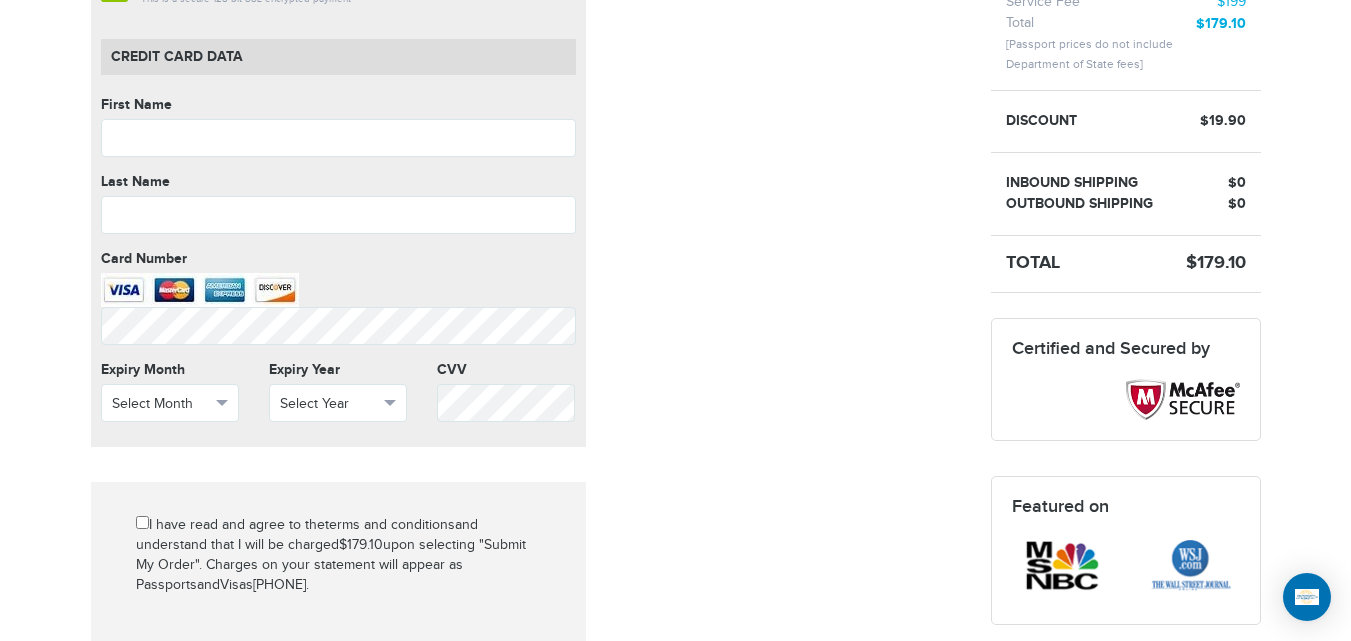 click on "Mark as paid?
No credit card data needed
Amount
*
Comment for manual payment
Secure credit card payment This is a secure 128-bit SSL encrypted payment
Credit Card data
First Name
First Name cannot be empty
Last Name
Last Name cannot be empty
Card Number
Card Number cannot be empty
Expiry Month
Select Month   Select Month January February" at bounding box center (526, 343) 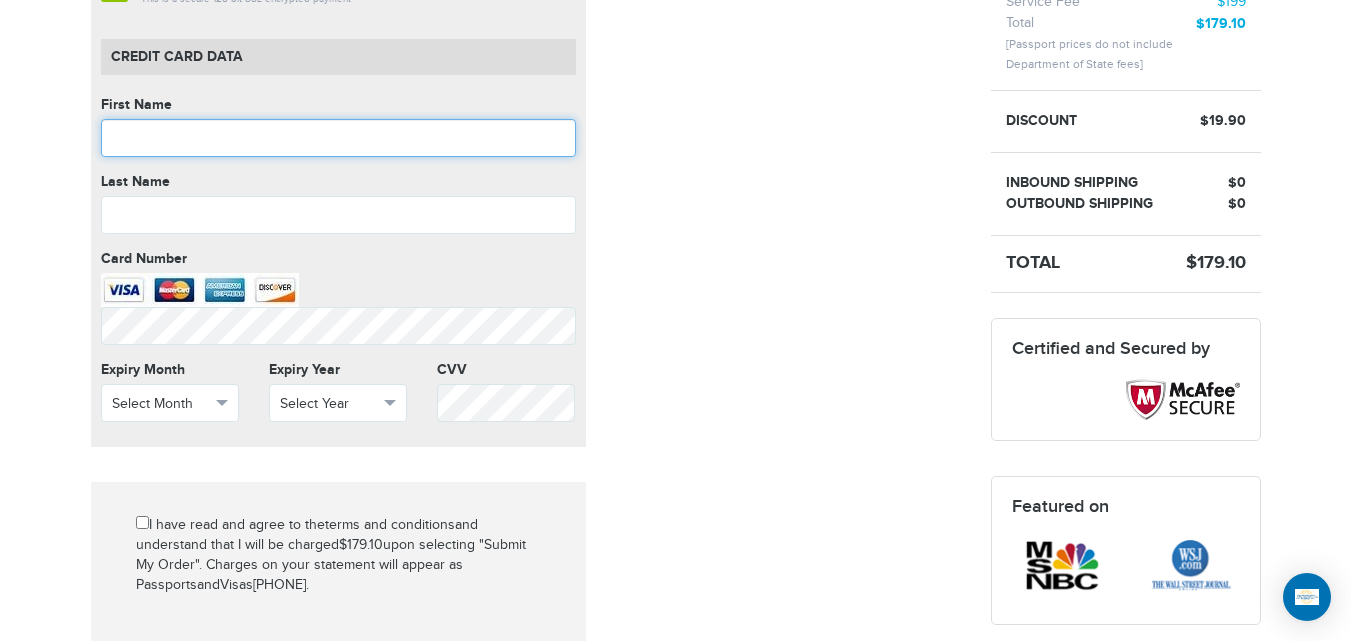 click at bounding box center (338, 138) 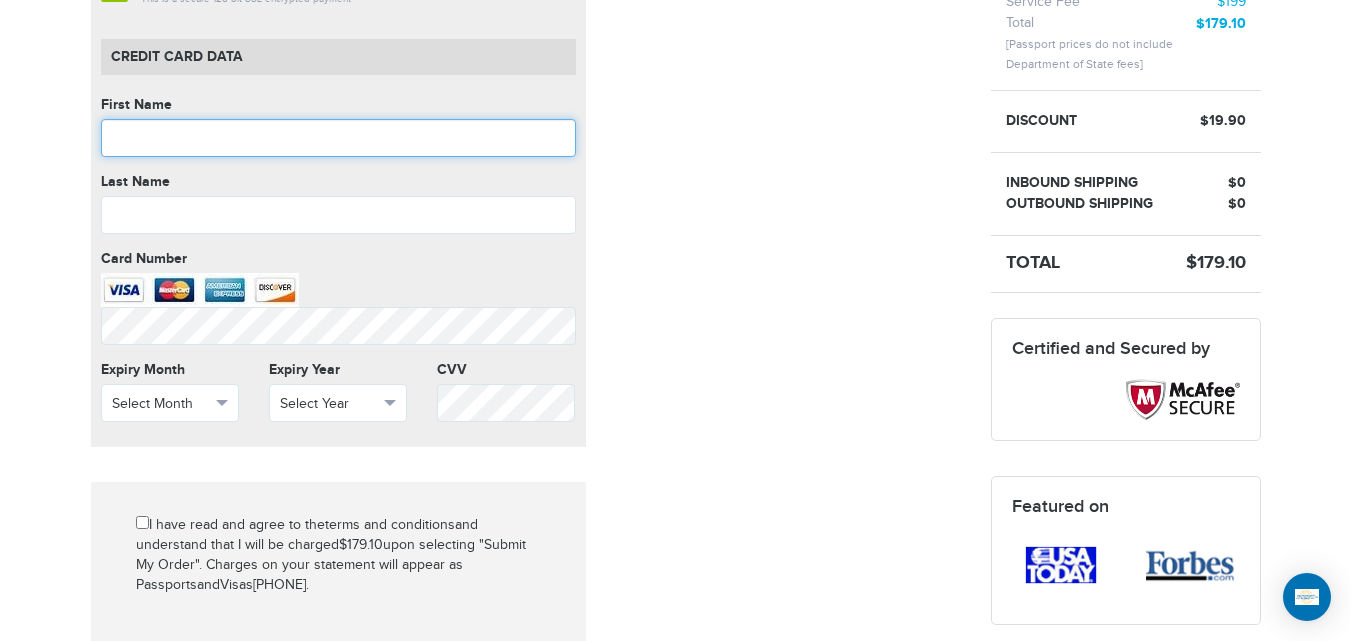 click at bounding box center [338, 138] 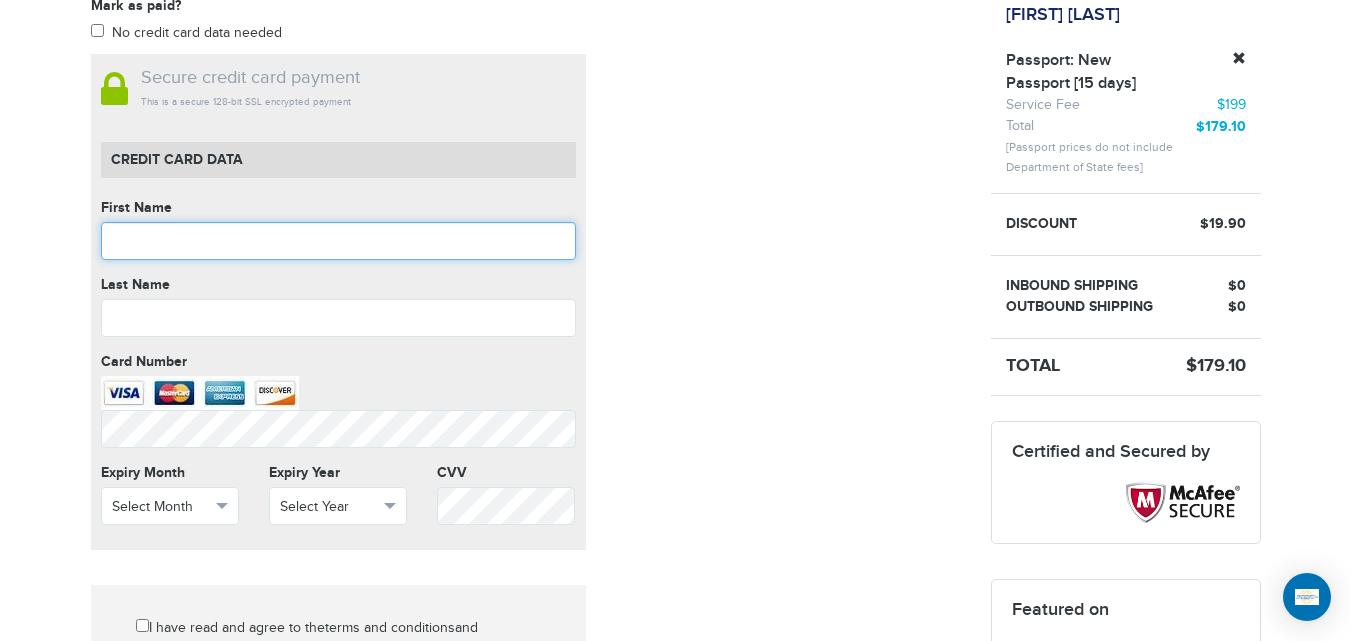 click at bounding box center (338, 241) 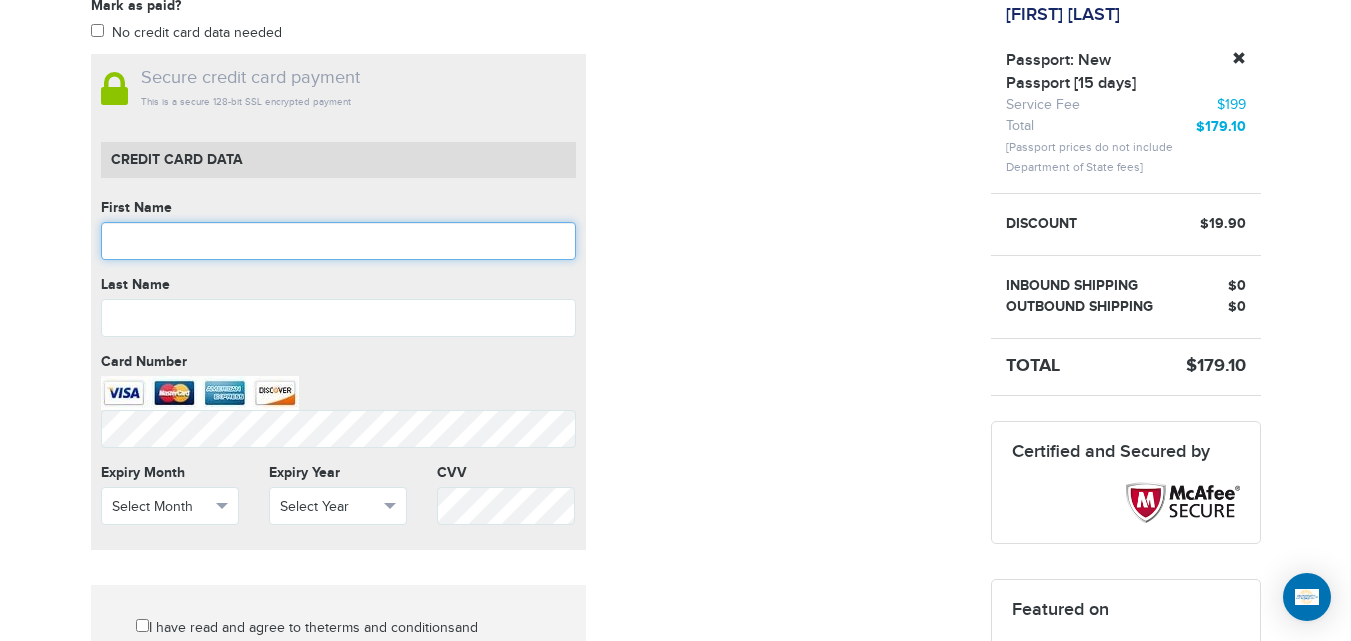 click at bounding box center [338, 241] 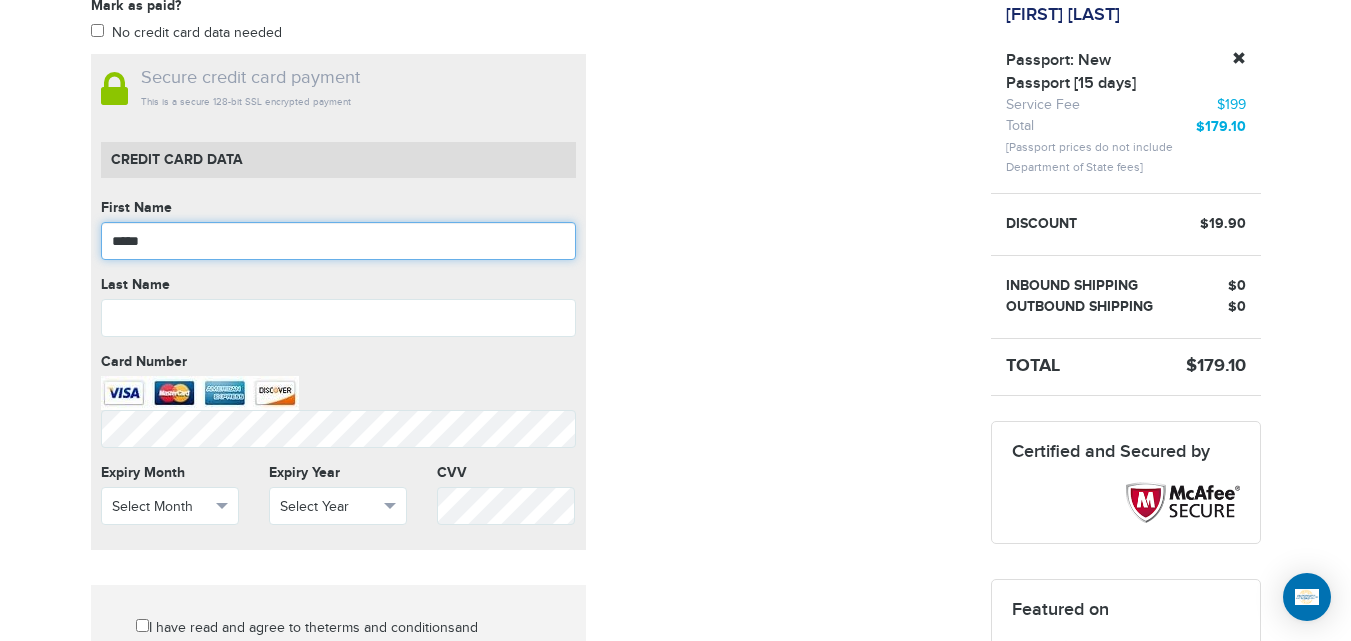 type on "*****" 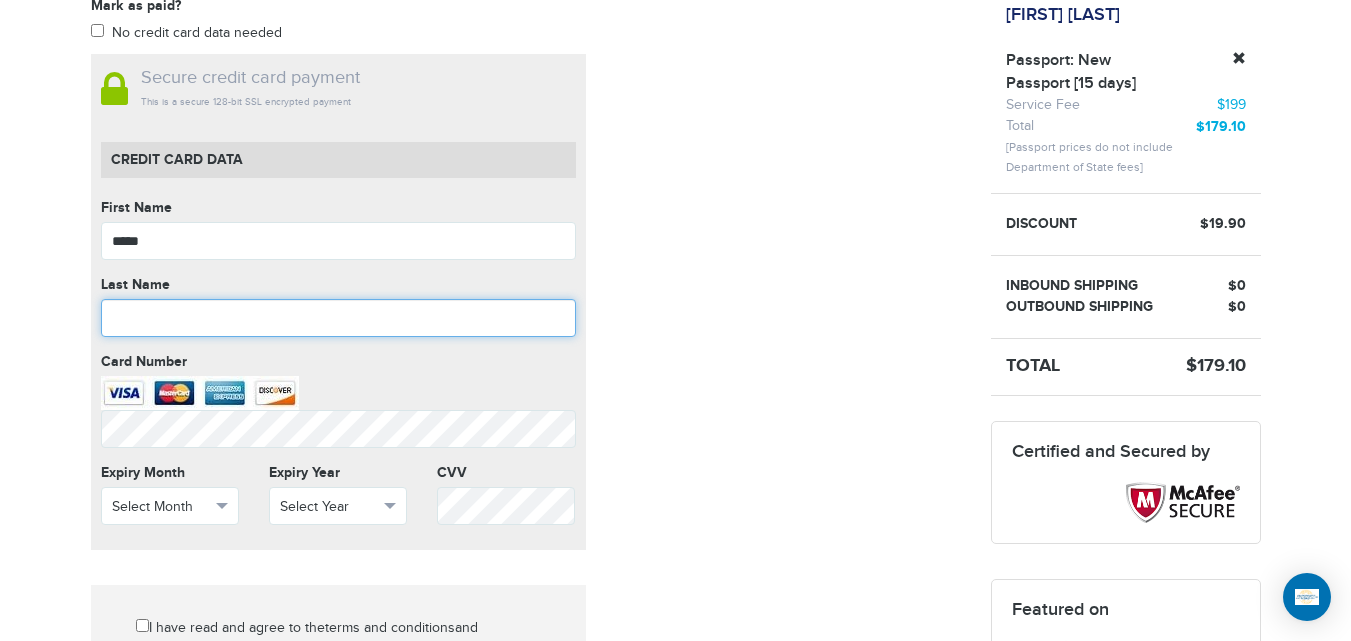 click at bounding box center [338, 318] 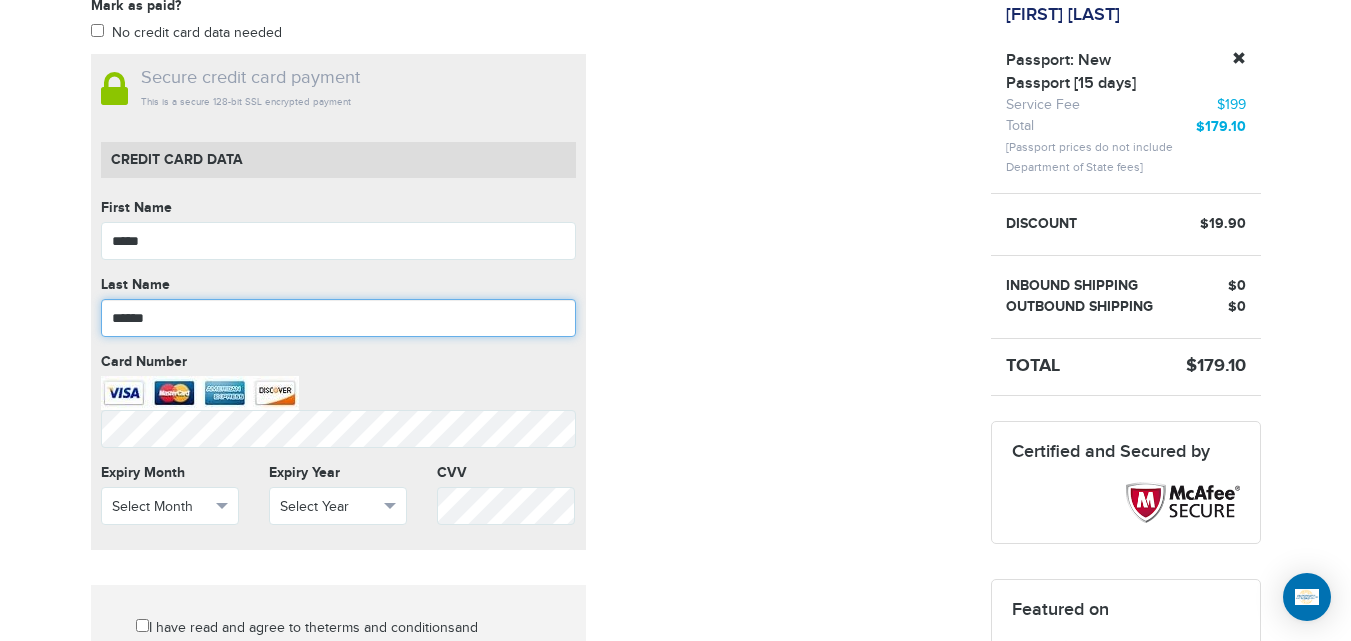 type on "******" 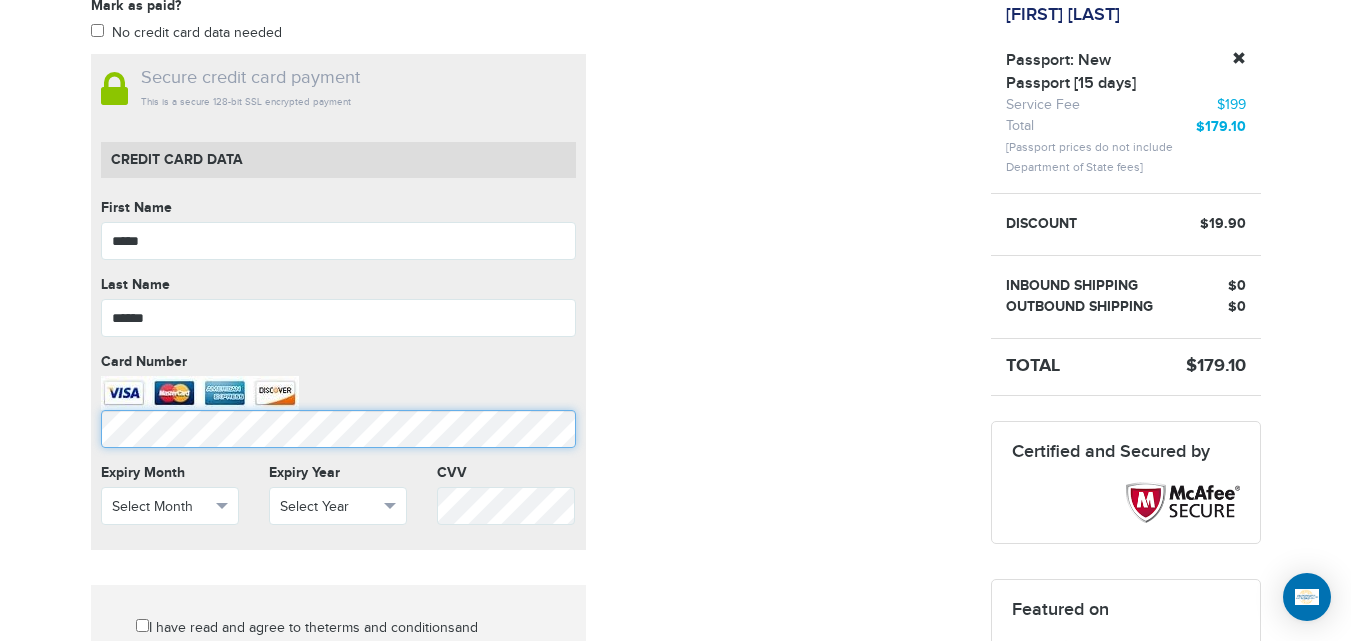 scroll, scrollTop: 145, scrollLeft: 0, axis: vertical 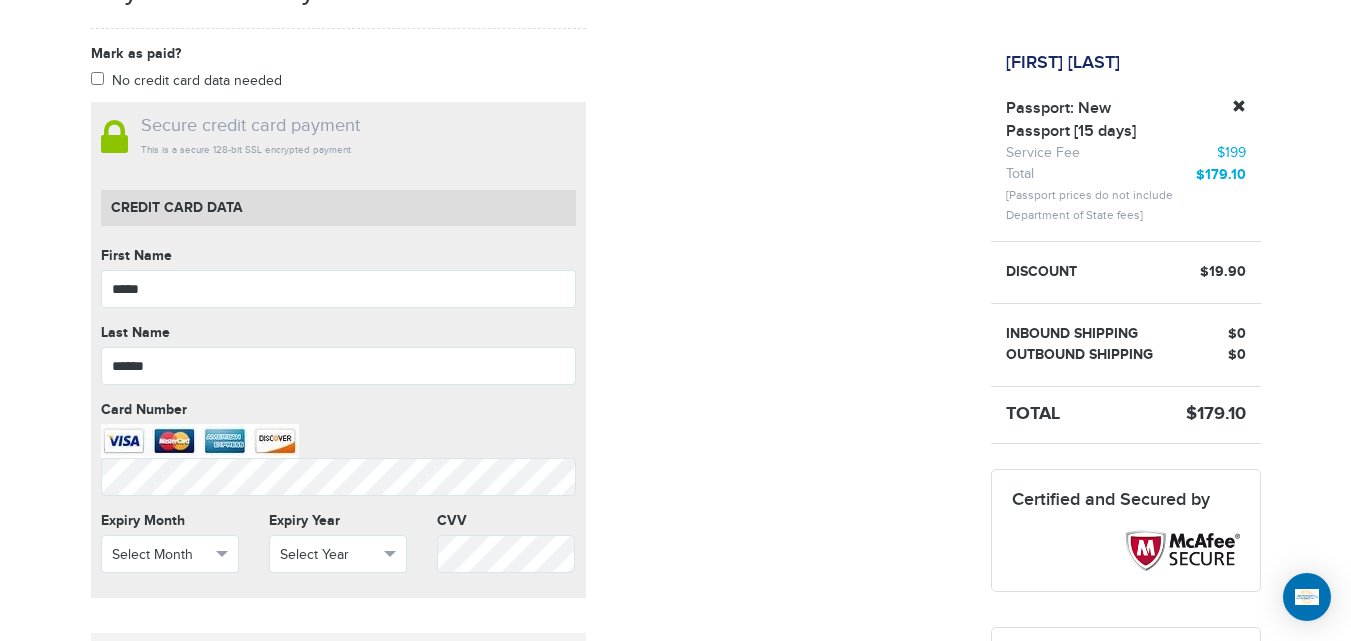 click on "Secure credit card payment This is a secure 128-bit SSL encrypted payment
Credit Card data
First Name
*****
First Name cannot be empty
Last Name
******
Last Name cannot be empty
Card Number
Card Number cannot be empty
Expiry Month
Select Month   Select Month January February March April May June July August September October November December
Expiry Year
Select Year   Select Year 2025 2026 2027 2028 2029 2030 2031 2032 2033 2034 2035
CVV
CVV cannot be empty" at bounding box center [338, 350] 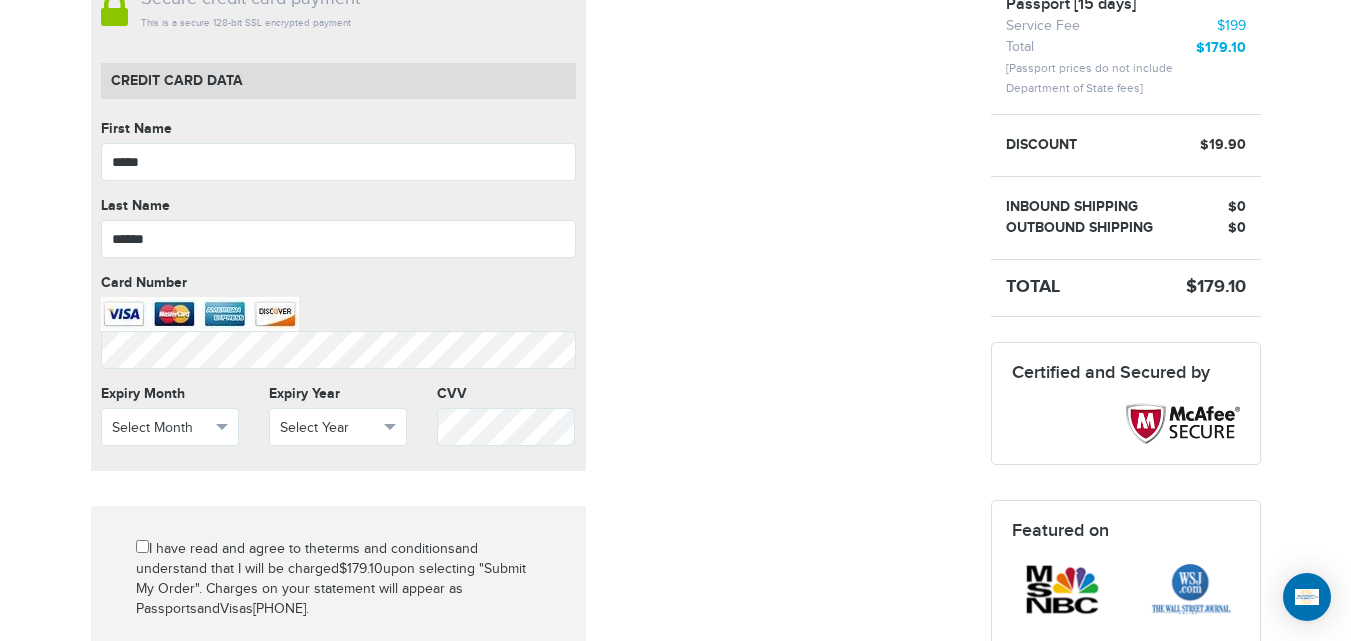 scroll, scrollTop: 548, scrollLeft: 0, axis: vertical 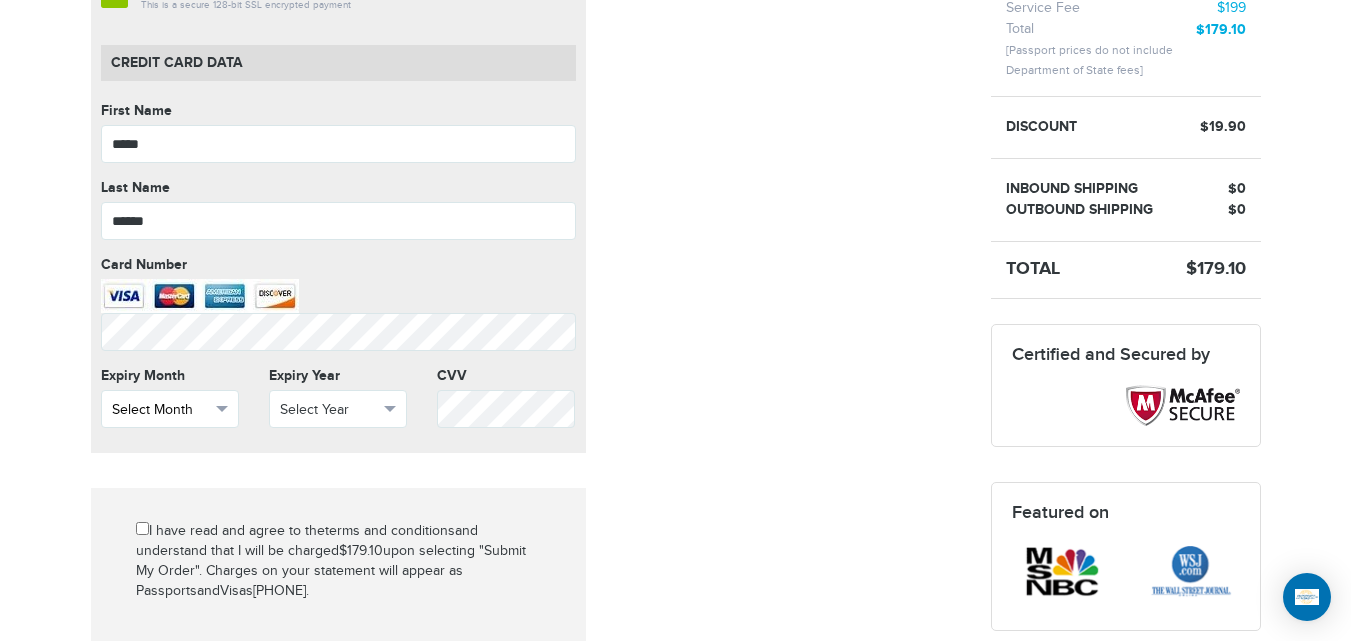 click on "Select Month" at bounding box center [161, 410] 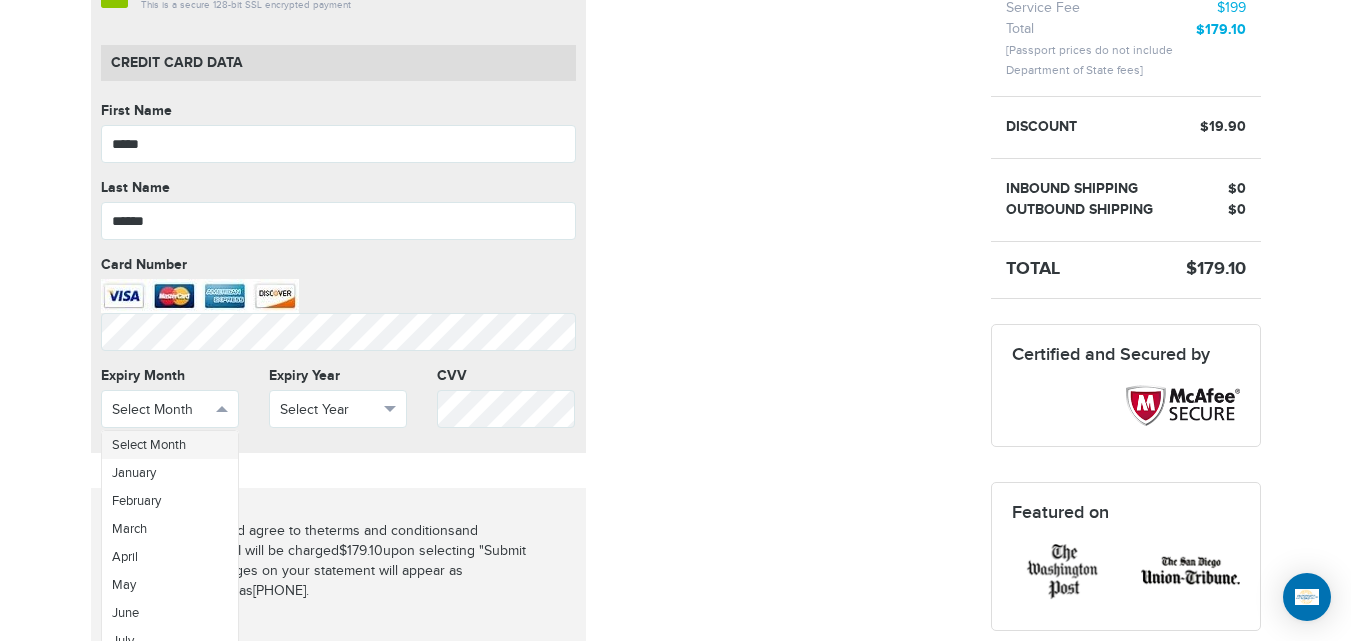 scroll, scrollTop: 71, scrollLeft: 0, axis: vertical 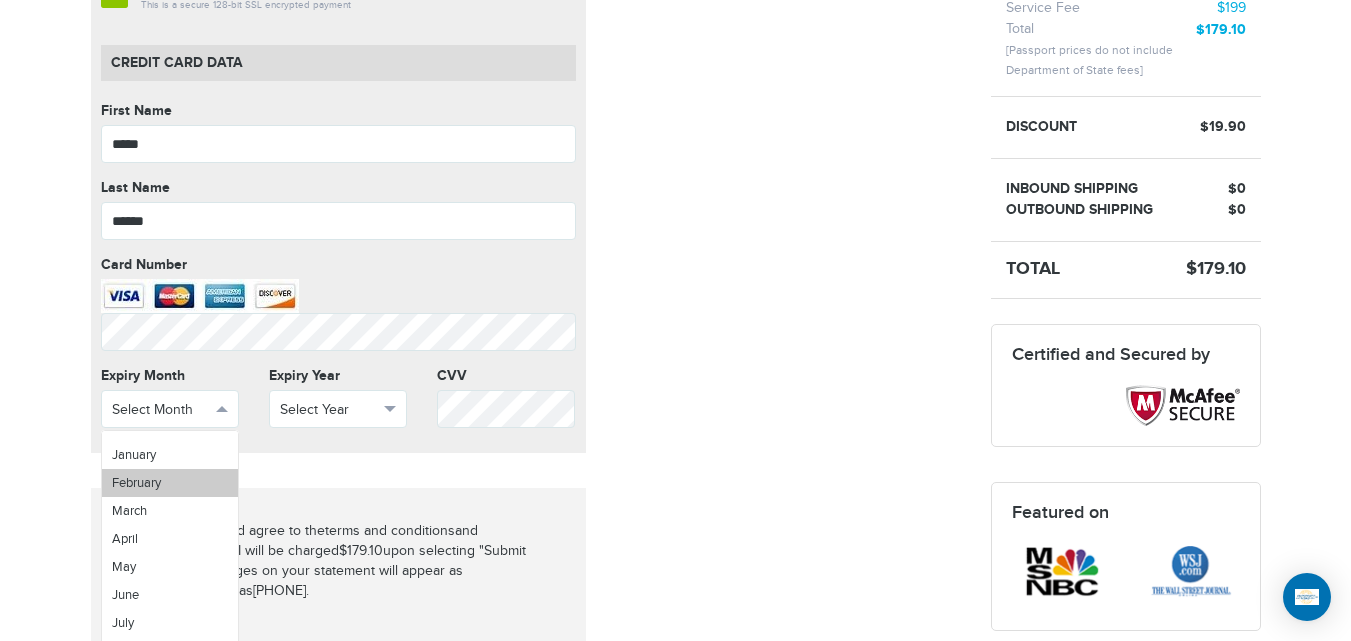 click on "February" at bounding box center (170, 483) 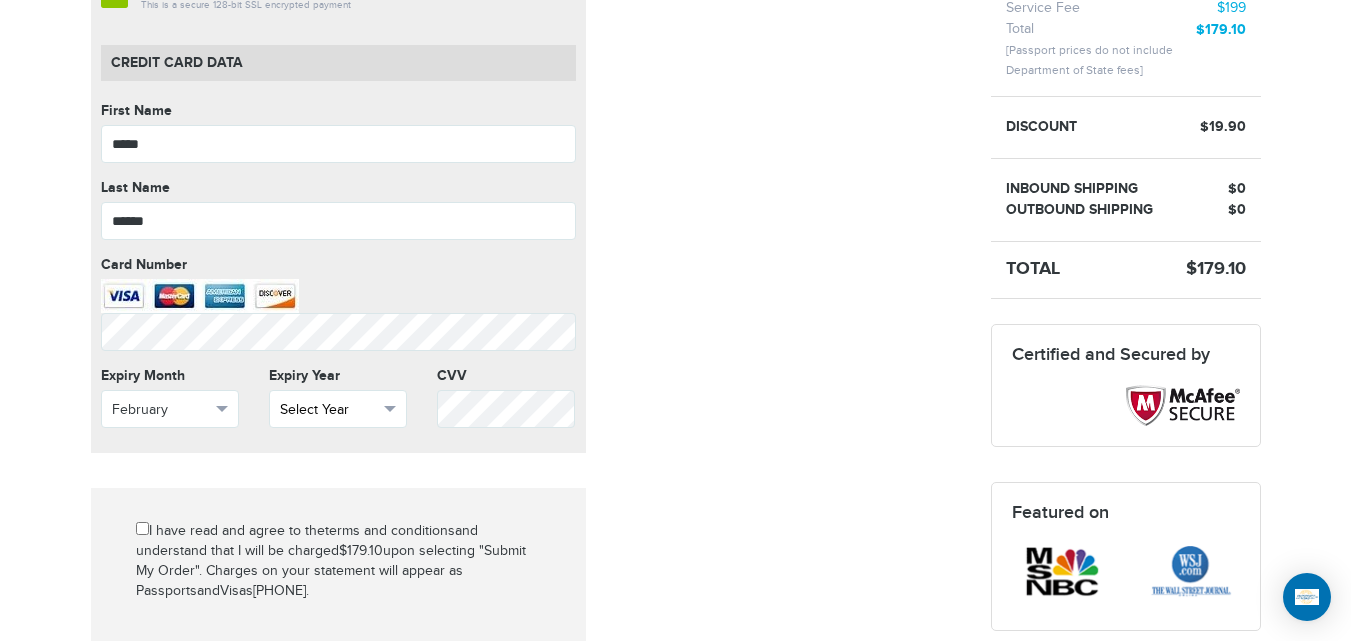click on "Select Year" at bounding box center (329, 410) 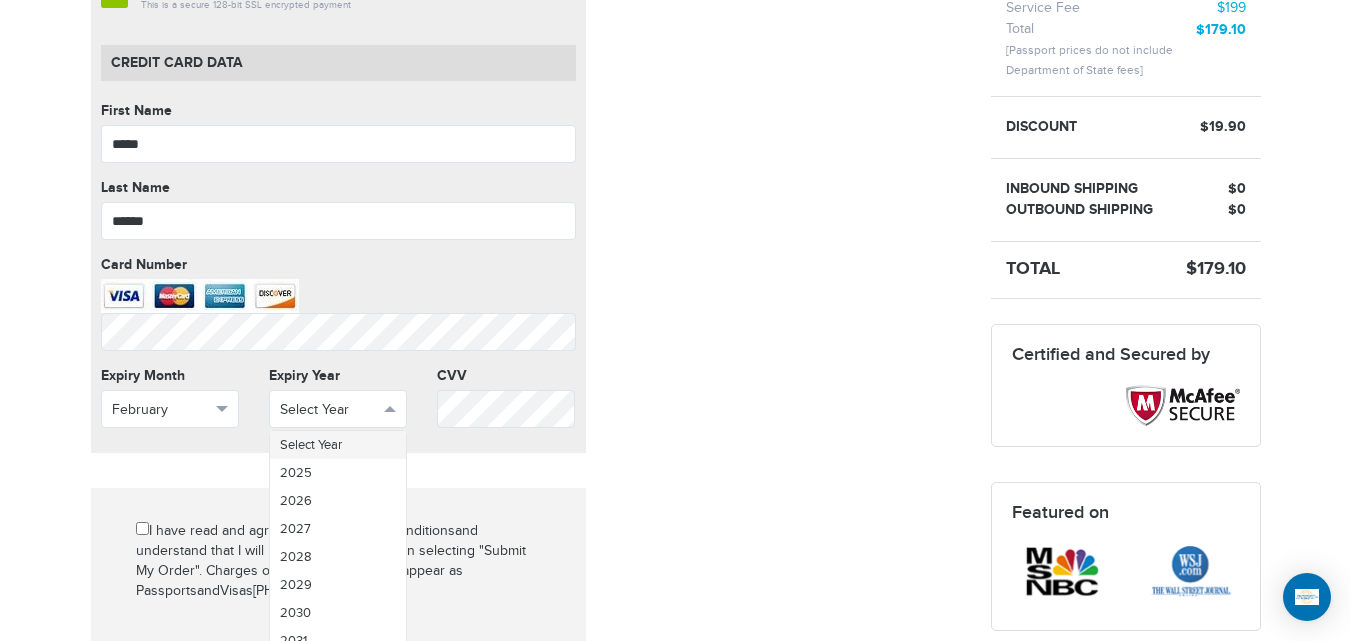 scroll, scrollTop: 43, scrollLeft: 0, axis: vertical 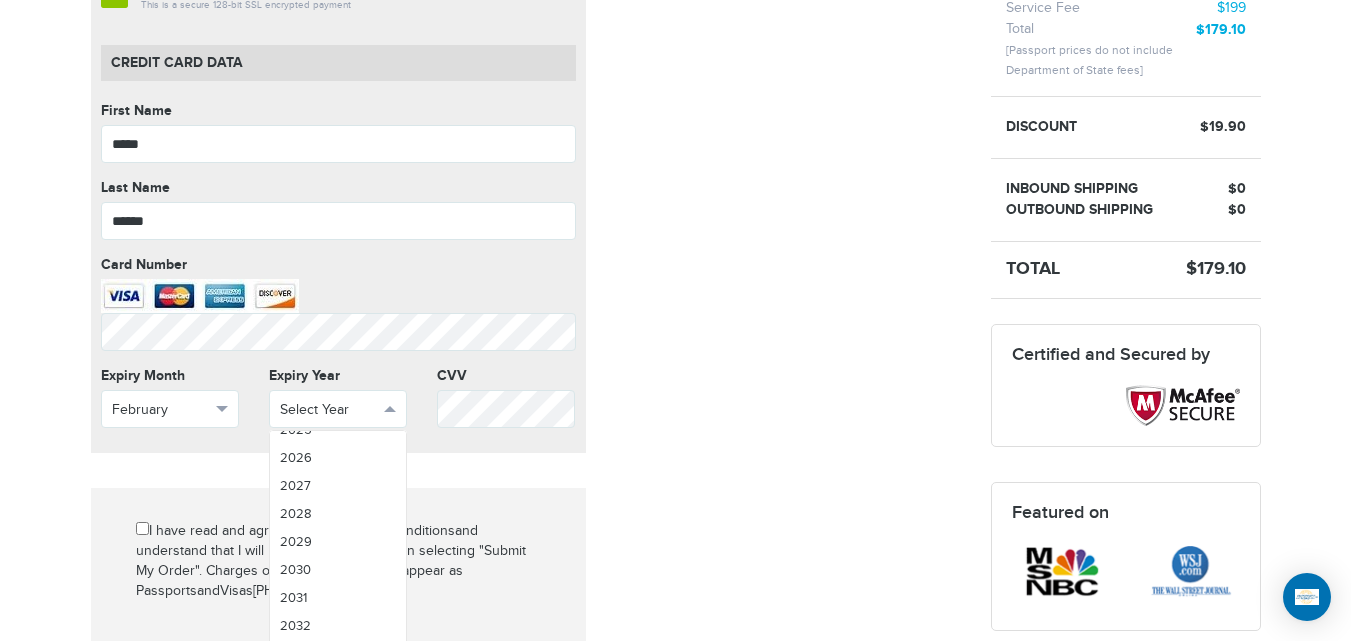 click on "Mark as paid?
No credit card data needed
Amount
*
Comment for manual payment
Secure credit card payment This is a secure 128-bit SSL encrypted payment
Credit Card data
First Name
*****
First Name cannot be empty
Last Name
******
Last Name cannot be empty
Card Number
Card Number cannot be empty
Expiry Month
February   Select Month January" at bounding box center [526, 349] 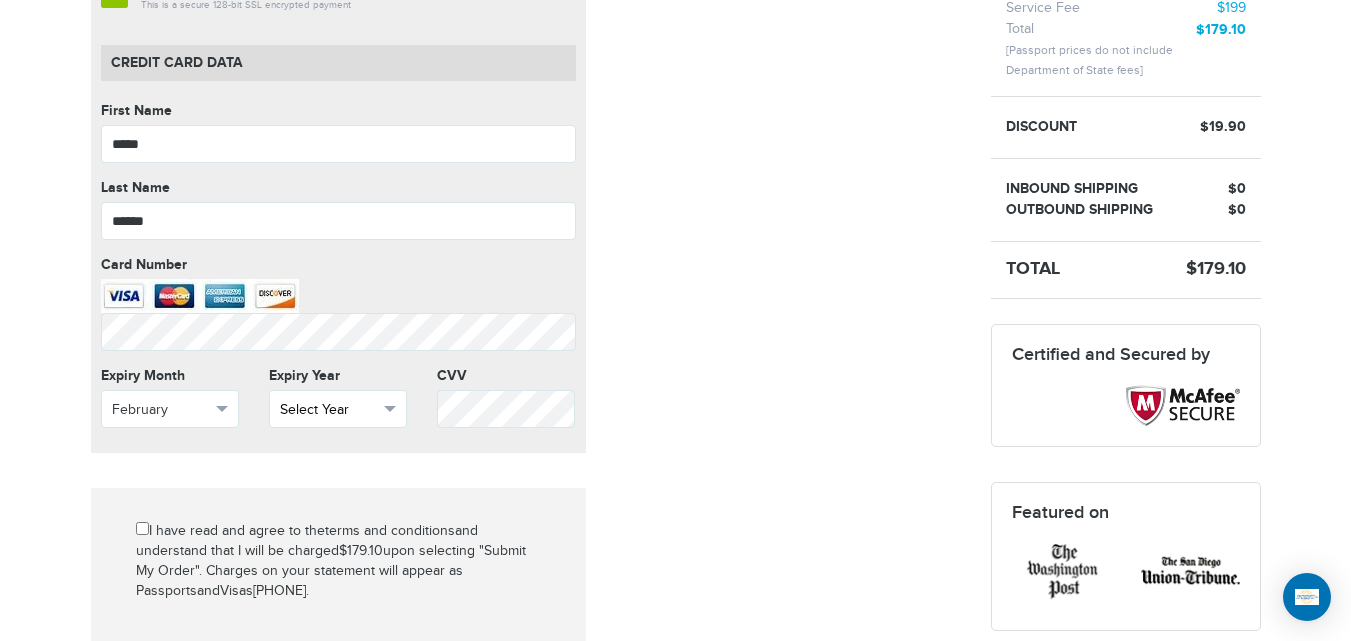 click on "Select Year" at bounding box center [329, 410] 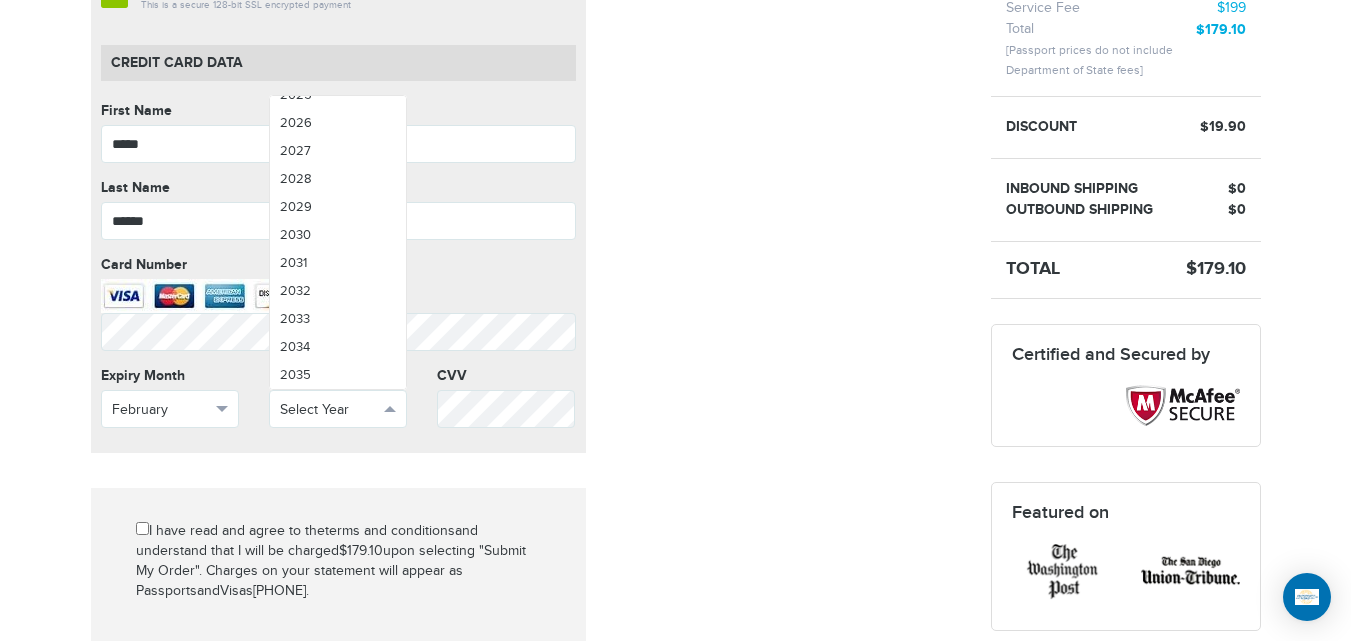 scroll, scrollTop: 0, scrollLeft: 0, axis: both 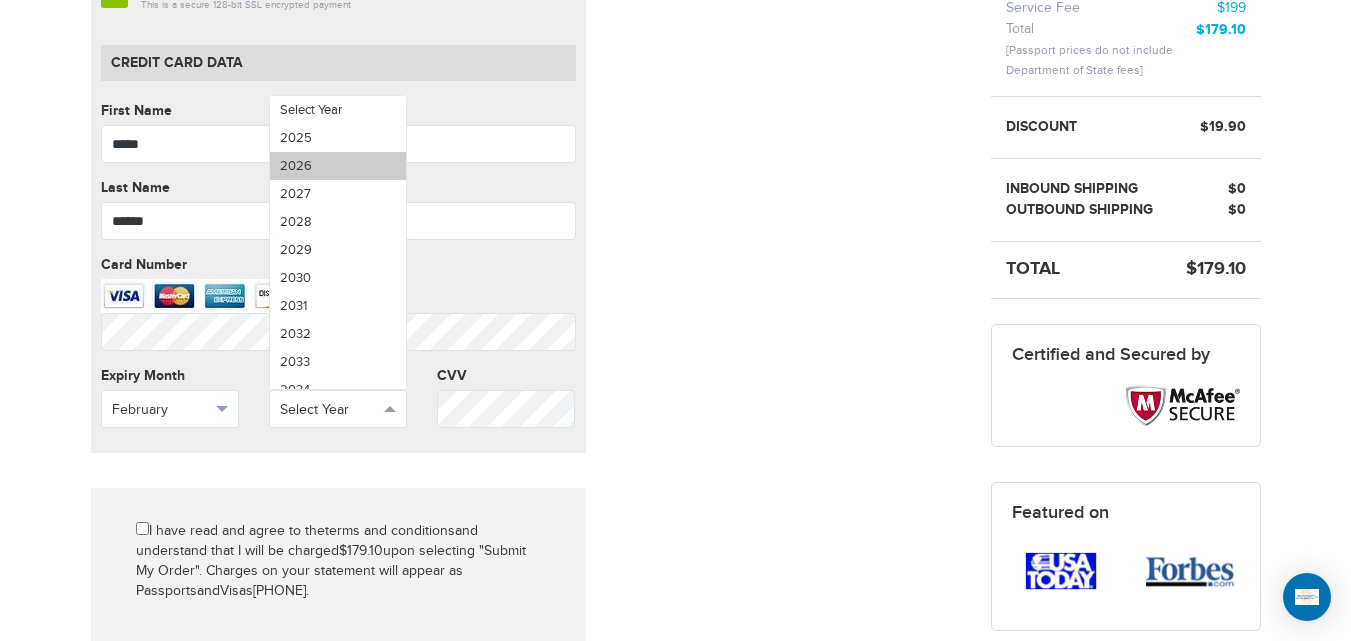 click on "2026" at bounding box center (338, 166) 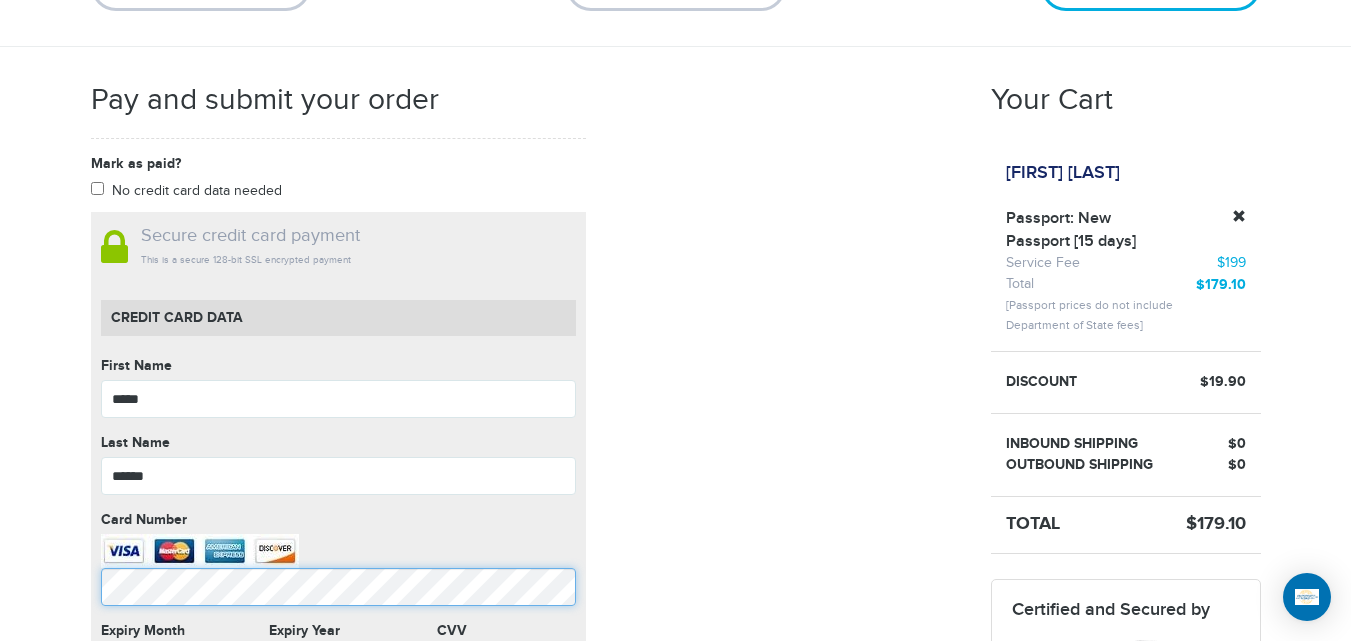 scroll, scrollTop: 282, scrollLeft: 0, axis: vertical 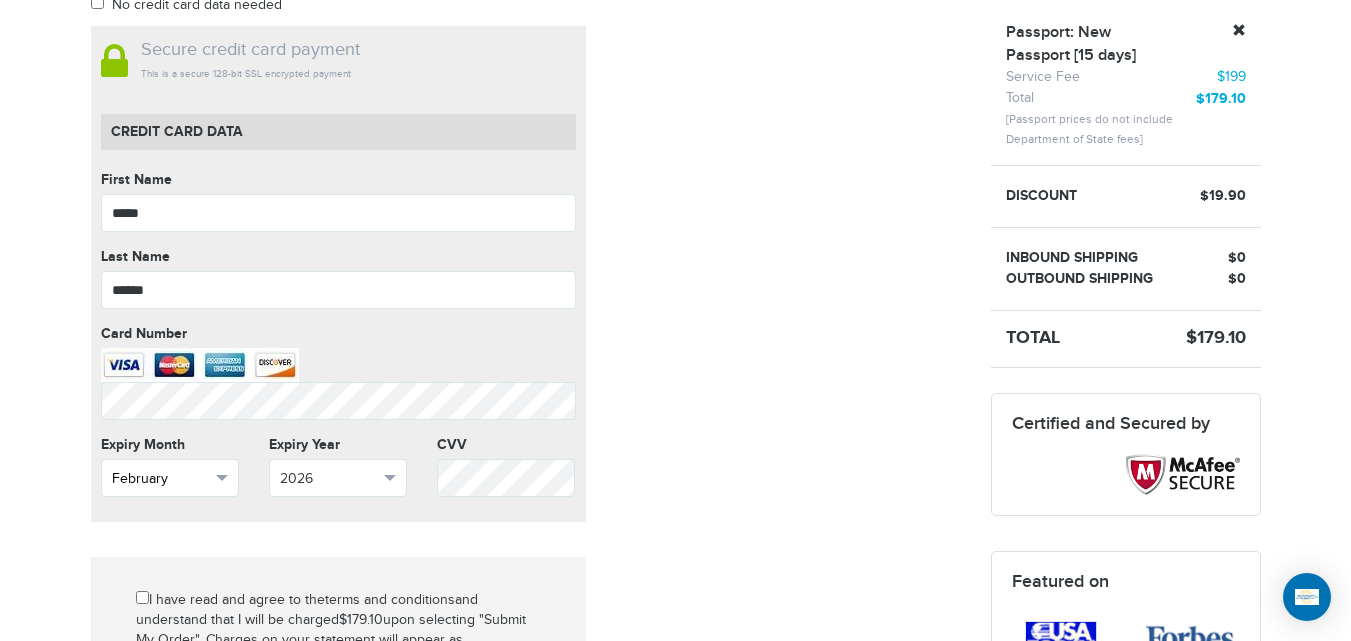 click on "February" at bounding box center (170, 478) 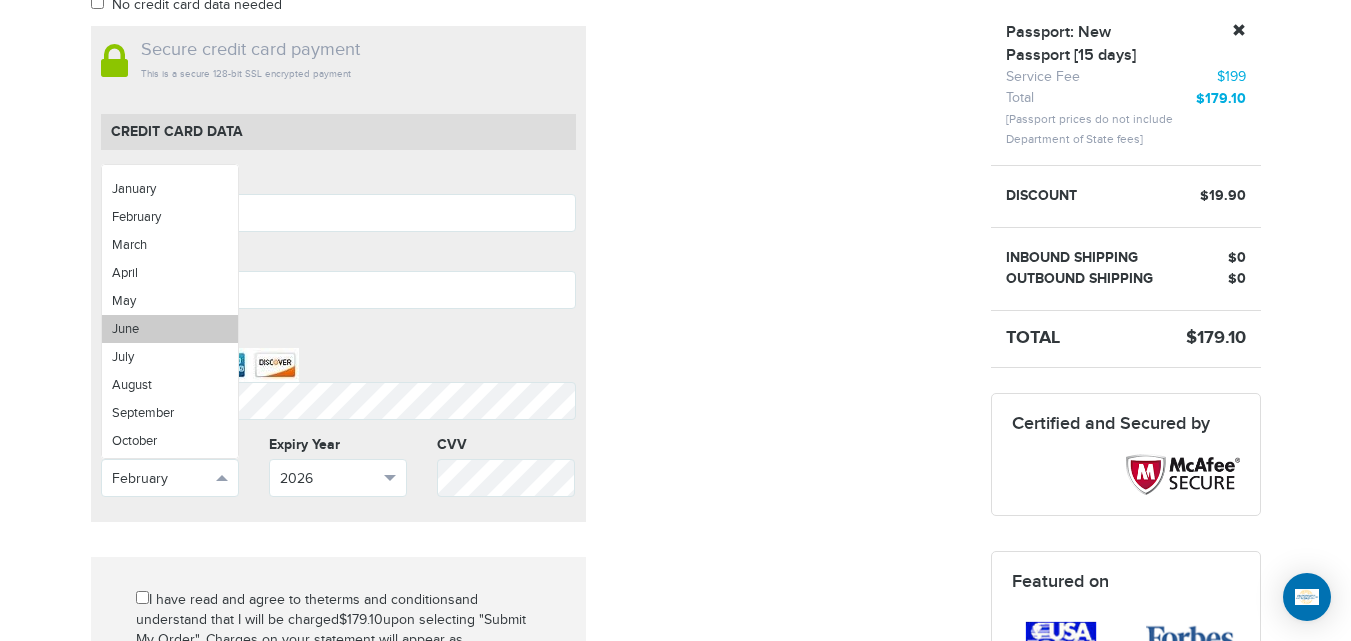 click on "June" at bounding box center (170, 329) 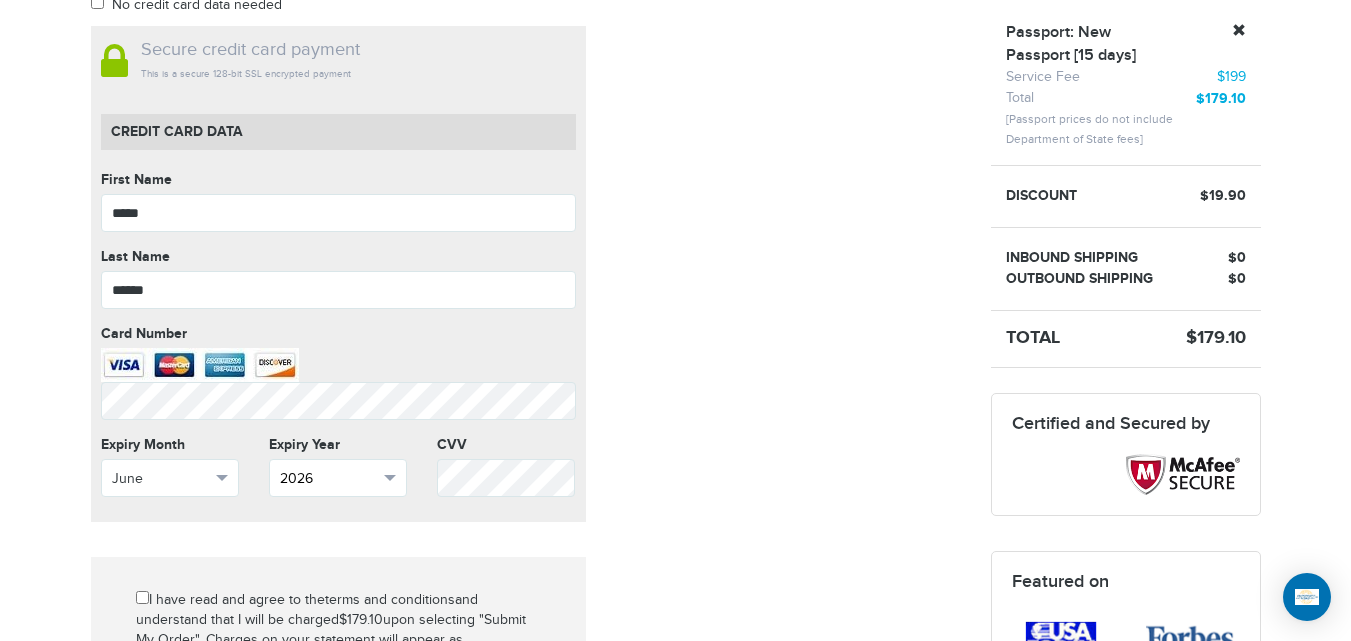 click on "2026" at bounding box center [338, 478] 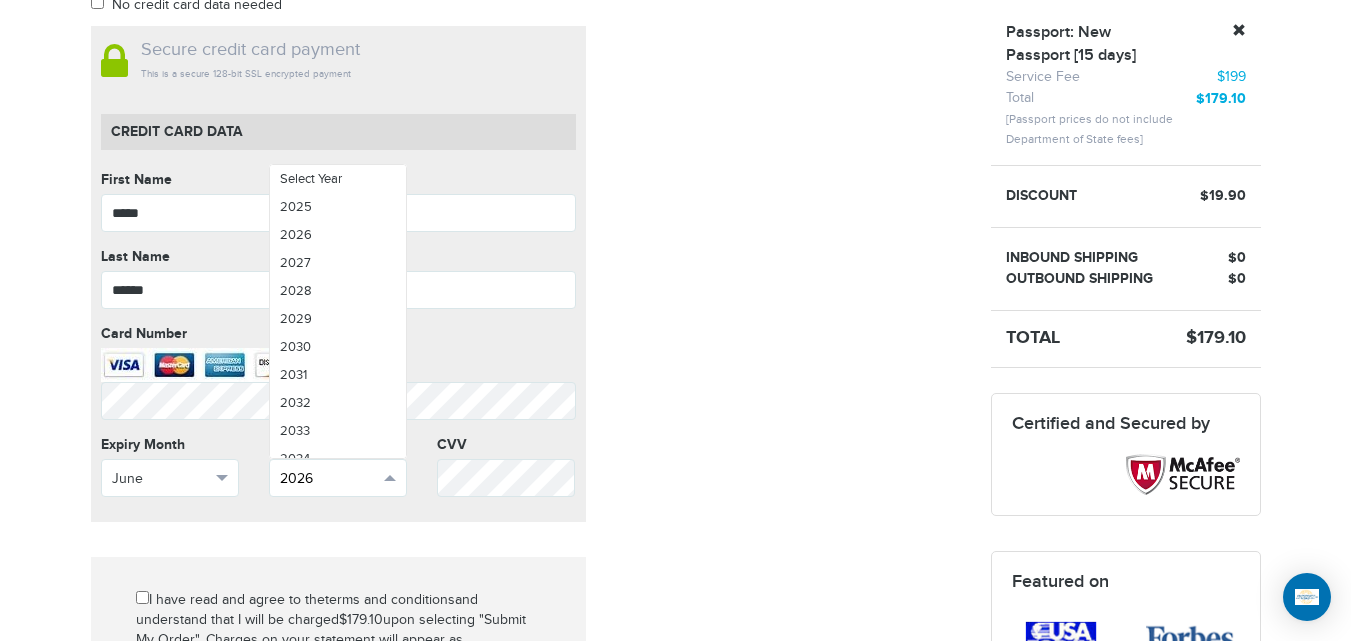 click on "2026" at bounding box center (338, 478) 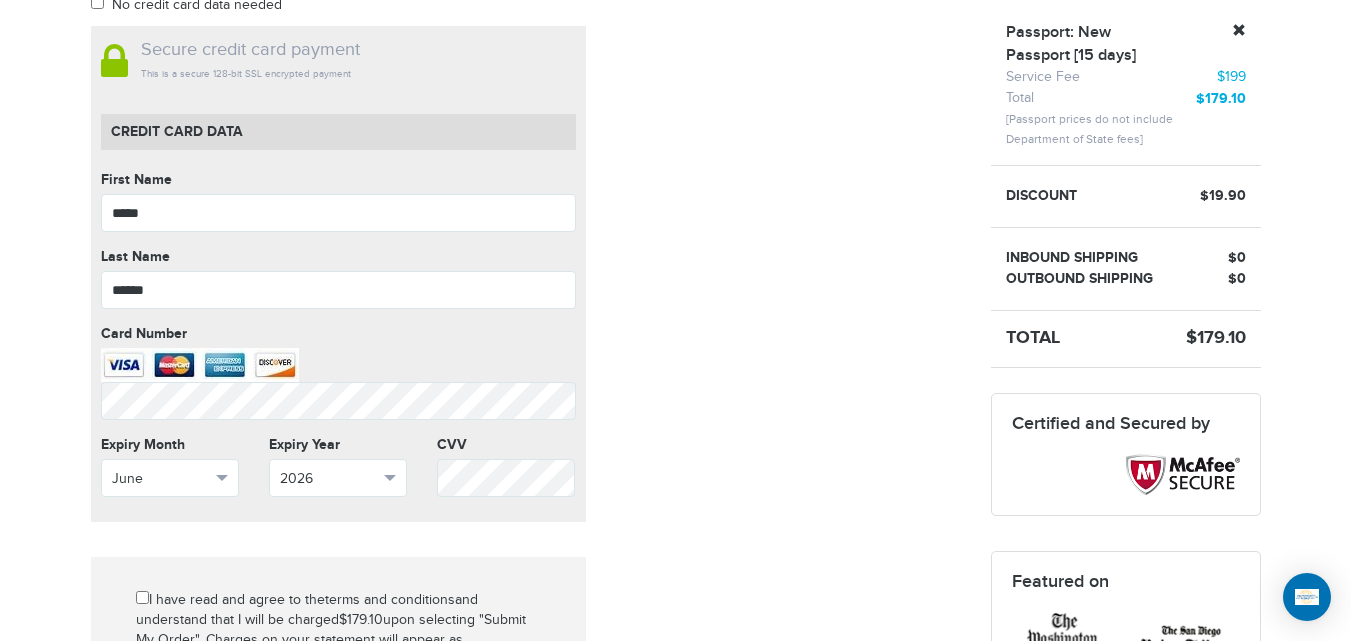 click on "Mark as paid?
No credit card data needed
Amount
*
Comment for manual payment
Secure credit card payment This is a secure 128-bit SSL encrypted payment
Credit Card data
First Name
*****
First Name cannot be empty
Last Name
******
Last Name cannot be empty
Card Number
Card Number cannot be empty
Expiry Month
June   Select Month January May" at bounding box center [526, 418] 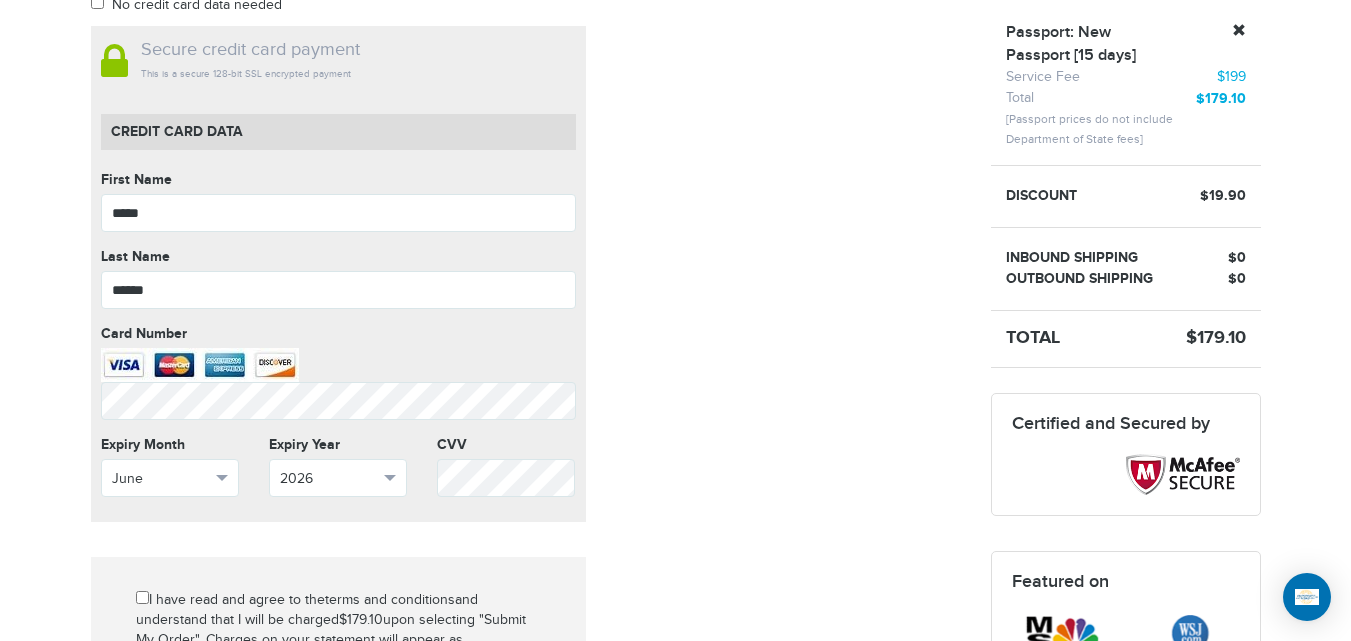 click on "Mark as paid?
No credit card data needed
Amount
*
Comment for manual payment
Secure credit card payment This is a secure 128-bit SSL encrypted payment
Credit Card data
First Name
*****
First Name cannot be empty
Last Name
******
Last Name cannot be empty
Card Number
Card Number cannot be empty
Expiry Month
June   Select Month January May" at bounding box center (526, 418) 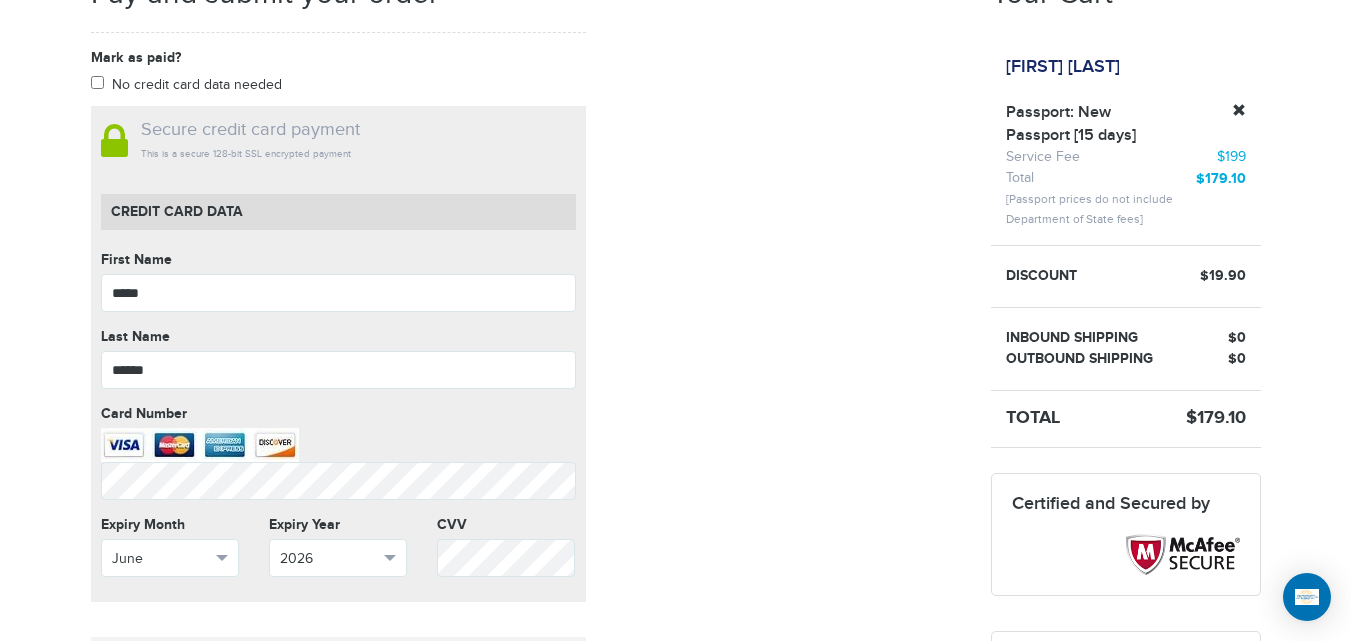 scroll, scrollTop: 527, scrollLeft: 0, axis: vertical 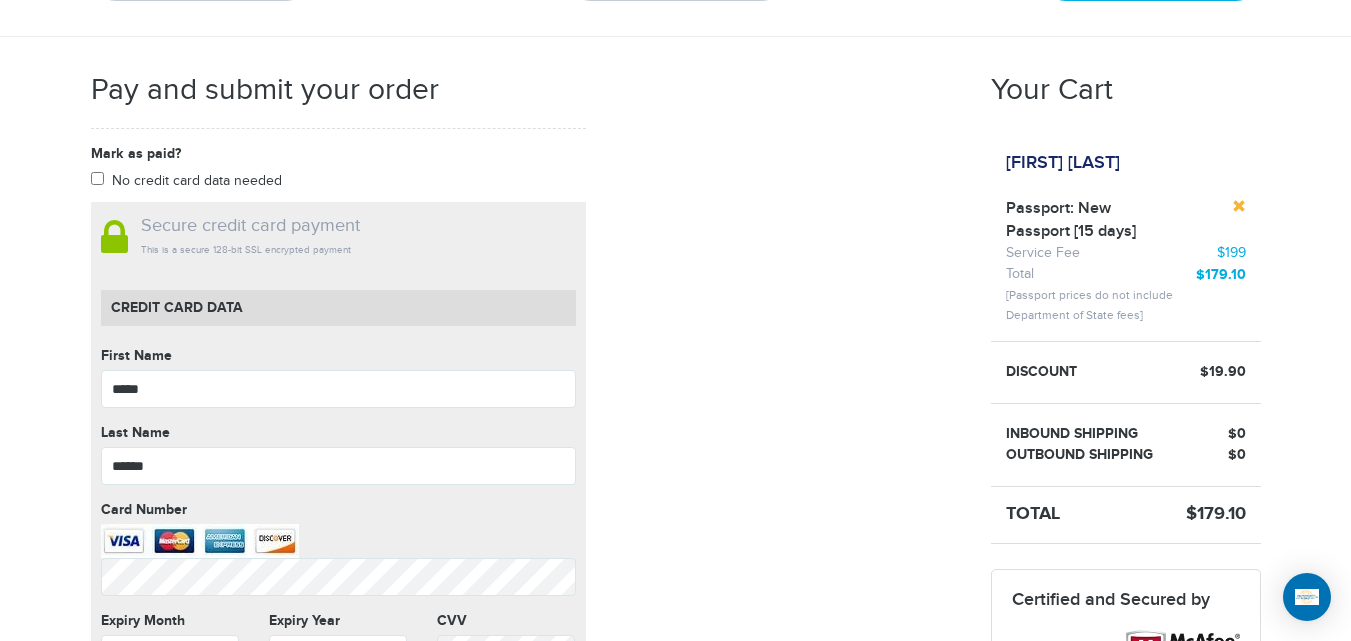 click at bounding box center (1239, 206) 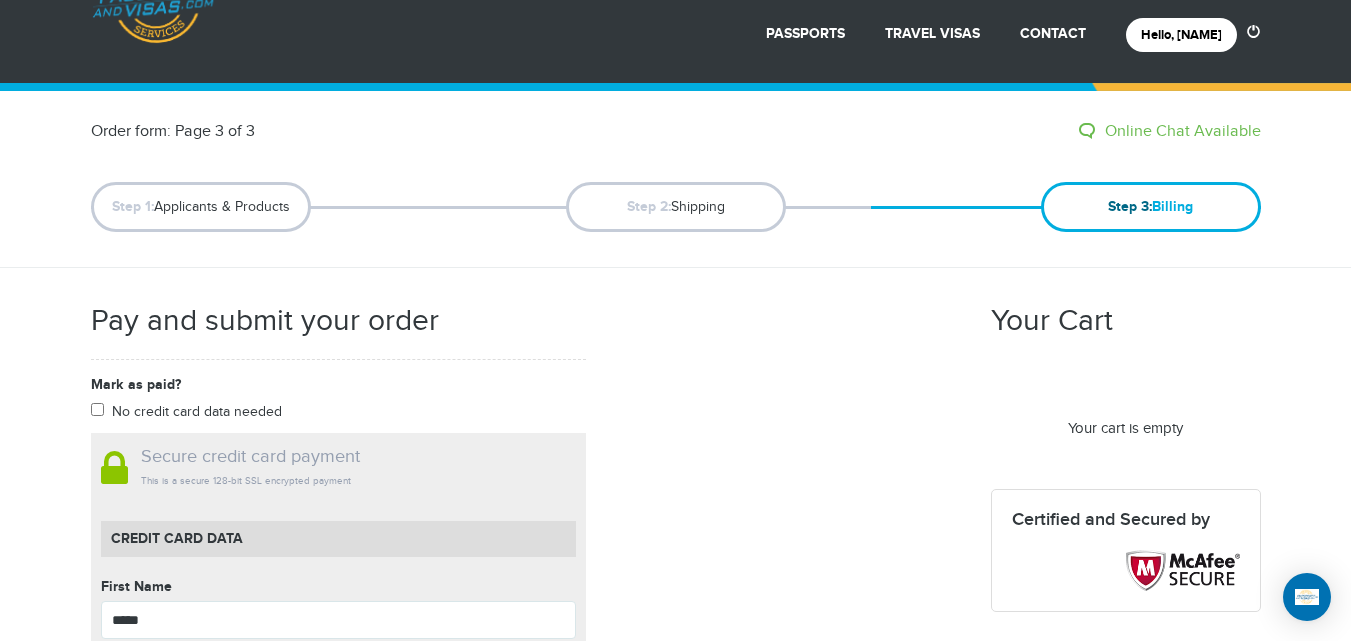 scroll, scrollTop: 21, scrollLeft: 0, axis: vertical 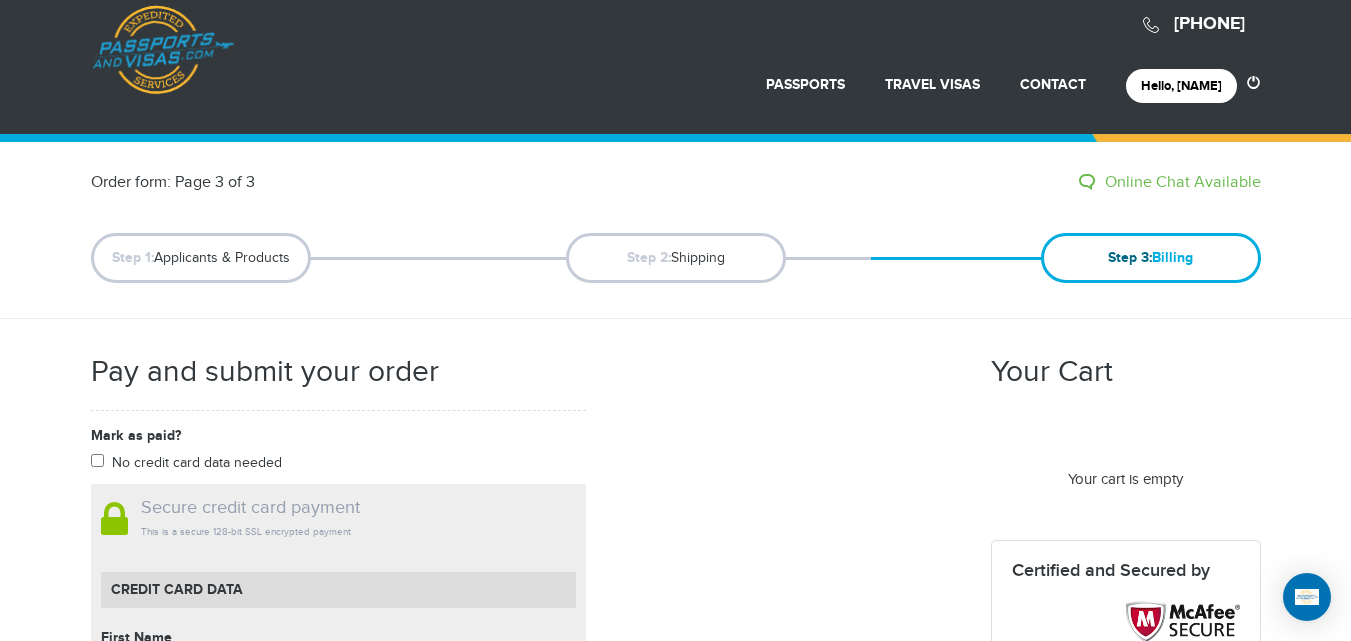 click on "Step 2:  Shipping" at bounding box center (676, 258) 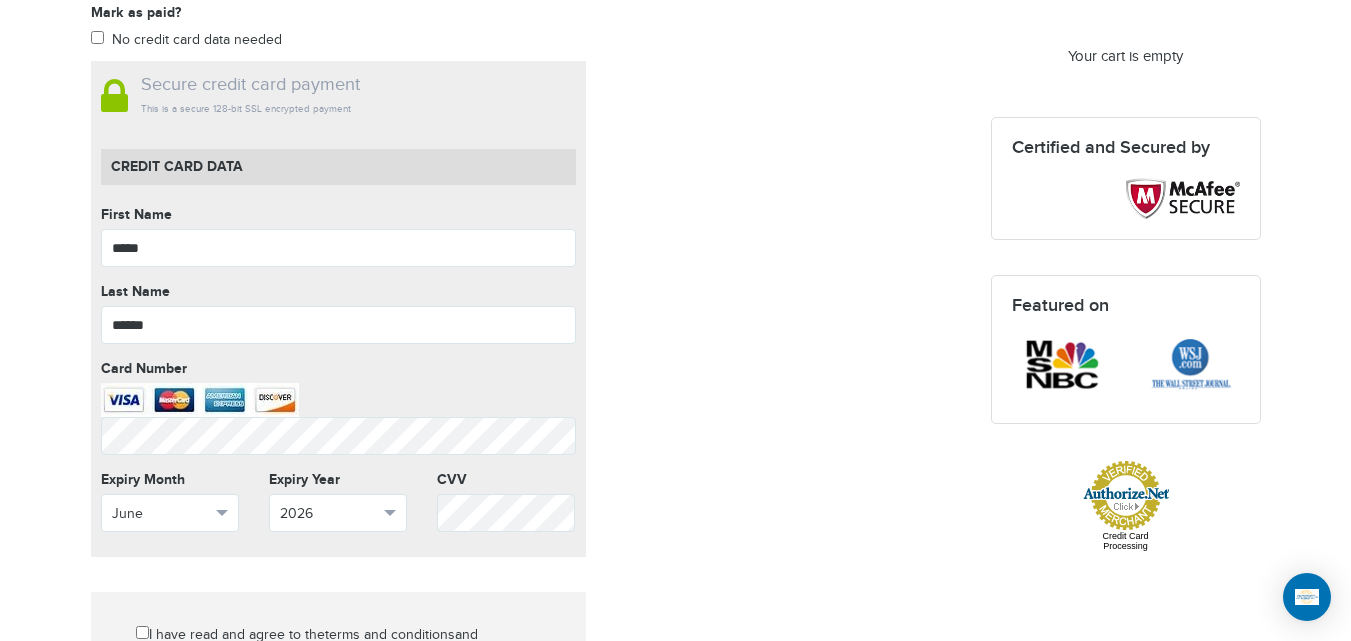 scroll, scrollTop: 527, scrollLeft: 0, axis: vertical 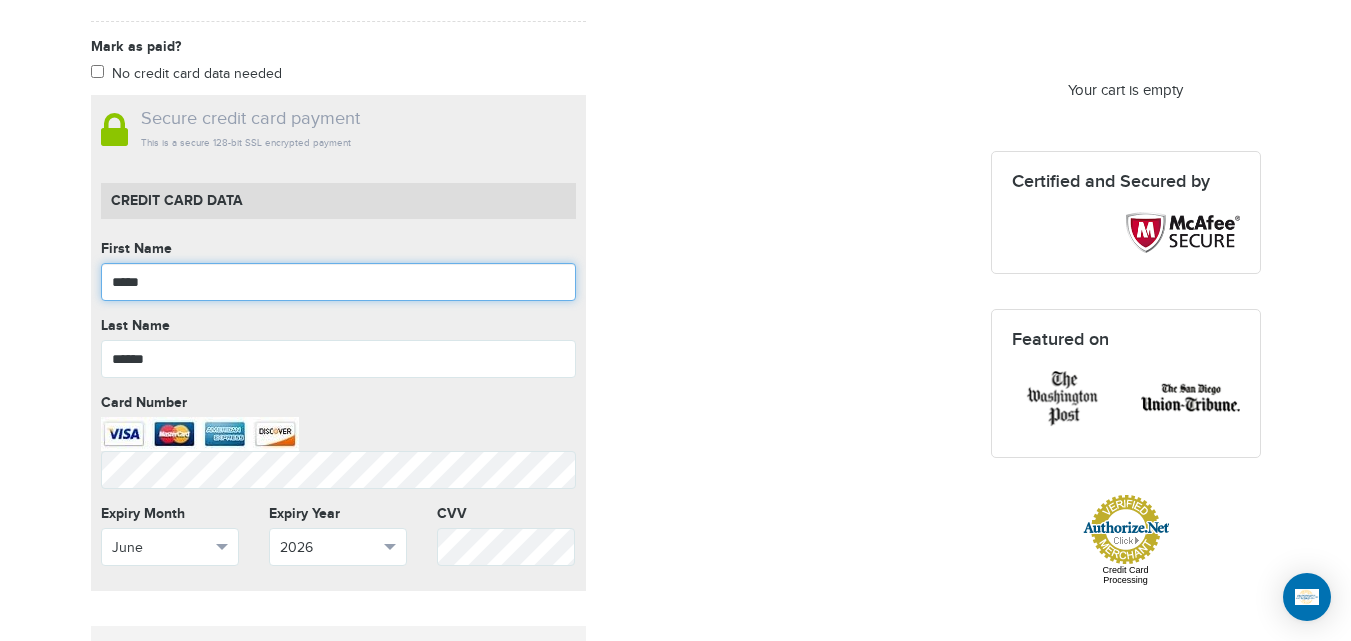 click on "*****" at bounding box center [338, 282] 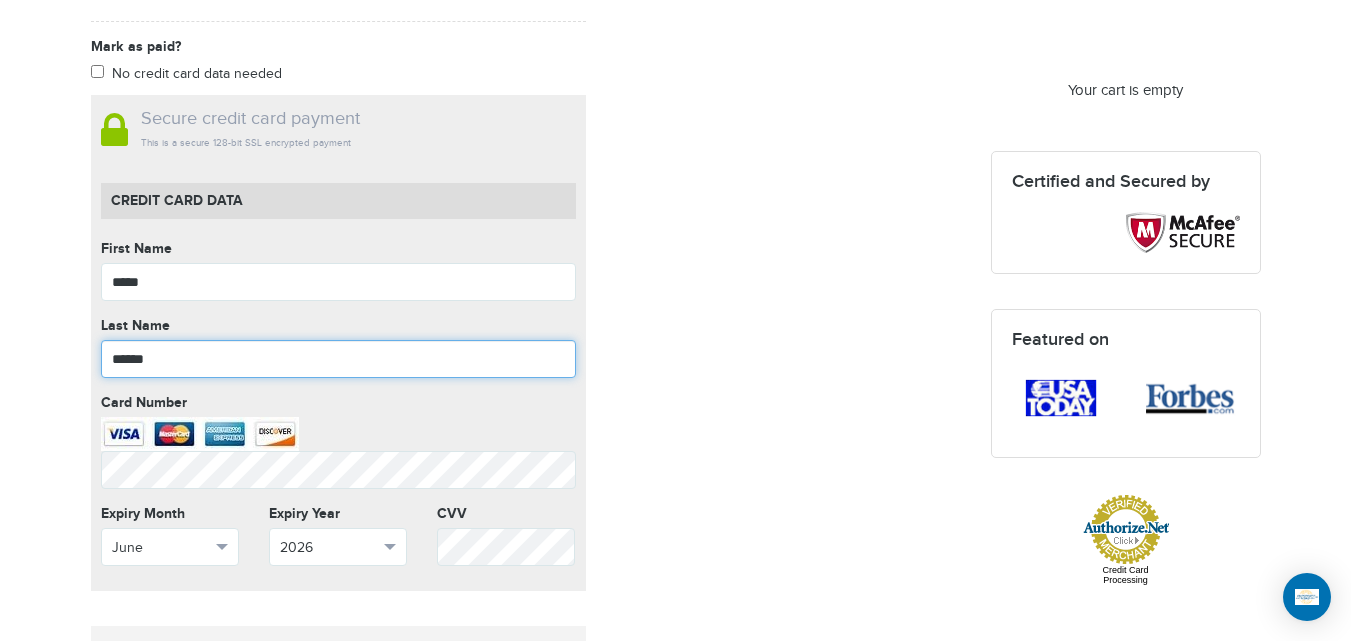 click on "******" at bounding box center [338, 359] 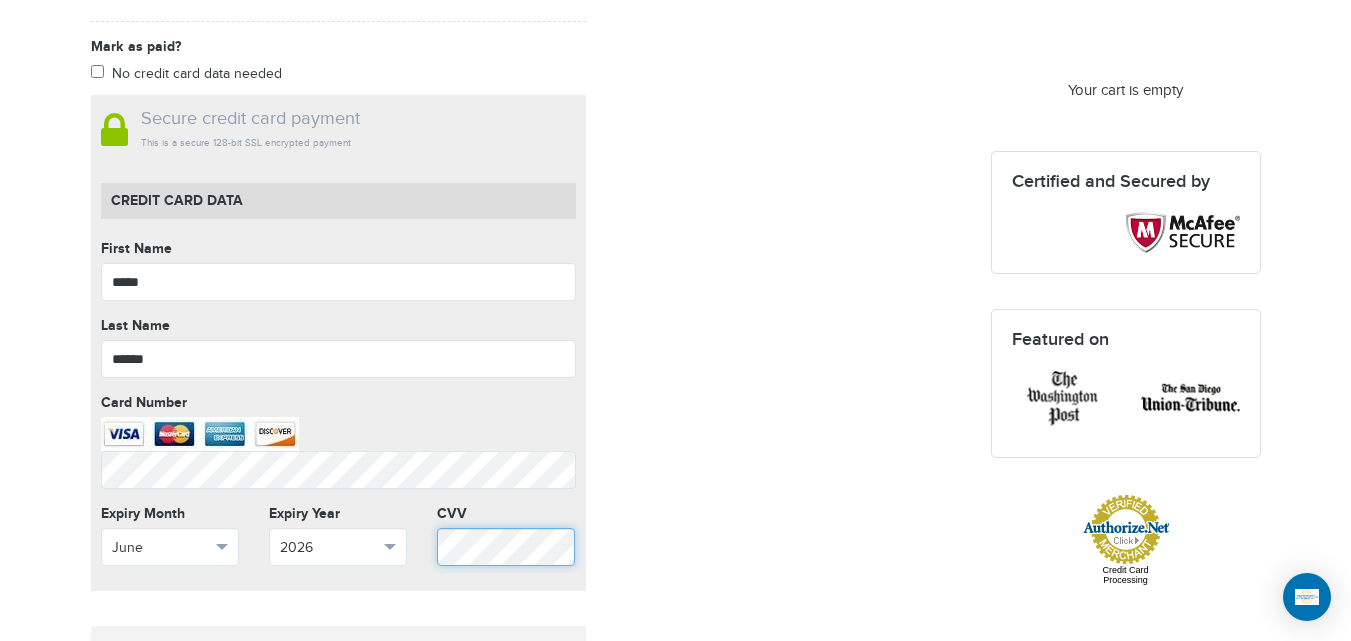 scroll, scrollTop: 0, scrollLeft: 0, axis: both 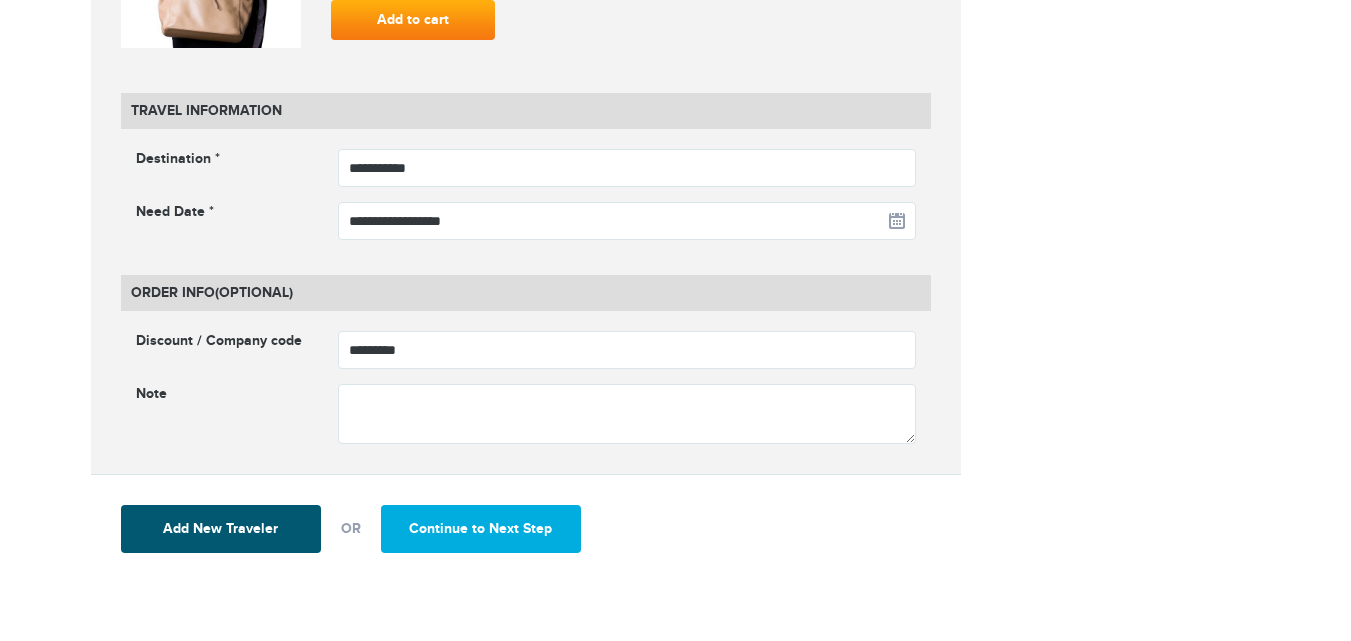 click on "Add New Traveler" at bounding box center [221, 529] 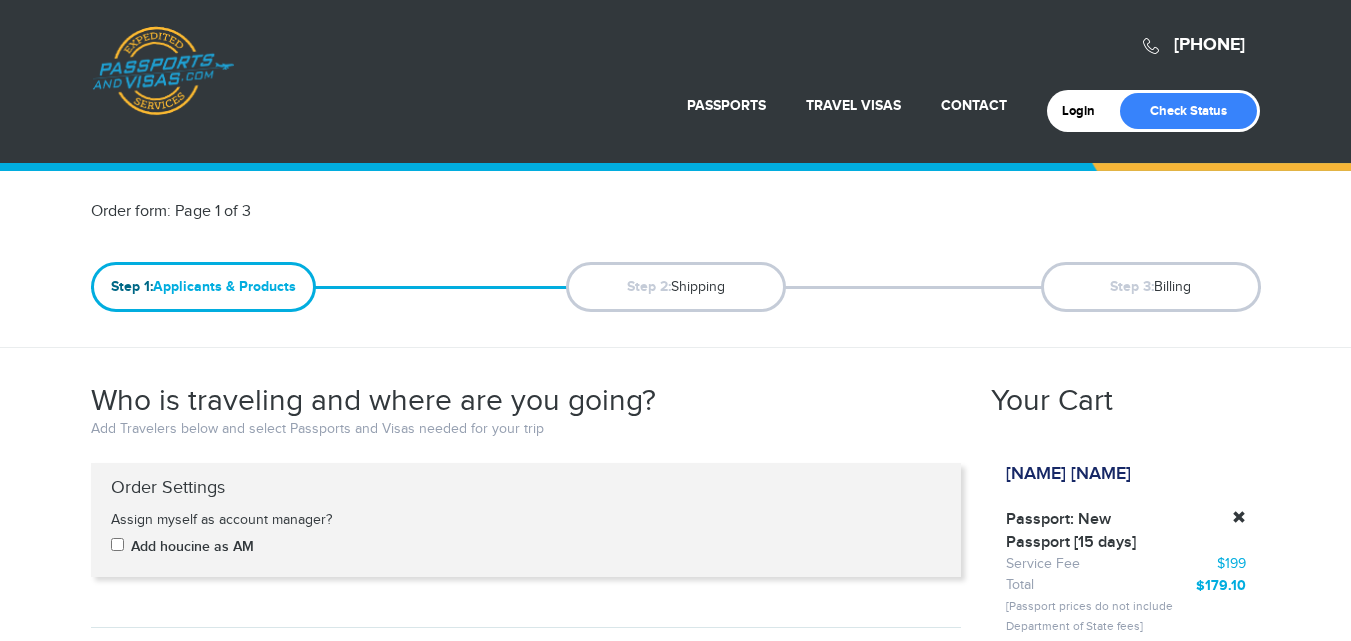 scroll, scrollTop: 0, scrollLeft: 0, axis: both 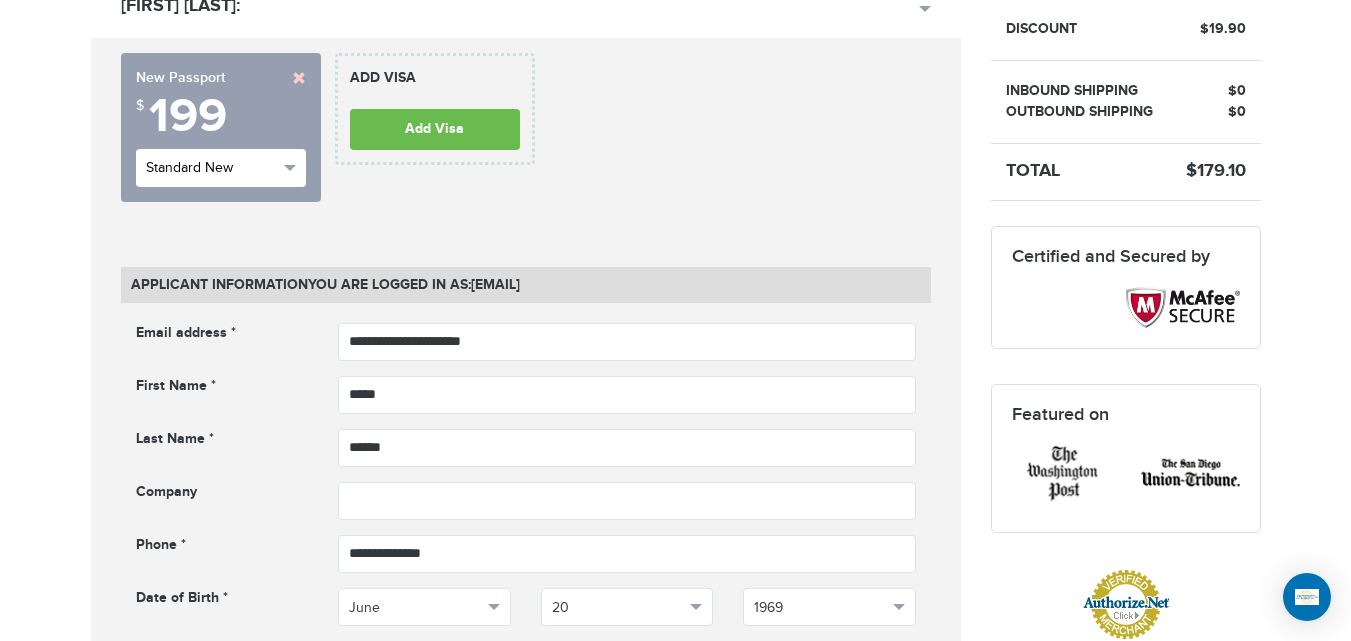 click on "Standard New" at bounding box center (212, 168) 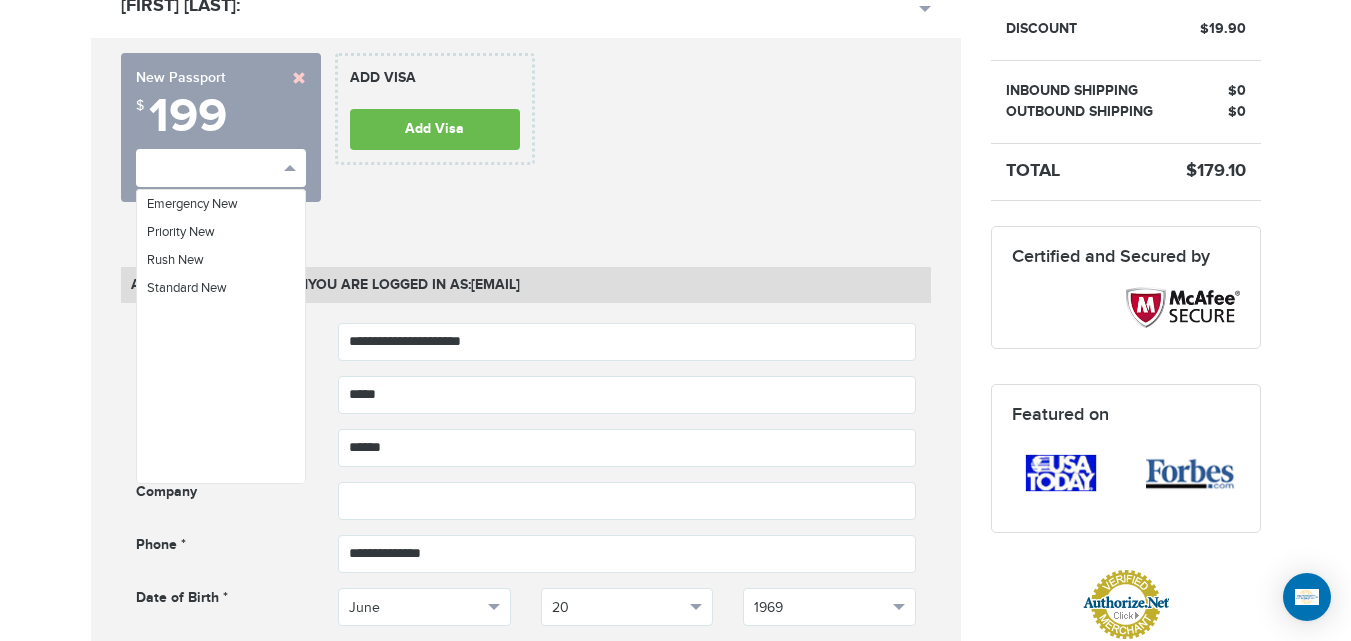 click on "[PHONE]
Passports & Visas.com
Hello, [NAME]
Passports
Passport Renewal
New Passport
Second Passport
Passport Name Change
Lost Passport
Child Passport
Travel Visas" at bounding box center [675, 1268] 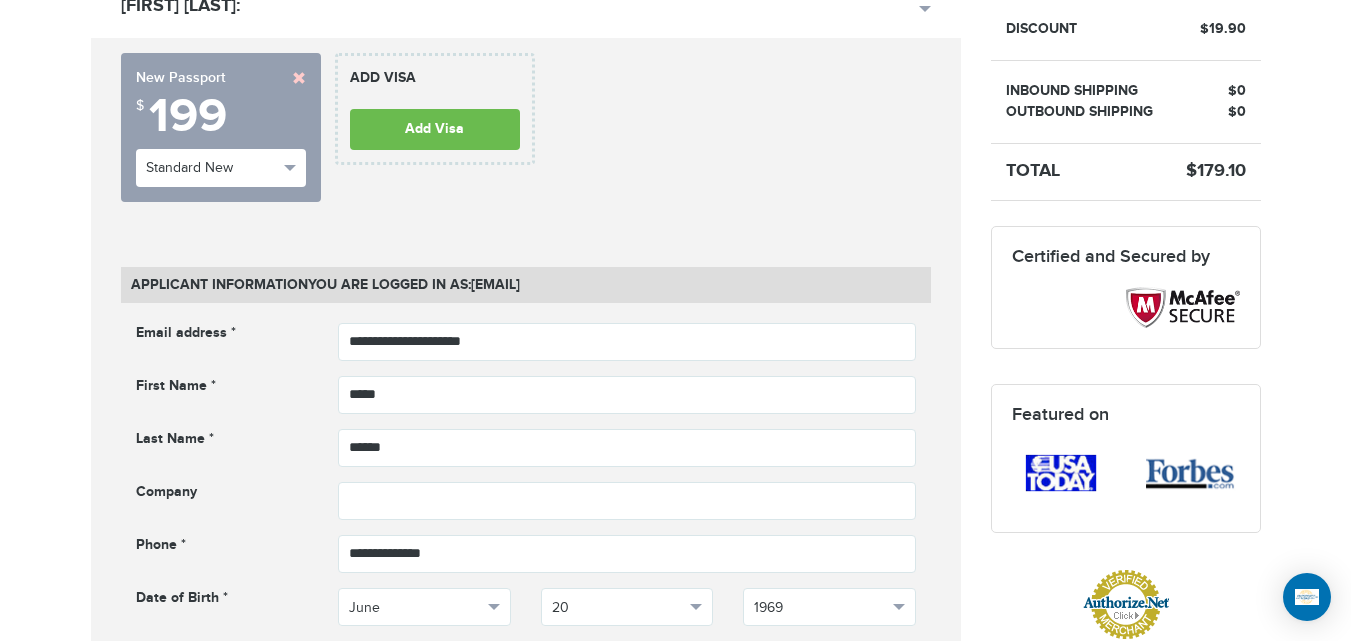 scroll, scrollTop: 404, scrollLeft: 0, axis: vertical 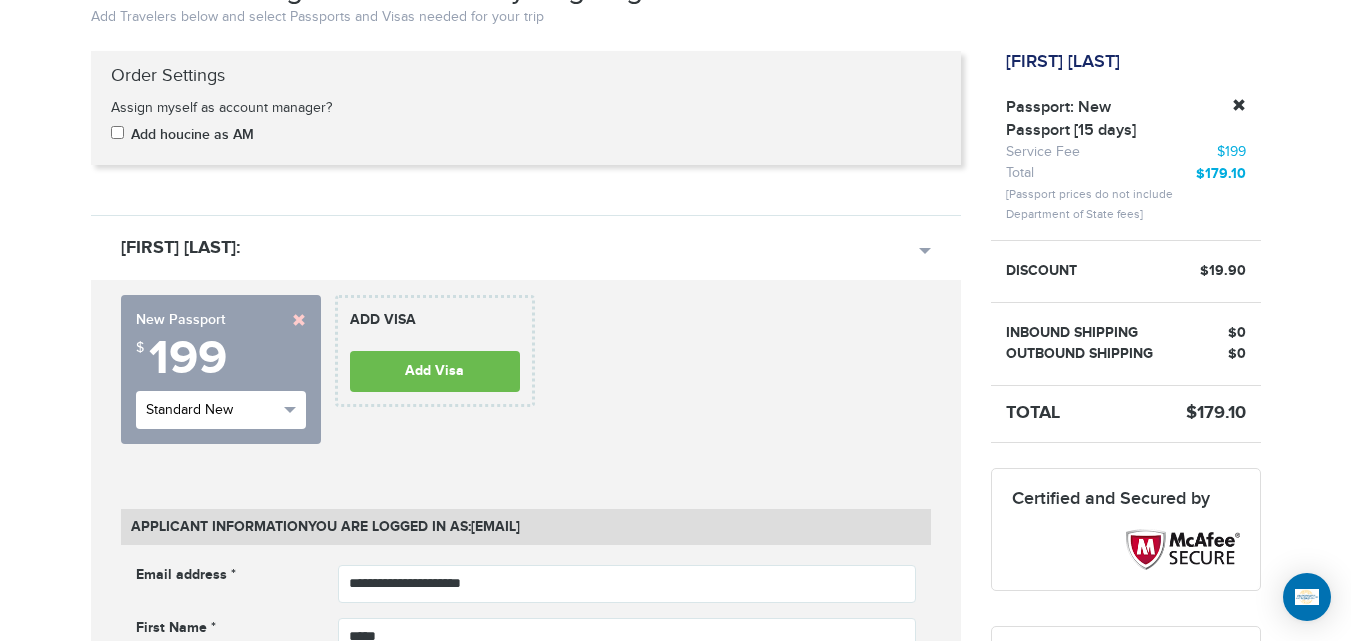 click on "Standard New" at bounding box center [212, 410] 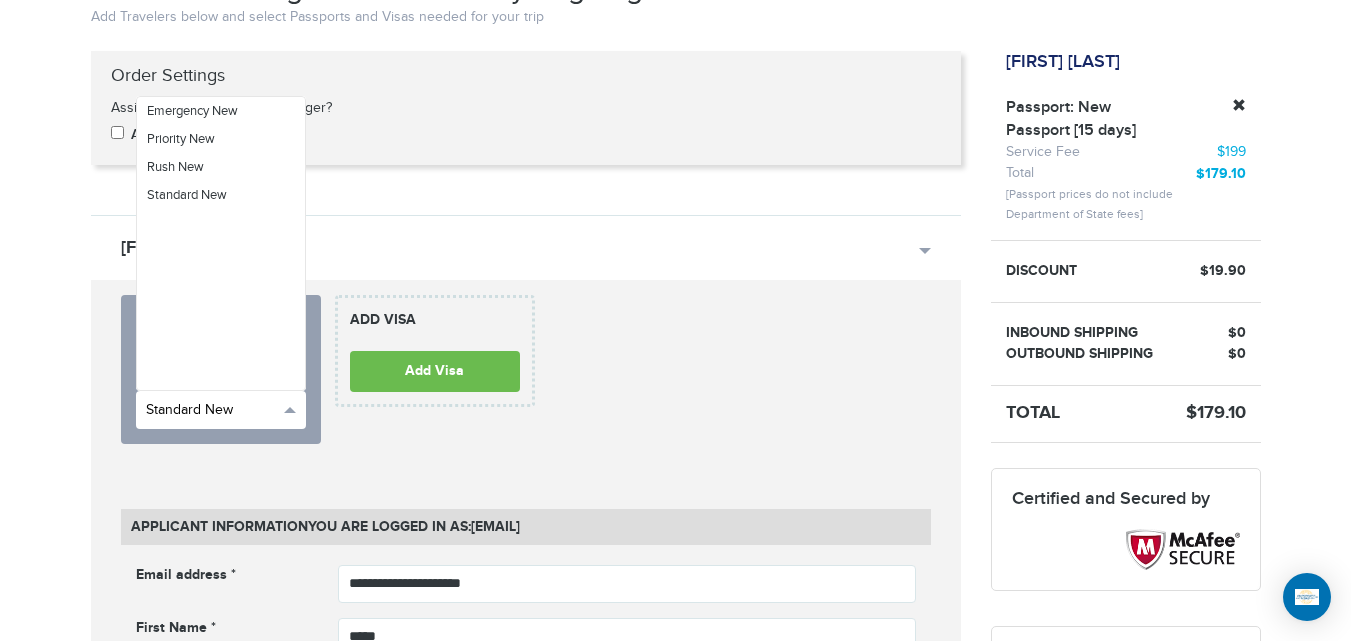 click on "Standard New" at bounding box center [212, 410] 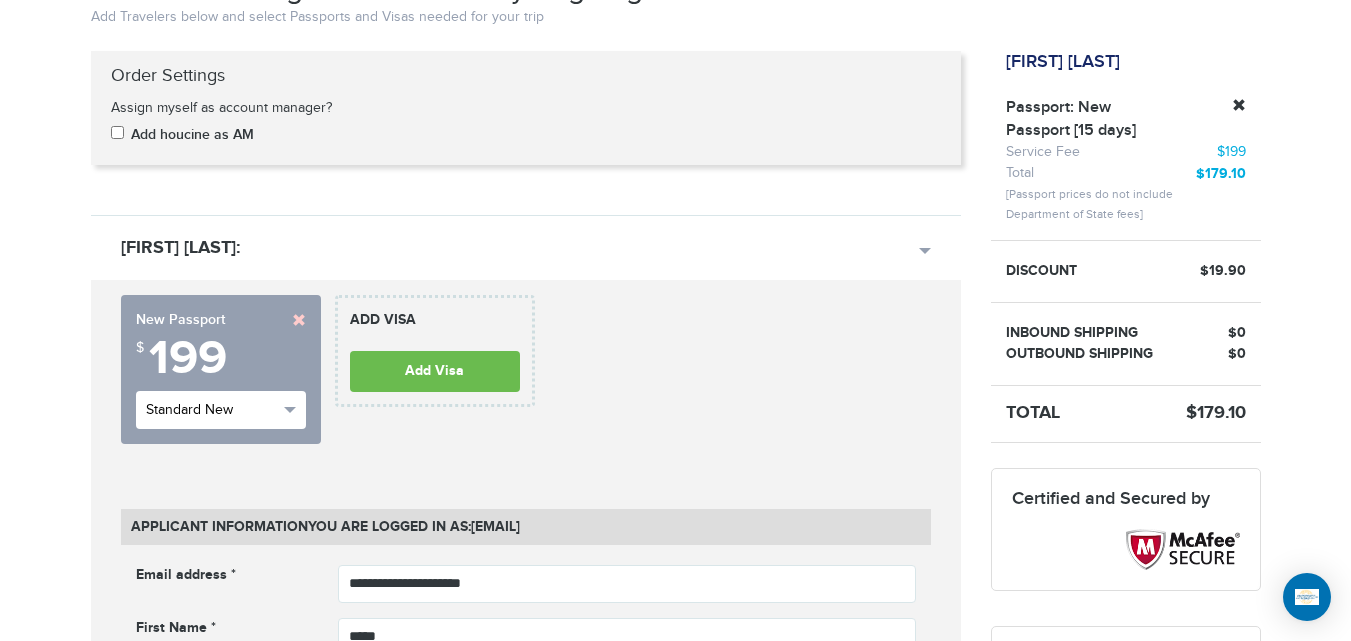 click on "Standard New" at bounding box center (212, 410) 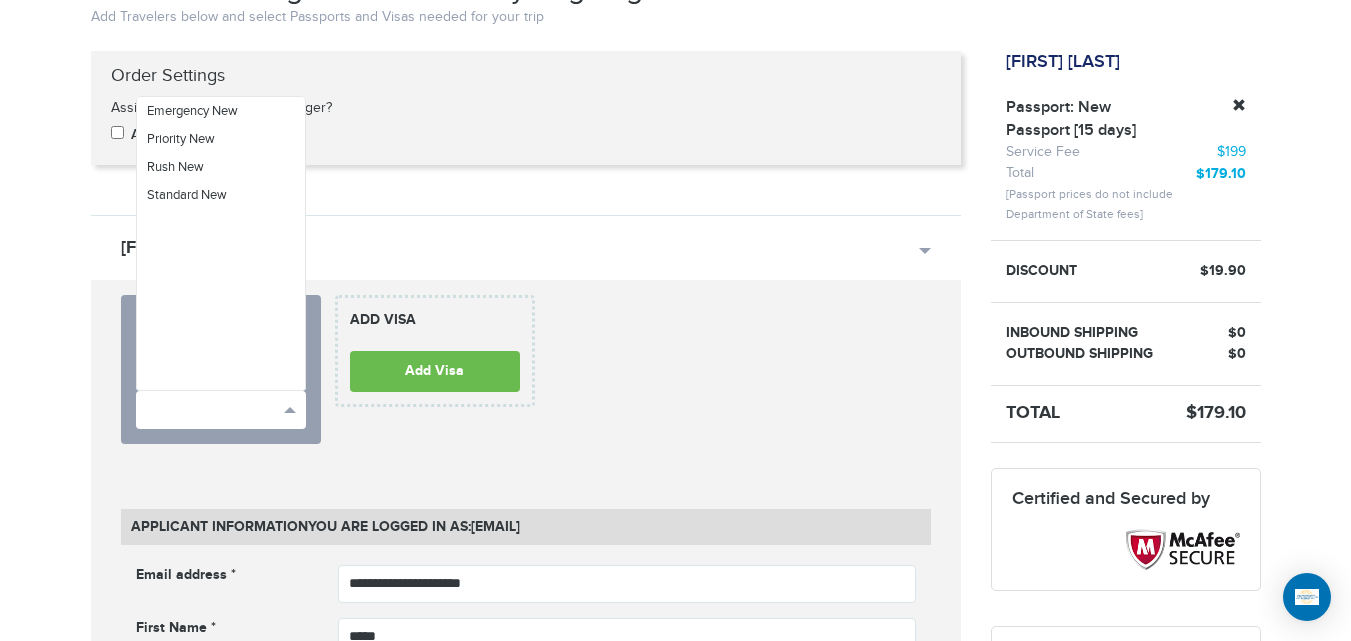 click on "720-790-6494
Passports & Visas.com
Hello, houcine
Passports
Passport Renewal
New Passport
Second Passport
Passport Name Change
Lost Passport
Child Passport
Travel Visas" at bounding box center [675, 1510] 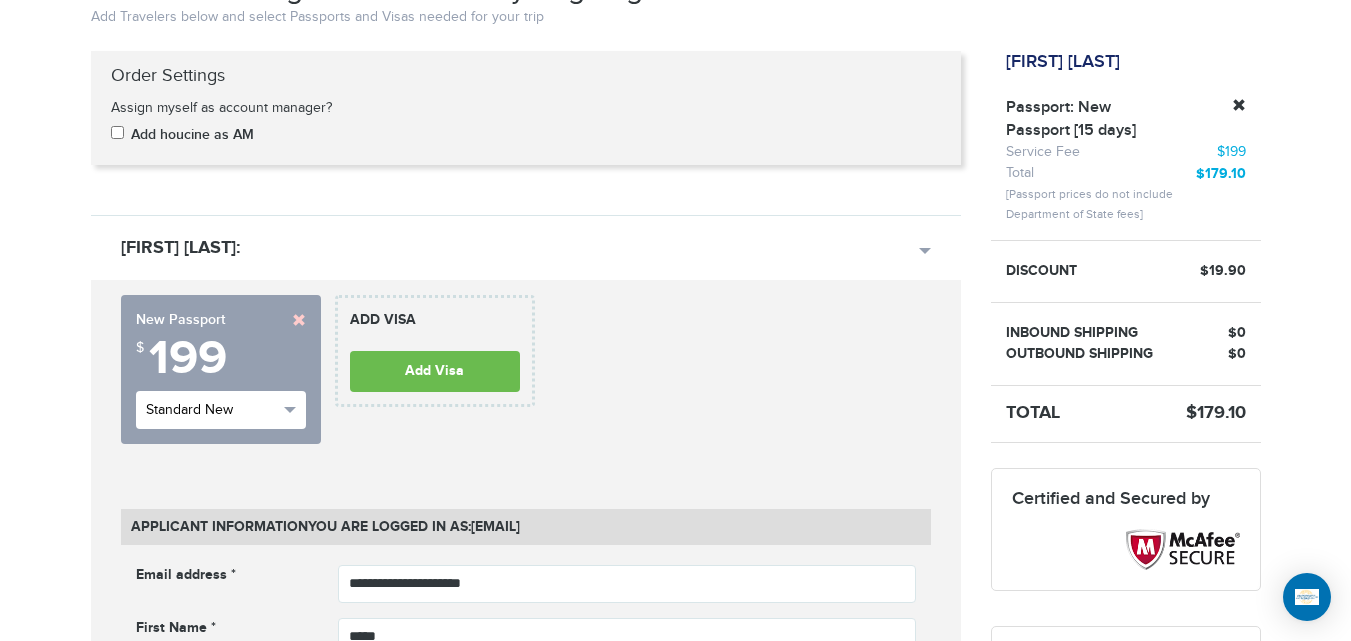 click on "Standard New" at bounding box center [221, 410] 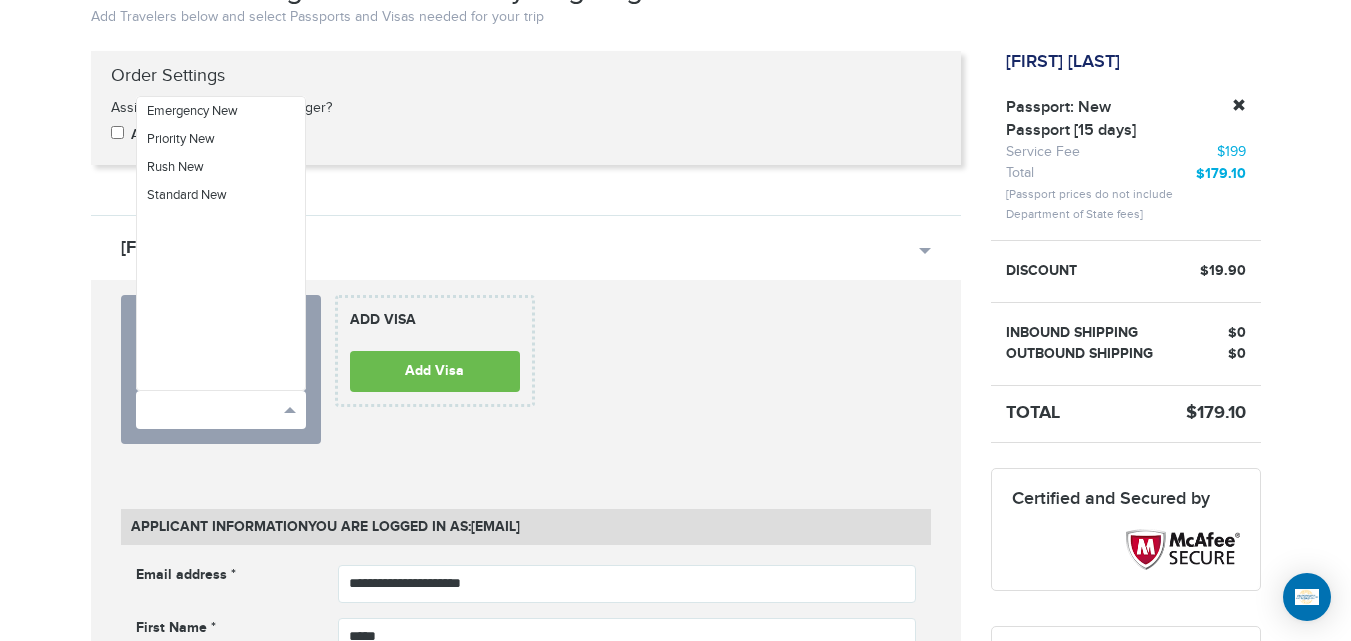 click on "720-790-6494
Passports & Visas.com
Hello, houcine
Passports
Passport Renewal
New Passport
Second Passport
Passport Name Change
Lost Passport
Child Passport
Travel Visas" at bounding box center (675, 1510) 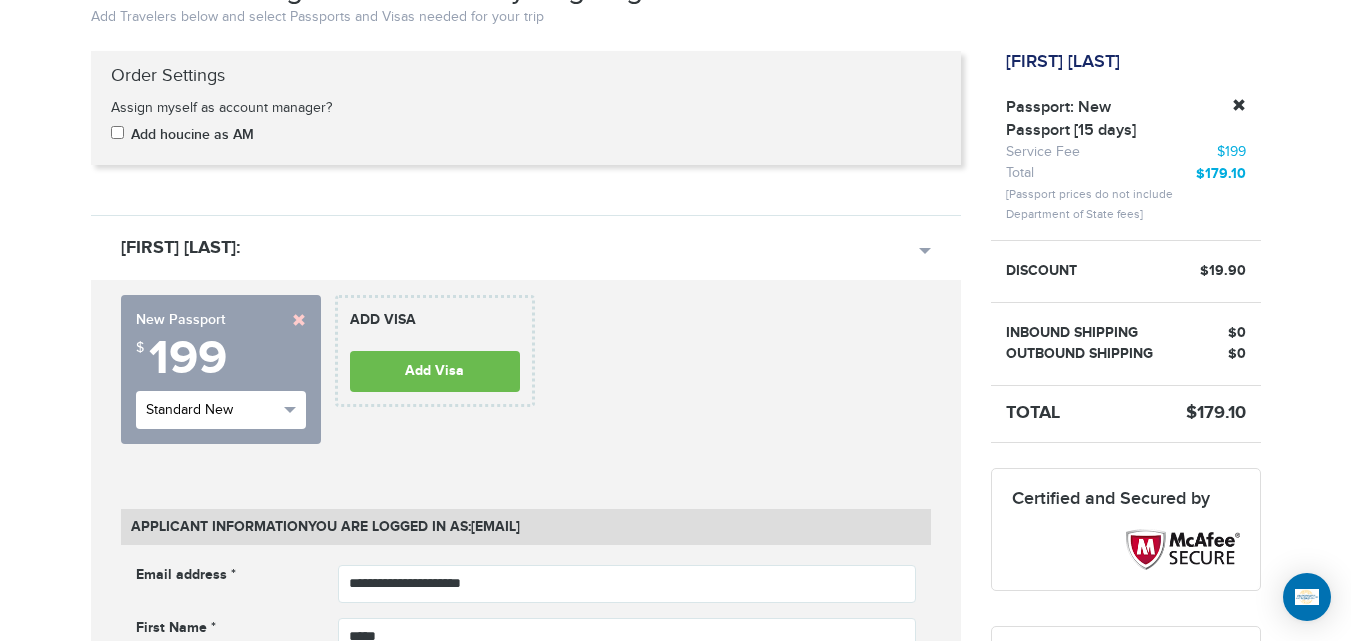 click on "Standard New" at bounding box center (221, 410) 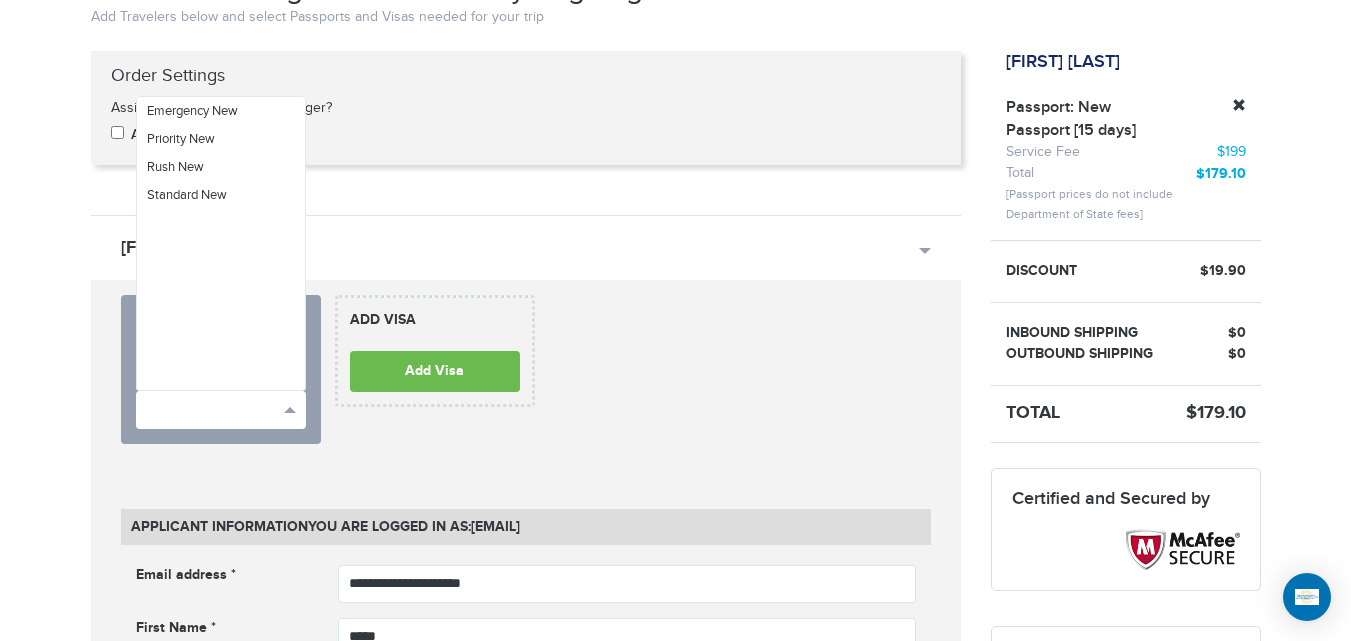 click on "720-790-6494
Passports & Visas.com
Hello, houcine
Passports
Passport Renewal
New Passport
Second Passport
Passport Name Change
Lost Passport
Child Passport
Travel Visas" at bounding box center [675, 1510] 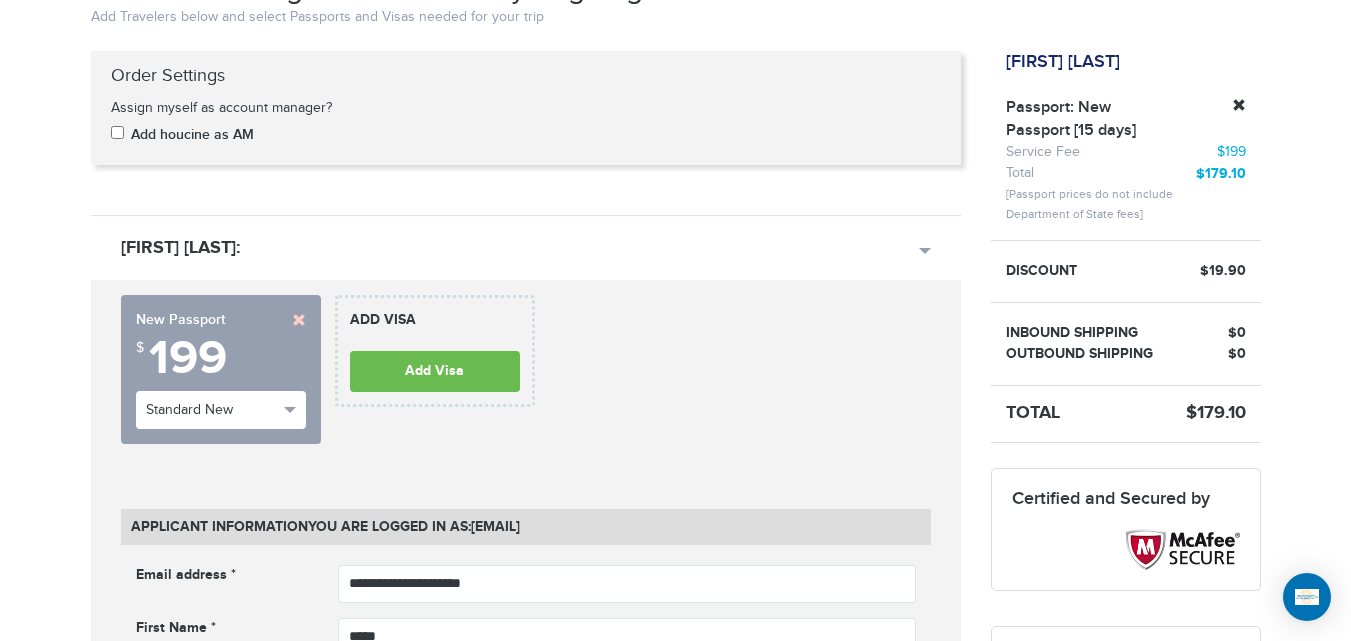 click at bounding box center [299, 320] 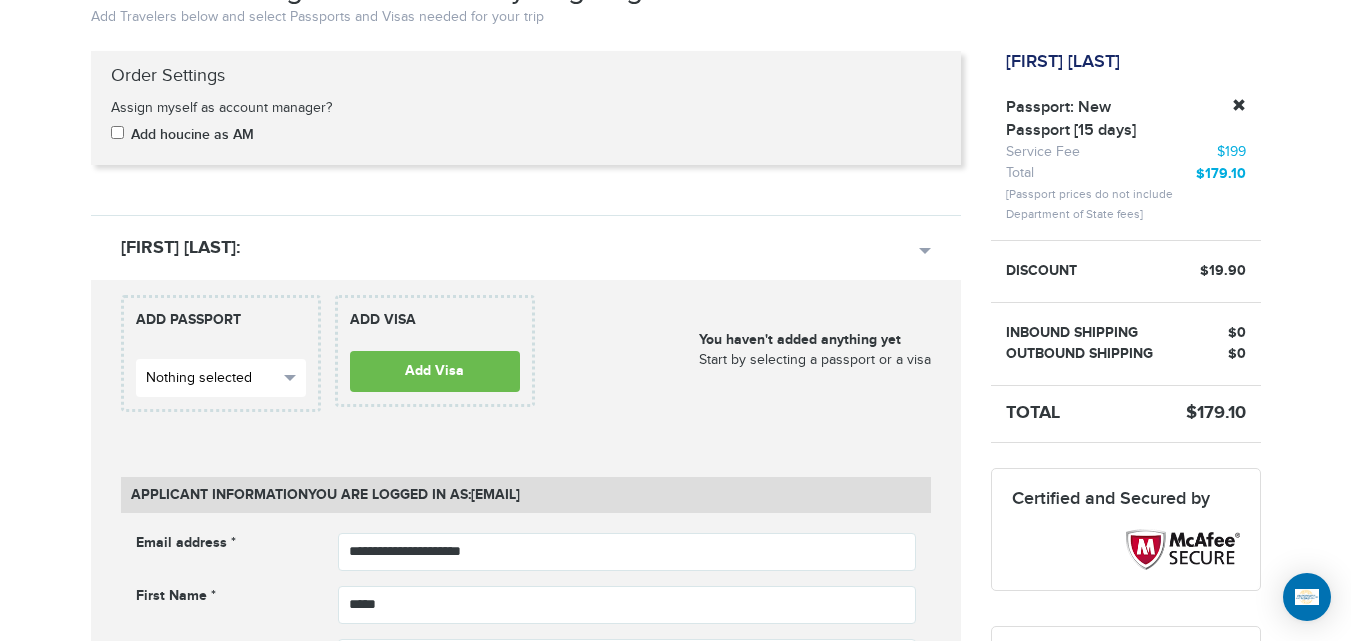 click on "Nothing selected" at bounding box center [212, 378] 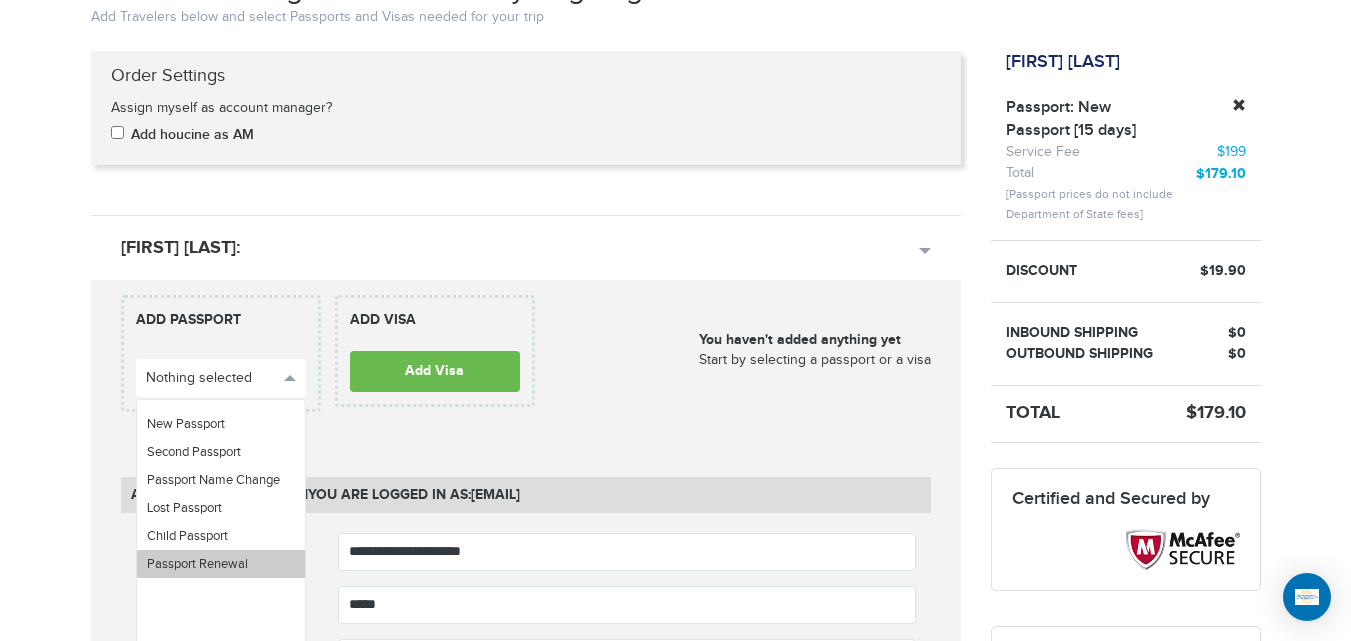 click on "Passport Renewal" at bounding box center (197, 564) 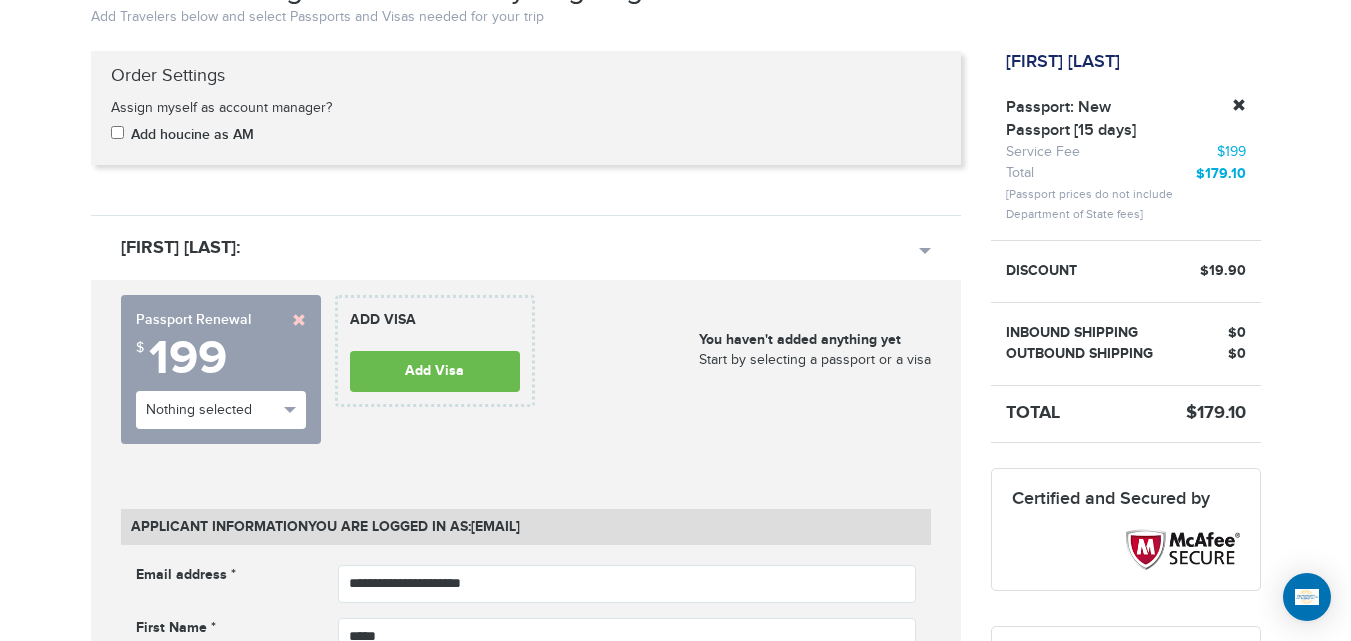 click on "720-790-6494
Passports & Visas.com
Hello, houcine
Passports
Passport Renewal
New Passport
Second Passport
Passport Name Change
Lost Passport
Child Passport
Travel Visas" at bounding box center (675, 1510) 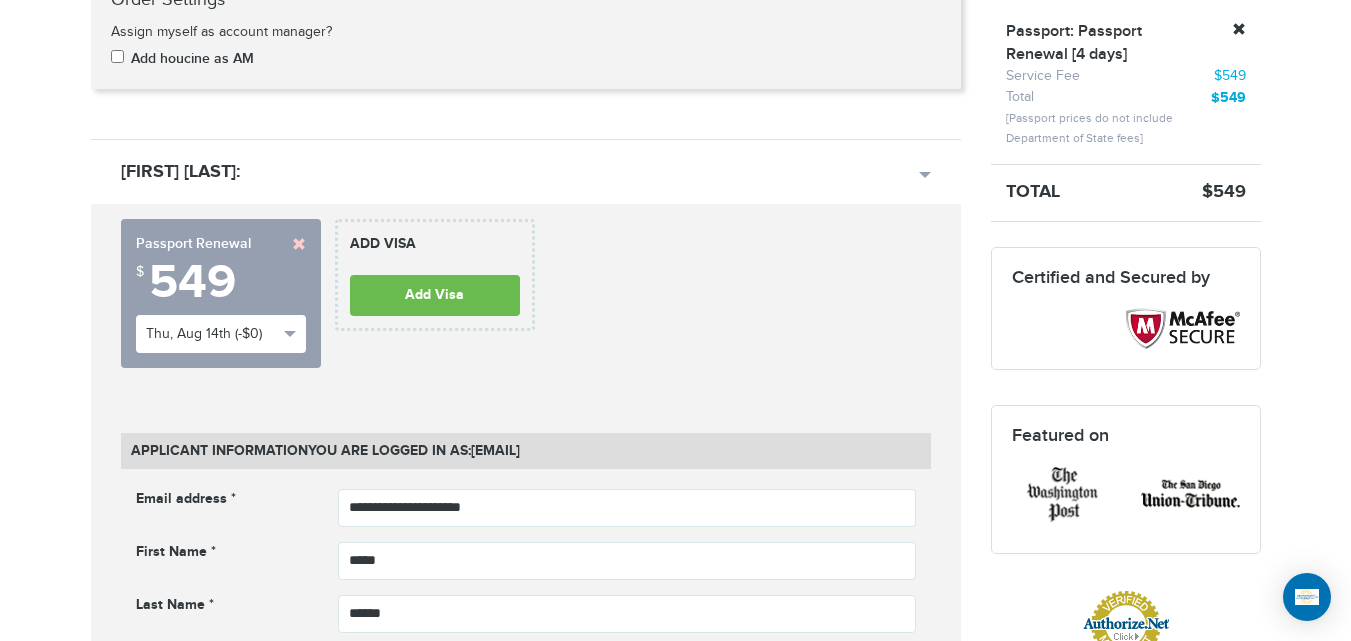 scroll, scrollTop: 499, scrollLeft: 0, axis: vertical 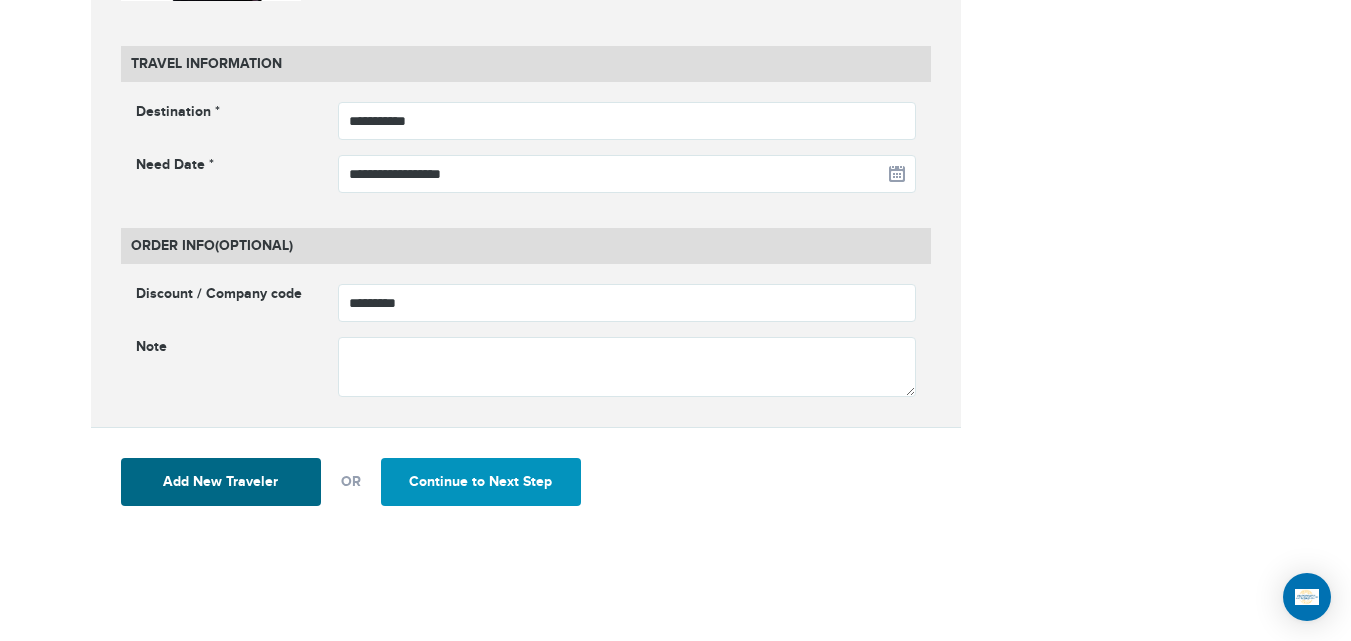 click on "Continue to Next Step" at bounding box center (481, 482) 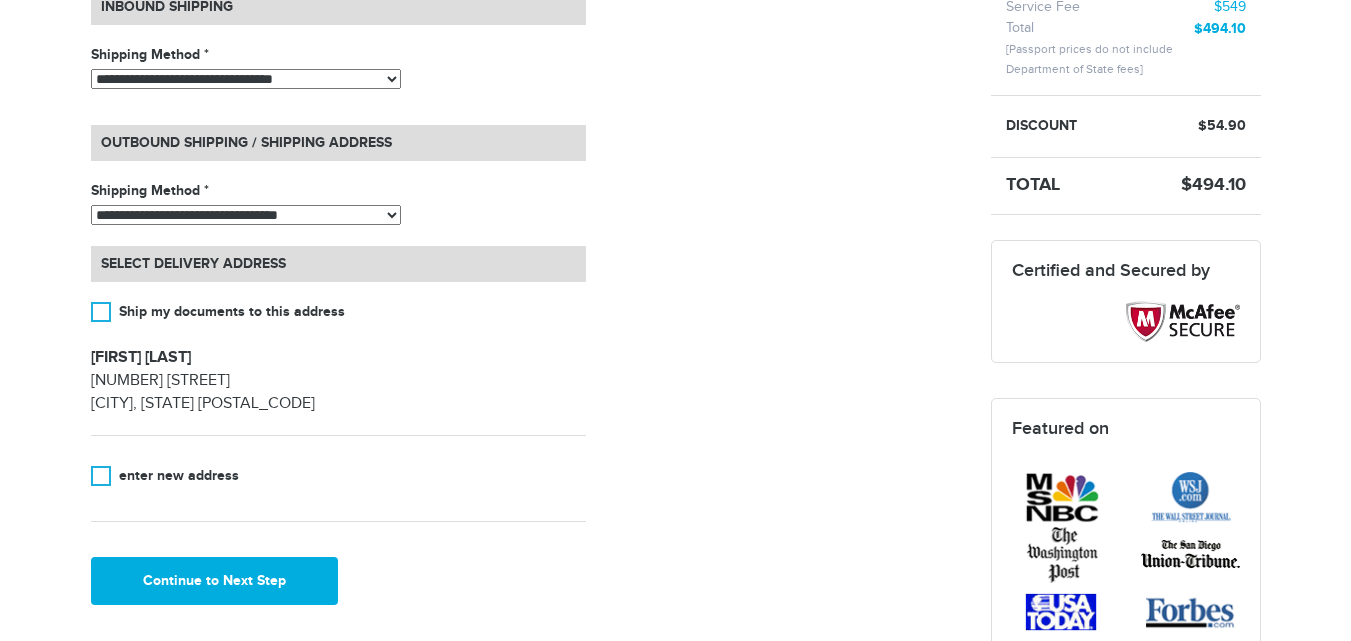 scroll, scrollTop: 0, scrollLeft: 0, axis: both 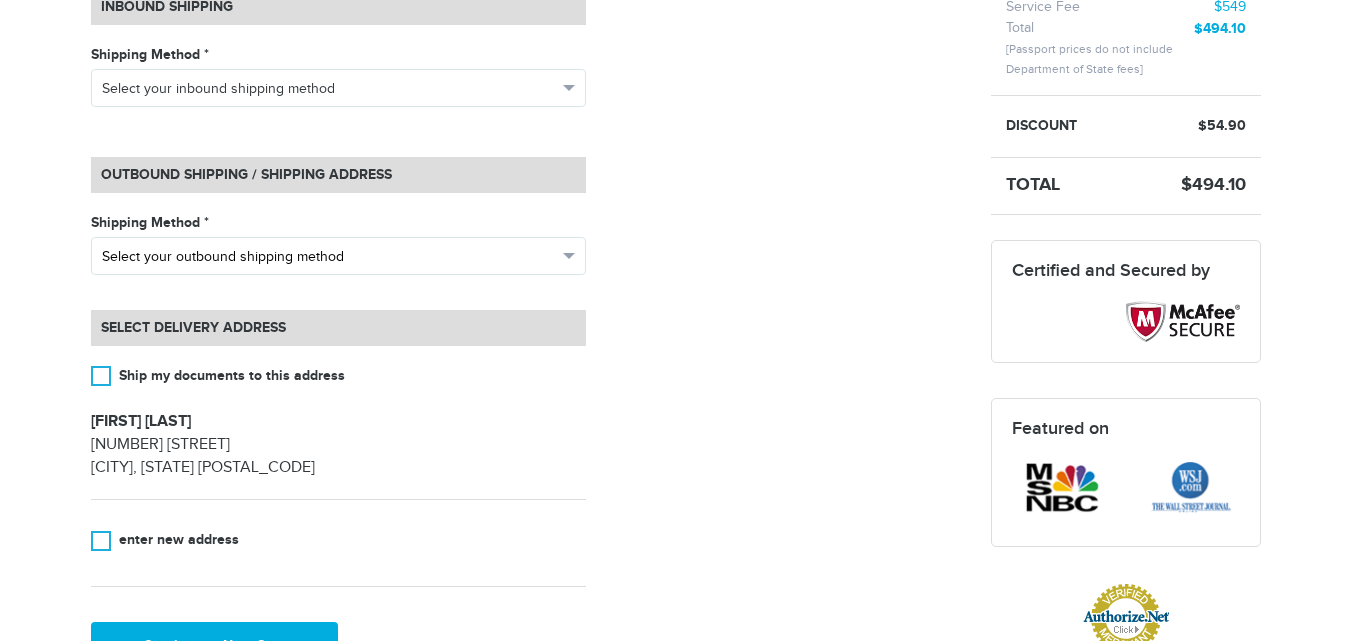 click on "Select your outbound shipping method" at bounding box center [329, 257] 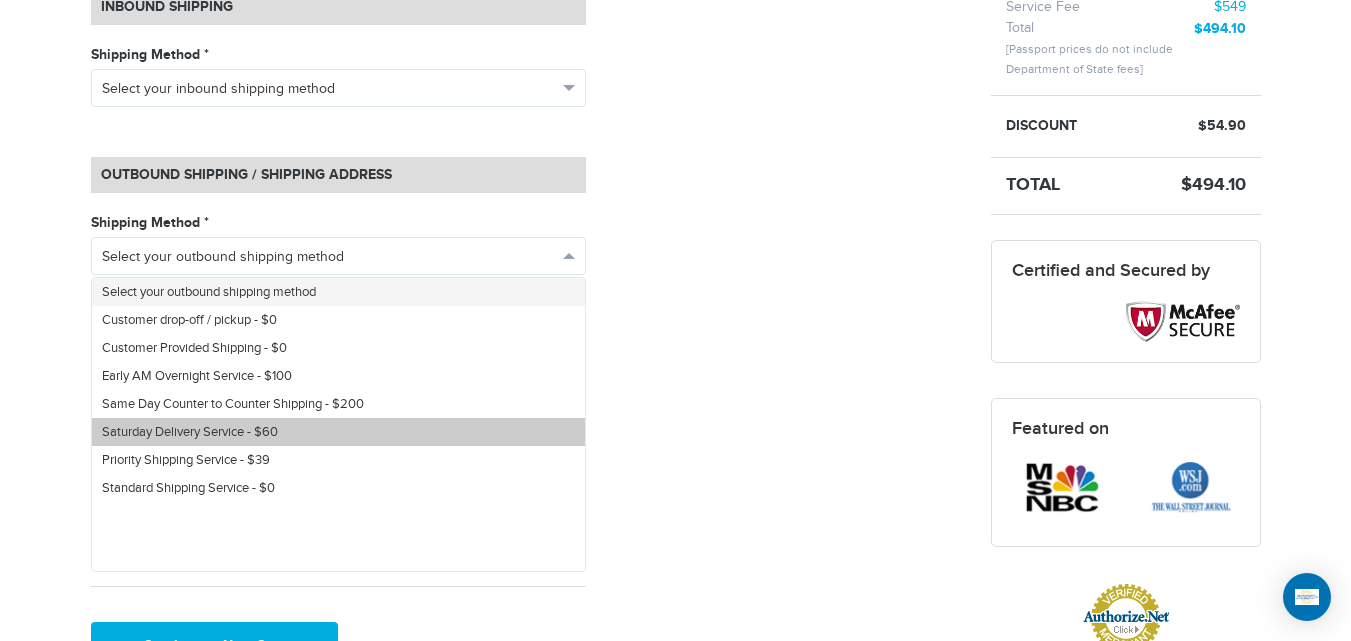 scroll, scrollTop: 0, scrollLeft: 0, axis: both 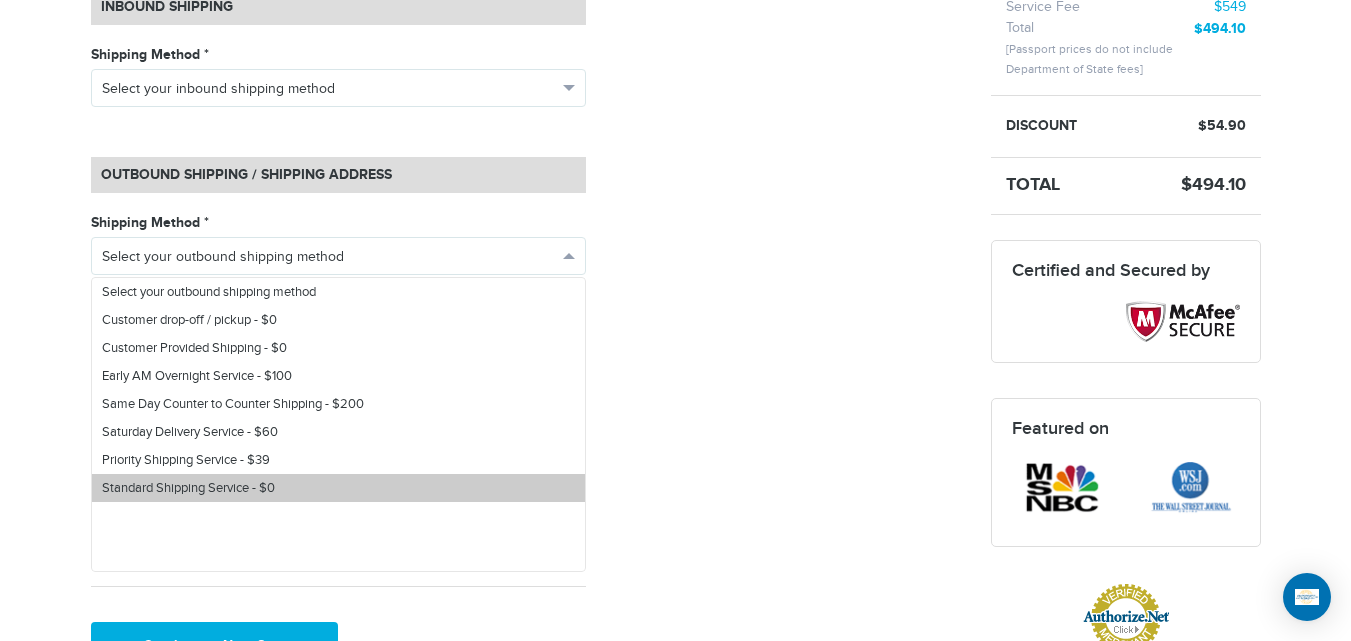 click on "Standard Shipping Service - $0" at bounding box center (188, 488) 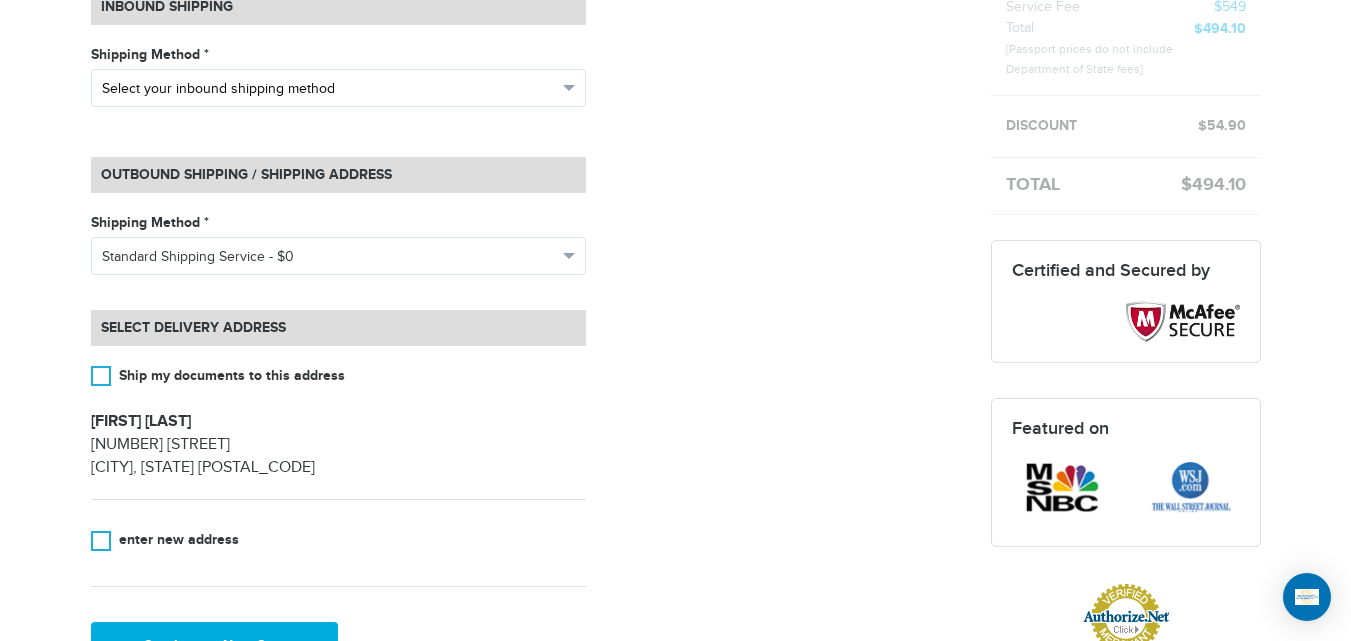 click on "Select your inbound shipping method" at bounding box center [329, 89] 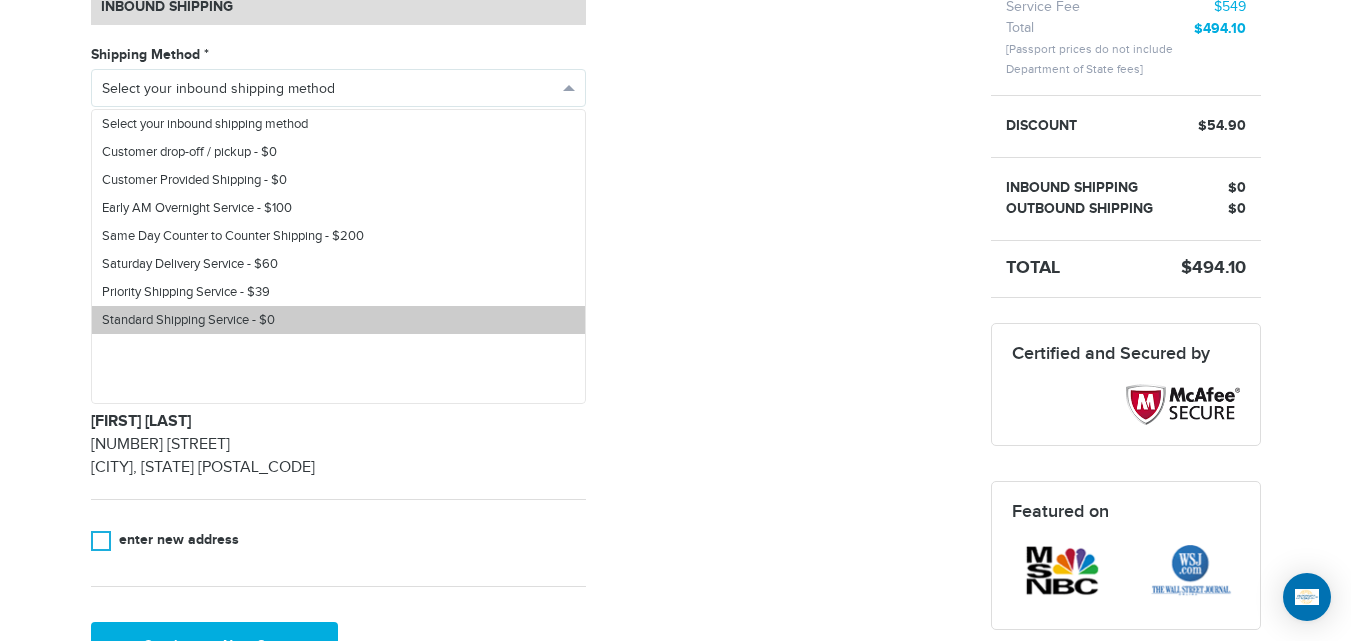 click on "Standard Shipping Service - $0" at bounding box center (338, 320) 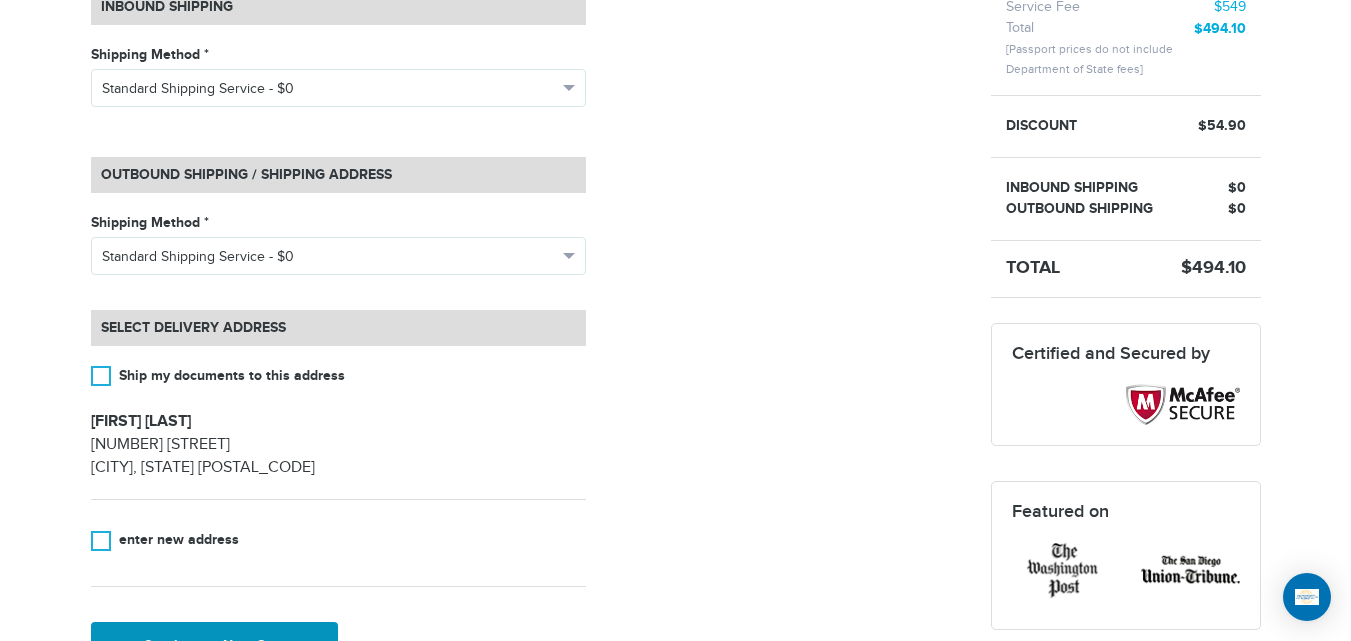 click on "Continue to Next Step" at bounding box center [215, 646] 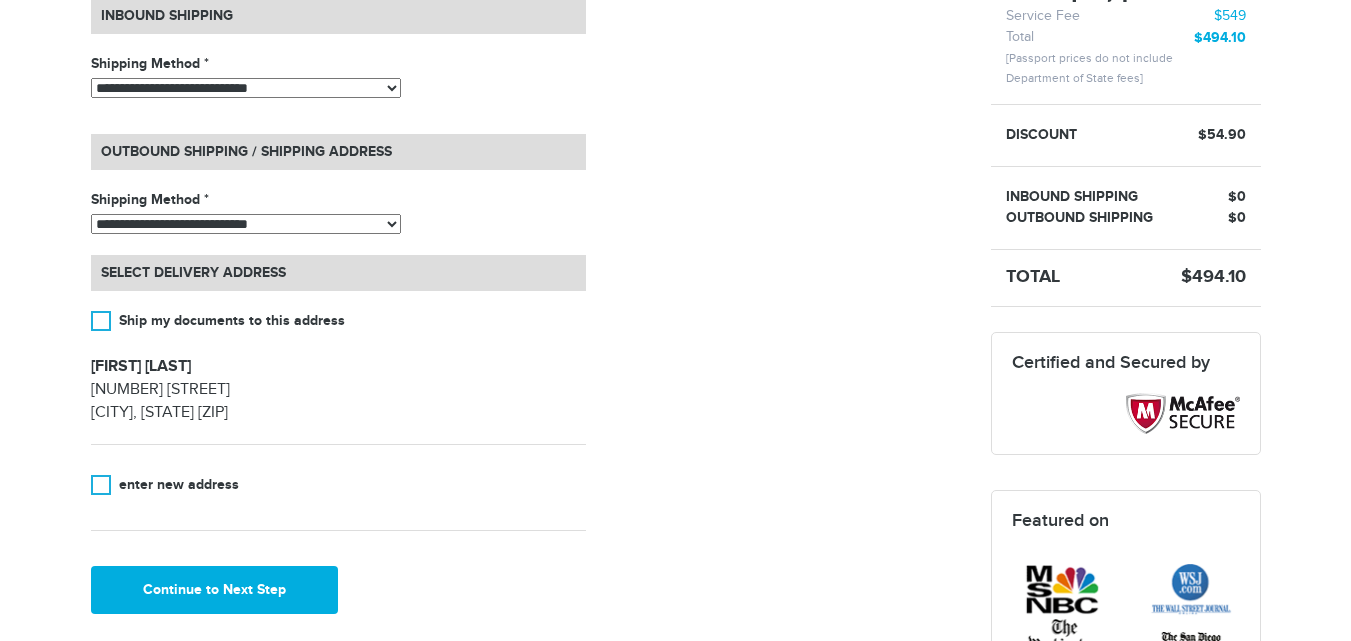 scroll, scrollTop: 0, scrollLeft: 0, axis: both 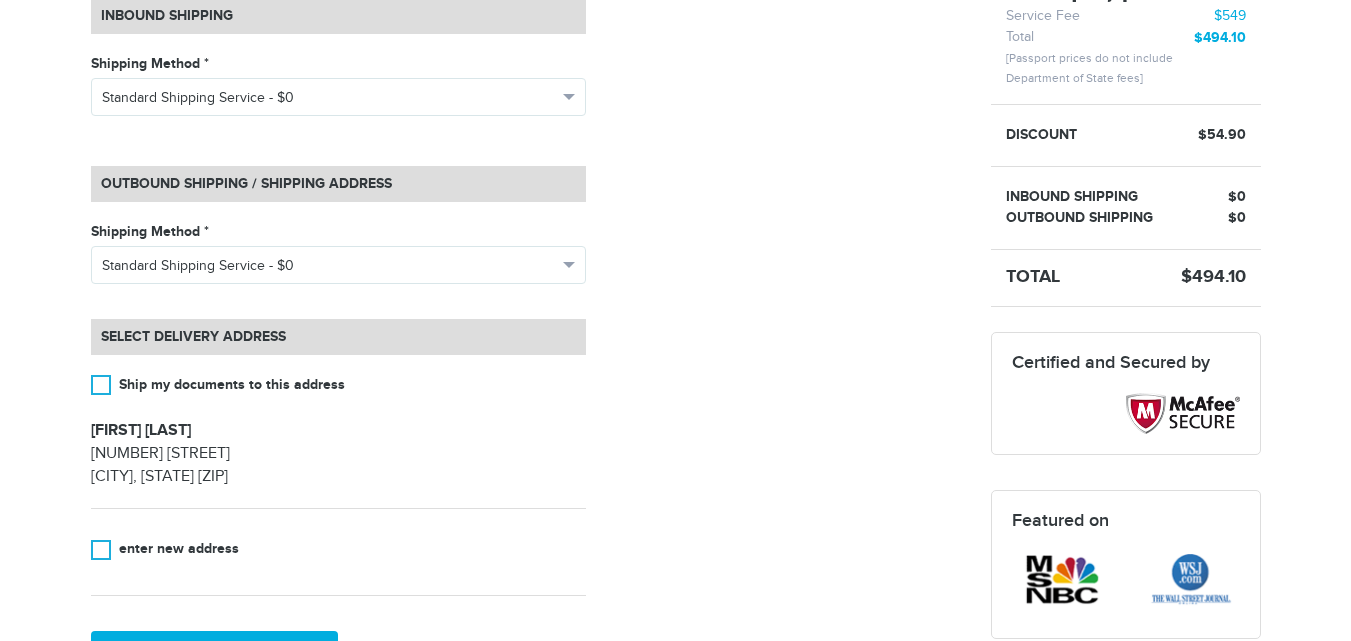 click on "Ship my documents to this address
[FIRST] [LAST]
[NUMBER] [STREET]
[CITY], [STATE] [ZIP]
enter new address" at bounding box center (338, 467) 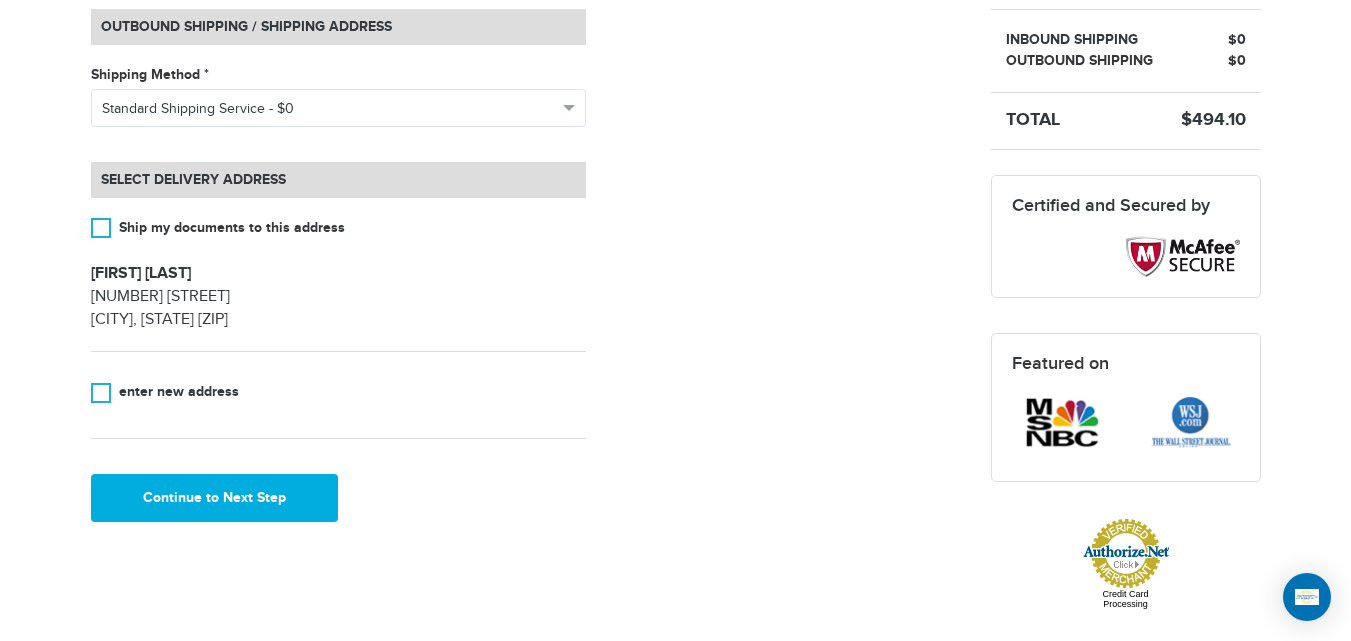 scroll, scrollTop: 0, scrollLeft: 0, axis: both 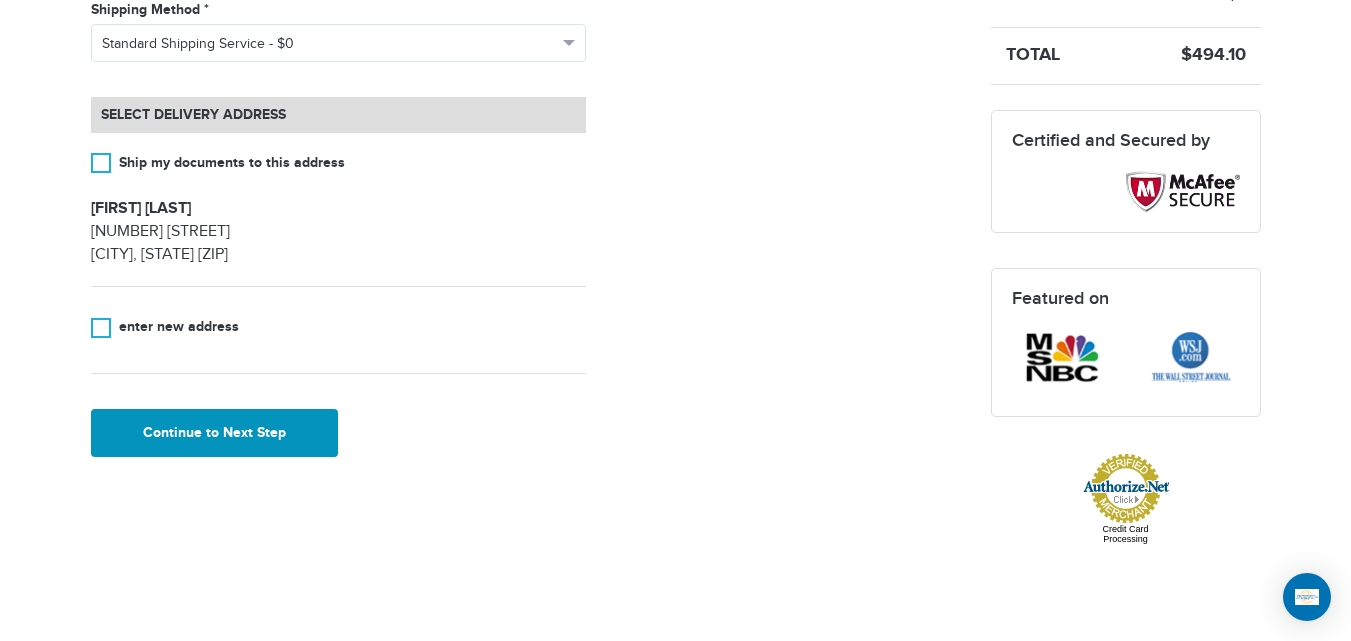 click on "Continue to Next Step" at bounding box center [215, 433] 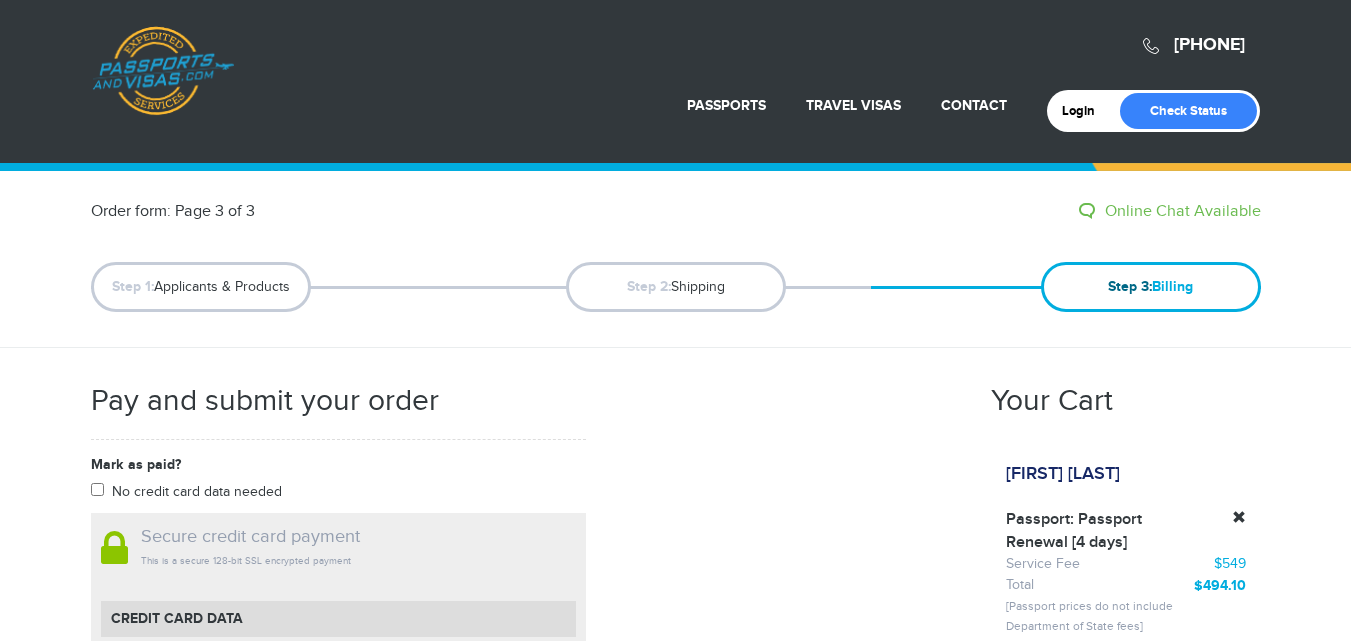 scroll, scrollTop: 0, scrollLeft: 0, axis: both 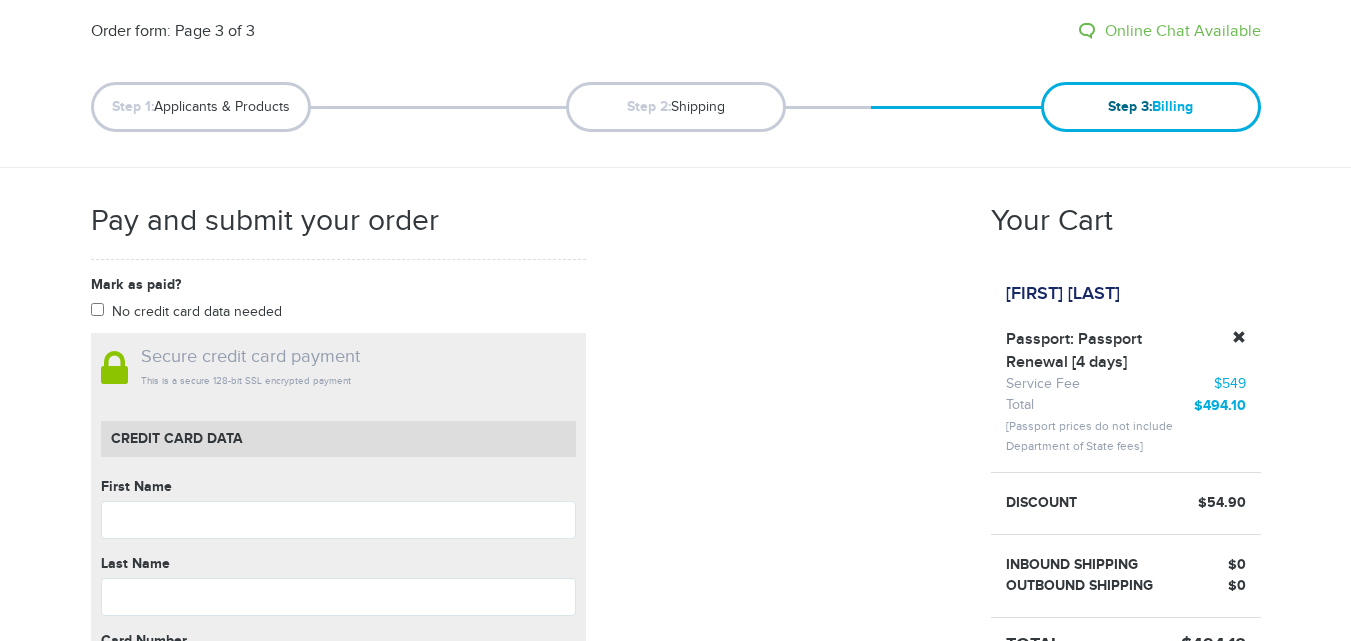 drag, startPoint x: 1365, startPoint y: 54, endPoint x: 1316, endPoint y: 119, distance: 81.400246 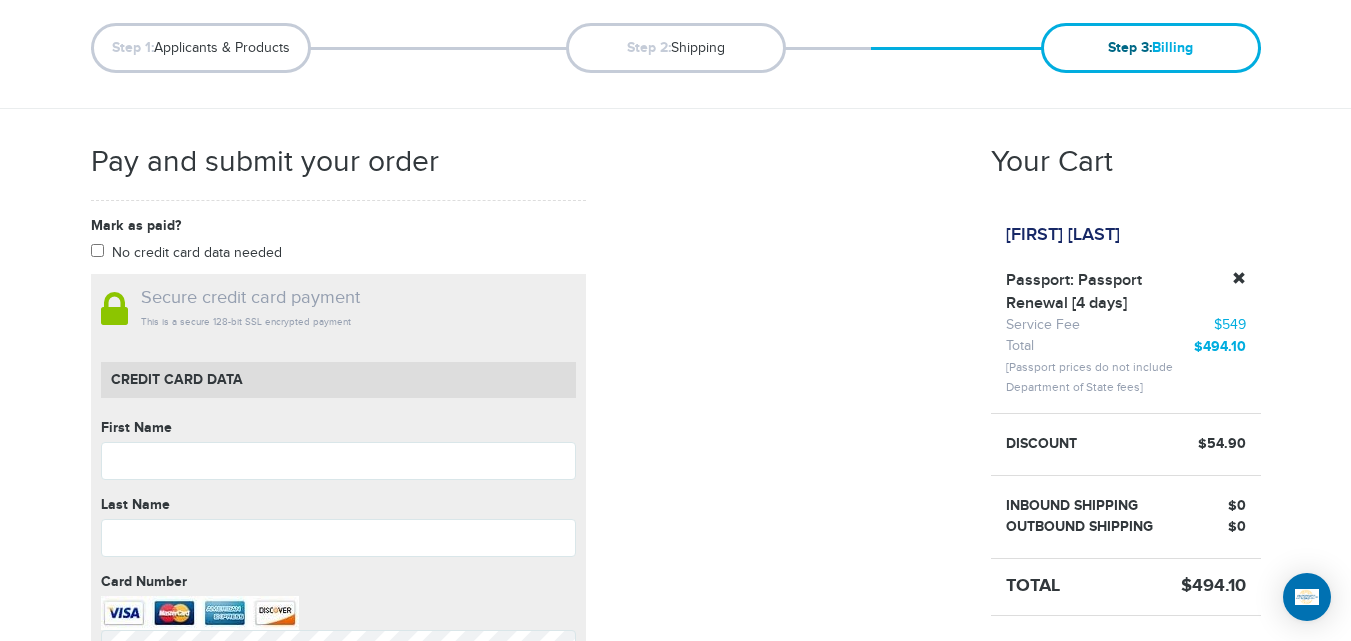 scroll, scrollTop: 0, scrollLeft: 0, axis: both 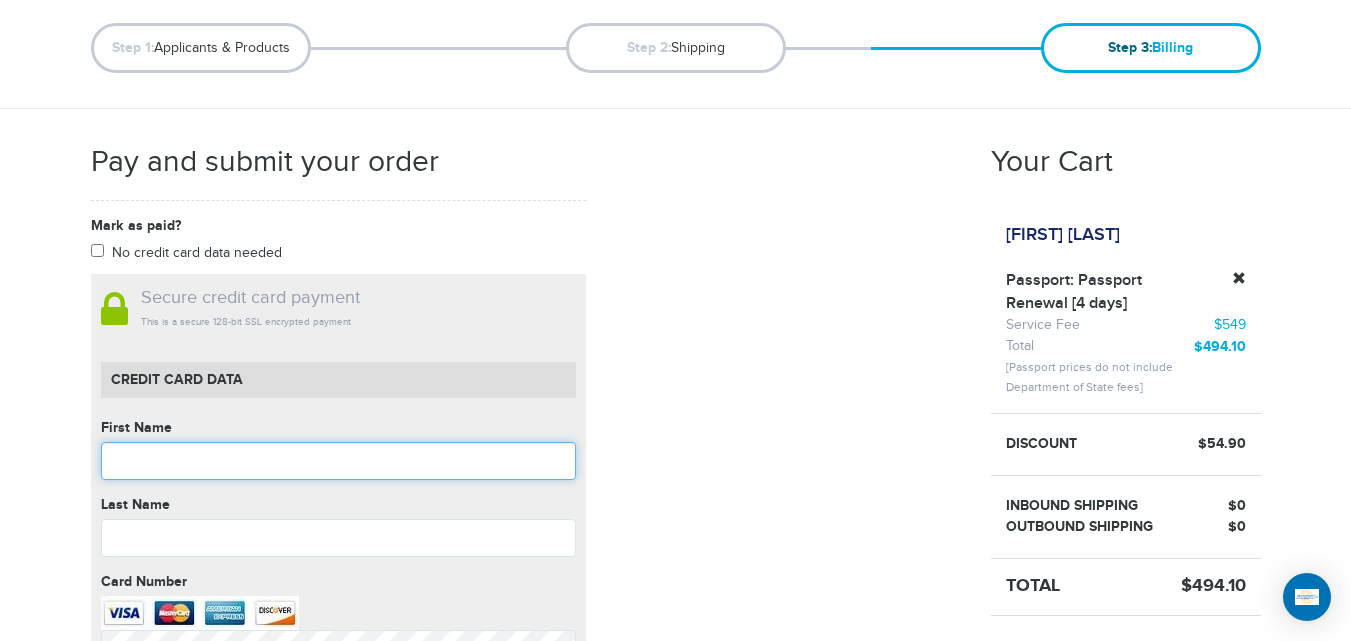 click at bounding box center (338, 461) 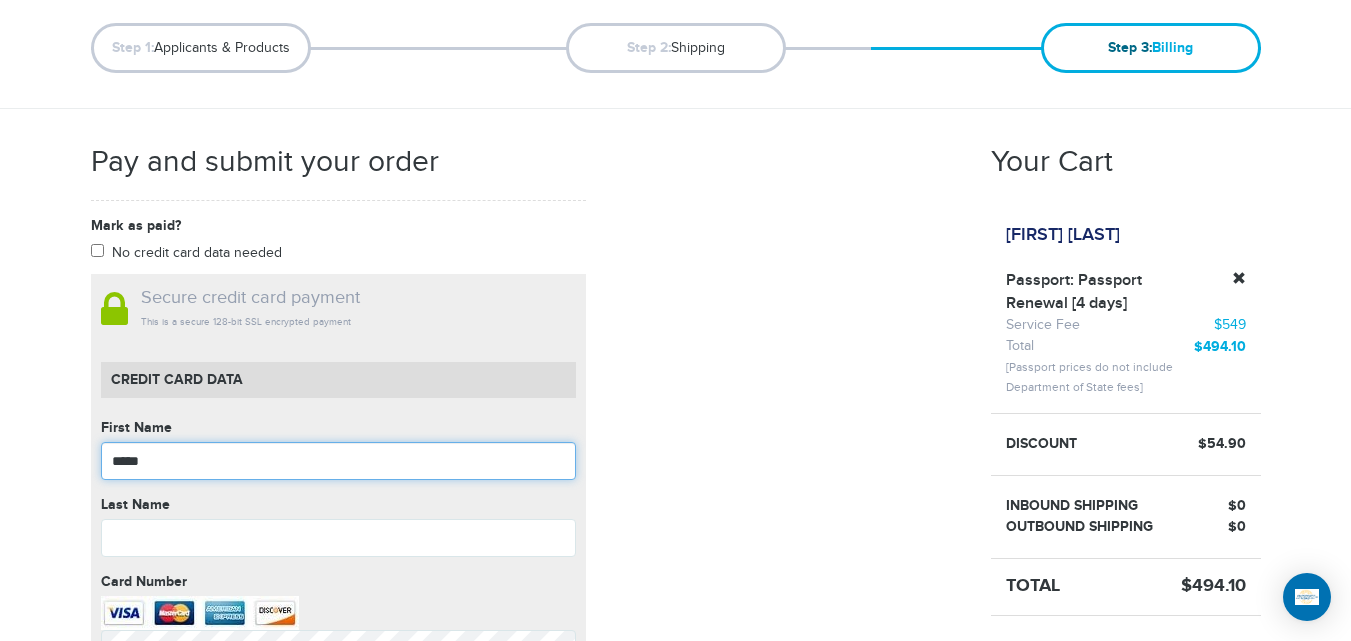 type on "*****" 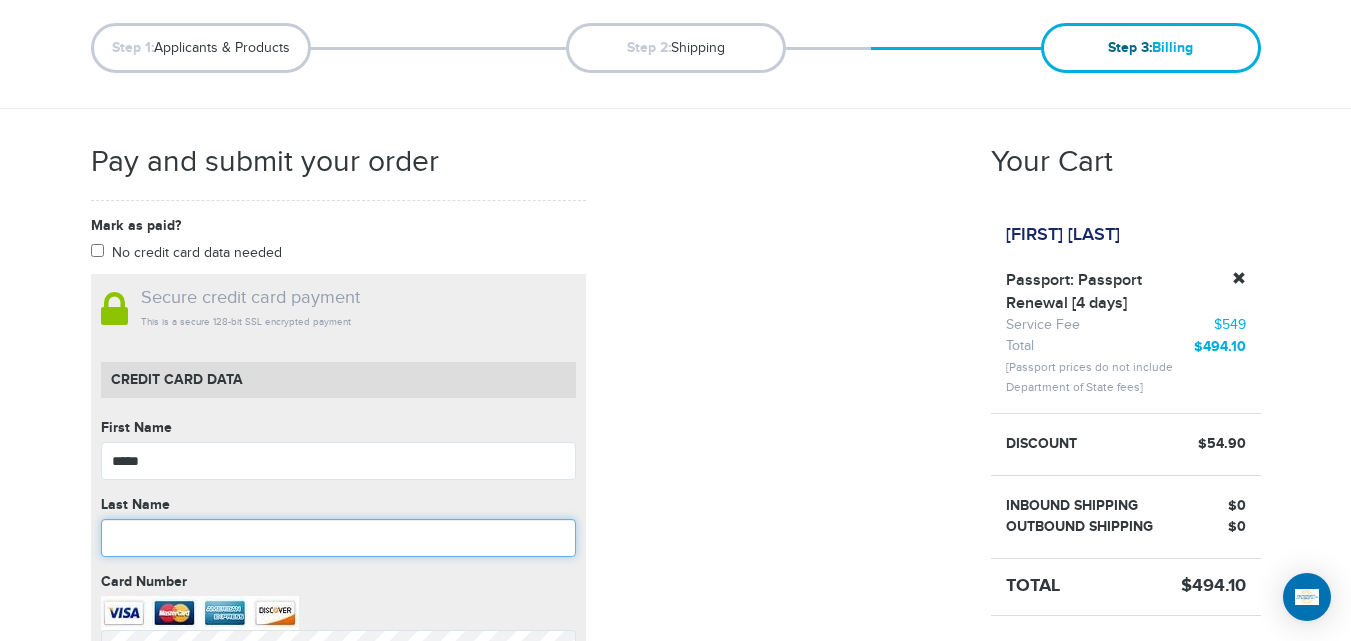 click at bounding box center [338, 538] 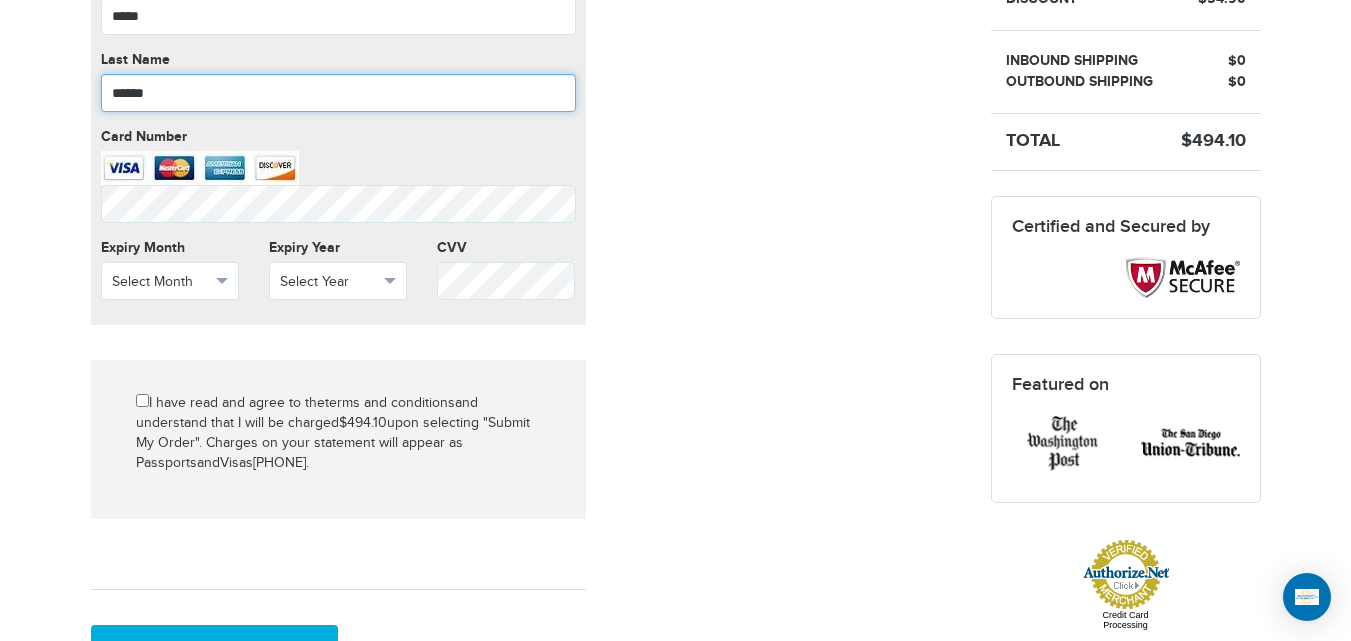 scroll, scrollTop: 707, scrollLeft: 0, axis: vertical 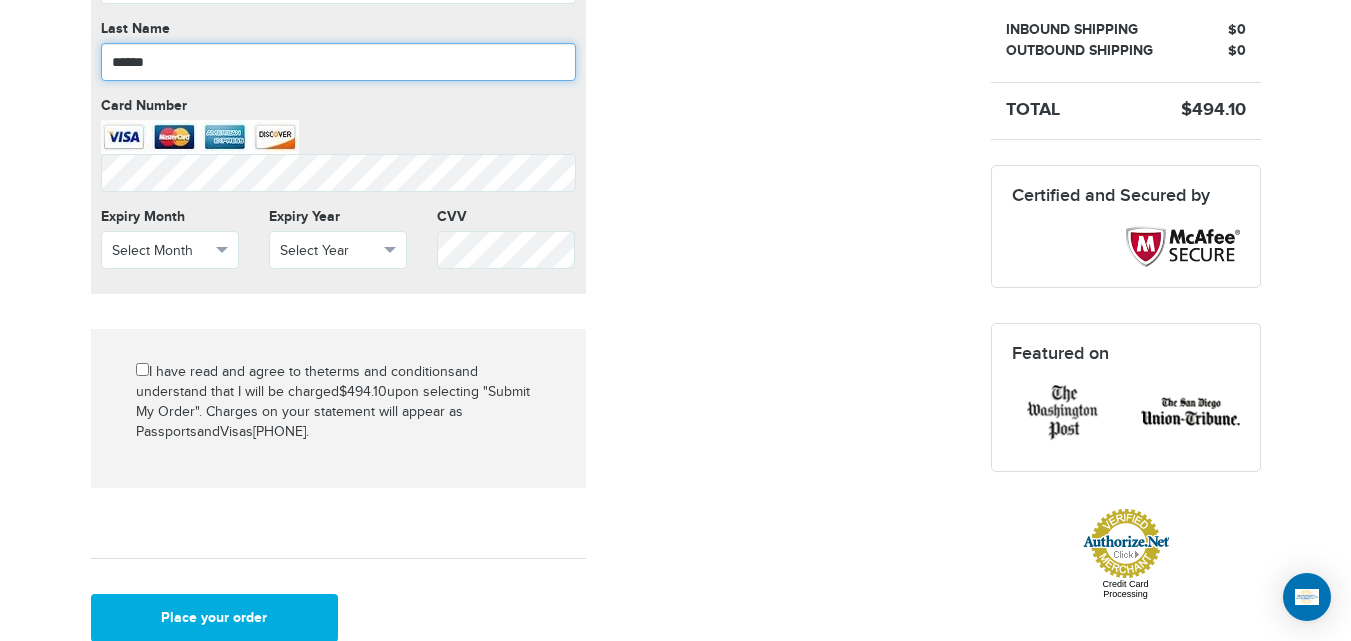 type on "******" 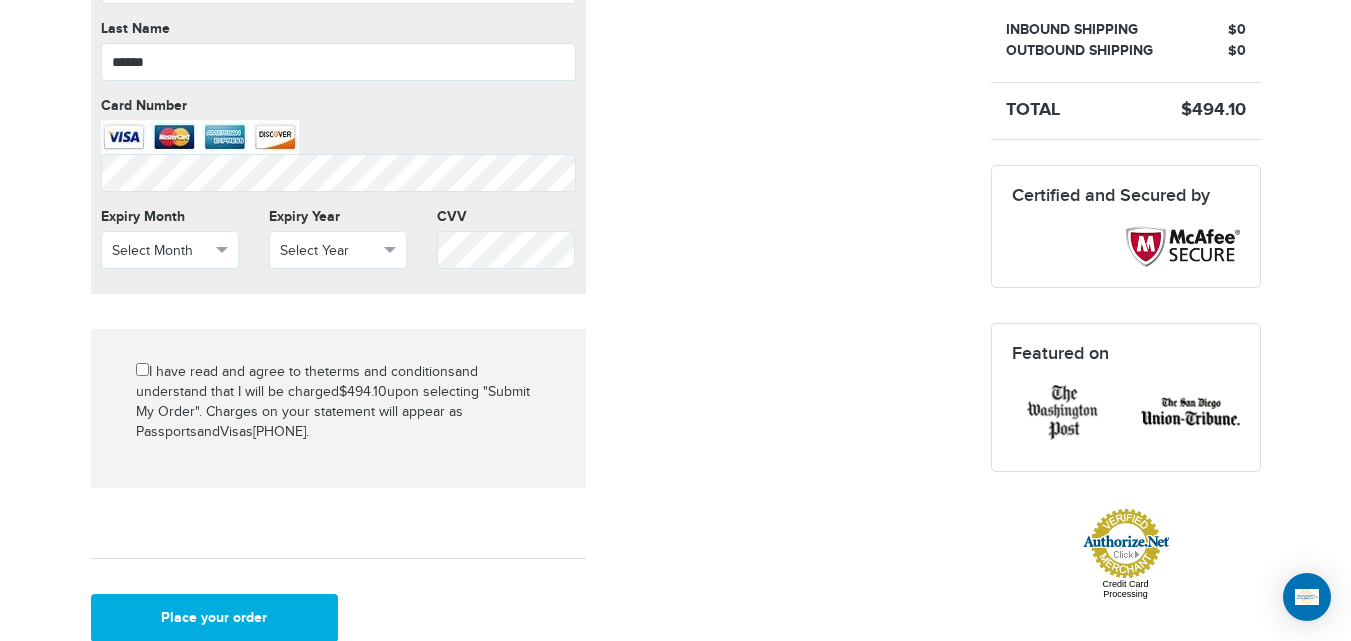 click on "Secure credit card payment This is a secure 128-bit SSL encrypted payment
Credit Card data
First Name
*****
First Name cannot be empty
Last Name
******
Last Name cannot be empty
Card Number
Card Number cannot be empty
Expiry Month
Select Month   Select Month January February March April May June July August September October November December
Expiry Year
Select Year   Select Year 2025 2026 2027 2028 2029 2030 2031 2032 2033 2034 2035
CVV
CVV cannot be empty" at bounding box center (338, 46) 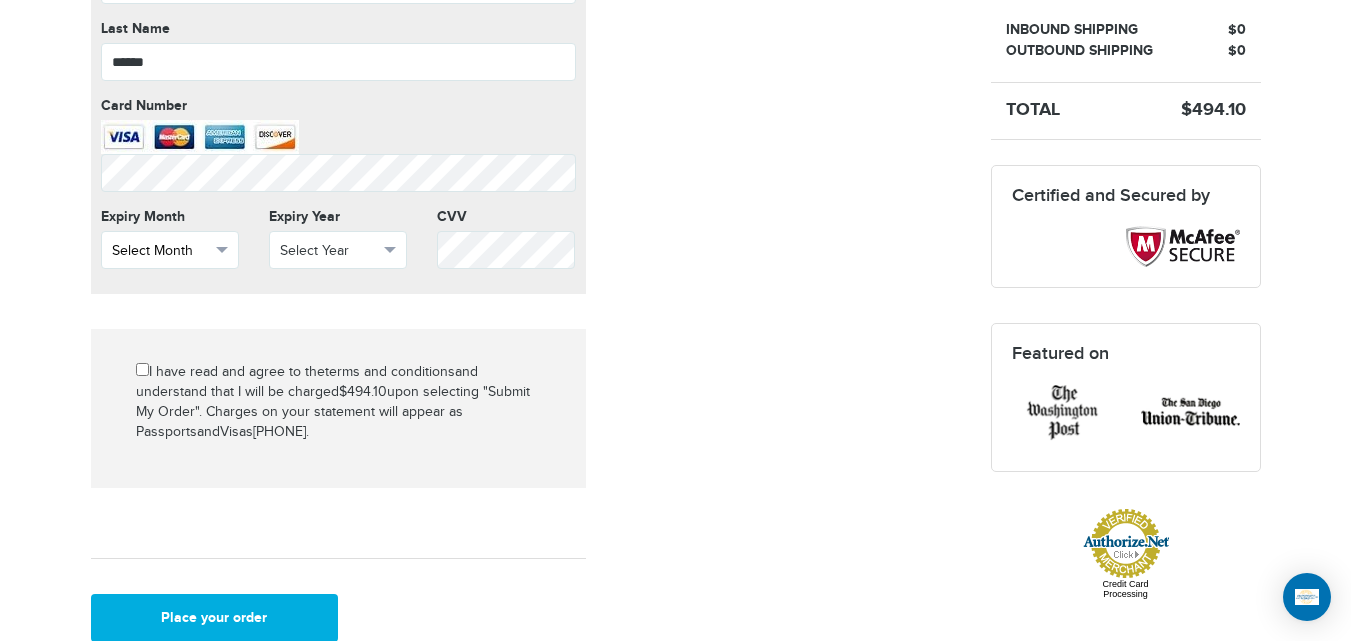 click on "Select Month" at bounding box center [170, 250] 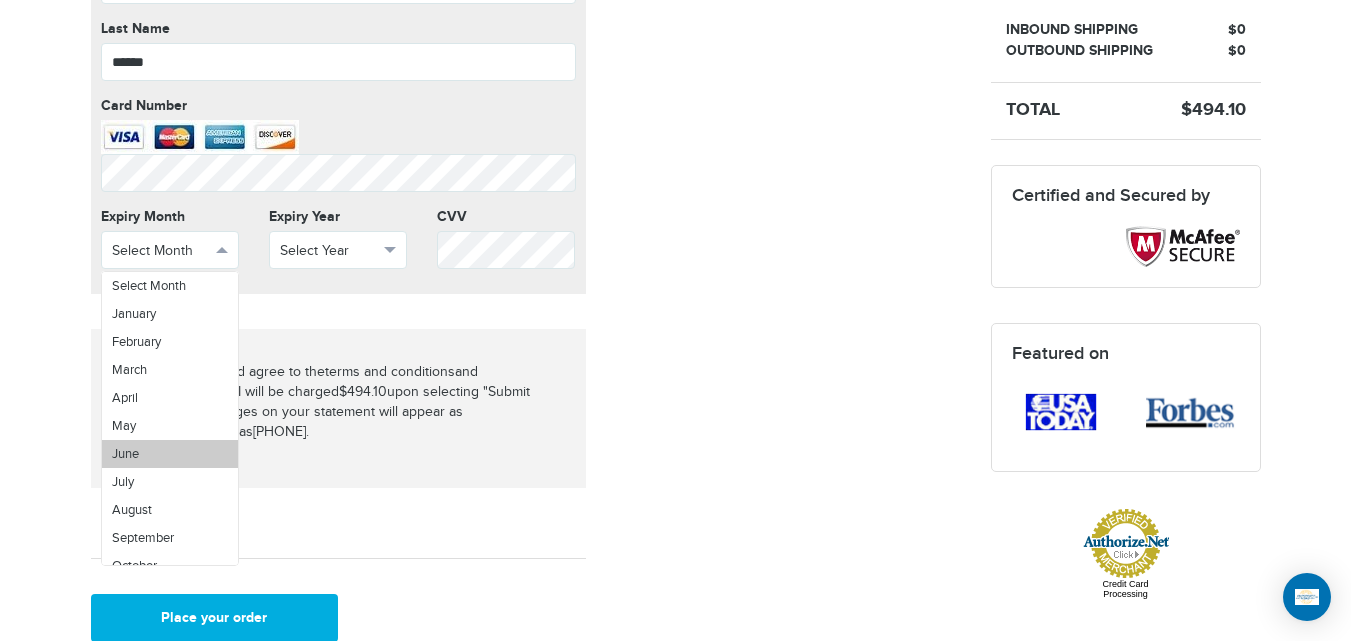 click on "June" at bounding box center [170, 454] 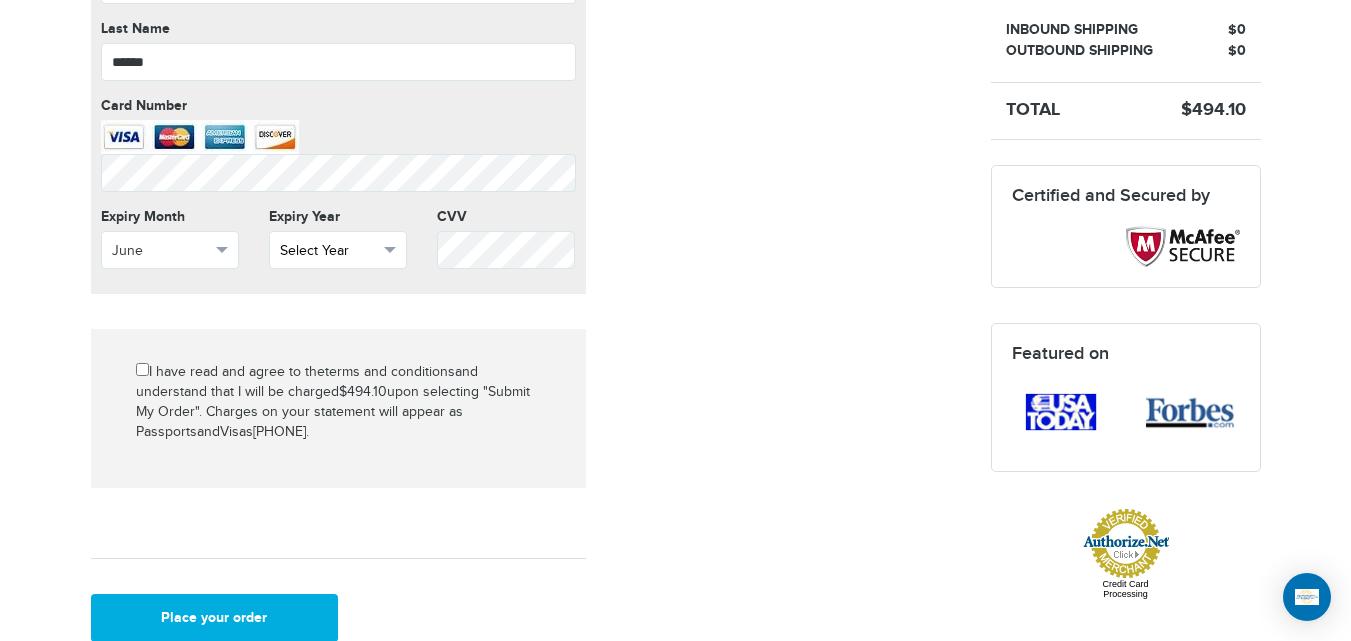click on "Select Year" at bounding box center (338, 250) 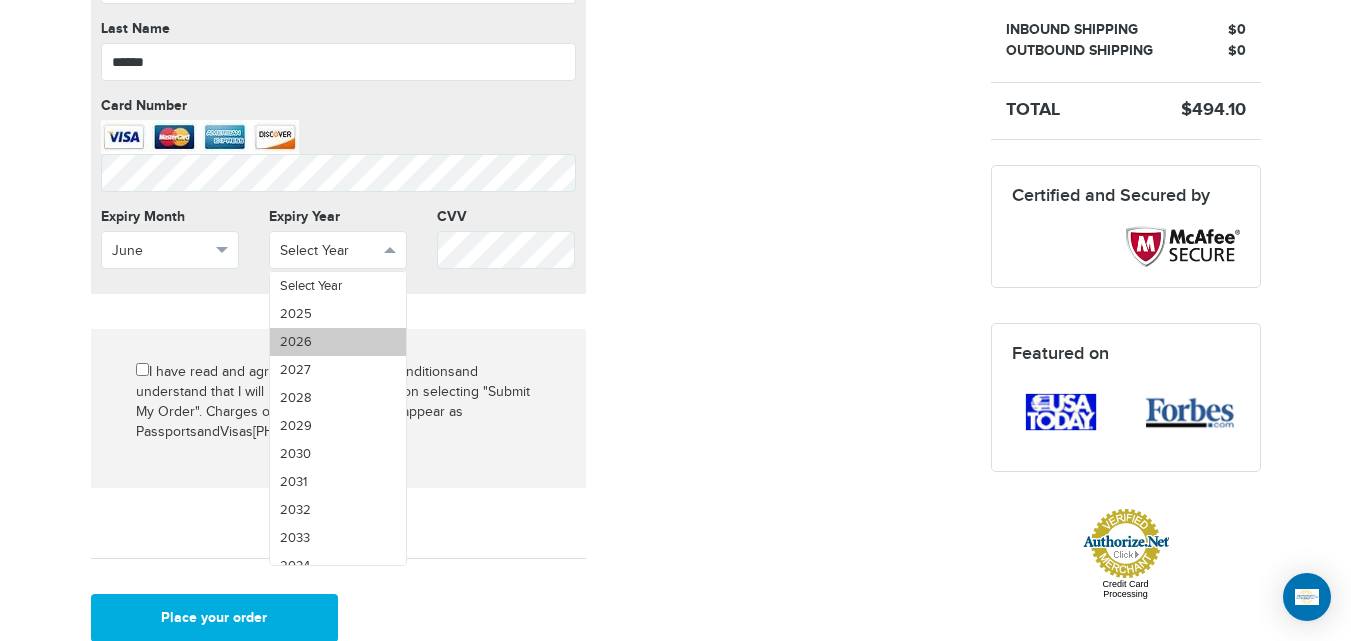 click on "2026" at bounding box center (338, 342) 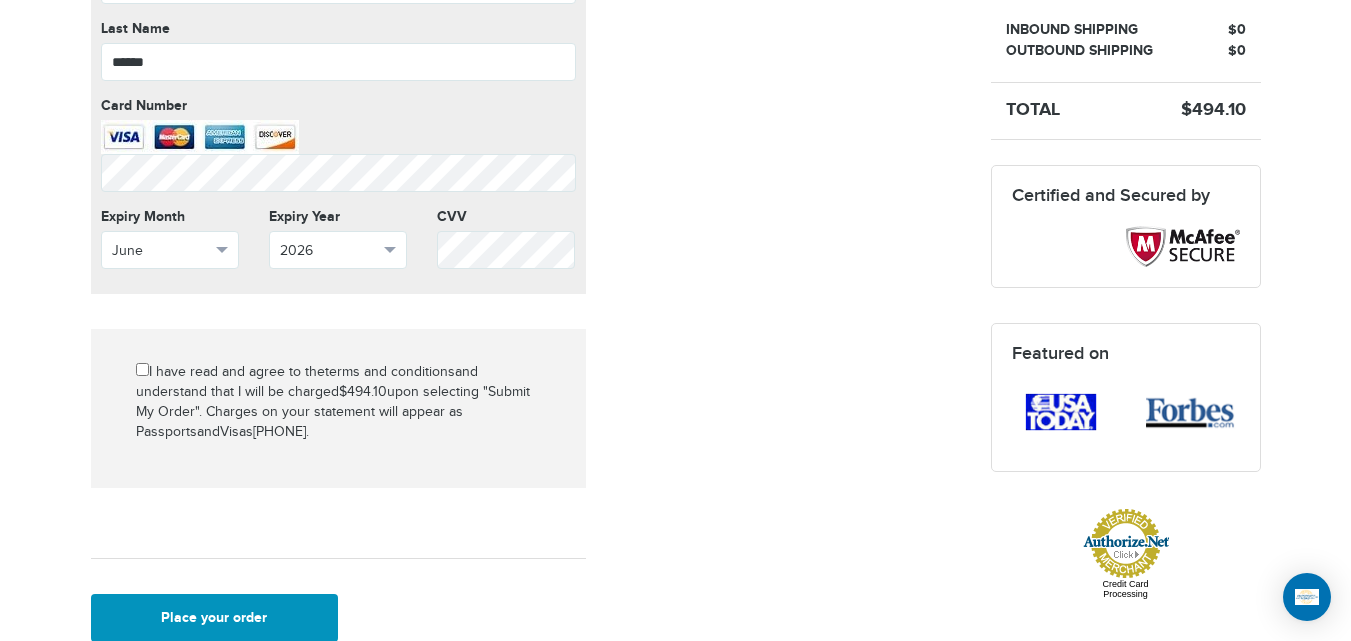 click on "Place your order" at bounding box center [215, 618] 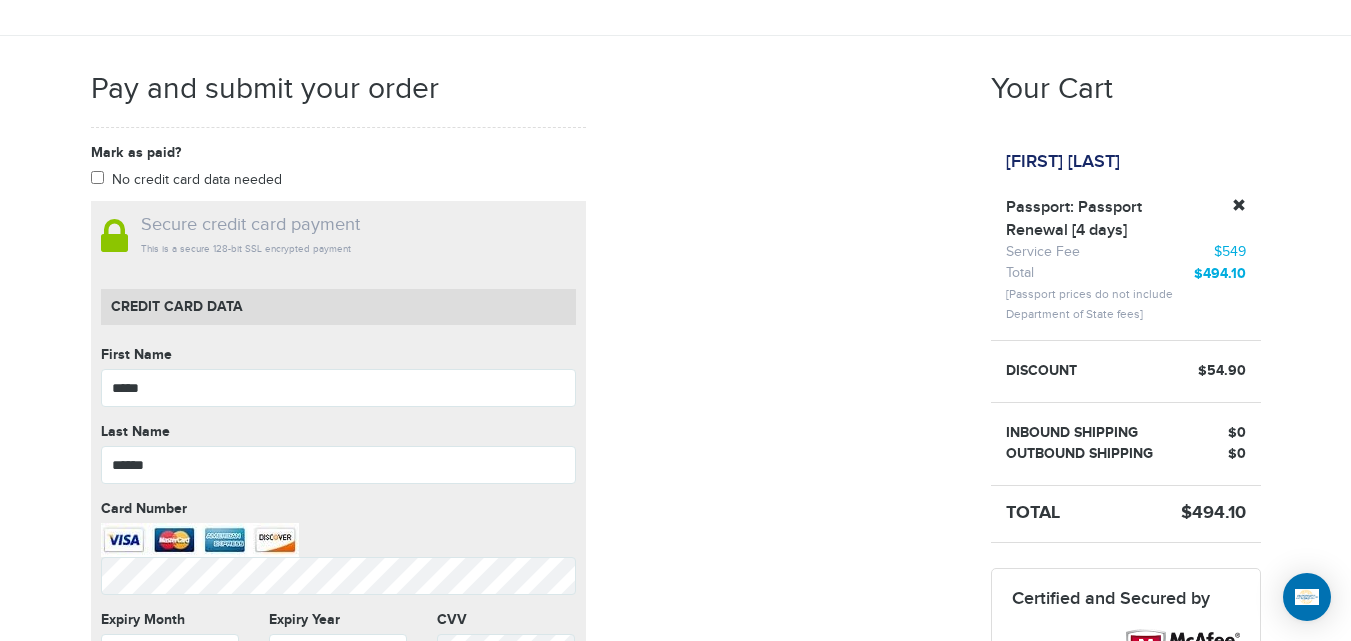 scroll, scrollTop: 287, scrollLeft: 0, axis: vertical 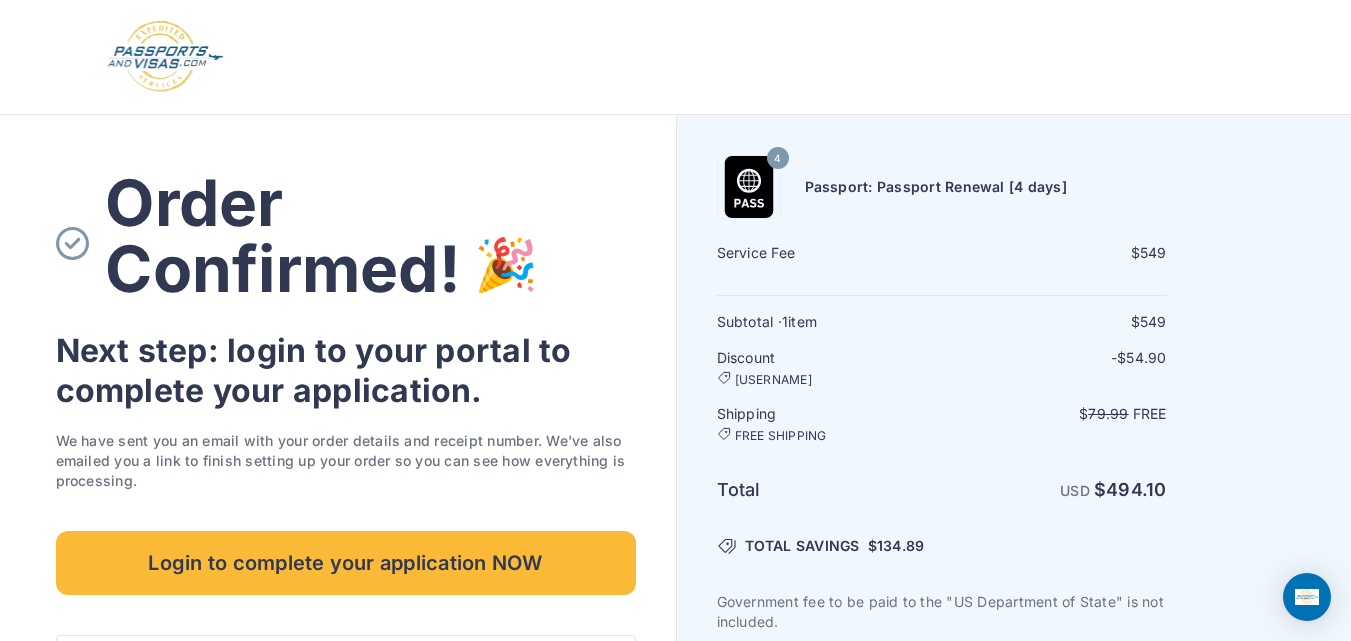 click on "Order Confirmed!" at bounding box center (370, 243) 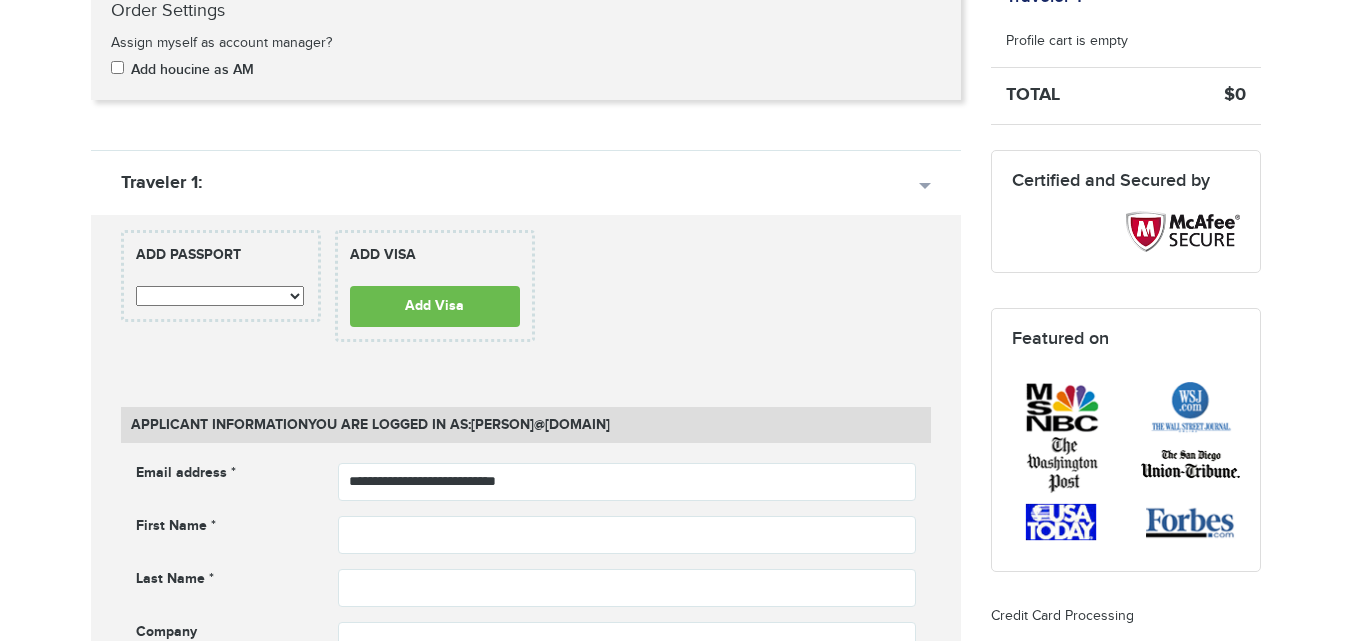 scroll, scrollTop: 0, scrollLeft: 0, axis: both 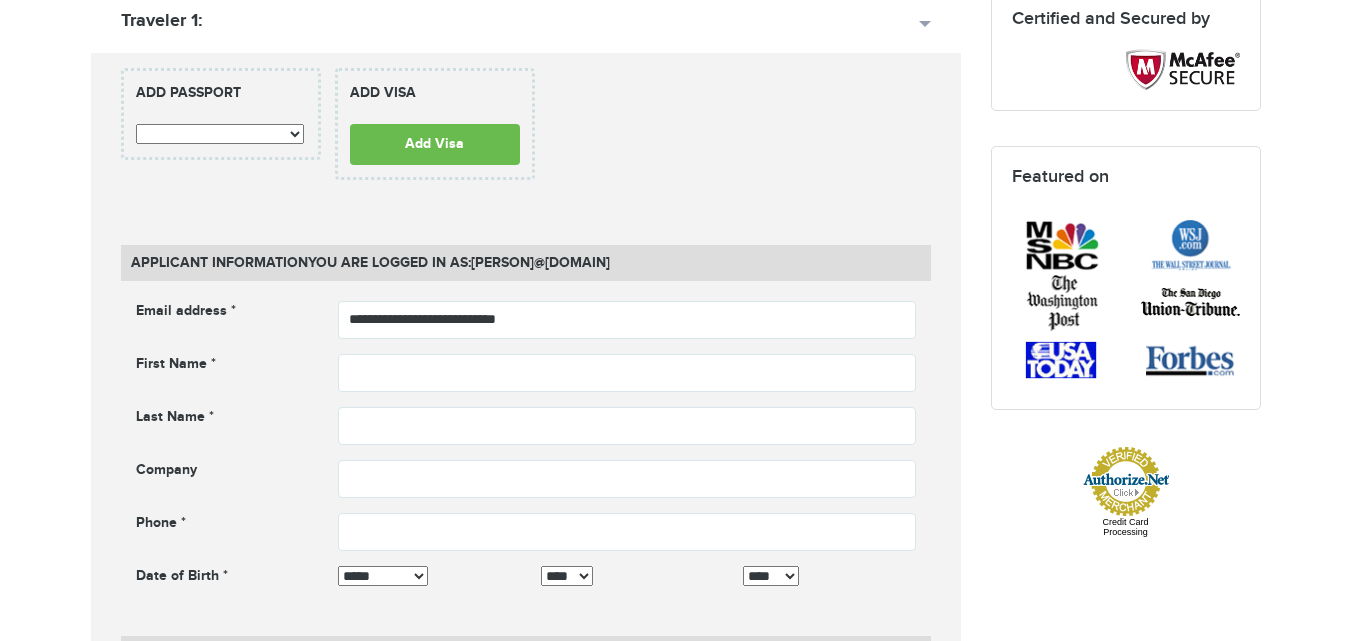 click on "**********" at bounding box center (220, 134) 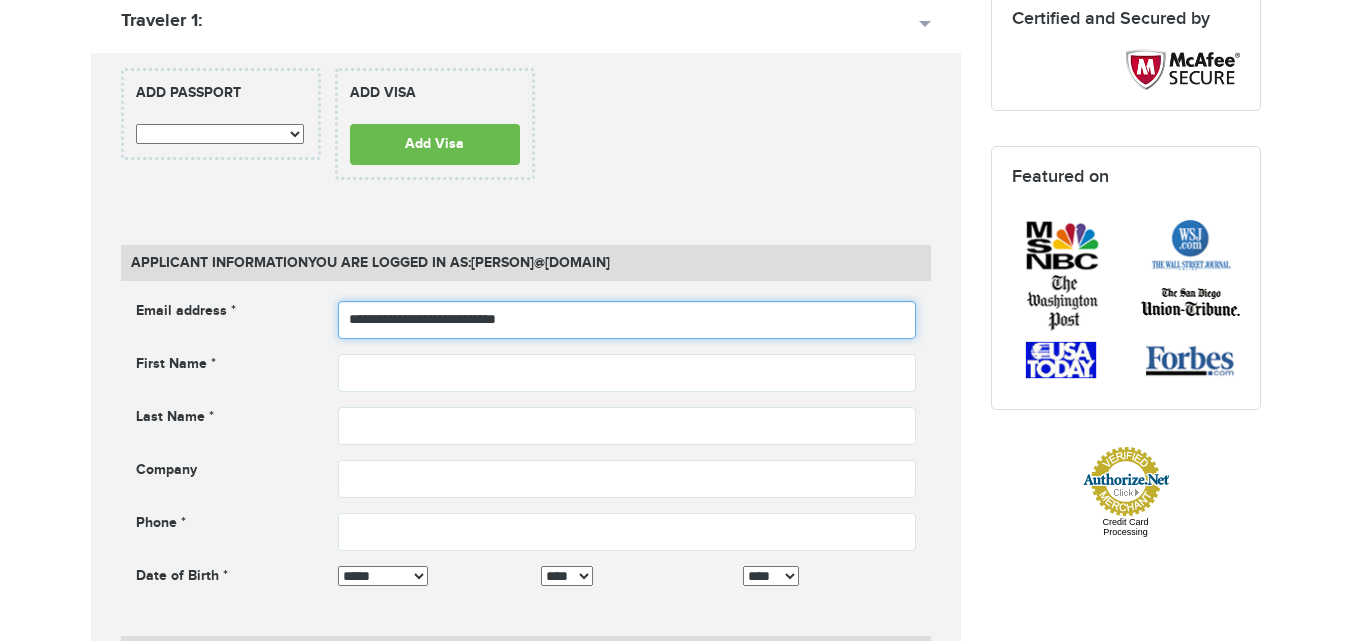 click on "**********" at bounding box center (627, 320) 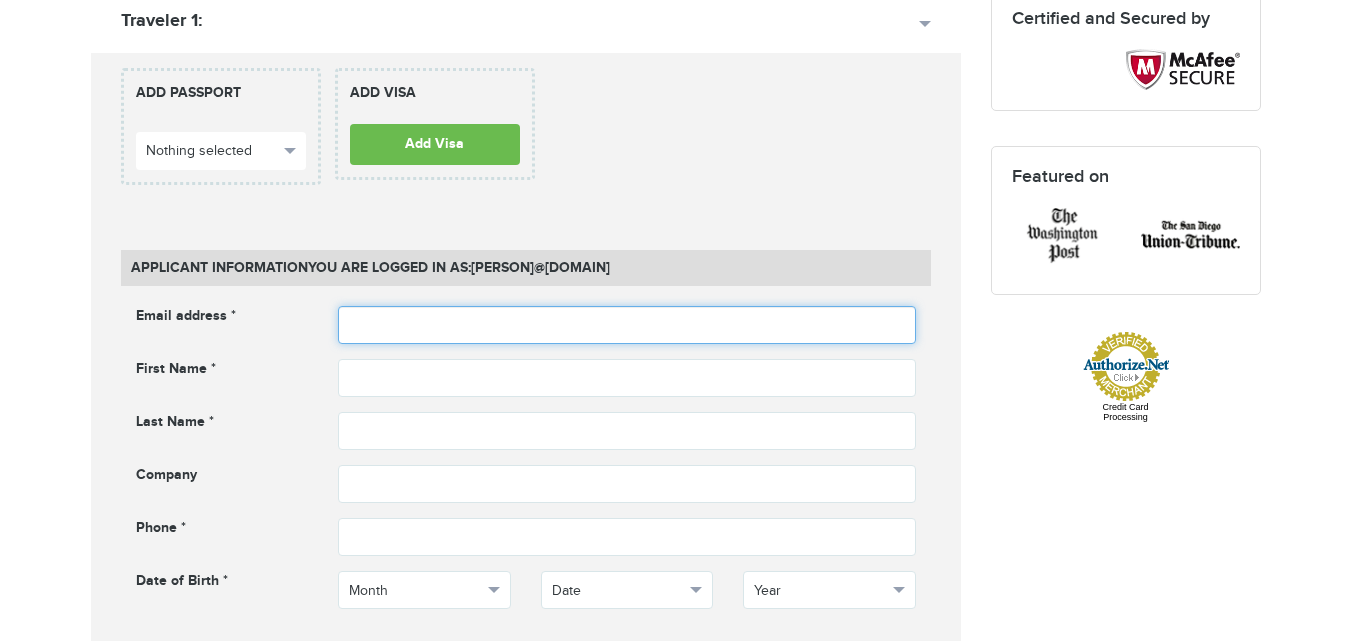 scroll, scrollTop: 0, scrollLeft: 0, axis: both 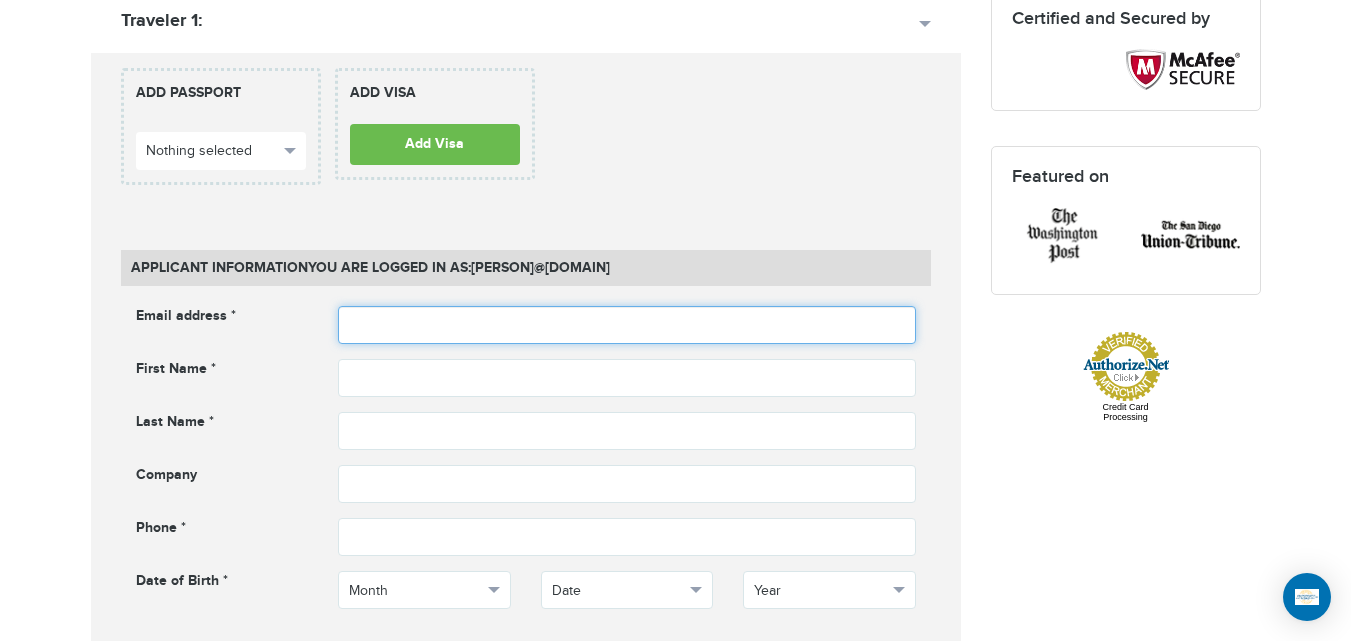 click at bounding box center [627, 325] 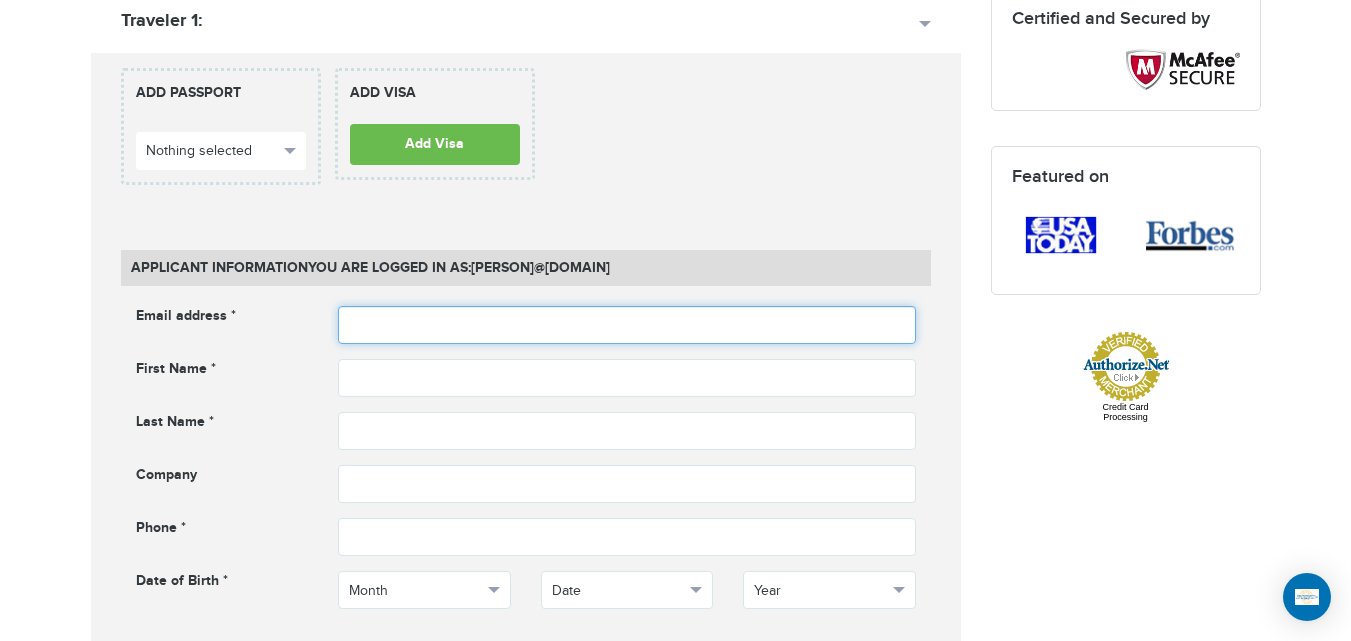 type on "**********" 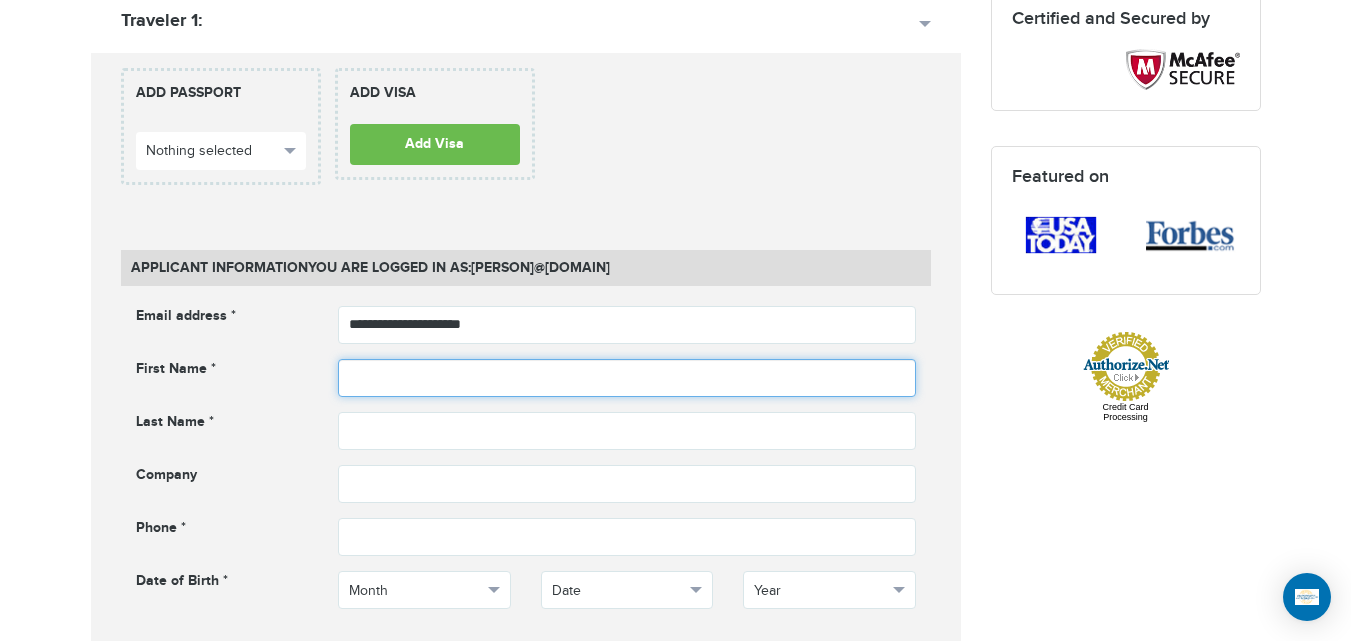 click at bounding box center (627, 378) 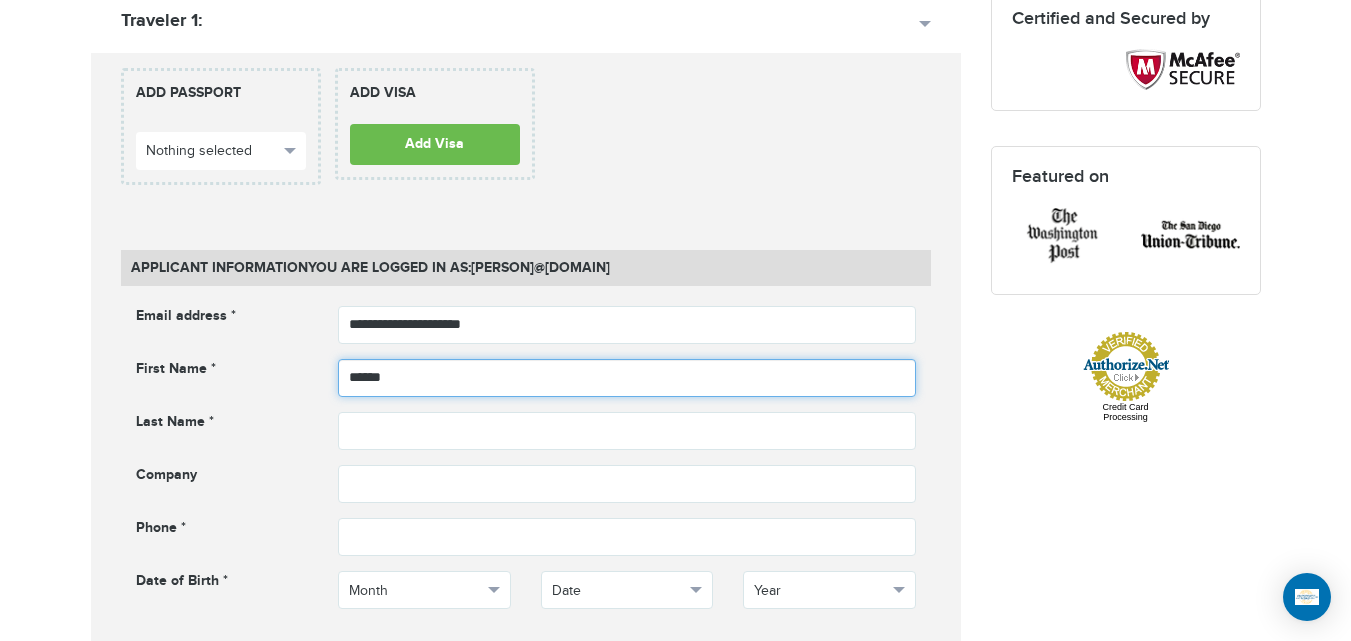 type on "******" 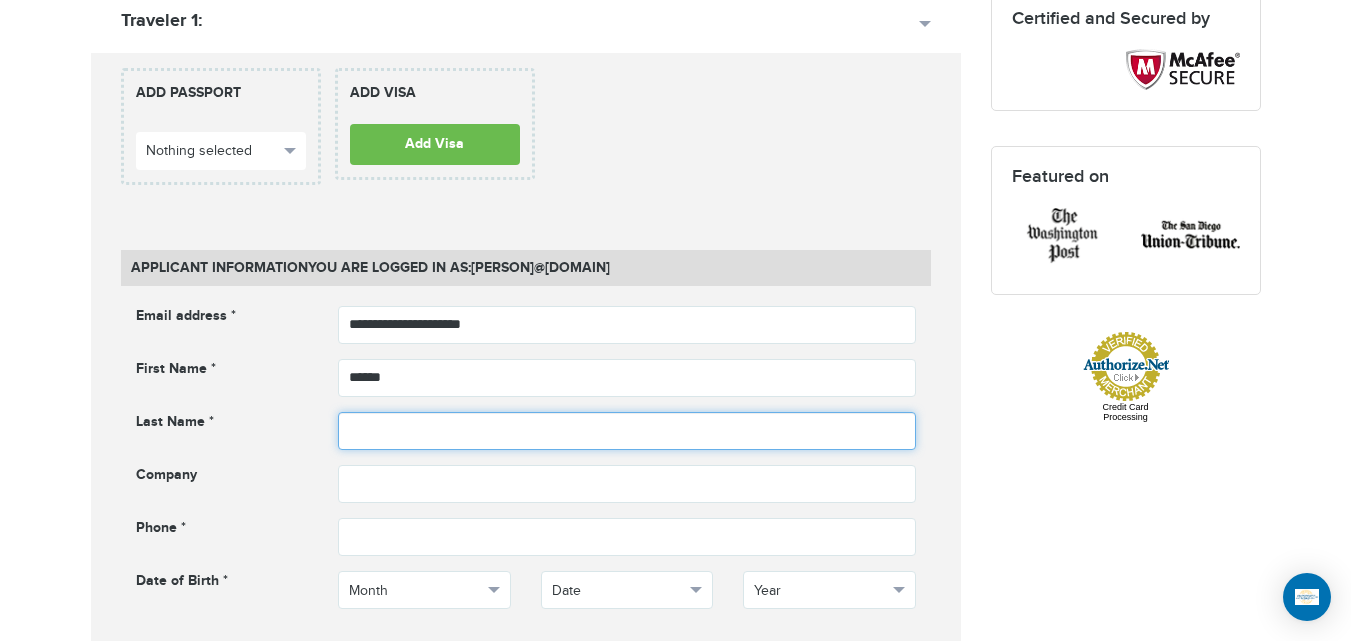 click at bounding box center (627, 431) 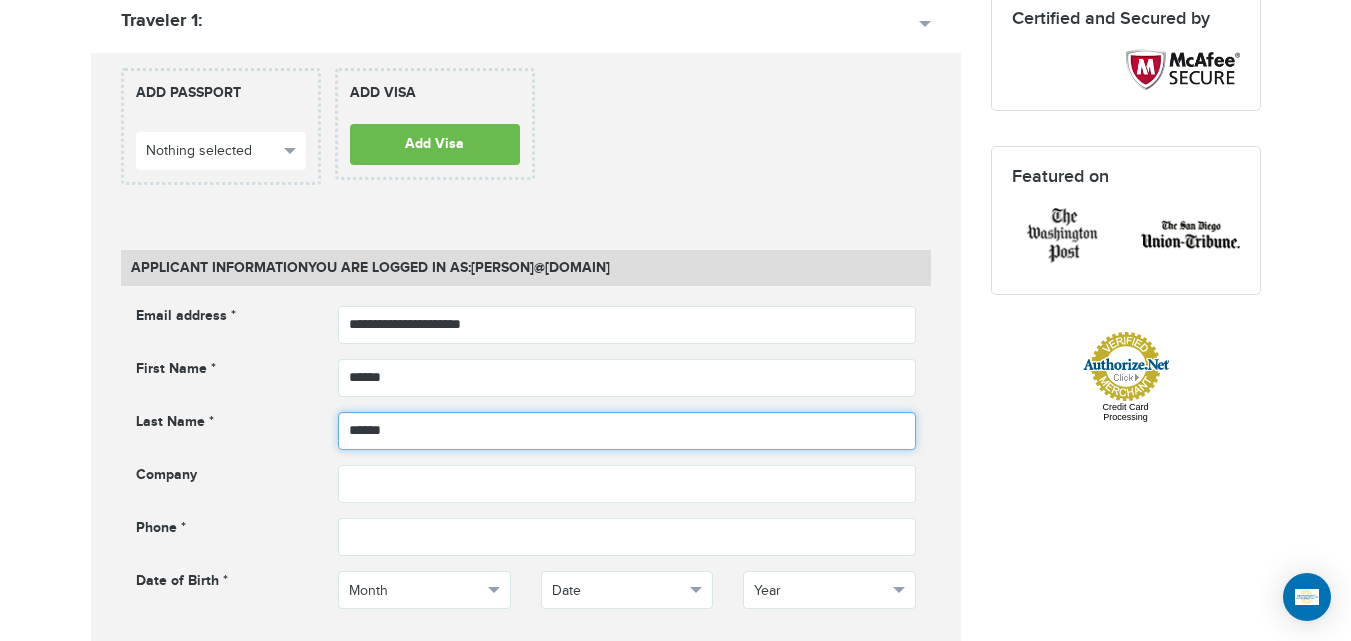 type on "******" 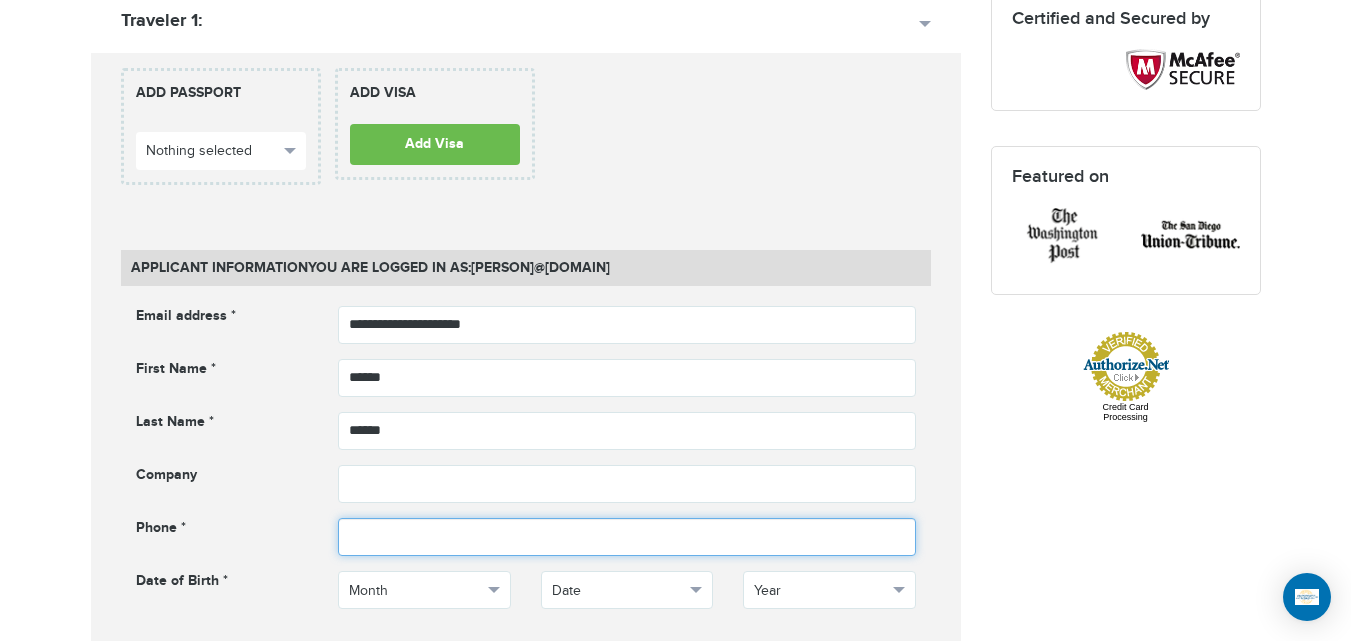 click at bounding box center (627, 537) 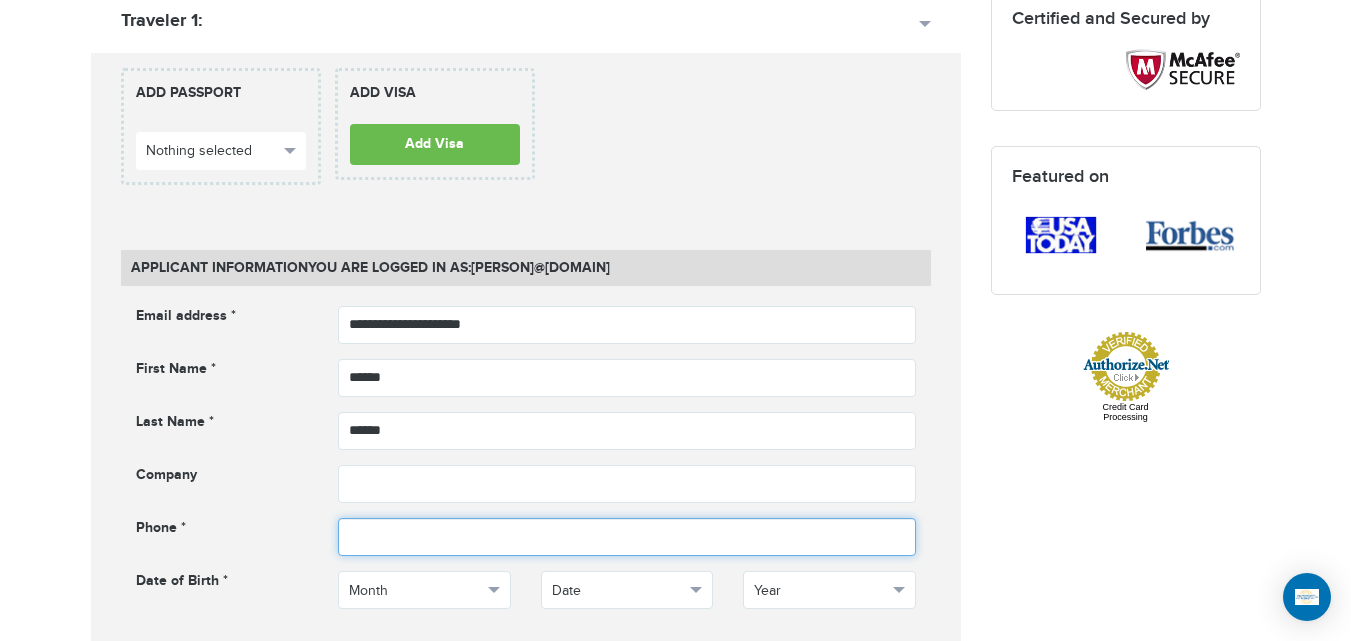 click at bounding box center (627, 537) 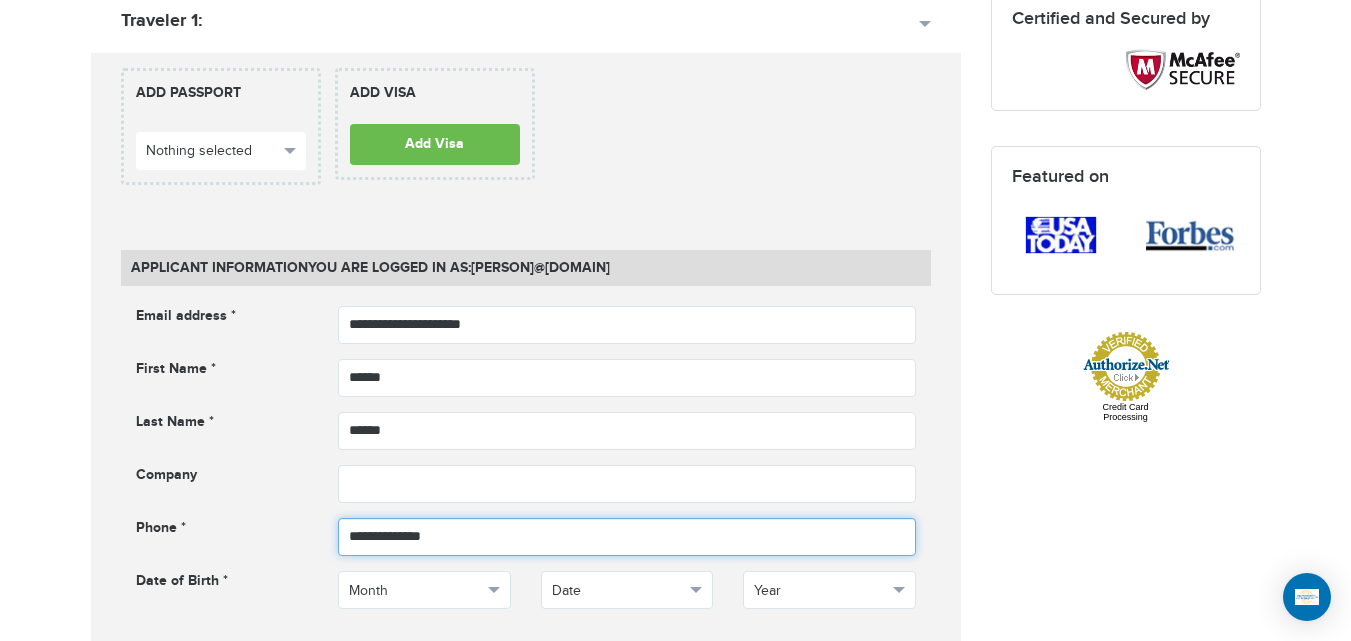 type on "**********" 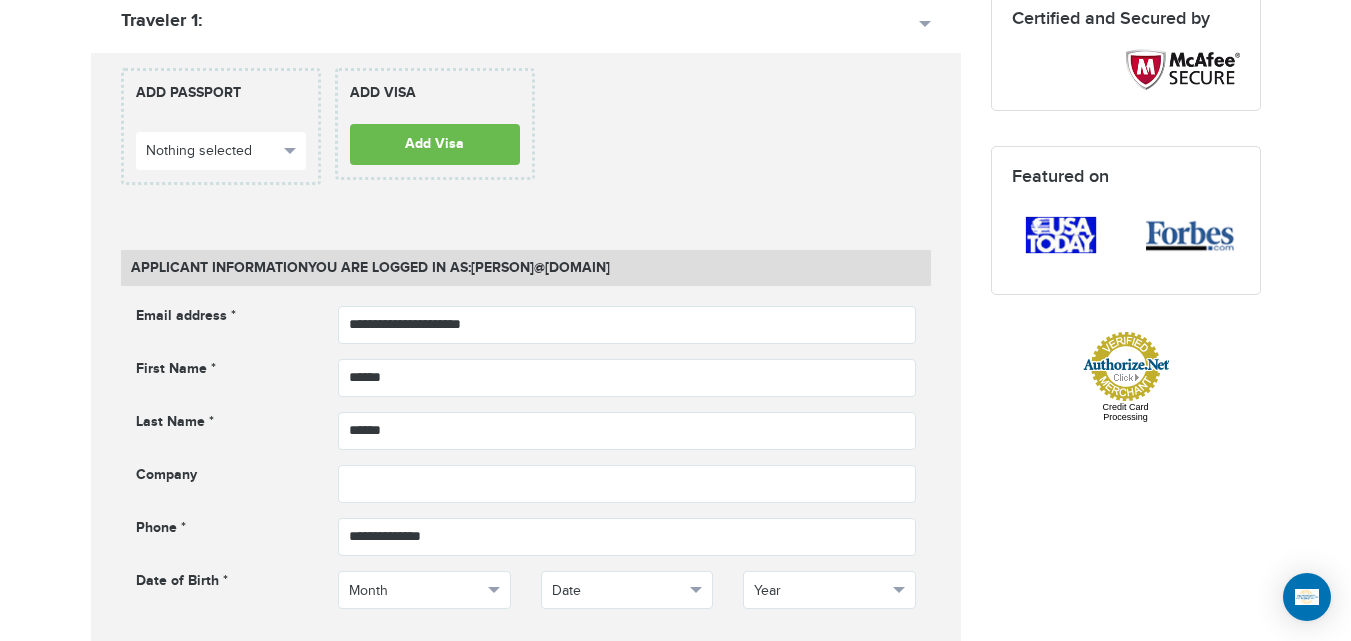 click on "720-790-6494
Passports & Visas.com
Hello, houcine
Passports
Passport Renewal
New Passport
Second Passport
Passport Name Change
Lost Passport
Child Passport
Travel Visas" at bounding box center (675, 787) 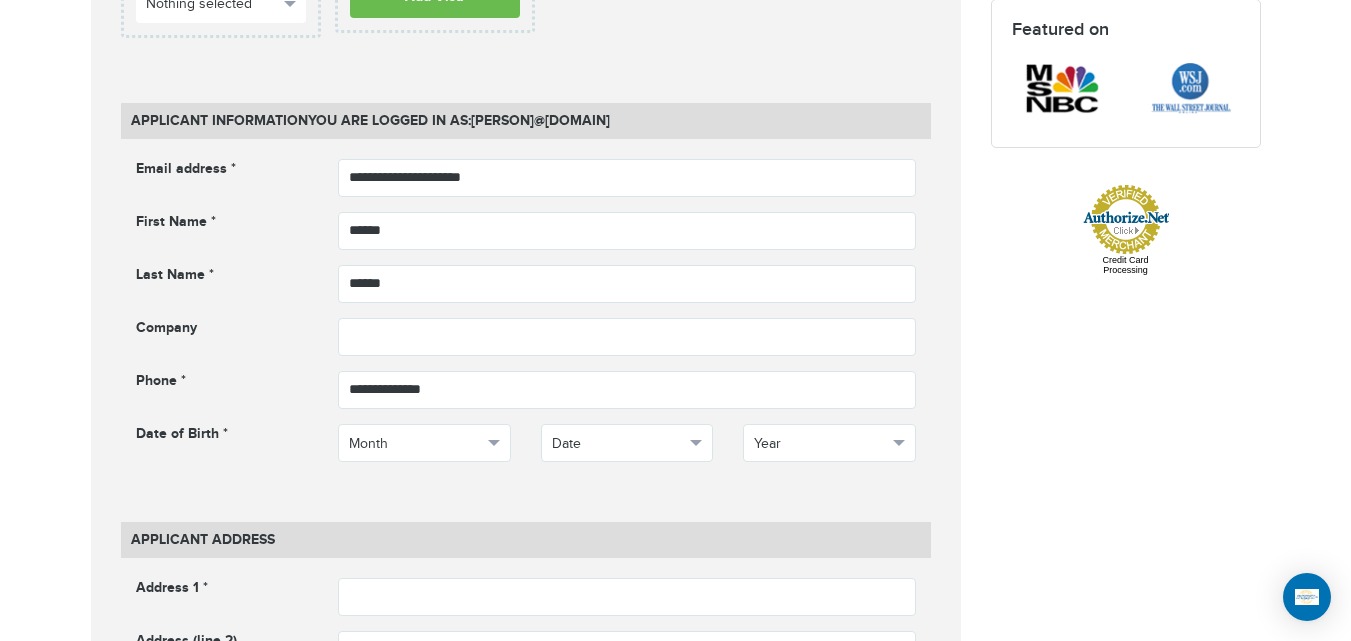 scroll, scrollTop: 896, scrollLeft: 0, axis: vertical 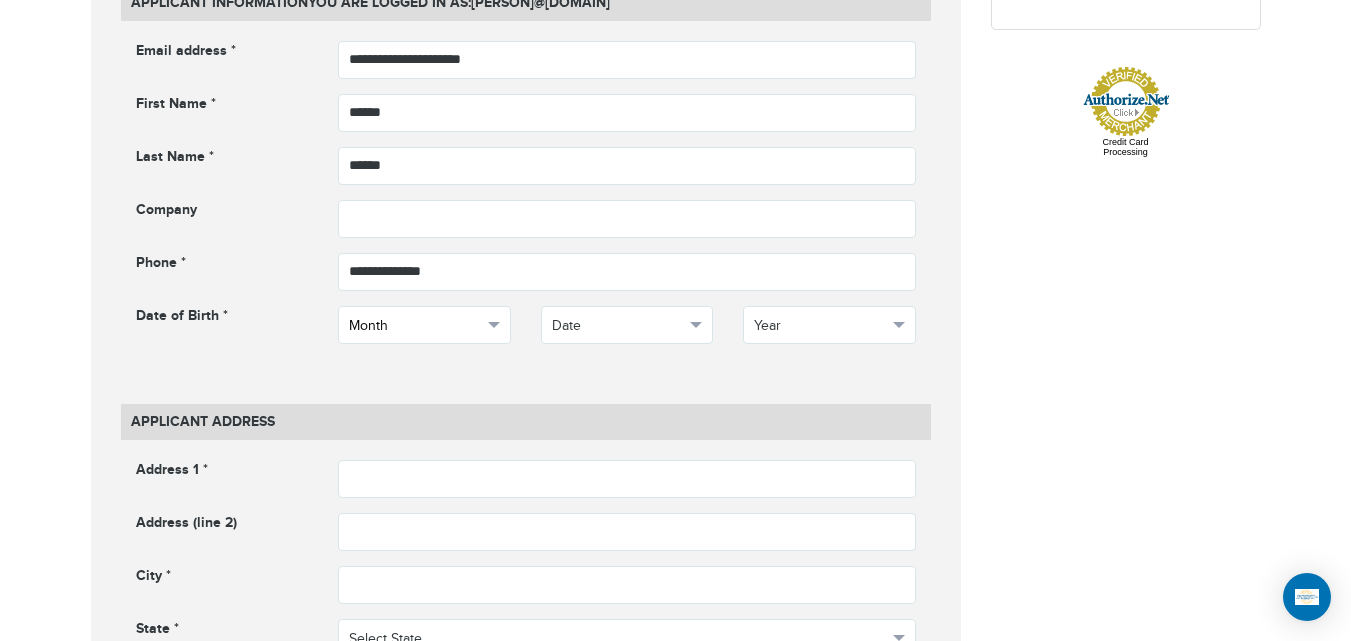 click on "Month" at bounding box center [415, 326] 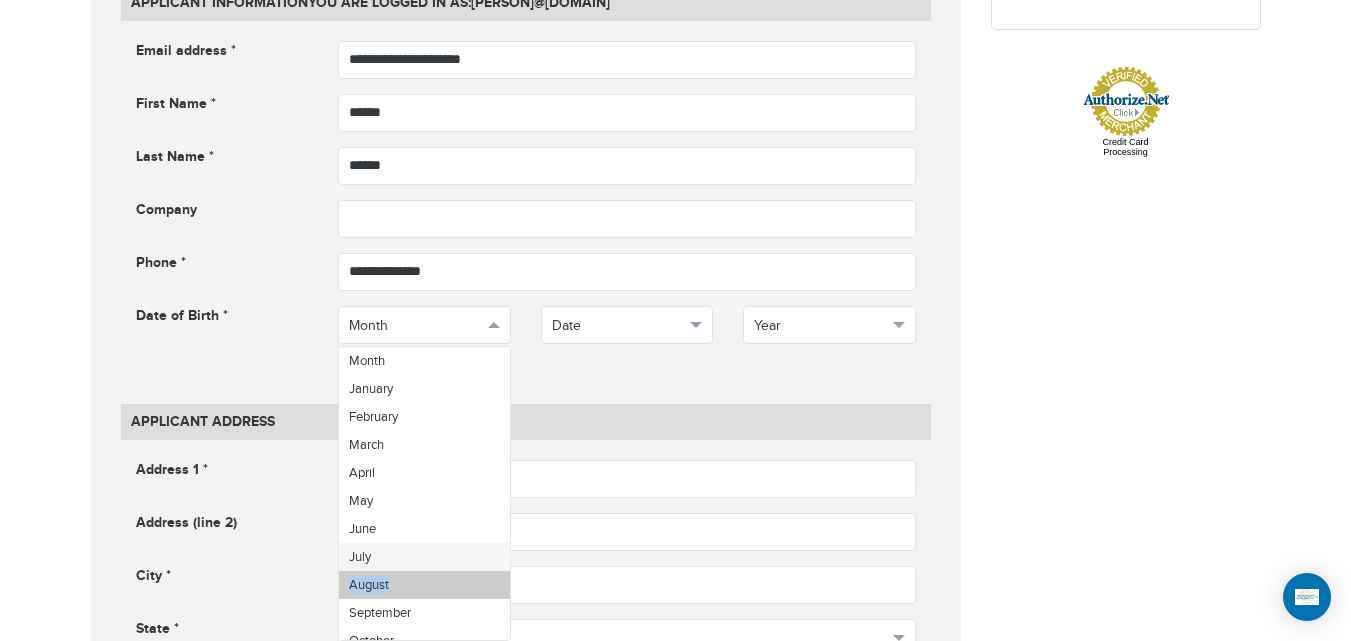 click on "Month January February March April May June July August September October November December" at bounding box center (424, 493) 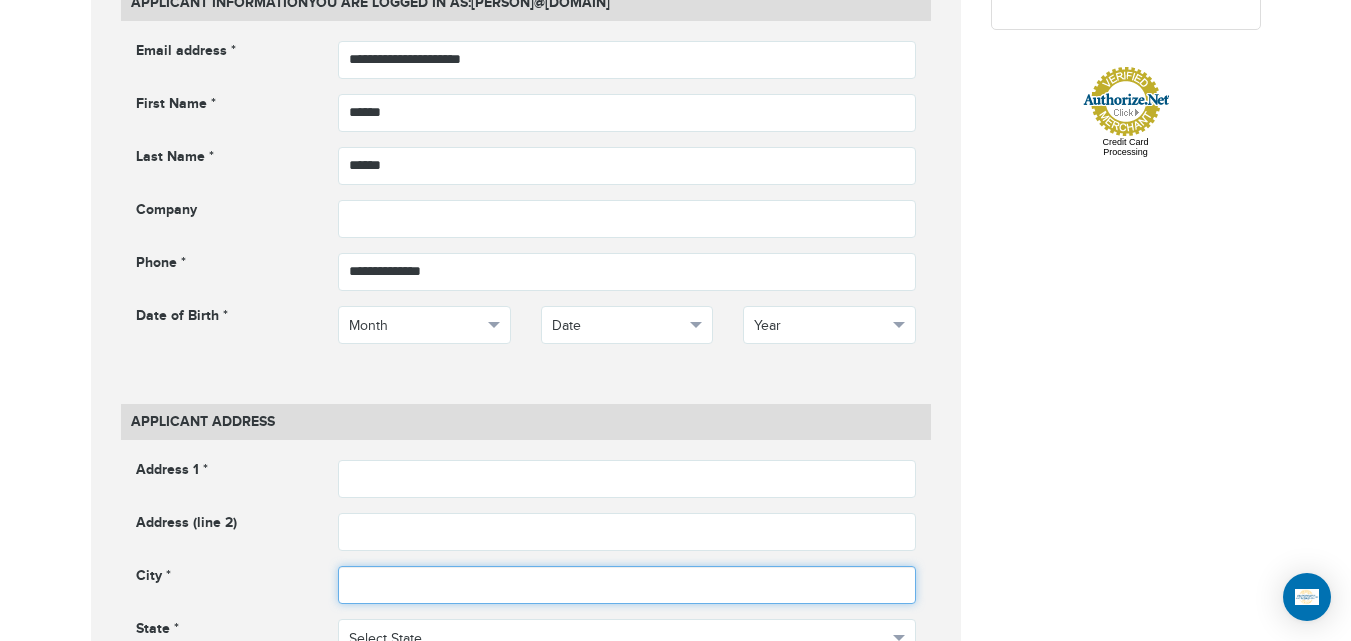 click at bounding box center [627, 585] 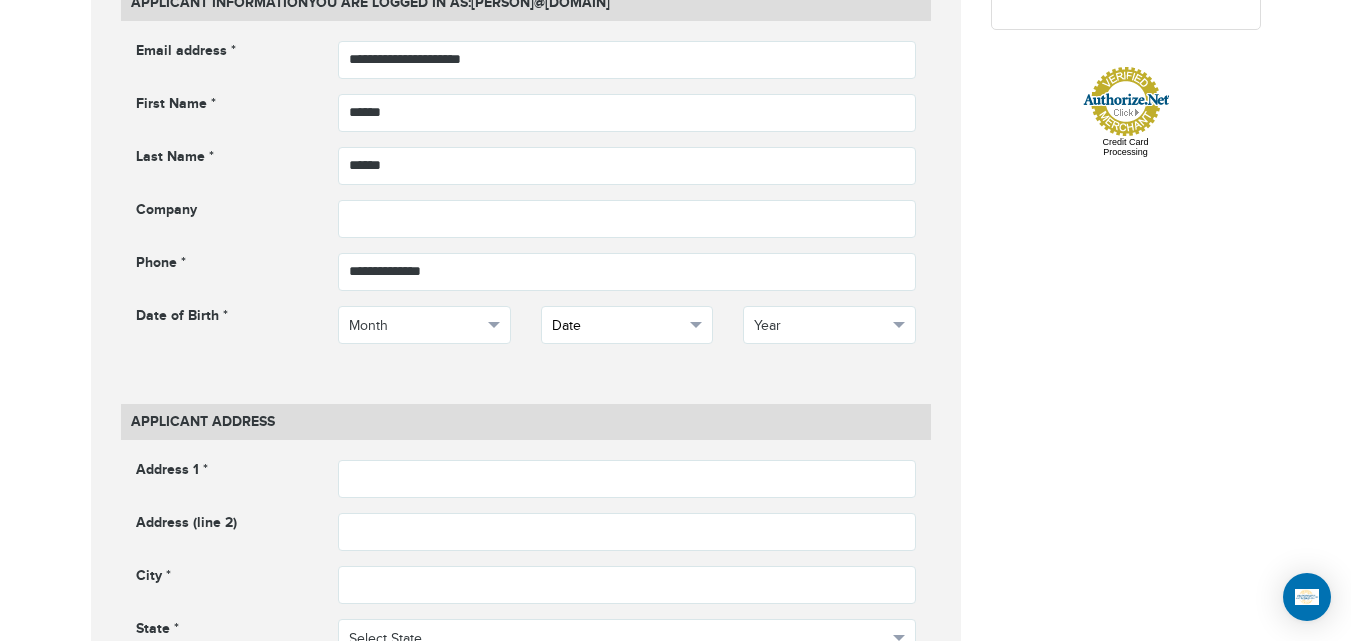 click on "Date" at bounding box center [618, 326] 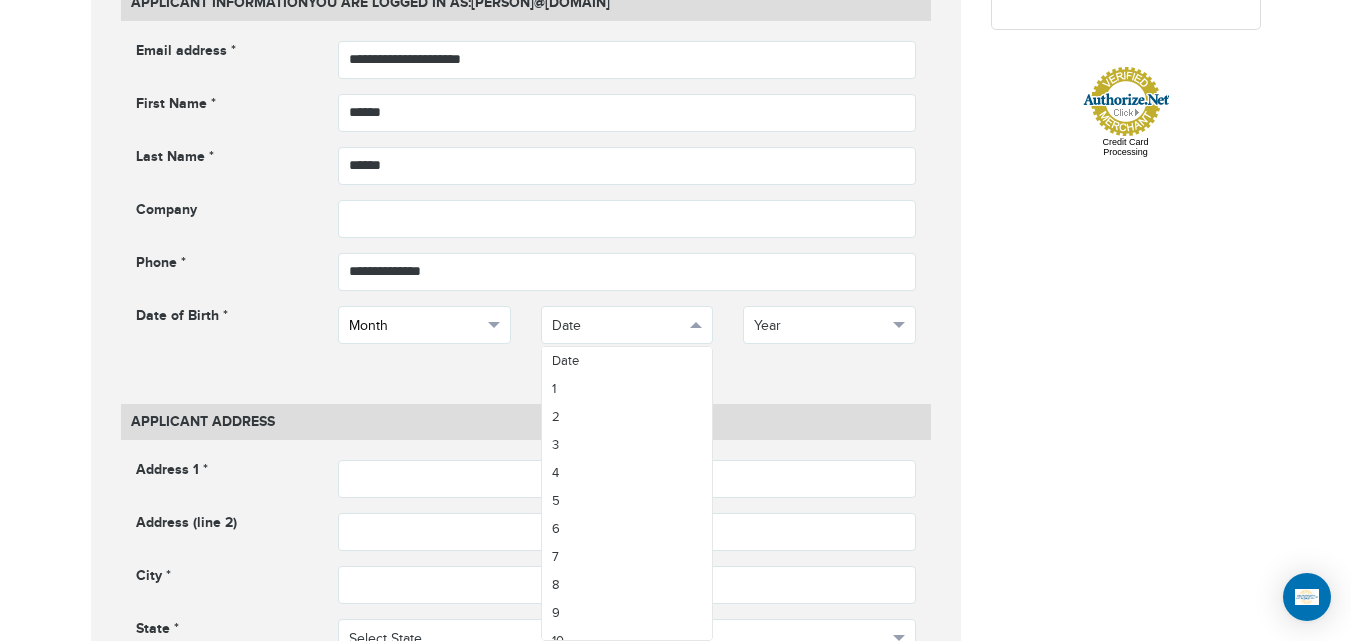 click on "Month" at bounding box center [424, 325] 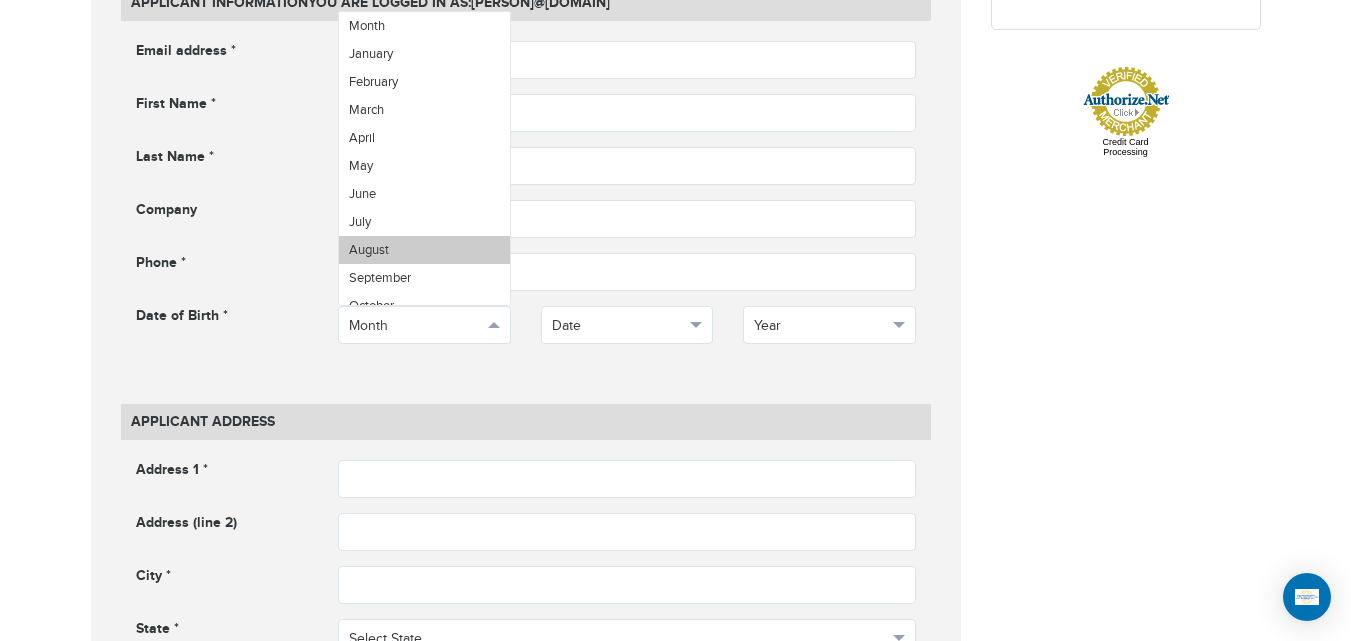 click on "August" at bounding box center [424, 250] 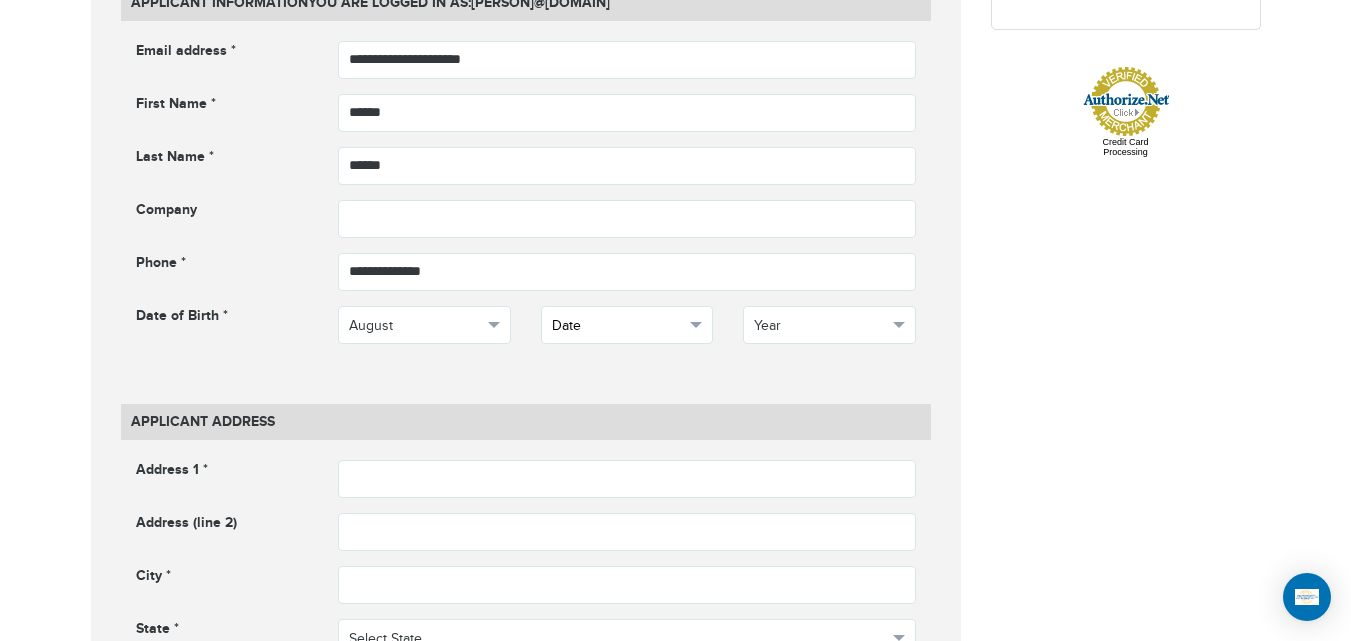 click on "Date" at bounding box center [618, 326] 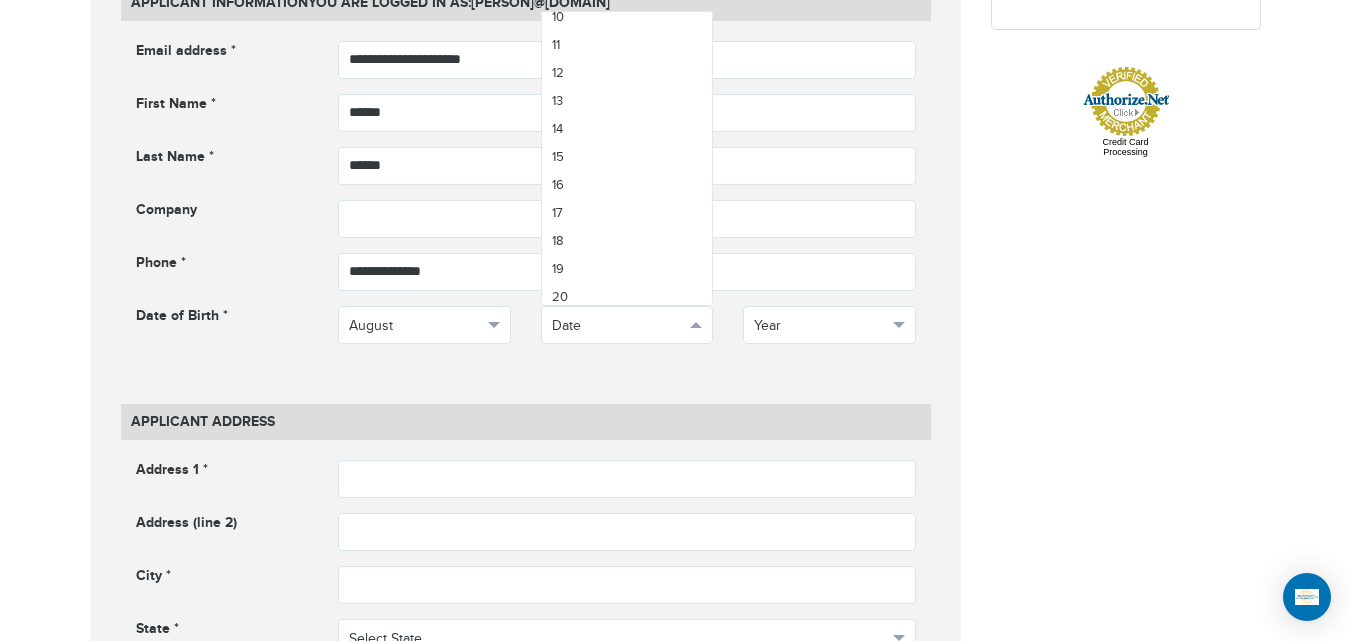 scroll, scrollTop: 362, scrollLeft: 0, axis: vertical 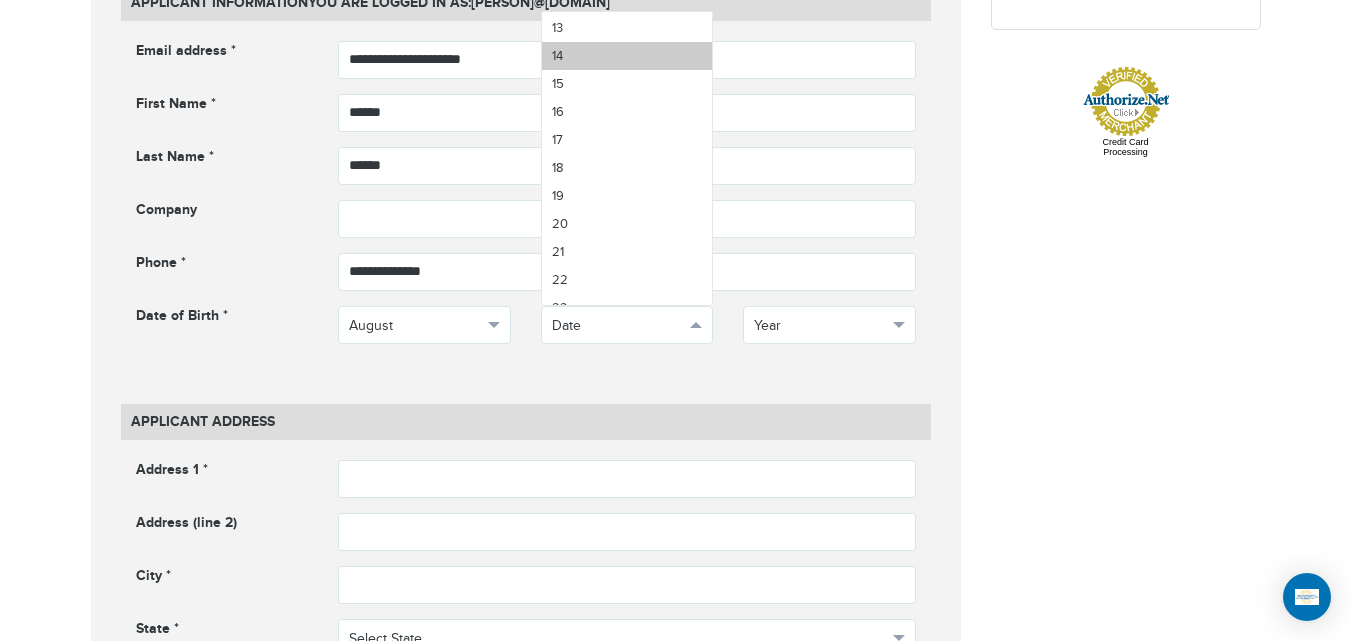 click on "14" at bounding box center [627, 56] 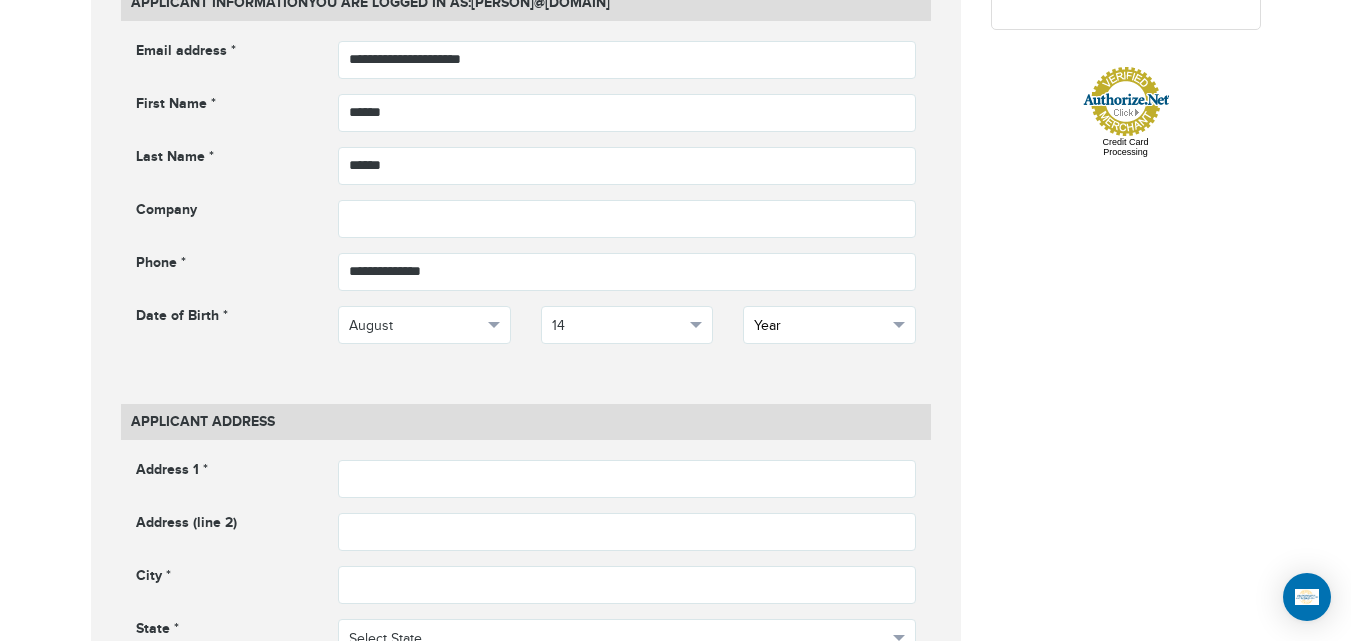 click on "Year" at bounding box center (829, 325) 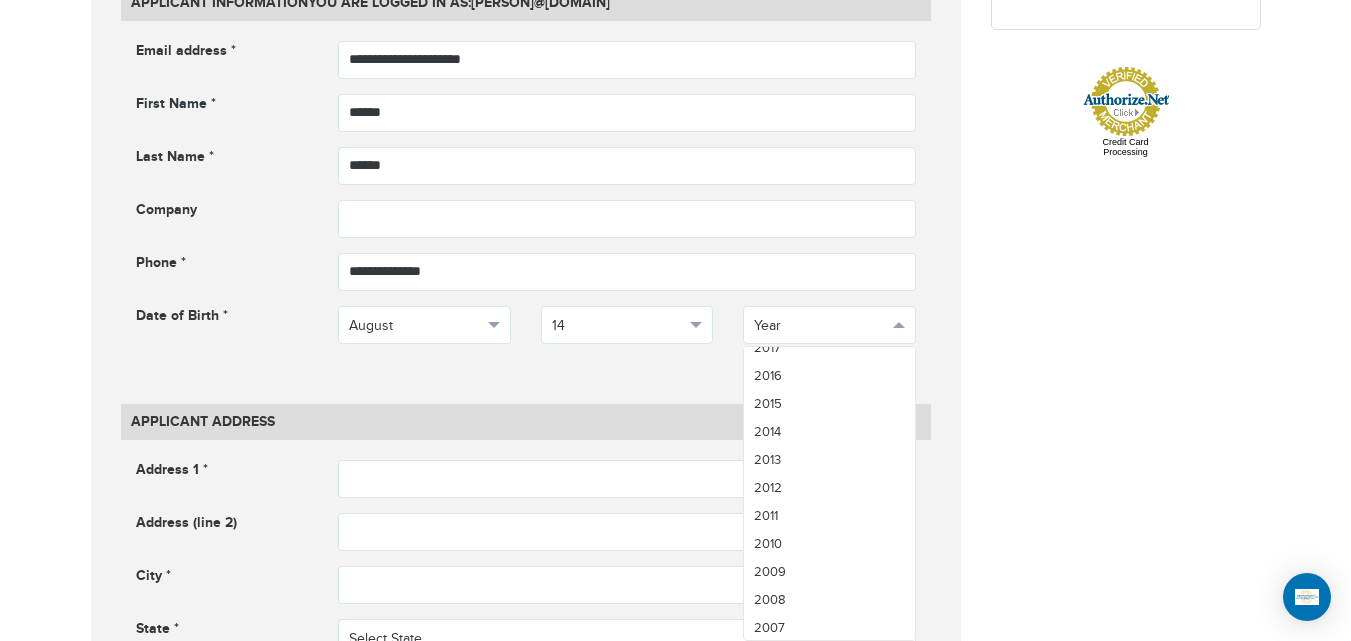 scroll, scrollTop: 254, scrollLeft: 0, axis: vertical 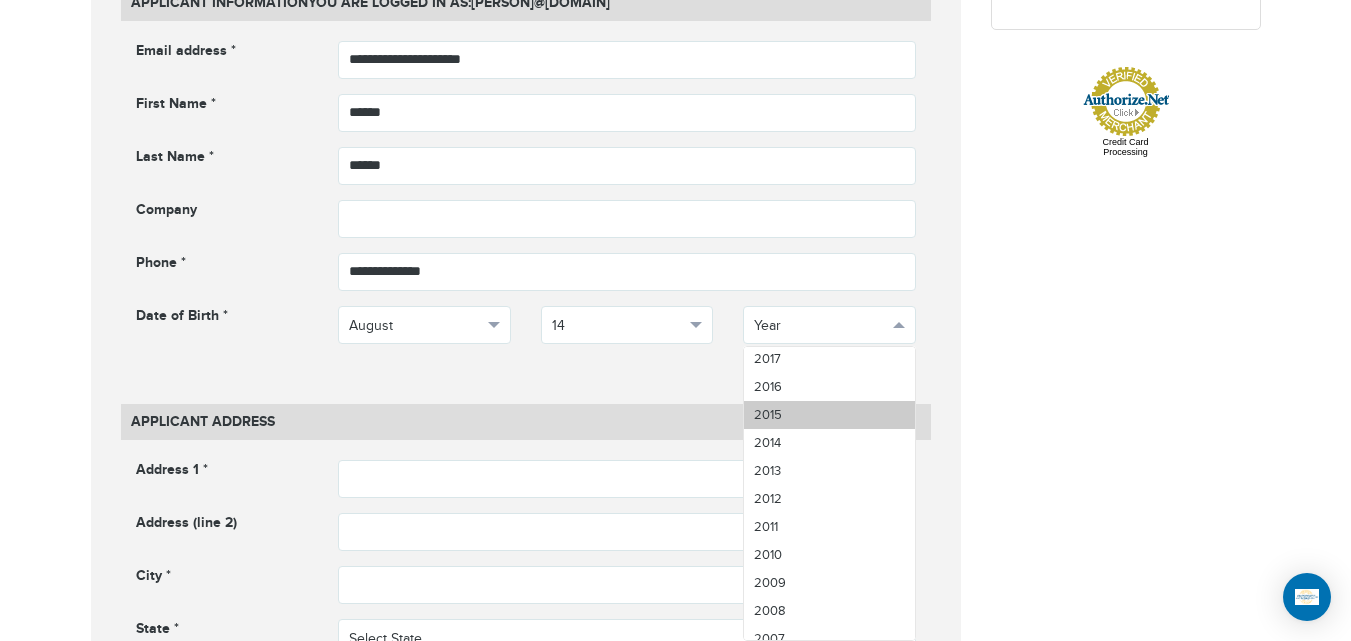 click on "2015" at bounding box center [829, 415] 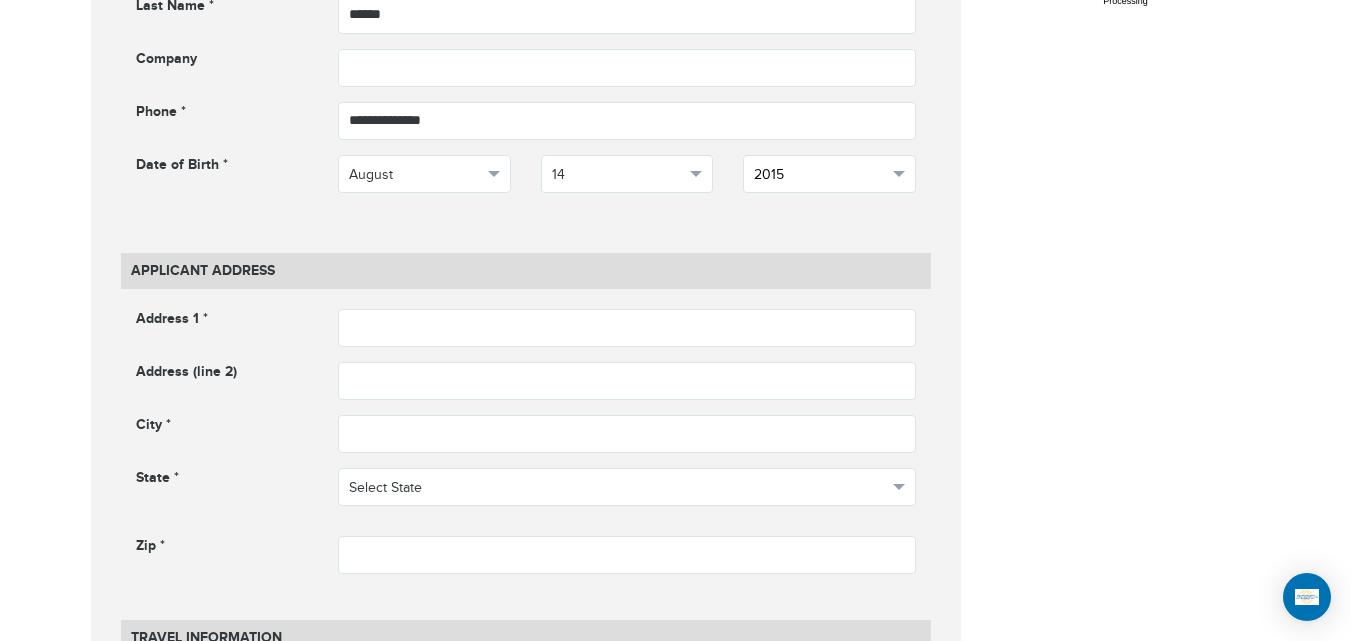 scroll, scrollTop: 1170, scrollLeft: 0, axis: vertical 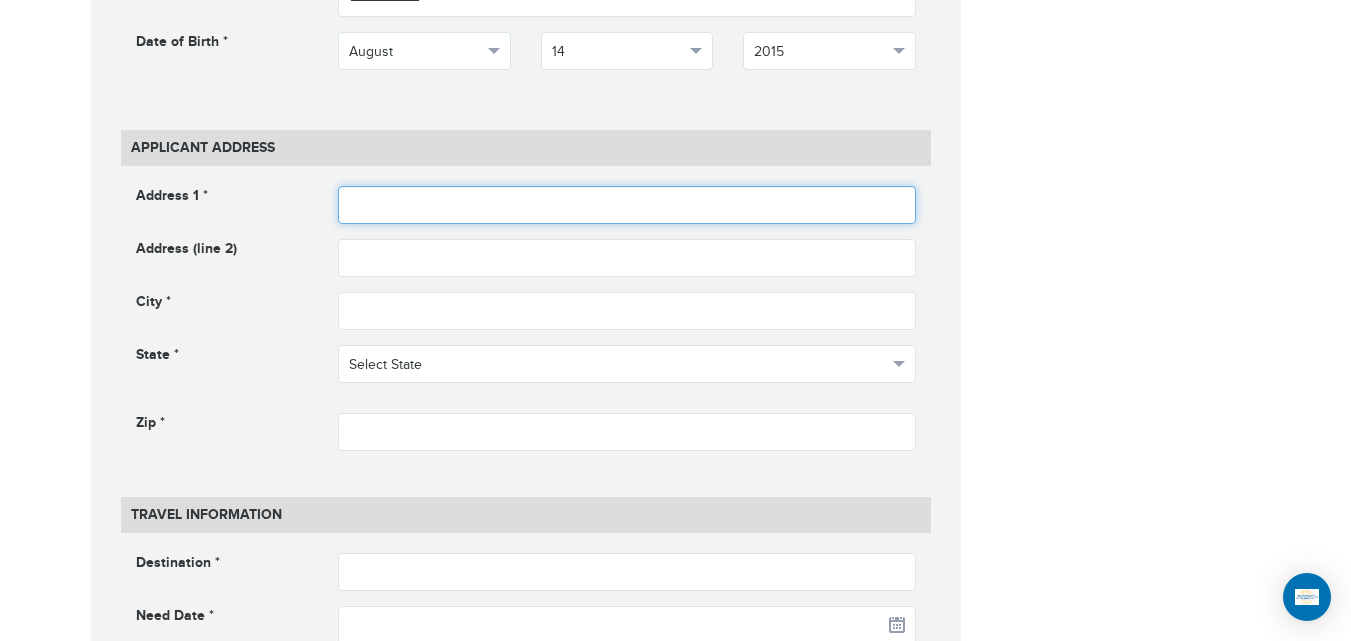 click at bounding box center [627, 205] 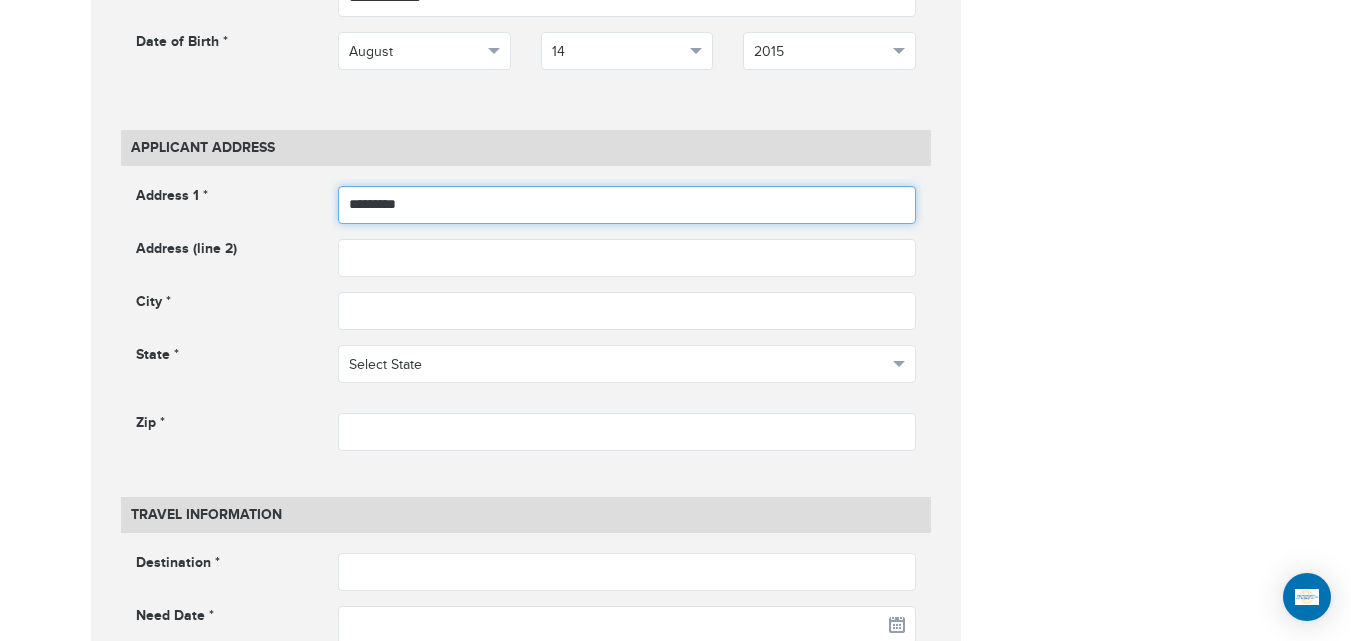 type on "*********" 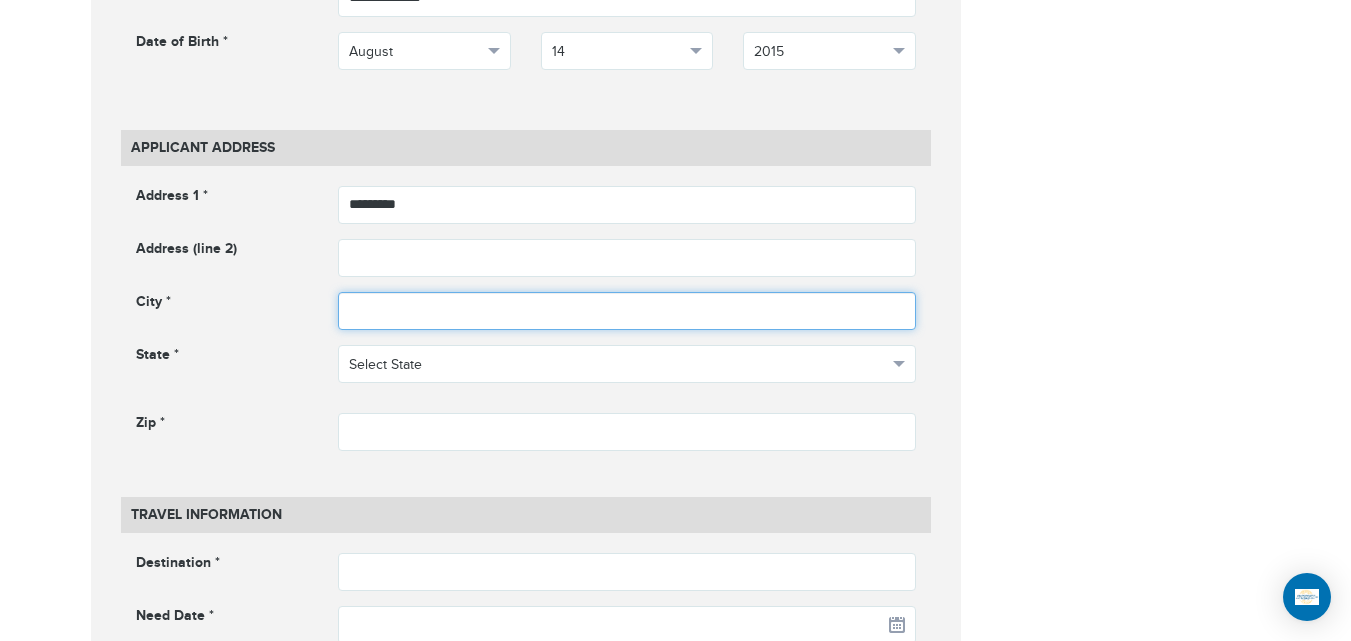 click at bounding box center (627, 311) 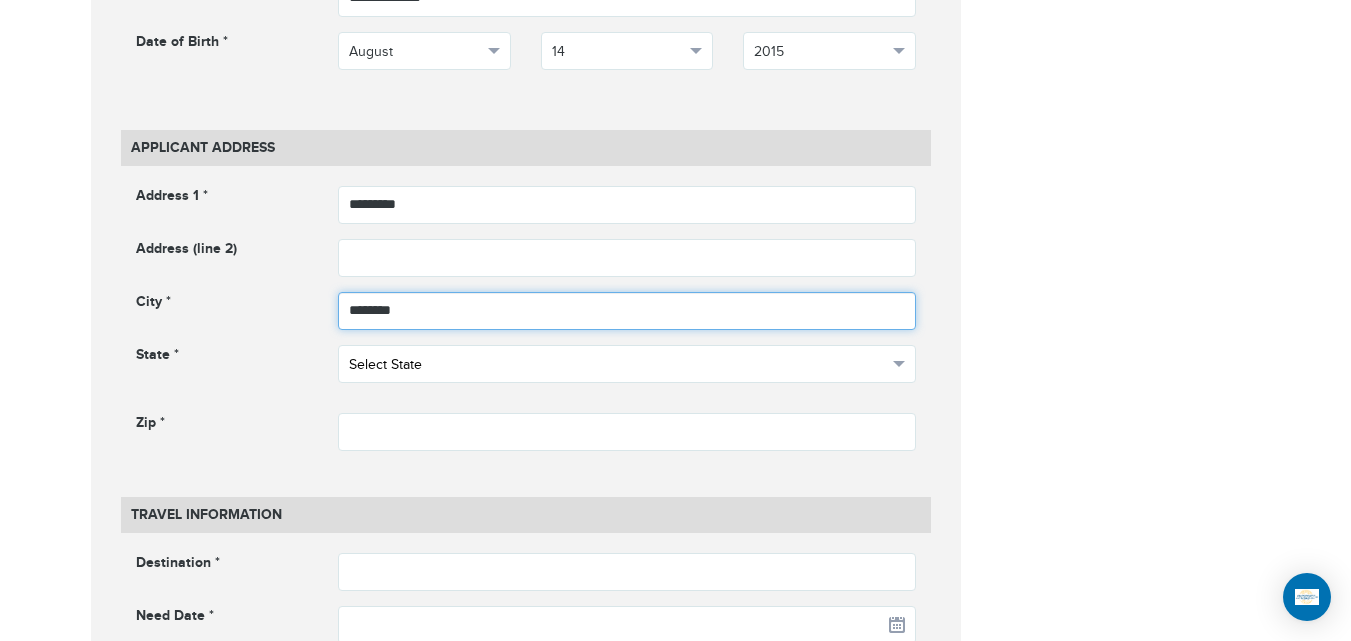 type on "********" 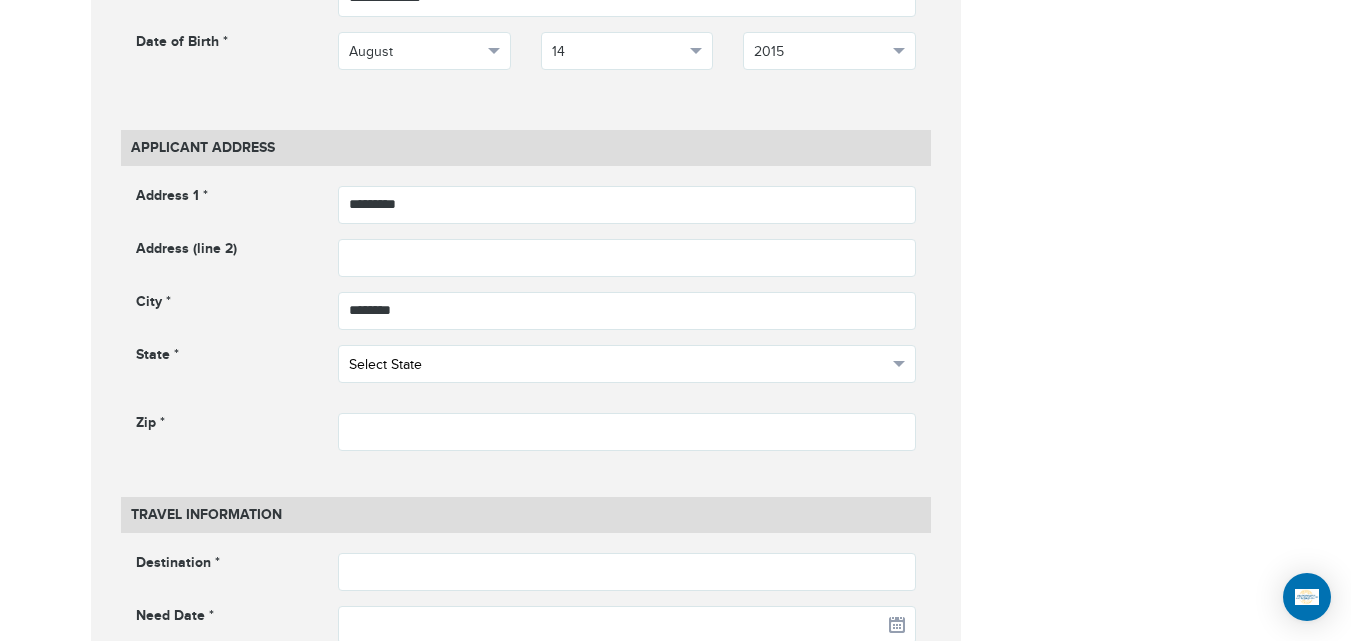click on "Select State" at bounding box center (618, 365) 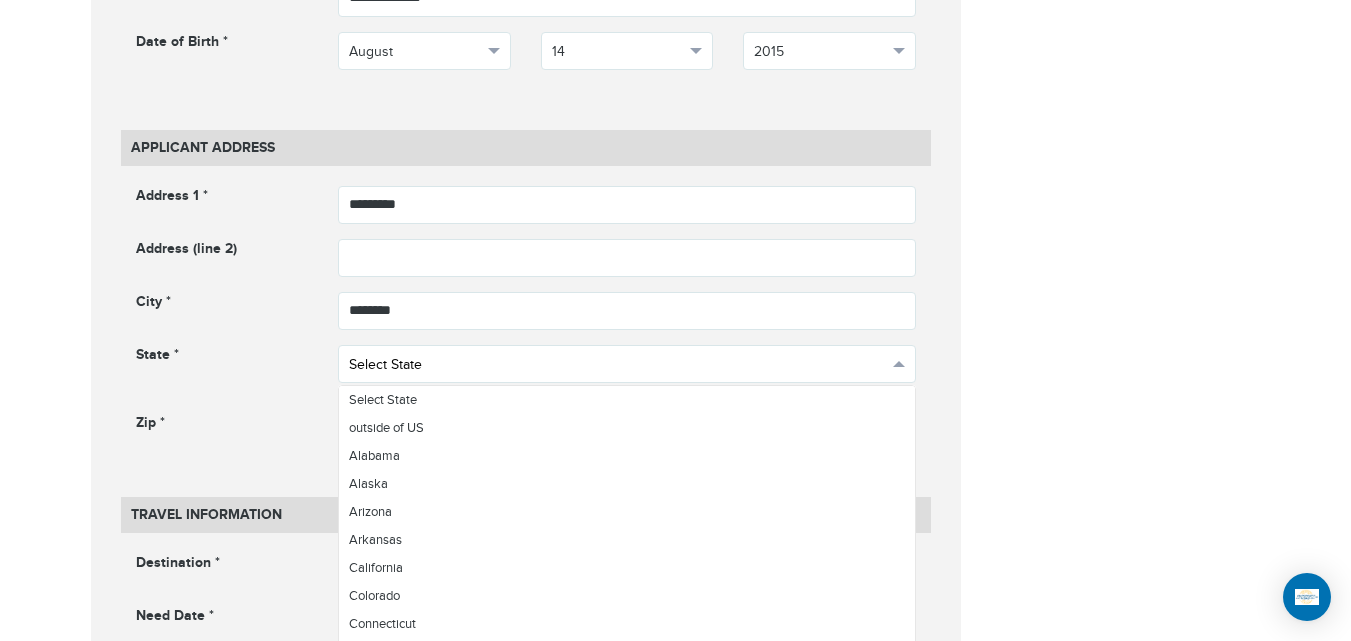 scroll, scrollTop: 1100, scrollLeft: 0, axis: vertical 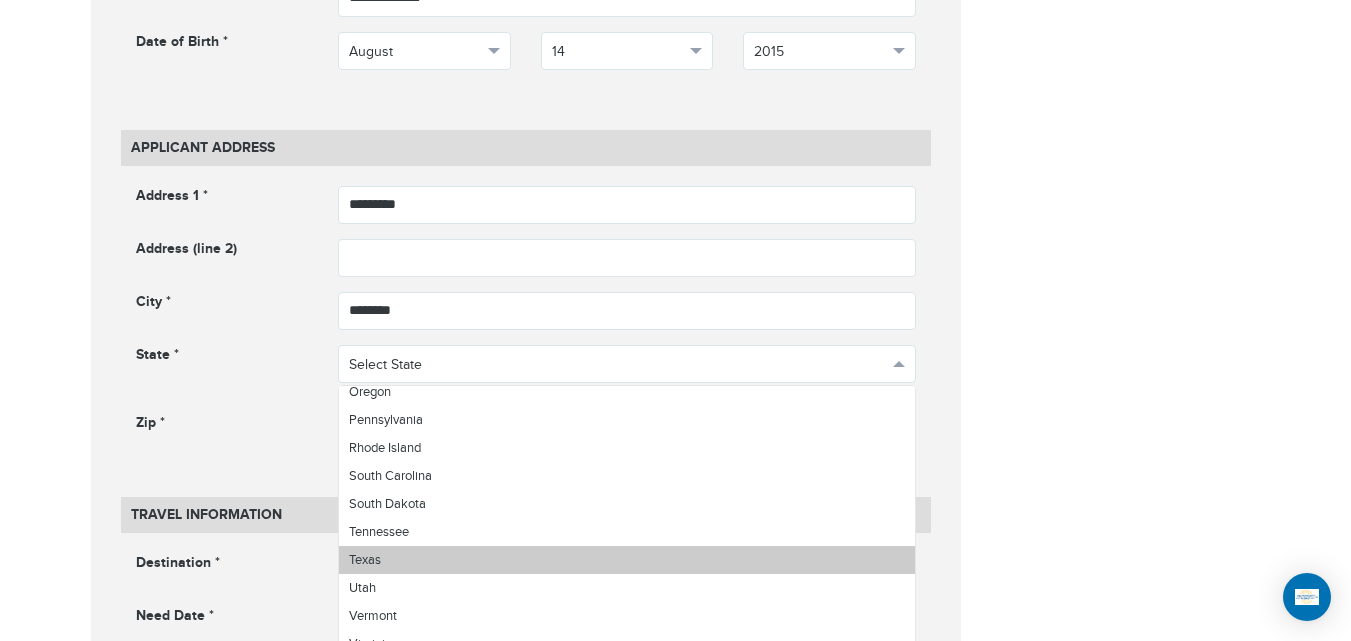 click on "Texas" at bounding box center (627, 560) 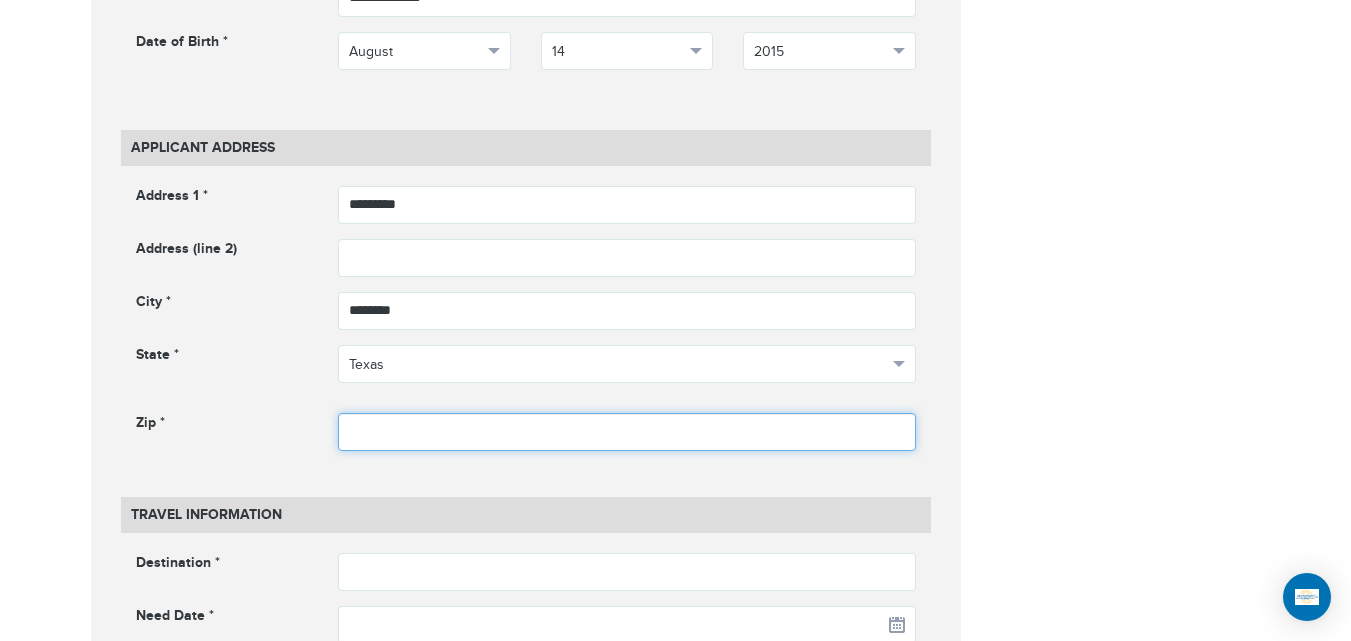 click at bounding box center [627, 432] 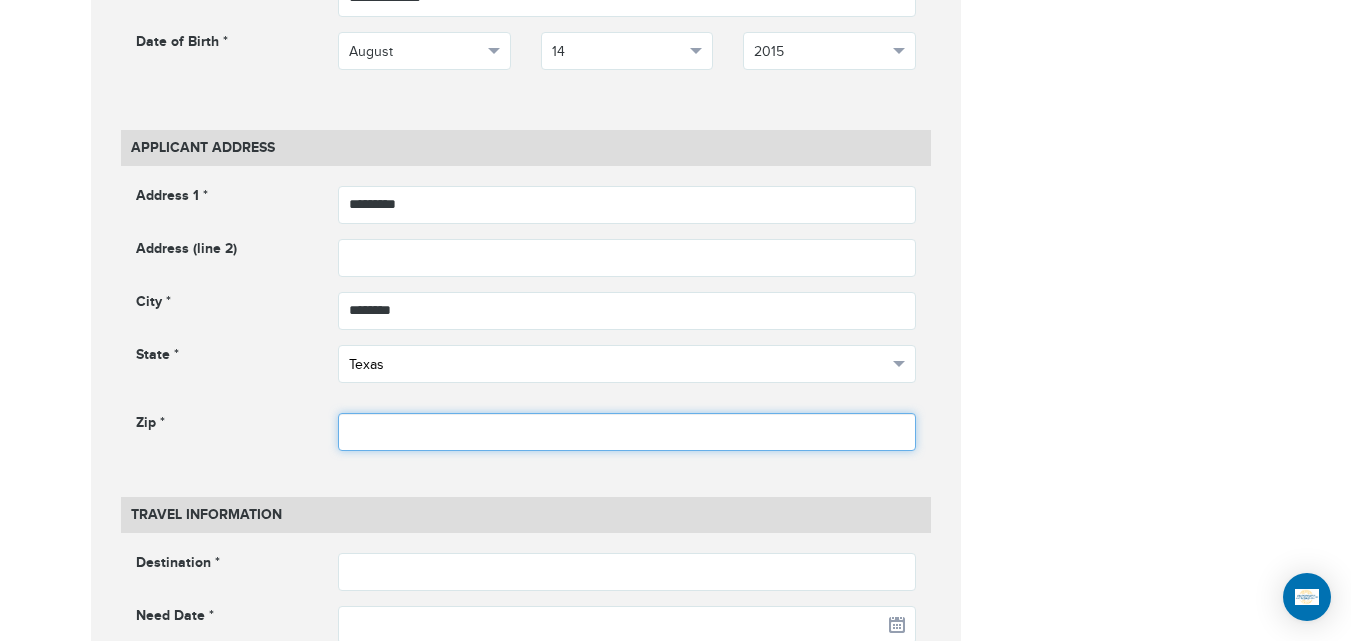 paste on "*****" 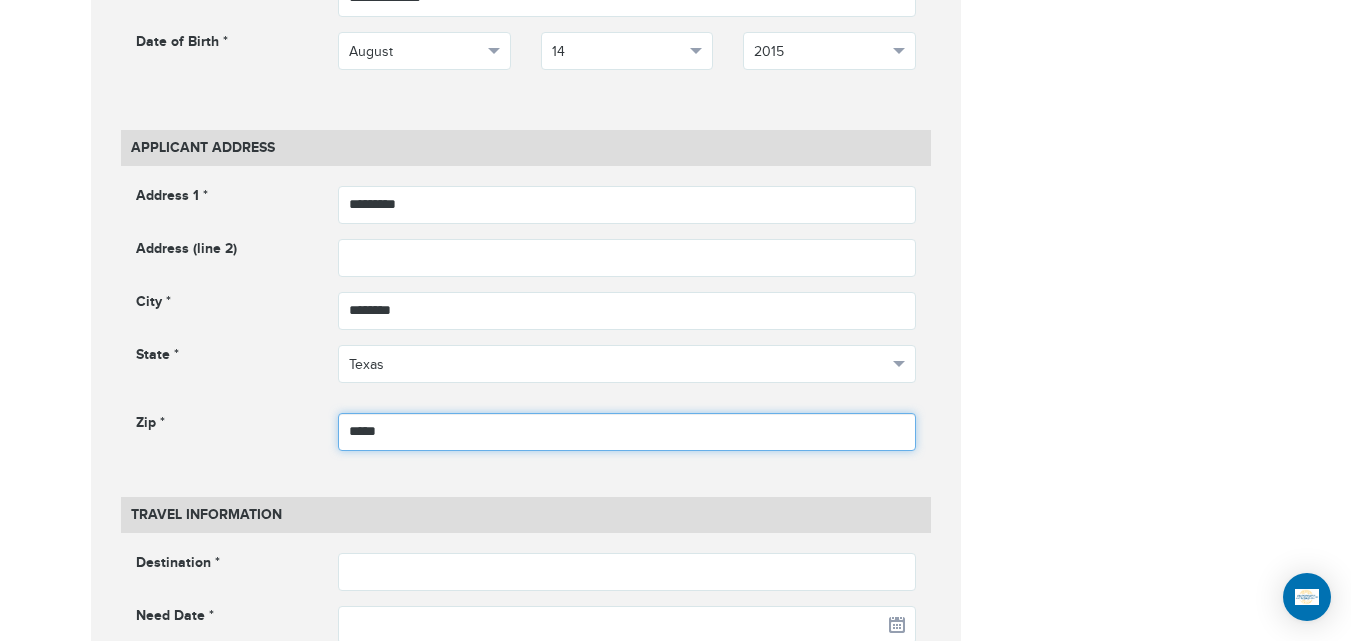 type on "*****" 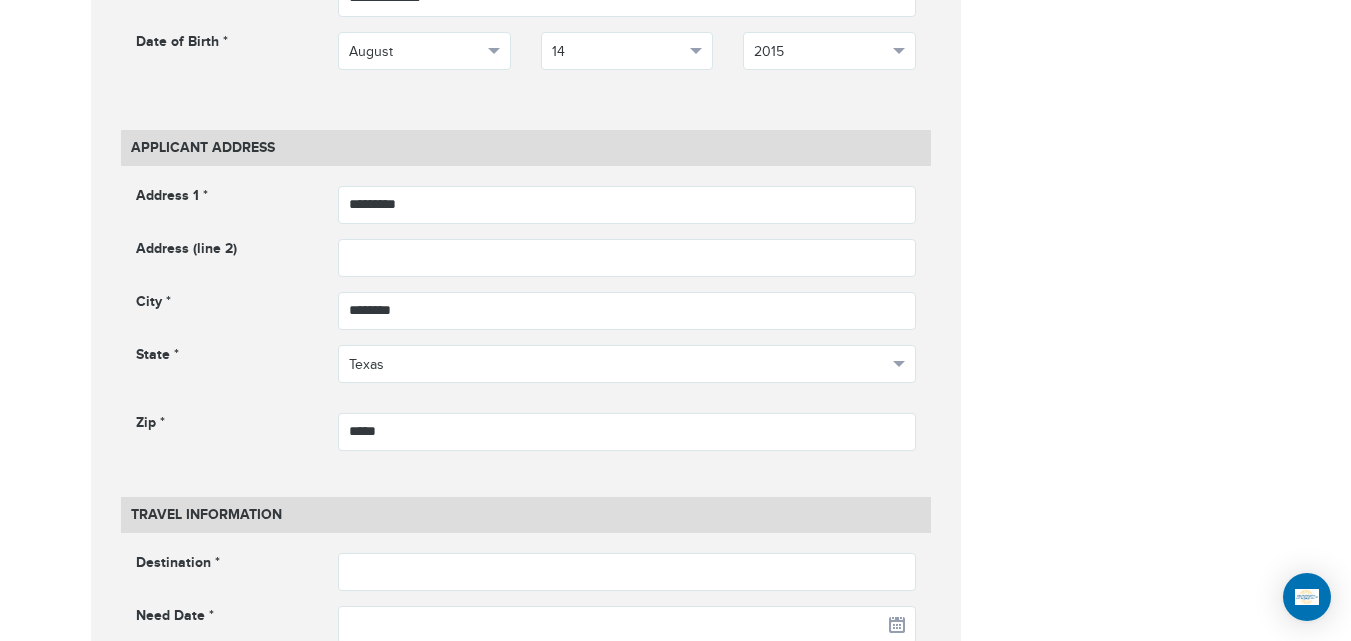 click on "**********" at bounding box center [676, 96] 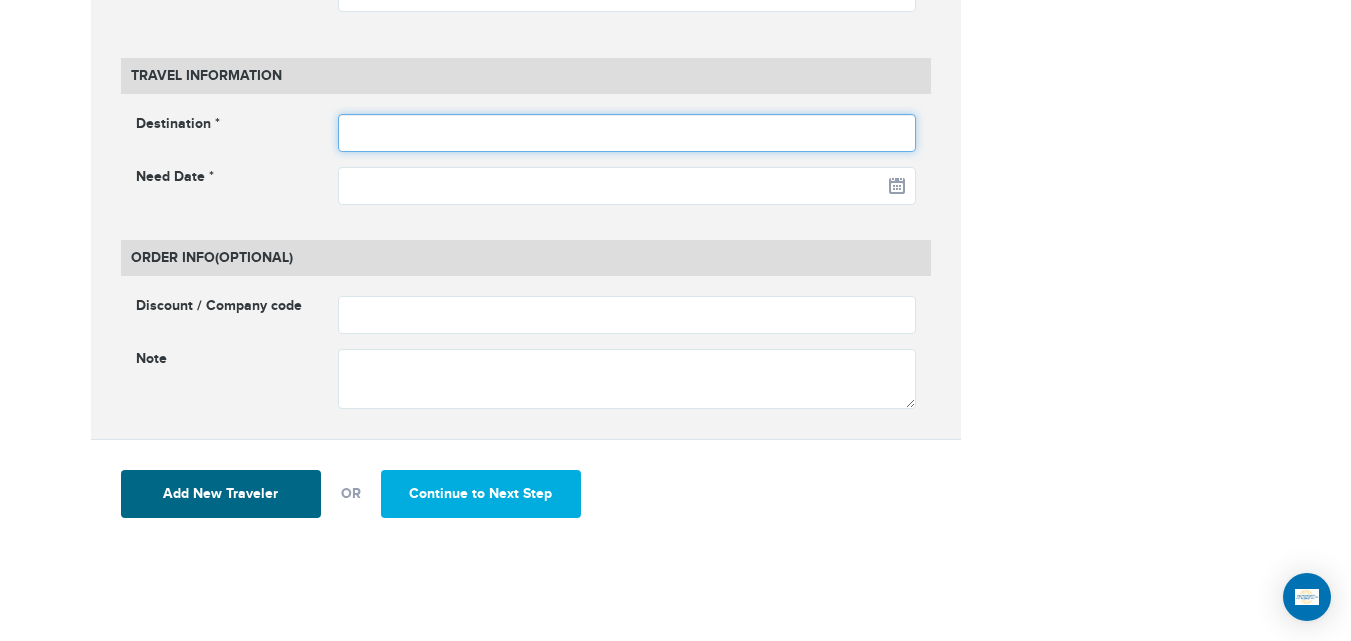 click at bounding box center (627, 133) 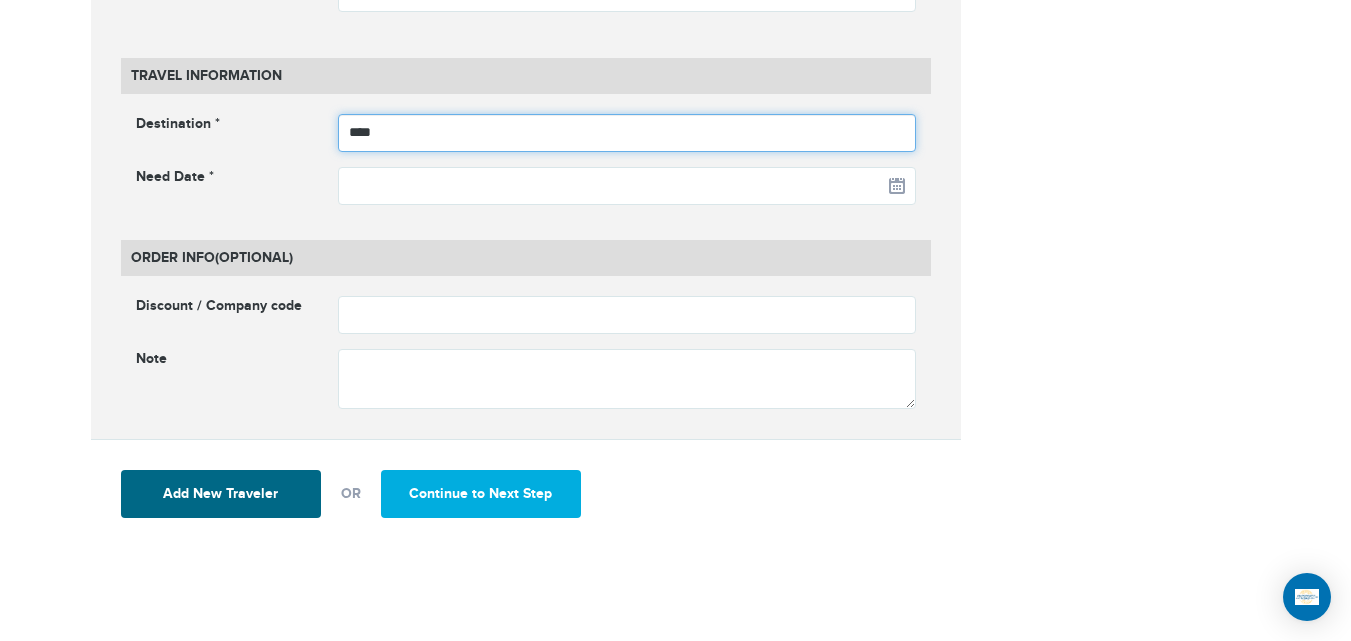type on "**********" 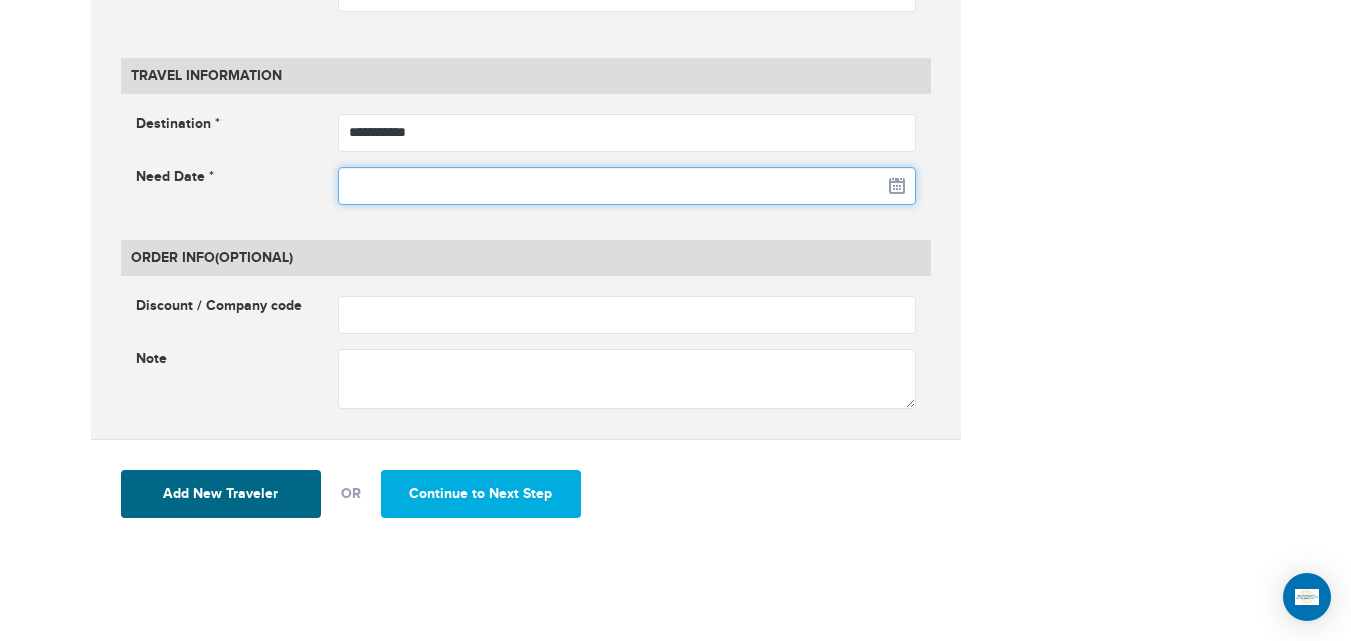 click at bounding box center [627, 186] 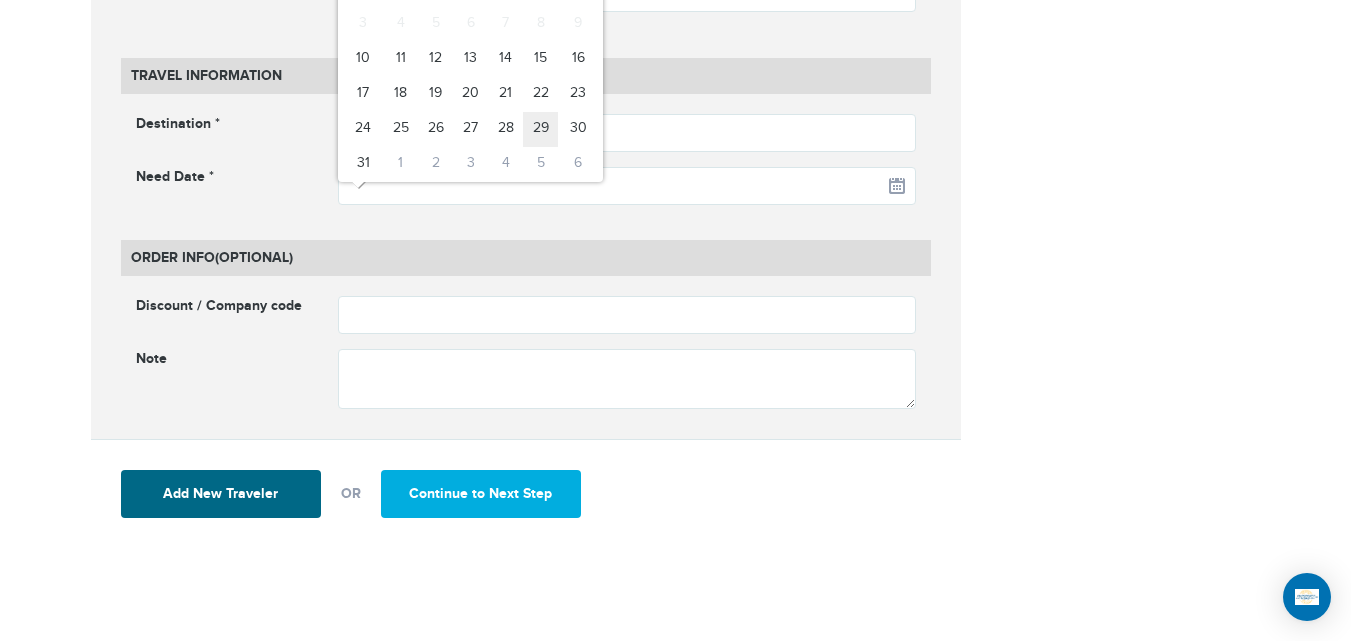 click on "29" at bounding box center [540, 129] 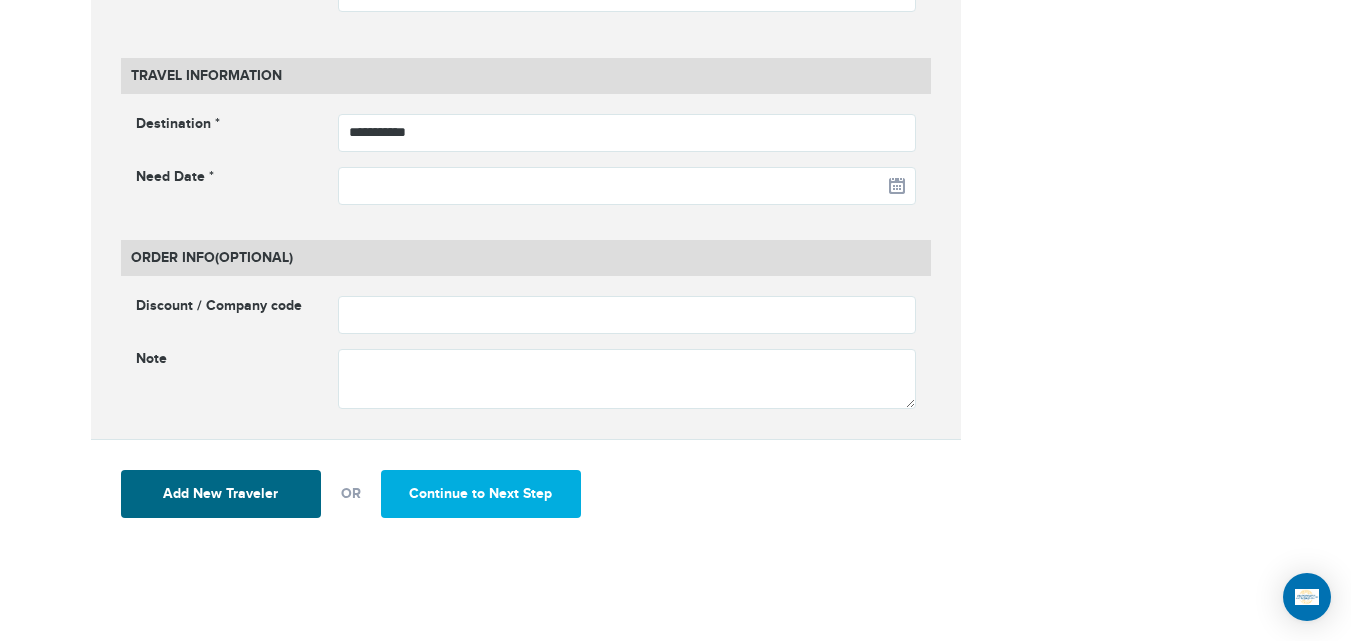 type on "**********" 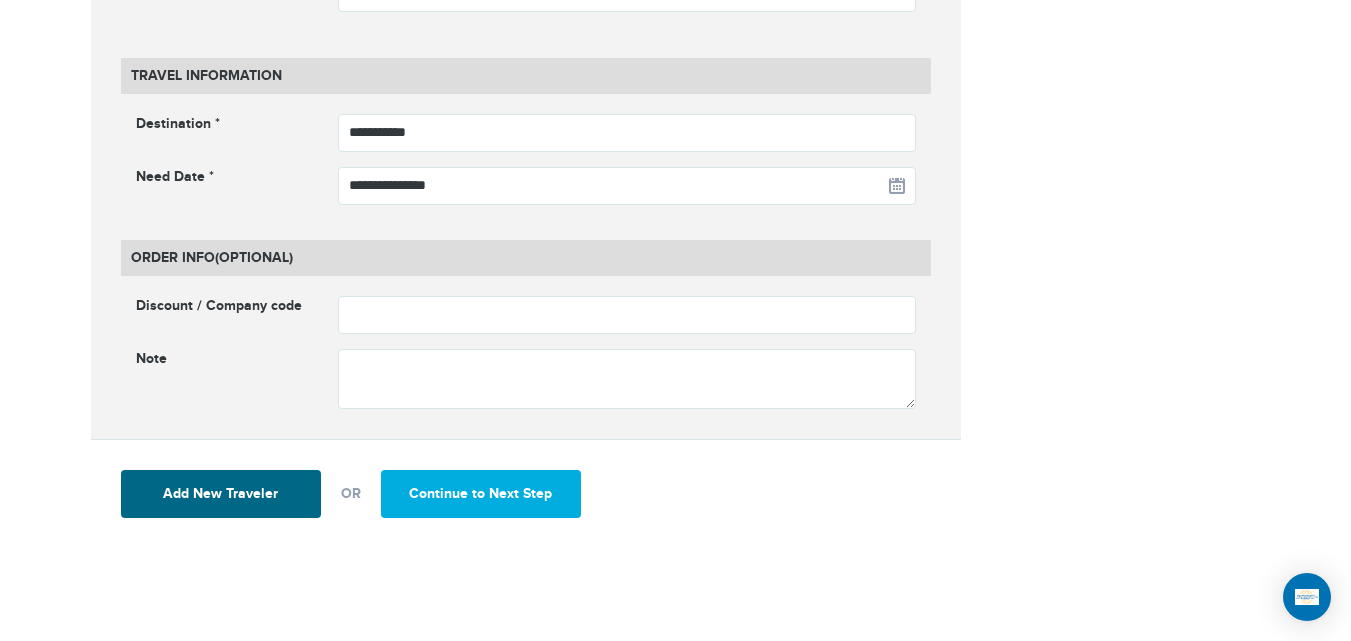 click on "Order Info  (Optional)
Discount / Company code
Note" at bounding box center [526, 322] 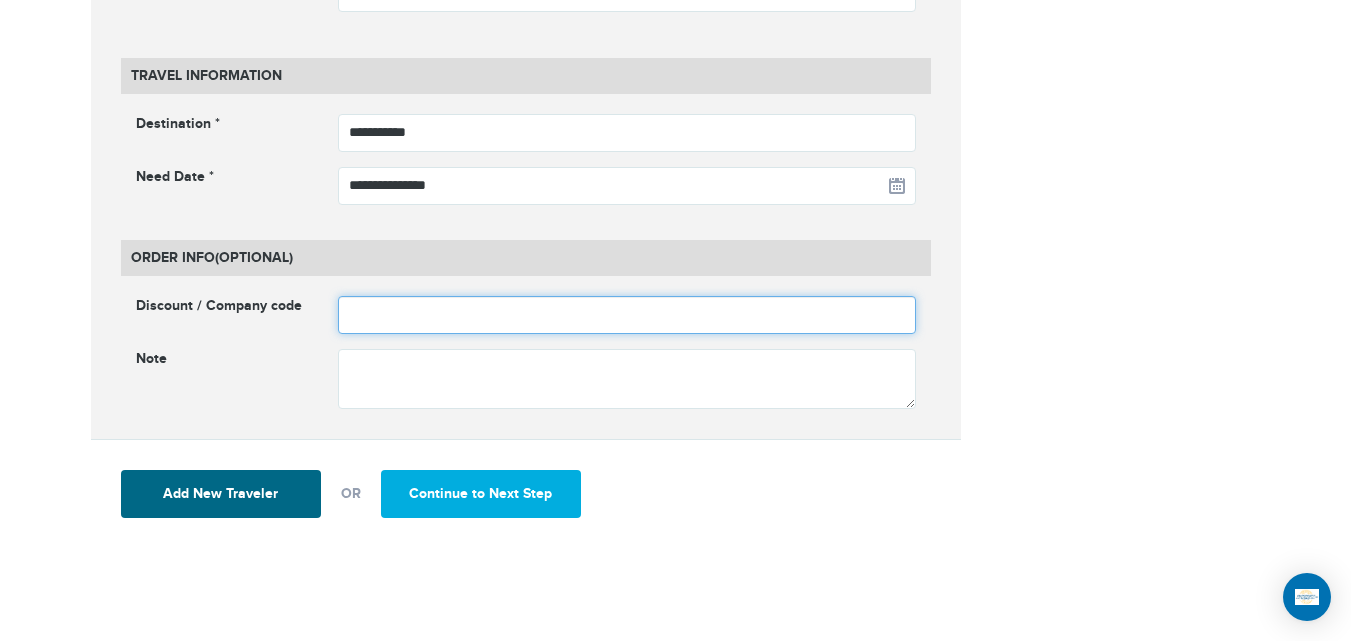 click at bounding box center (627, 315) 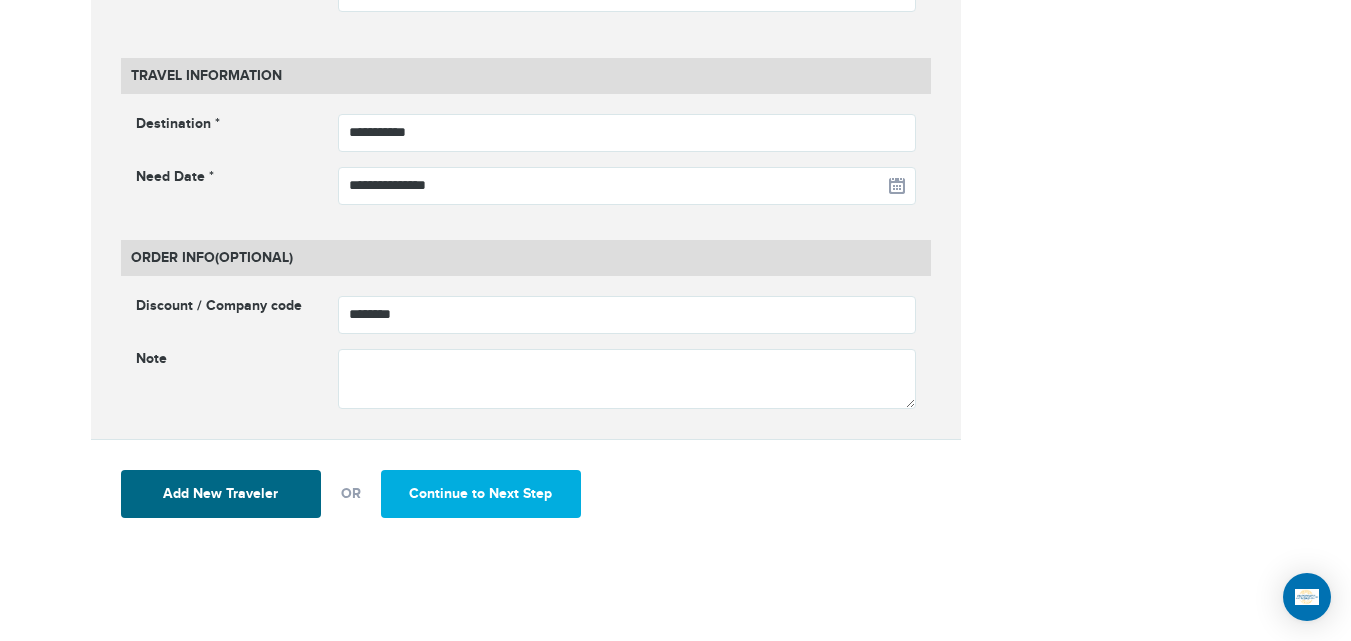 click on "Add New Traveler
OR
Continue to Next Step" at bounding box center (526, 494) 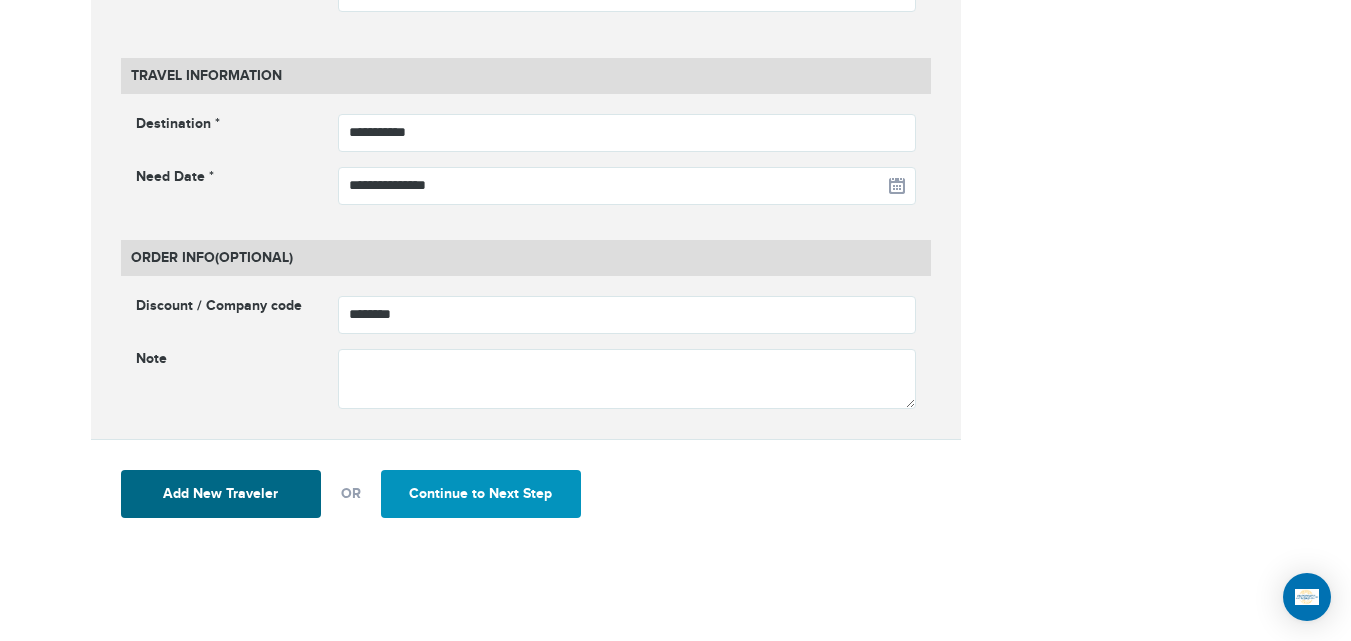 click on "Continue to Next Step" at bounding box center [481, 494] 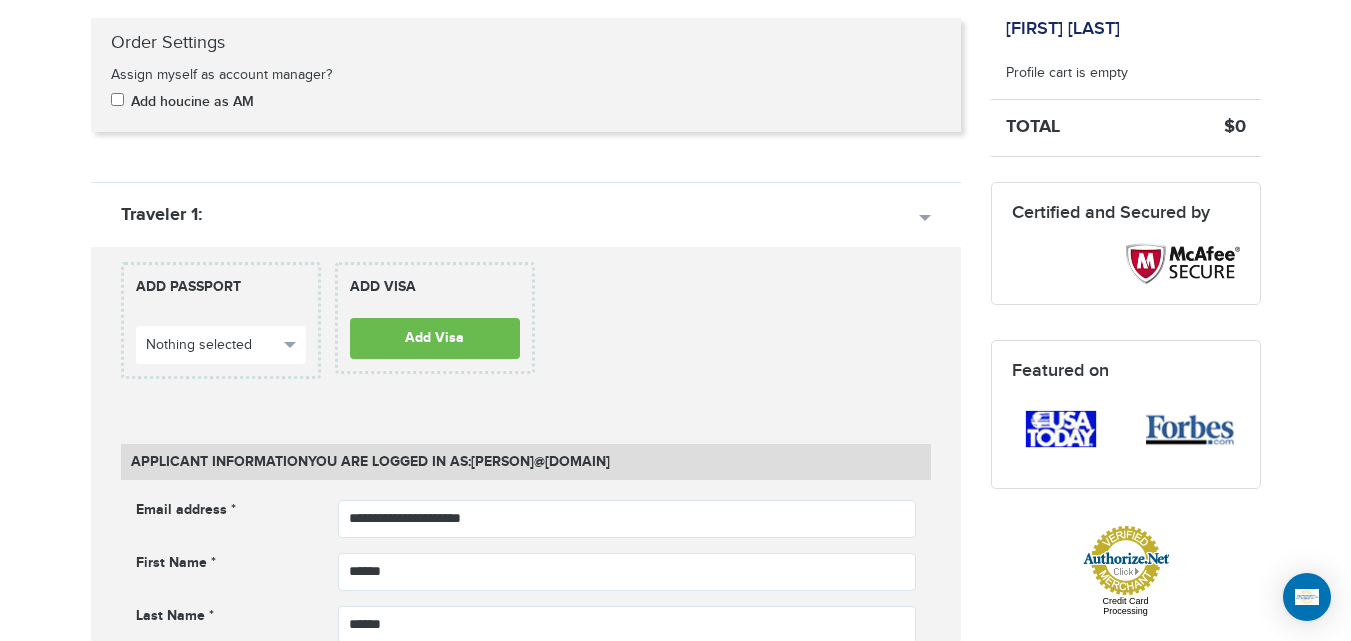 scroll, scrollTop: 324, scrollLeft: 0, axis: vertical 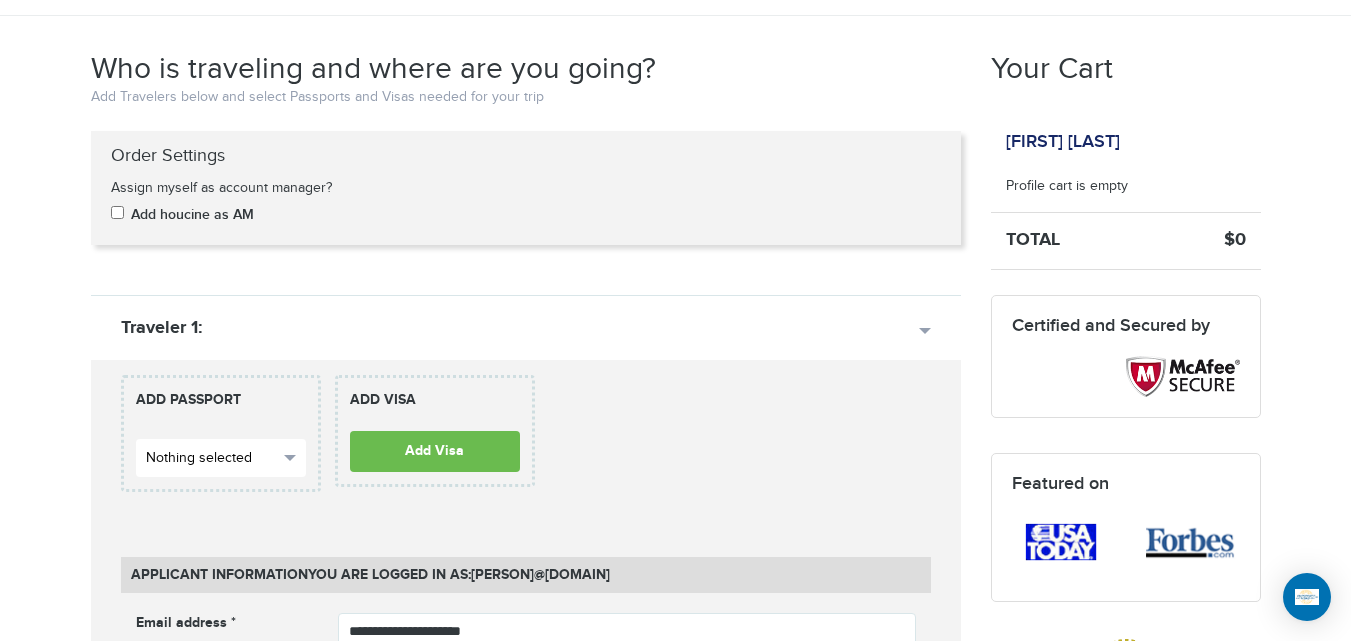 click on "Nothing selected" at bounding box center (212, 458) 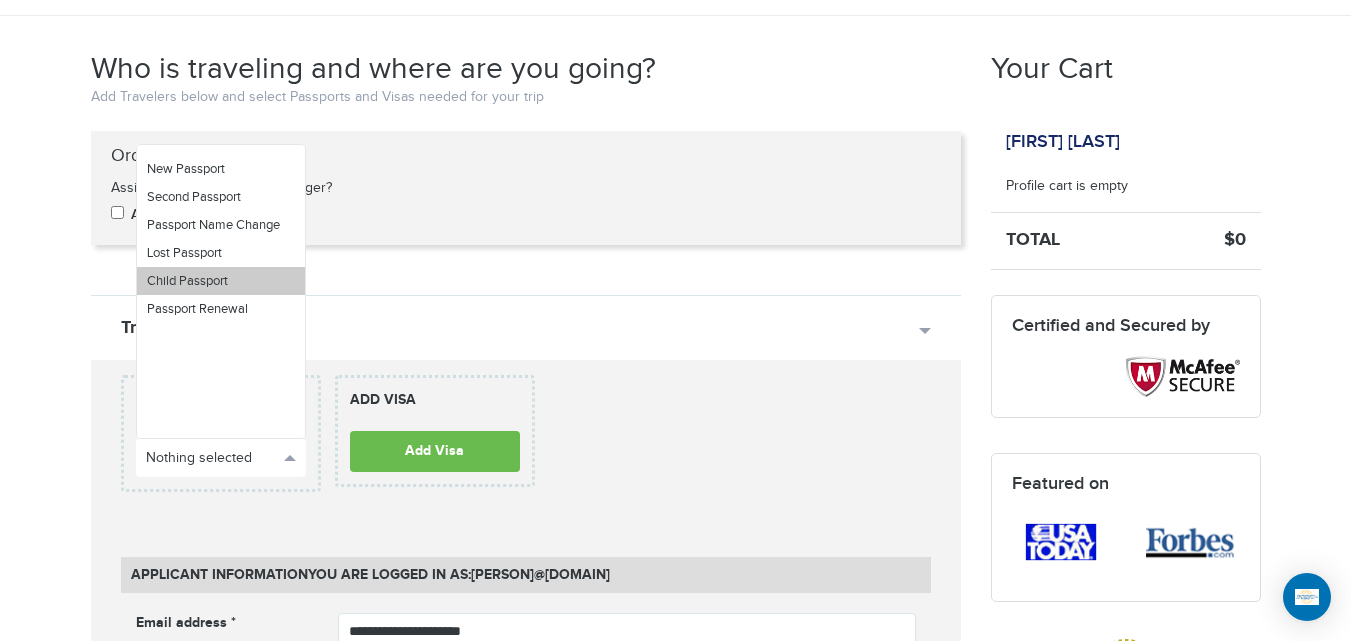 click on "Child Passport" at bounding box center (221, 281) 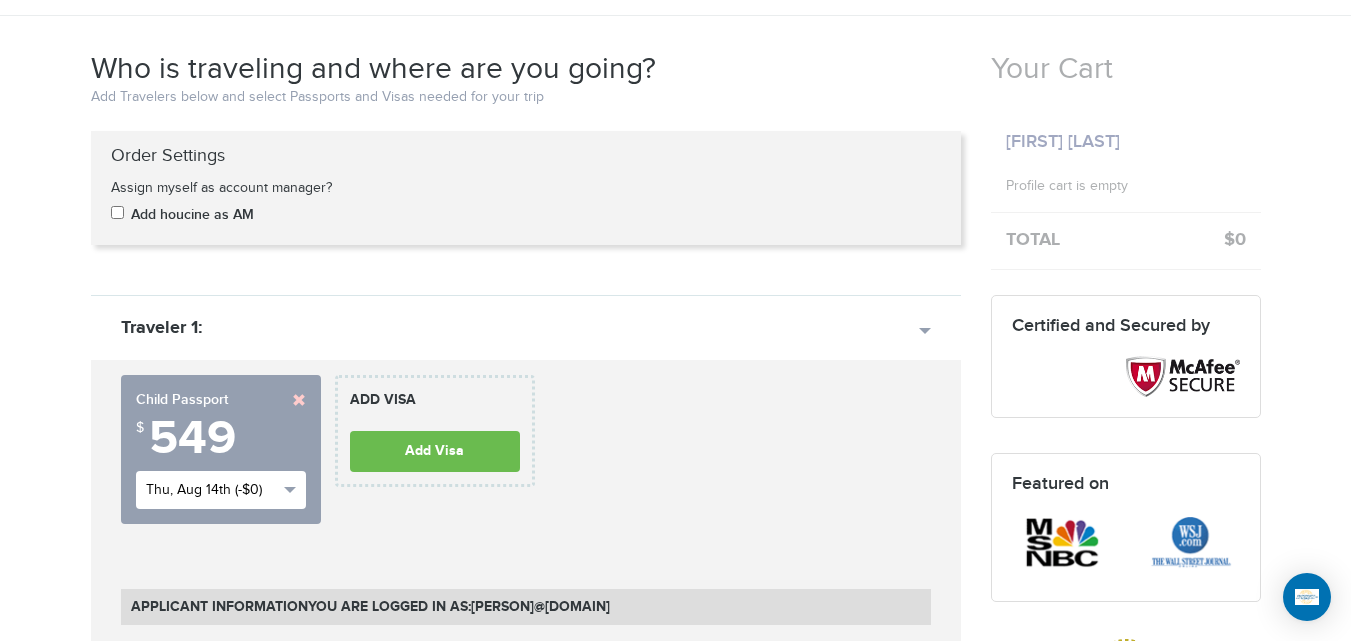 click on "Thu, Aug 14th (-$0)" at bounding box center (212, 490) 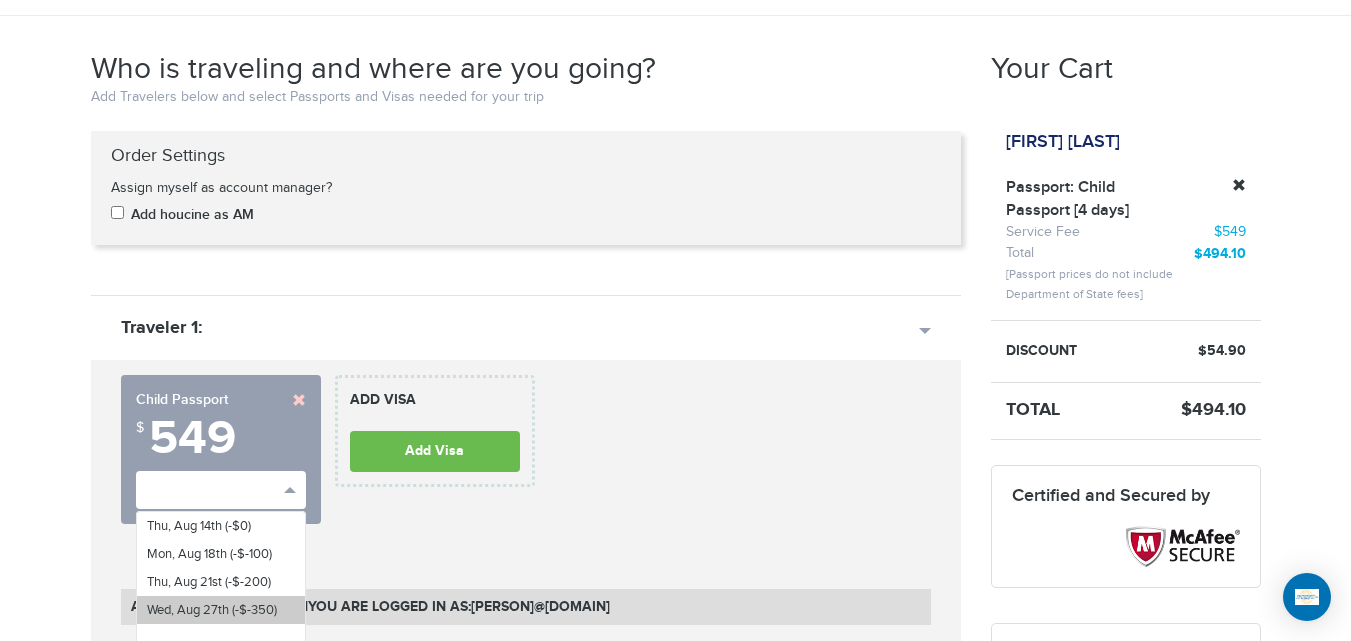 click on "Wed, Aug 27th (-$-350)" at bounding box center [221, 610] 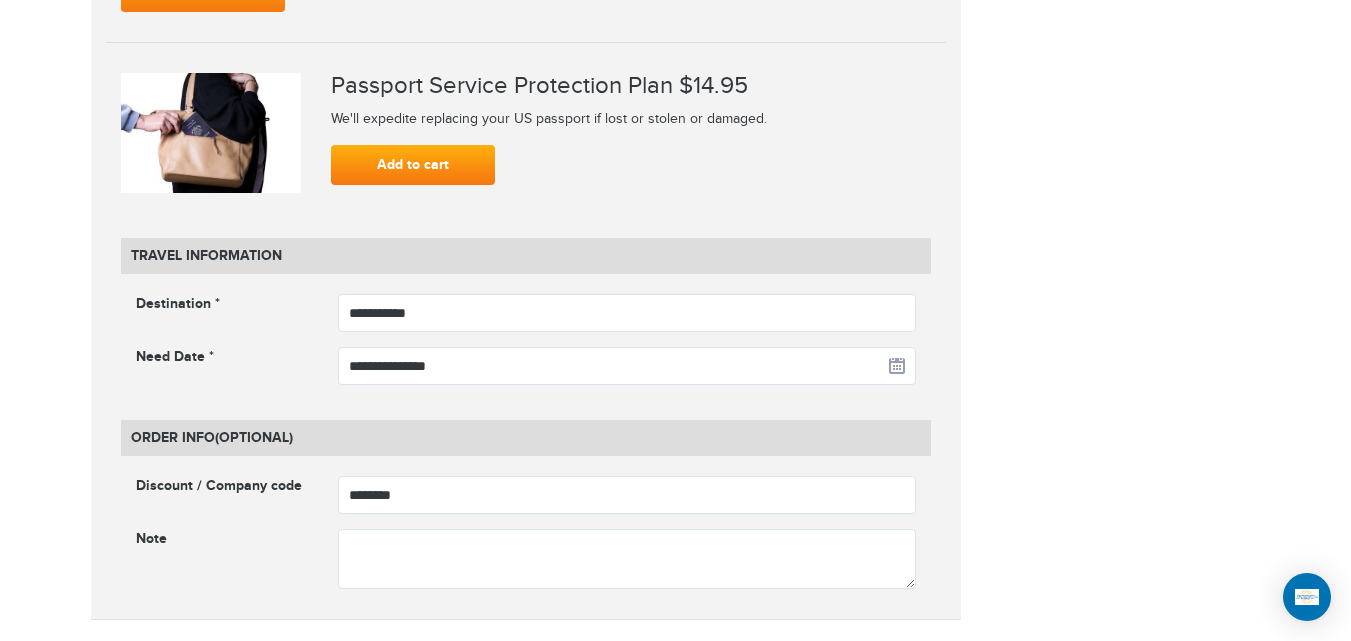 scroll, scrollTop: 2604, scrollLeft: 0, axis: vertical 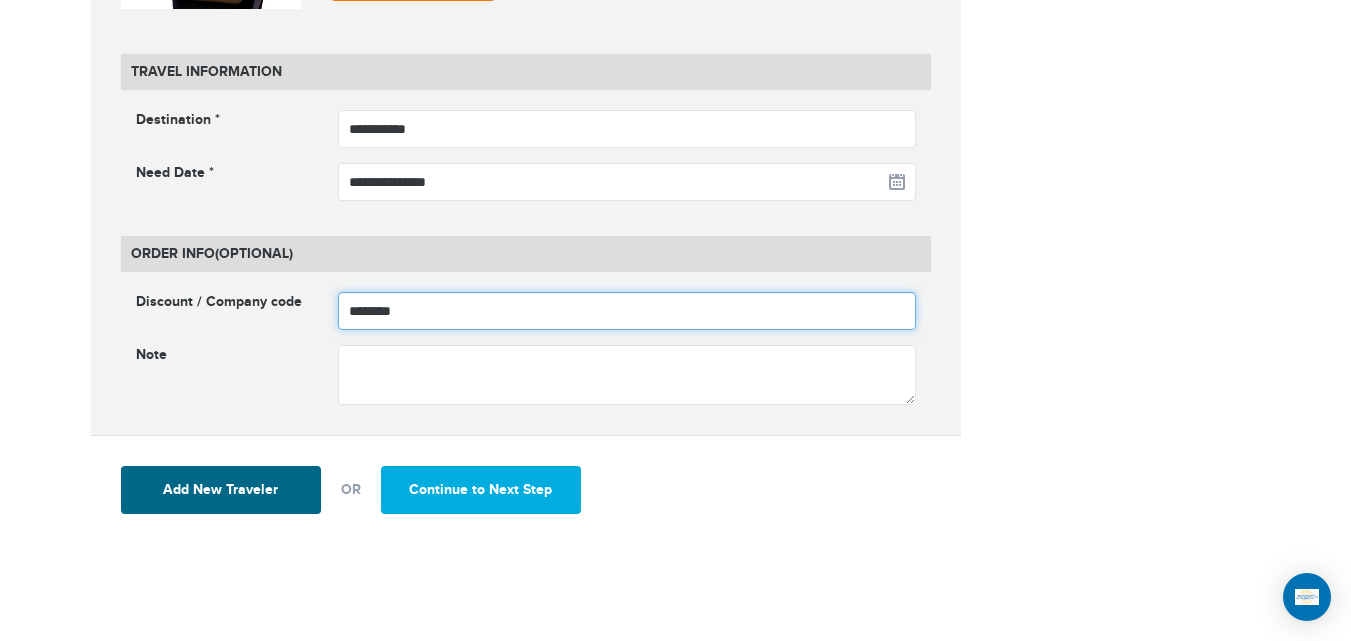 click on "********" at bounding box center (627, 311) 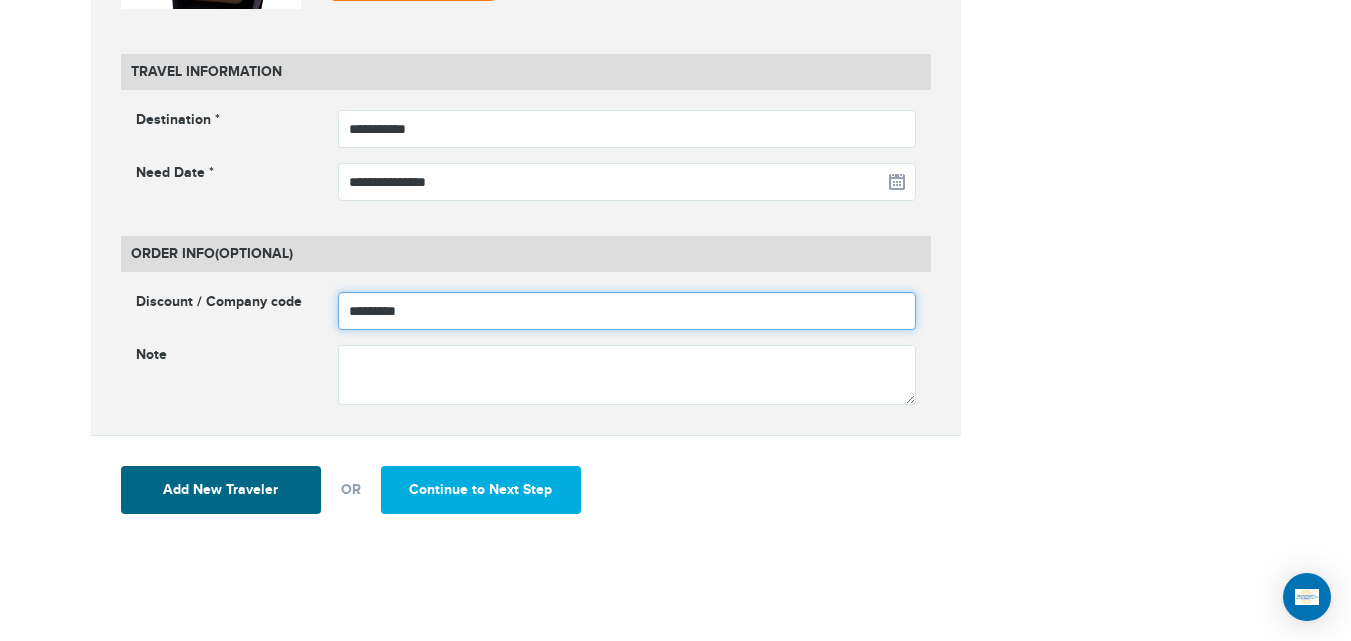 type on "*********" 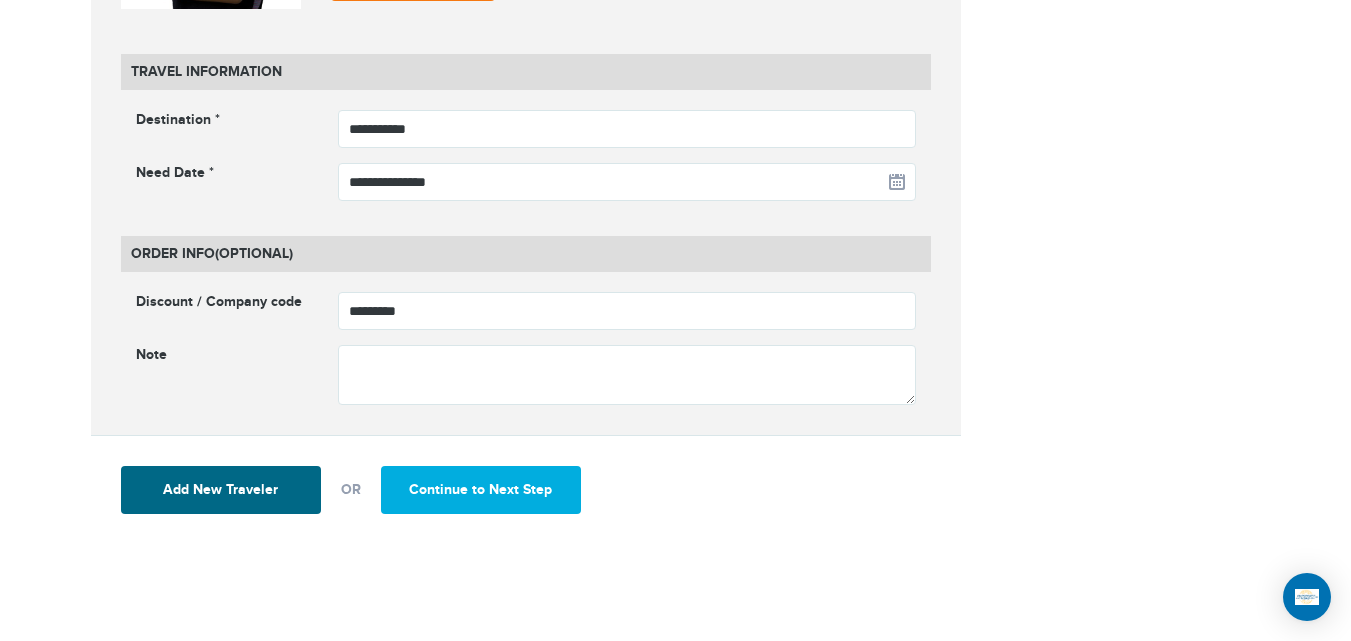 click on "720-790-6494
Passports & Visas.com
Hello, houcine
Passports
Passport Renewal
New Passport
Second Passport
Passport Name Change
Lost Passport
Child Passport
Travel Visas" at bounding box center [675, -690] 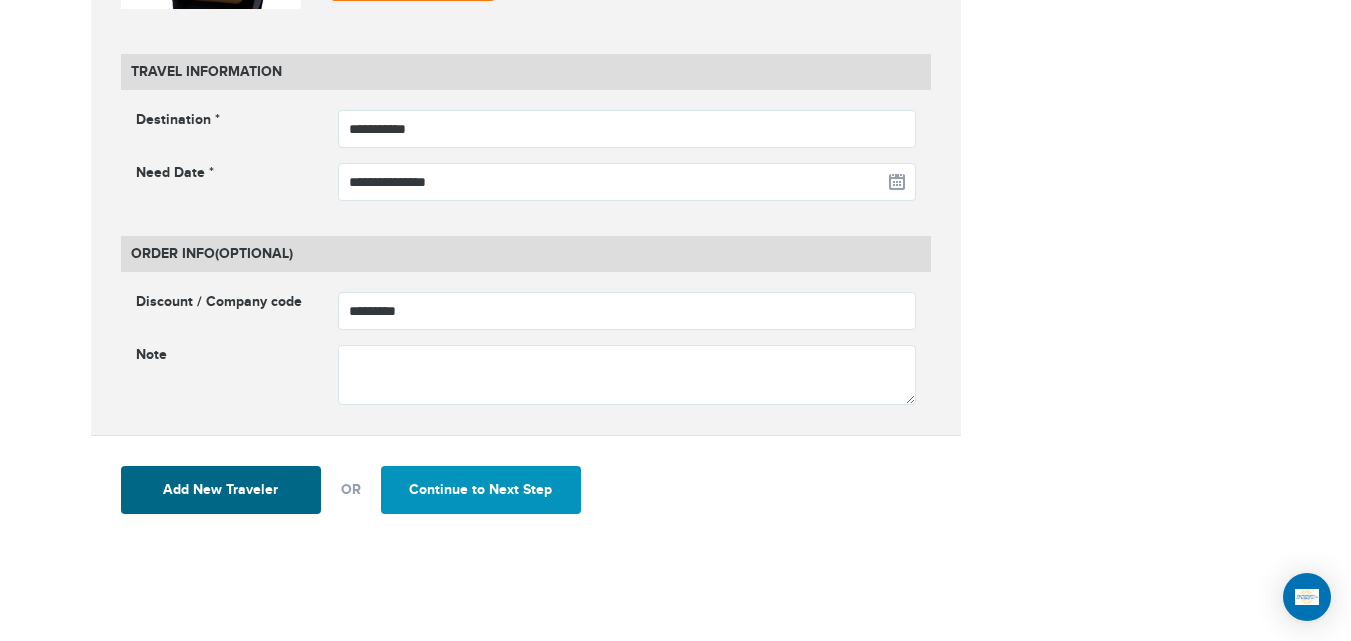 click on "Continue to Next Step" at bounding box center (481, 490) 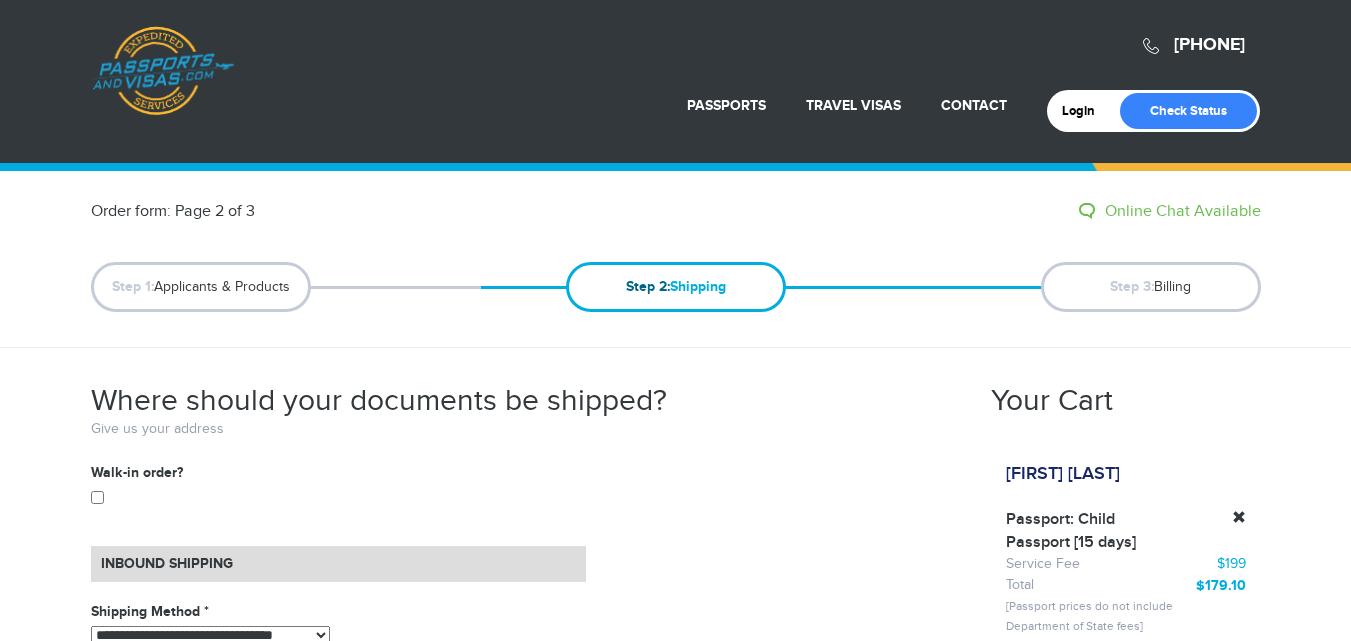 click on "**********" at bounding box center [210, 635] 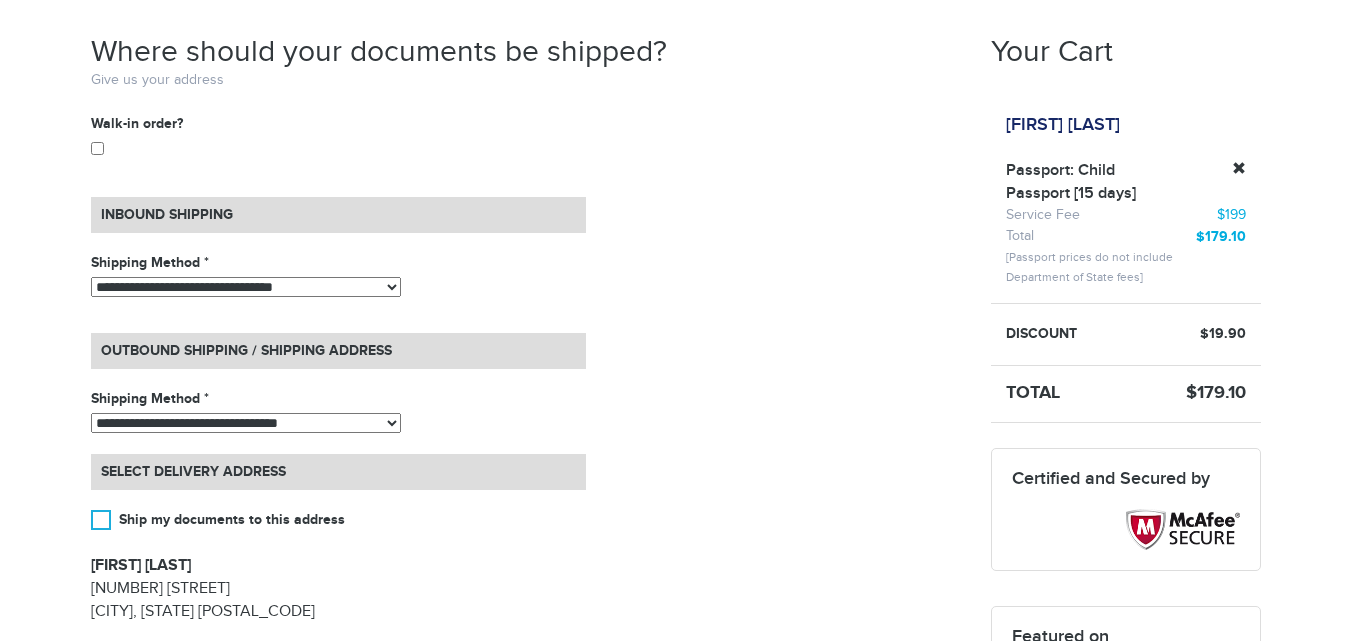 scroll, scrollTop: 349, scrollLeft: 0, axis: vertical 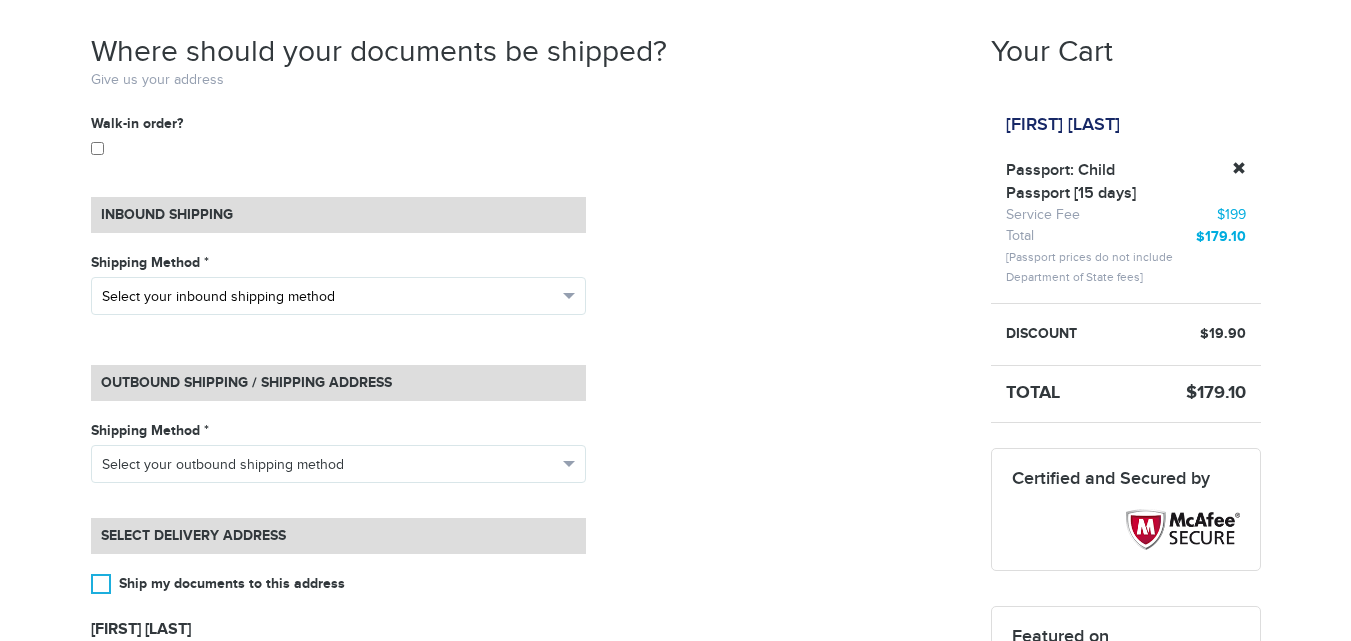 click on "**********" at bounding box center [338, 303] 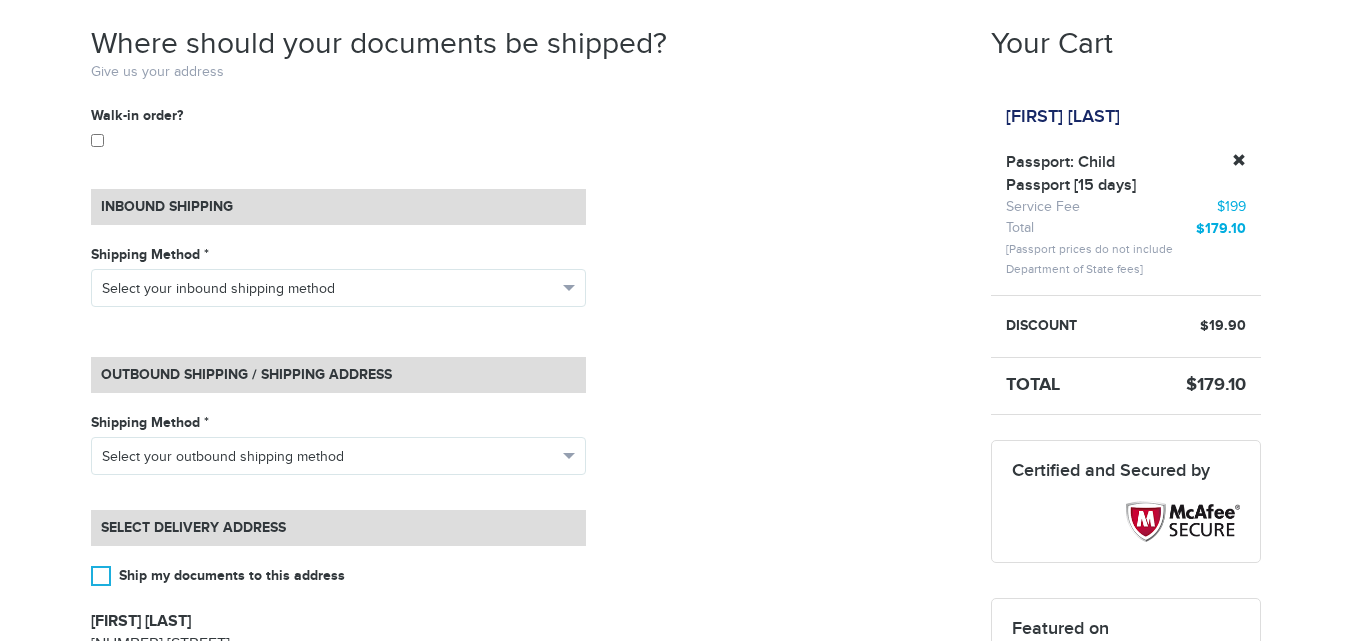 scroll, scrollTop: 0, scrollLeft: 0, axis: both 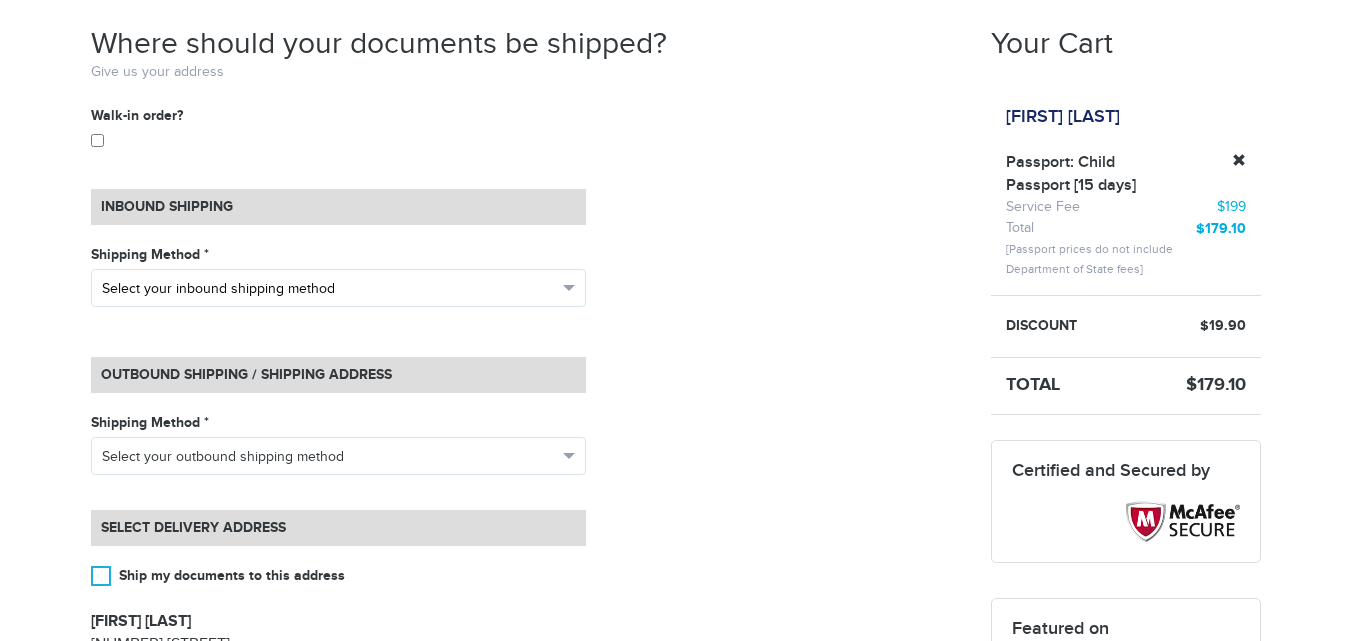 click on "Select your inbound shipping method" at bounding box center [329, 289] 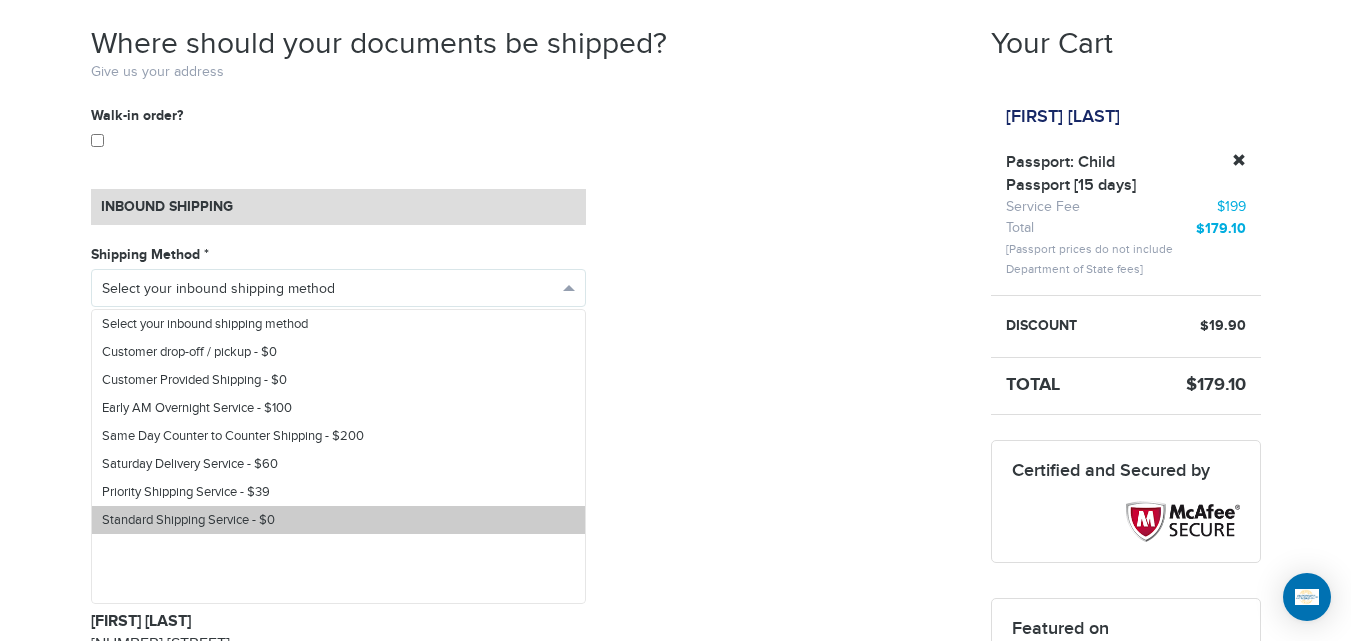 click on "Standard Shipping Service - $0" at bounding box center [188, 520] 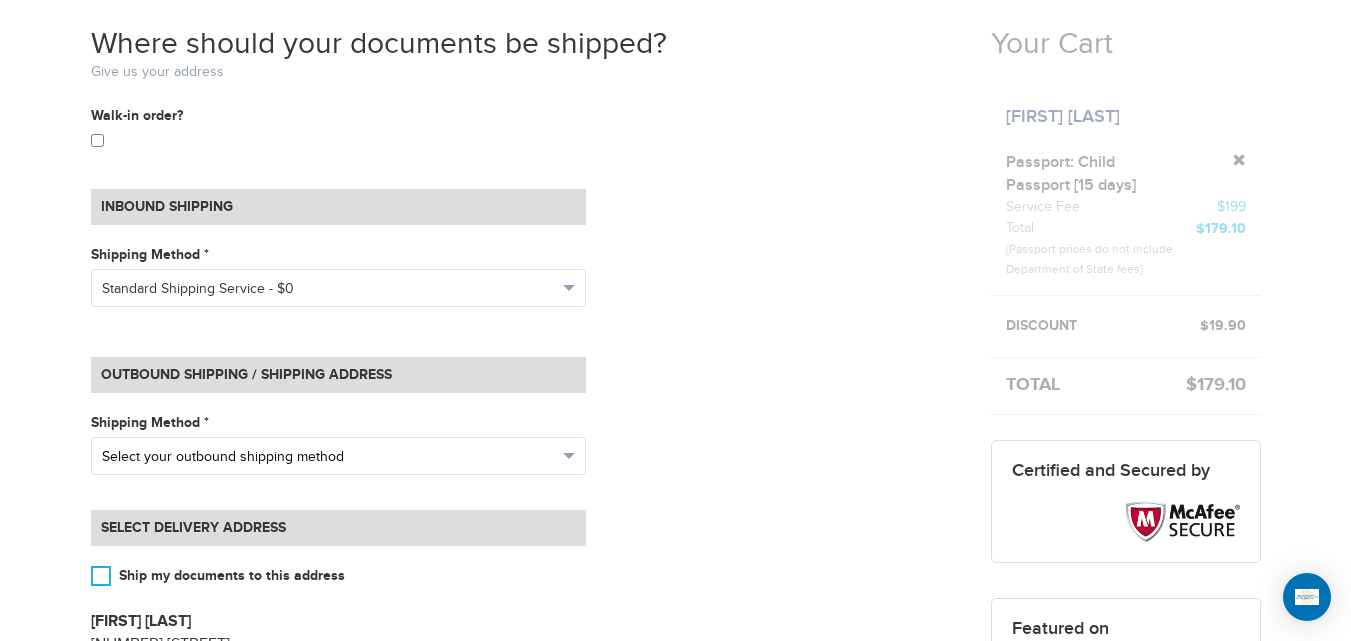 click on "Select your outbound shipping method" at bounding box center [329, 457] 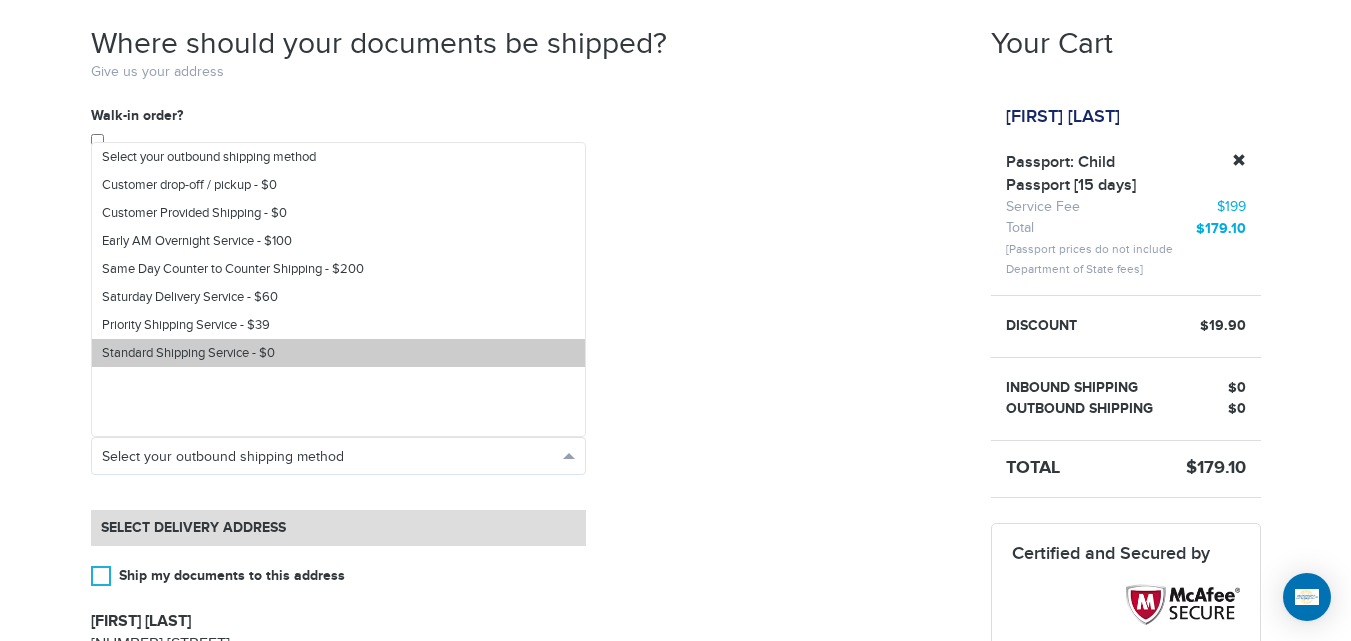 click on "Standard Shipping Service - $0" at bounding box center (338, 353) 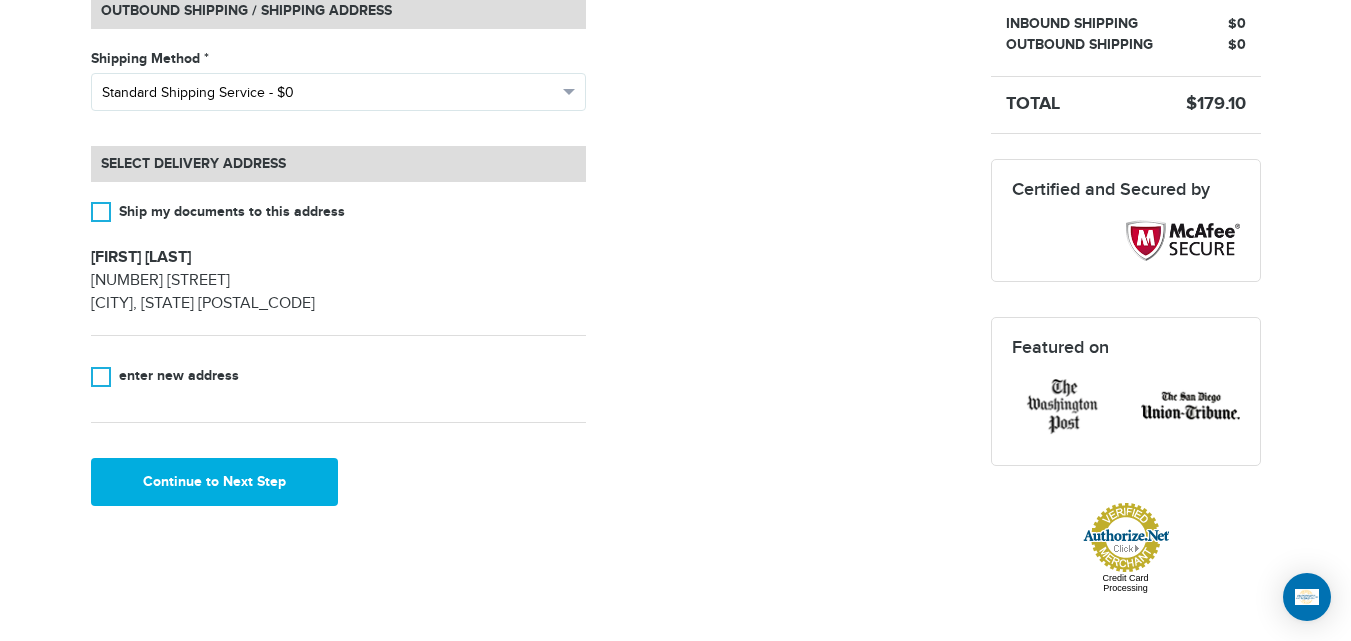 scroll, scrollTop: 766, scrollLeft: 0, axis: vertical 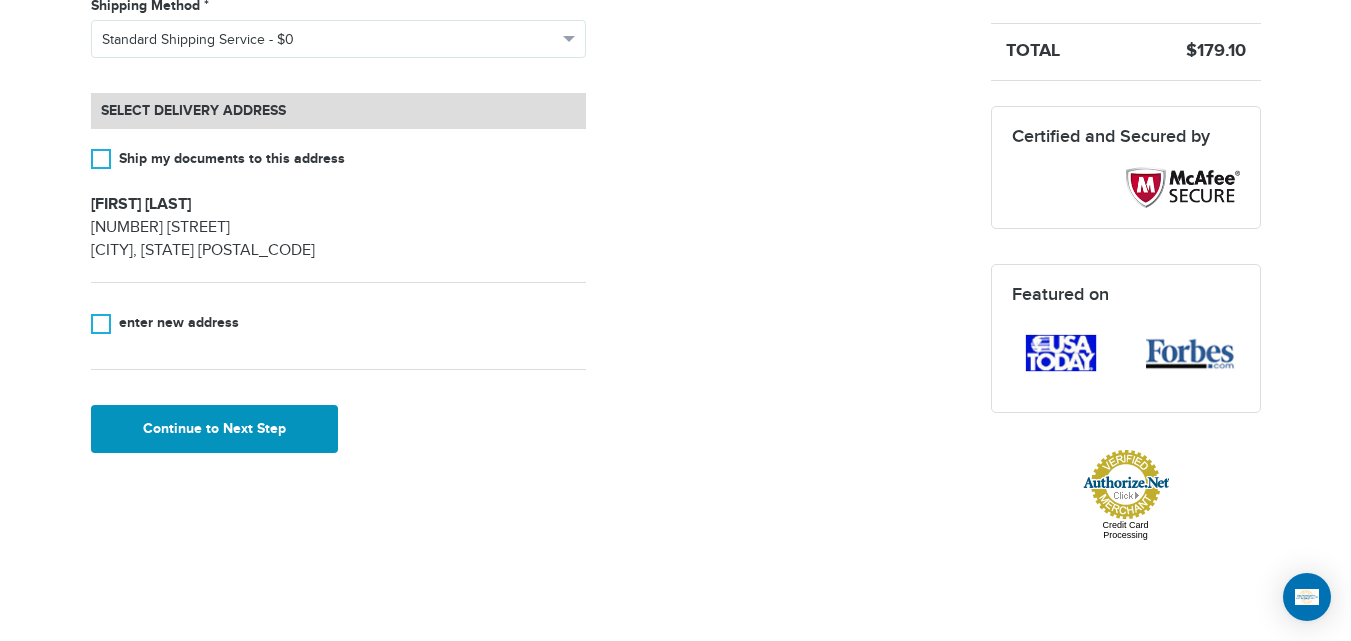click on "Continue to Next Step" at bounding box center (215, 429) 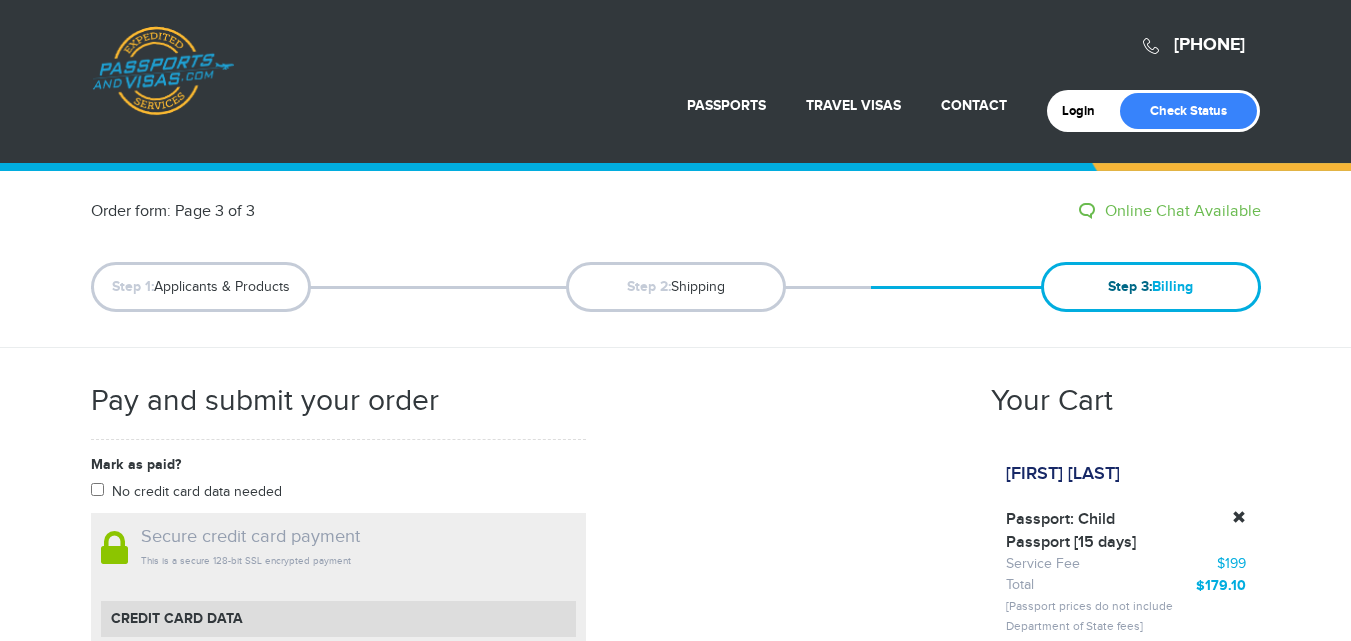 scroll, scrollTop: 0, scrollLeft: 0, axis: both 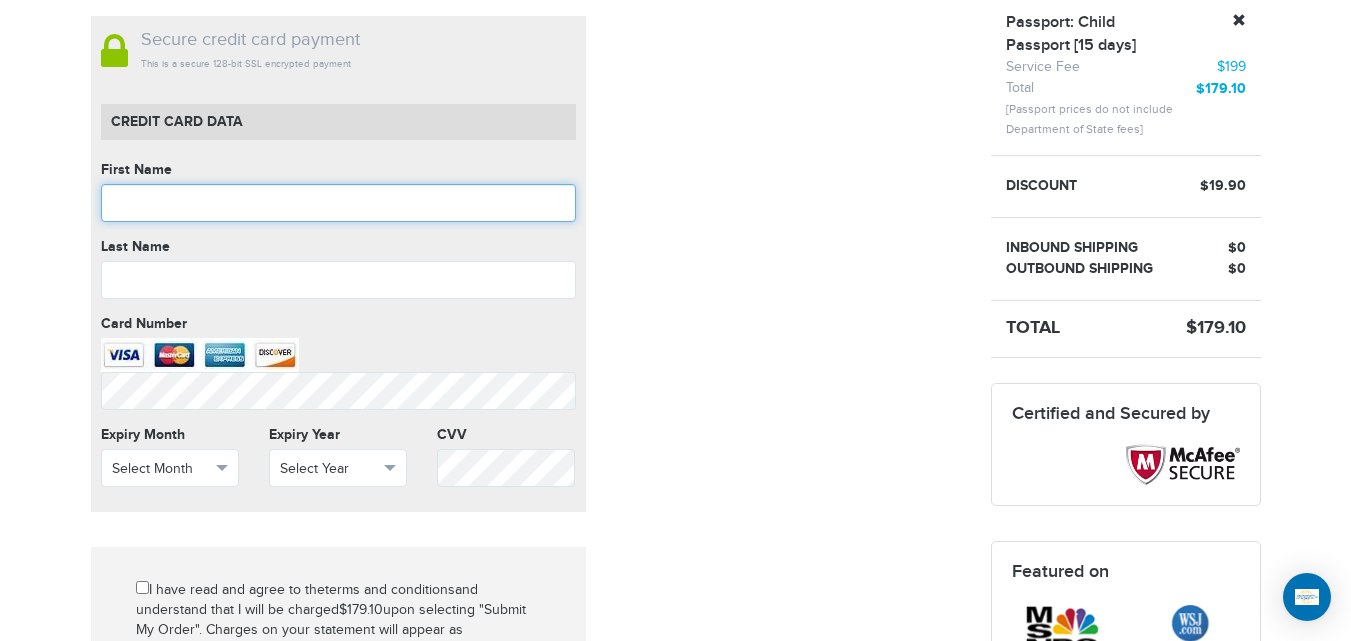 click at bounding box center [338, 203] 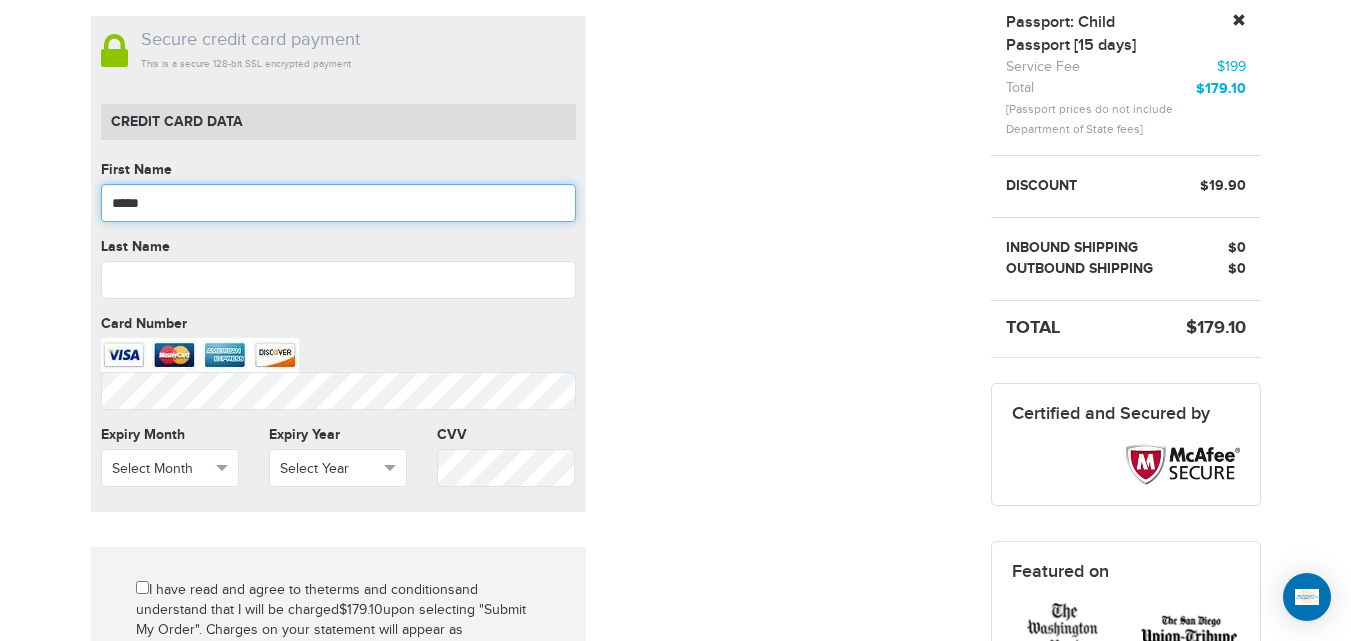 type on "*****" 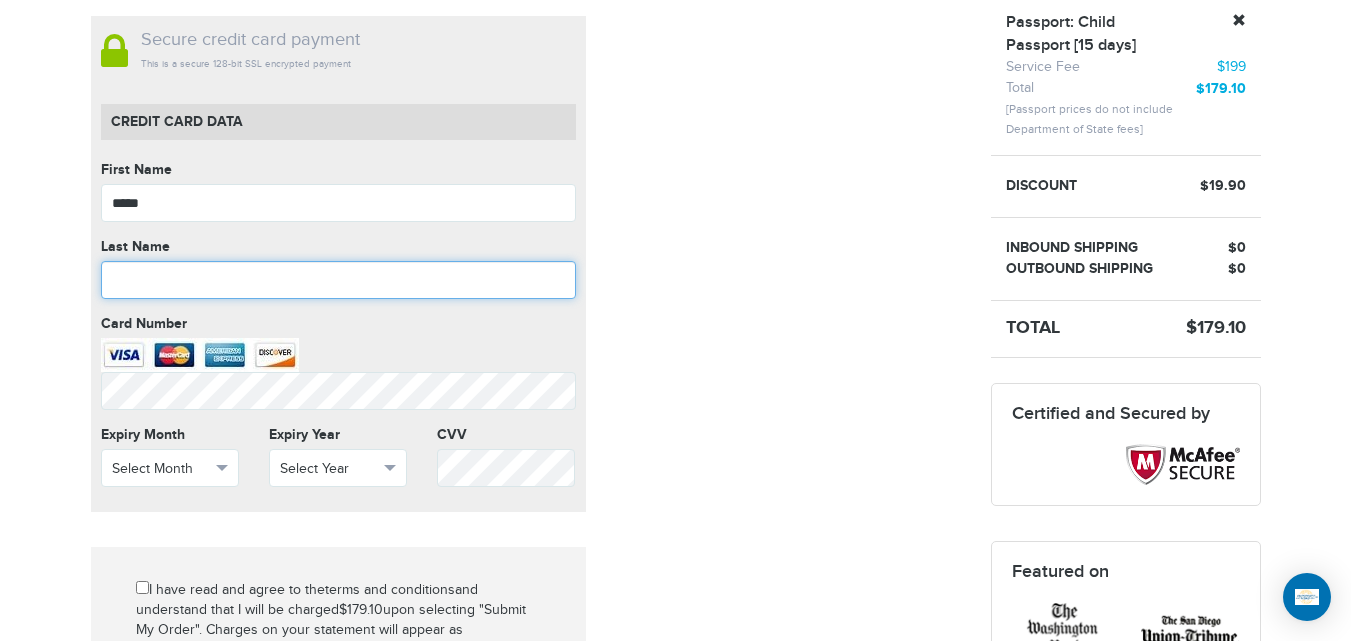 click at bounding box center [338, 280] 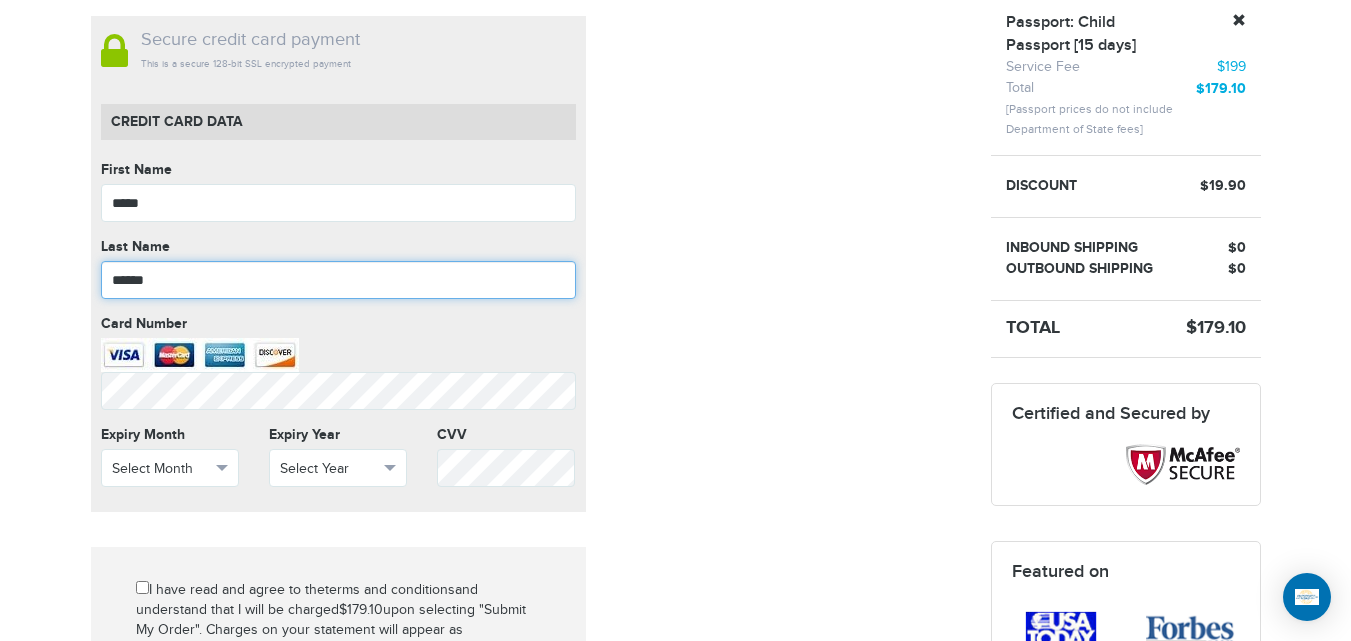 type on "******" 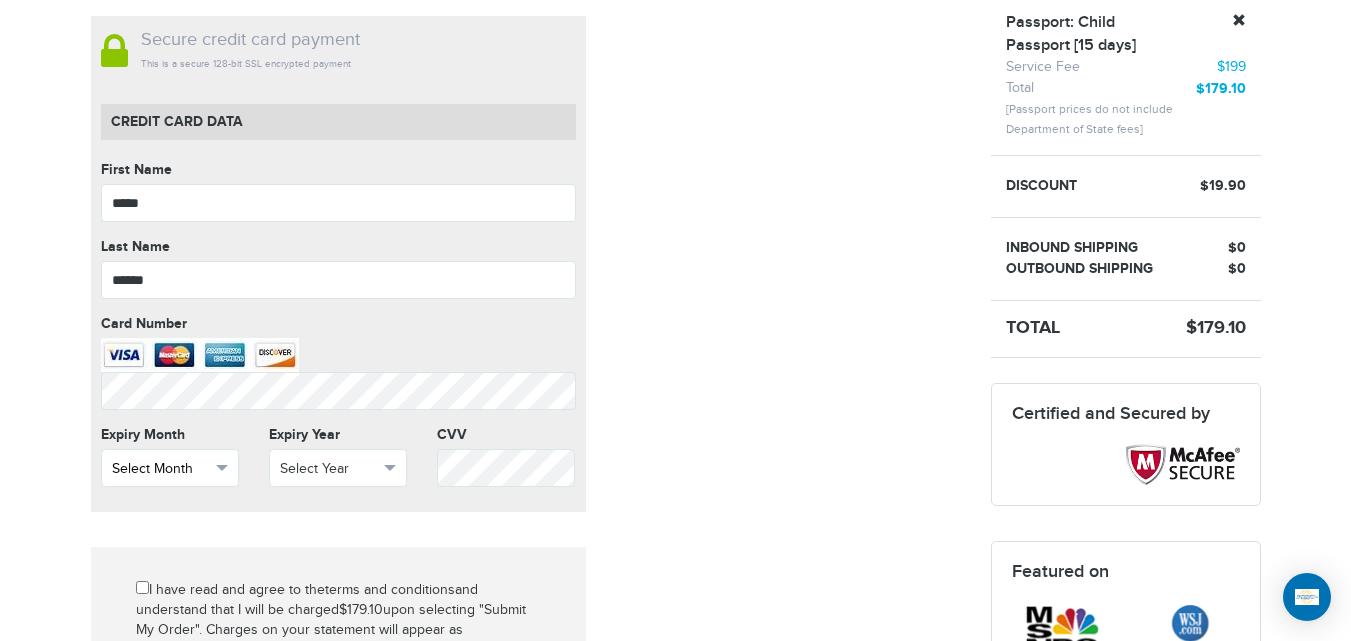 click on "Select Month" at bounding box center [170, 468] 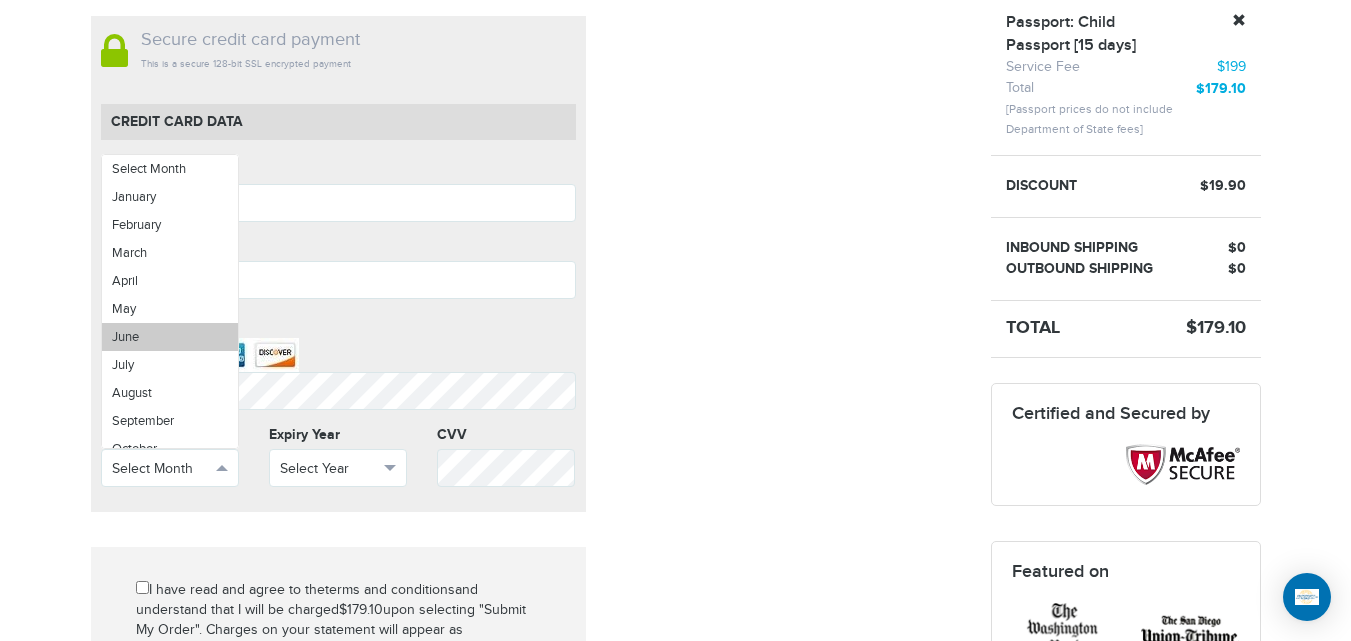 click on "June" at bounding box center (170, 337) 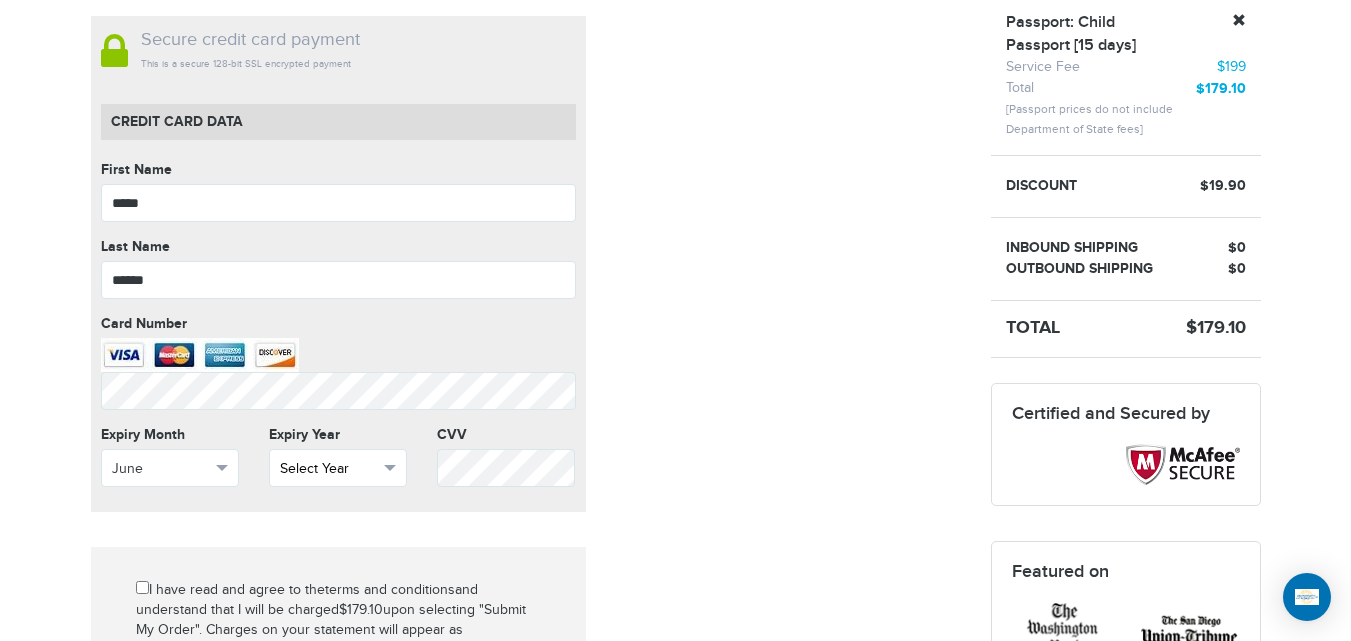 click on "Select Year" at bounding box center [338, 468] 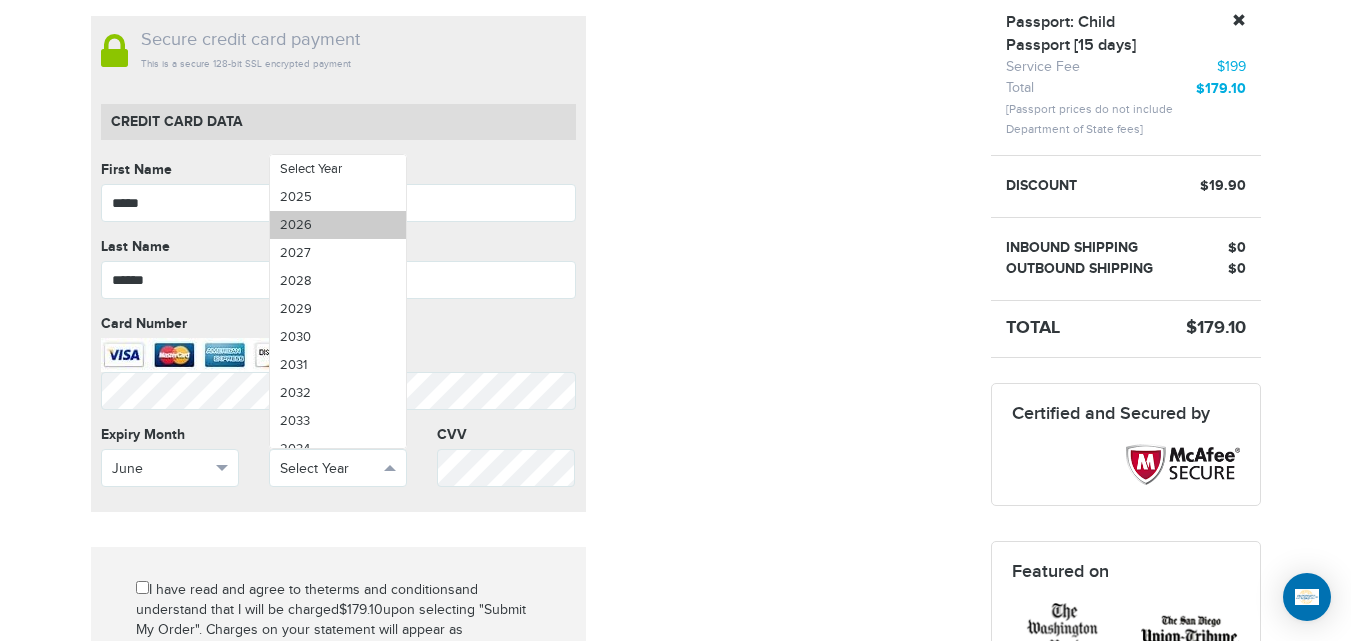 click on "2026" at bounding box center [338, 225] 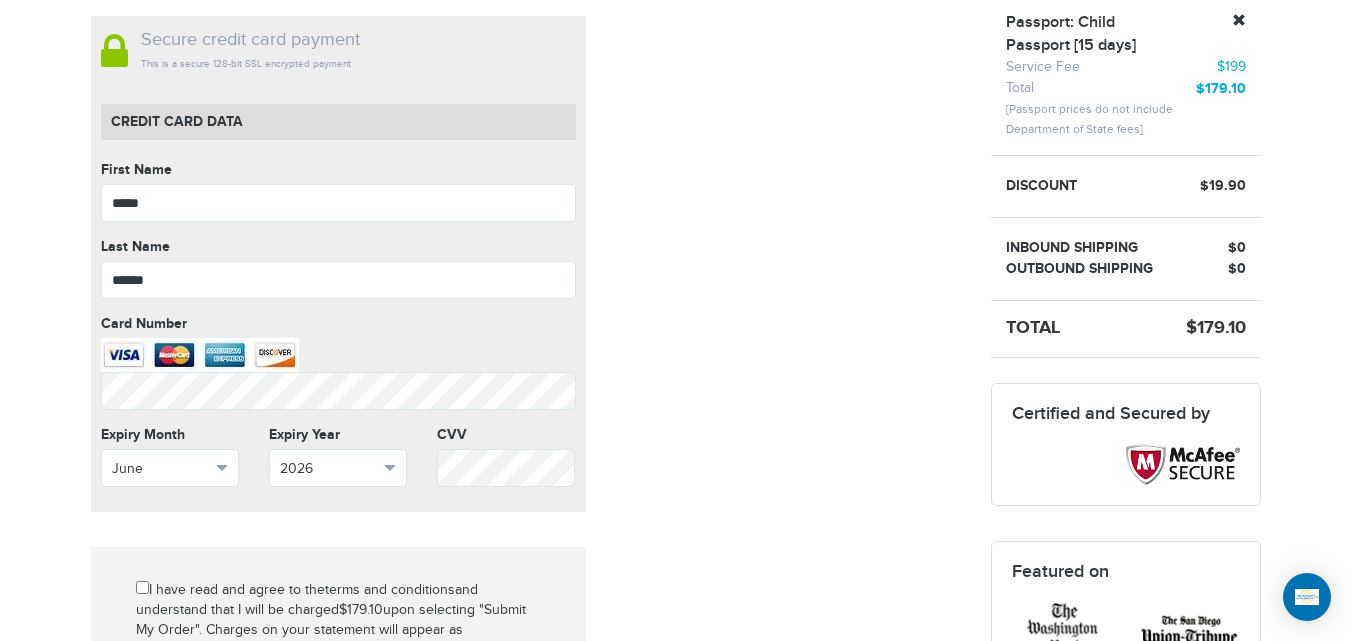 click on "CVV" at bounding box center (506, 435) 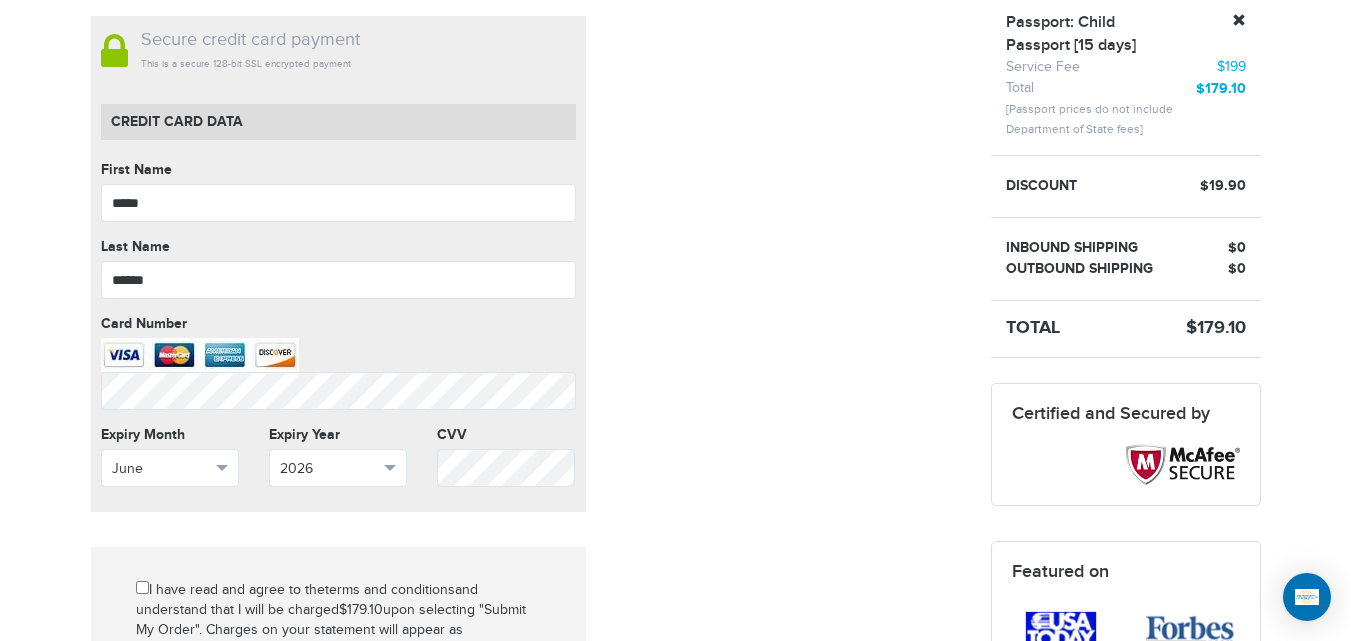 click on "Mark as paid?
No credit card data needed
Amount
*
Comment for manual payment
Secure credit card payment This is a secure 128-bit SSL encrypted payment
Credit Card data
First Name
[FIRST]
First Name cannot be empty
Last Name
[LAST]
Last Name cannot be empty
Card Number
Card Number cannot be empty
Expiry Month
June   Select Month January May" at bounding box center [526, 408] 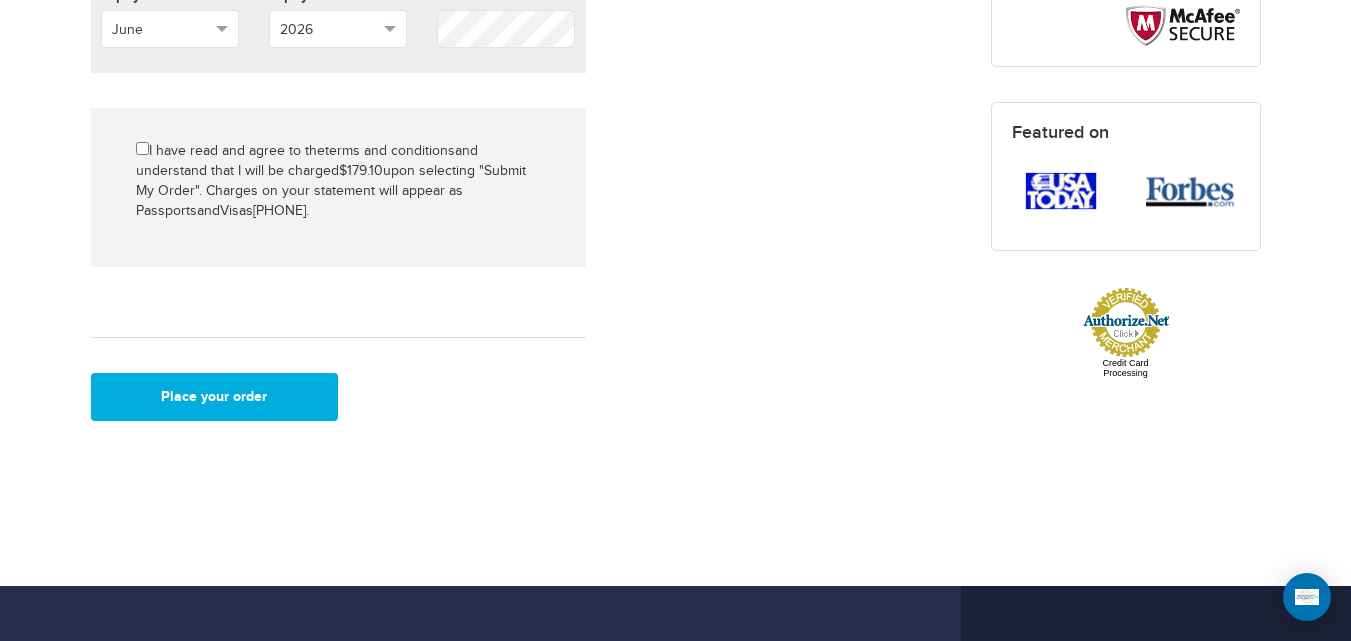 scroll, scrollTop: 946, scrollLeft: 0, axis: vertical 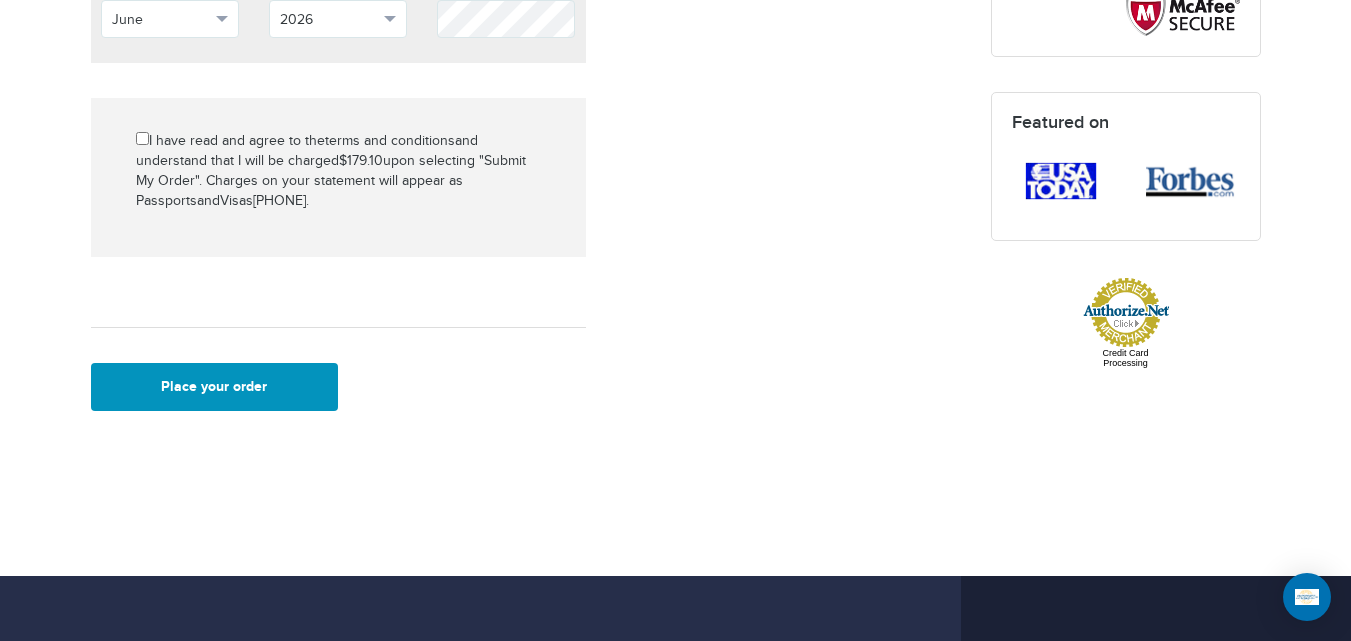 click on "Place your order" at bounding box center [215, 387] 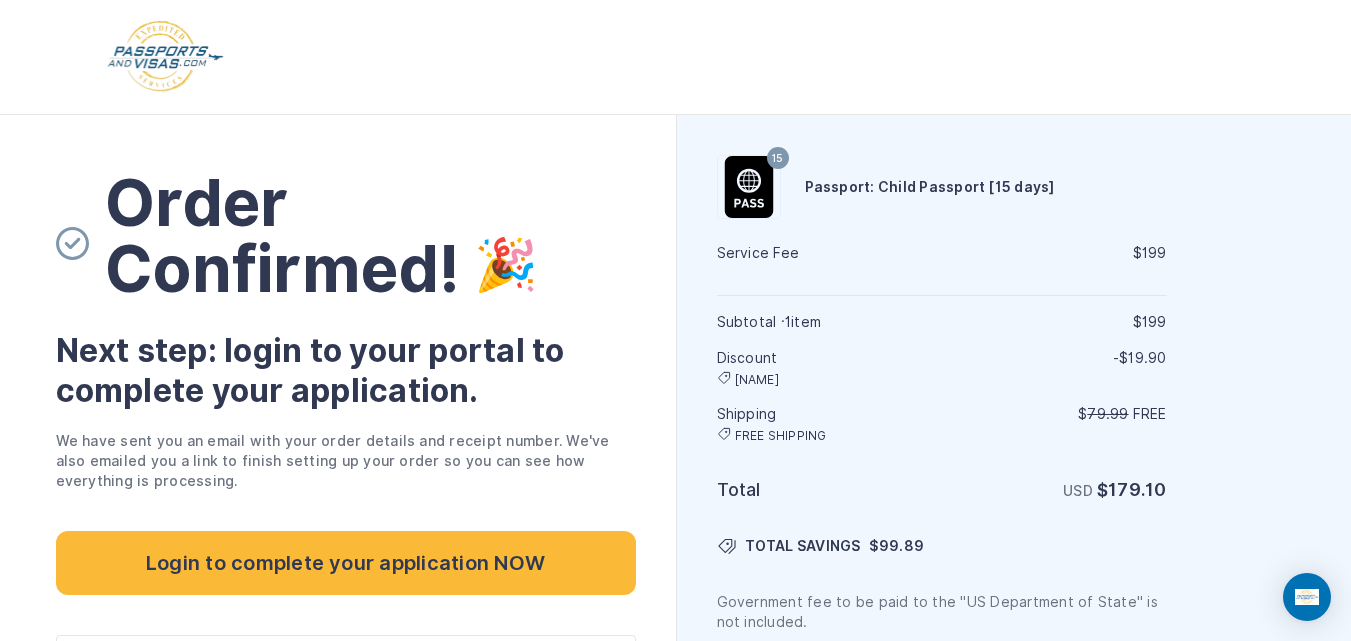 scroll, scrollTop: 0, scrollLeft: 0, axis: both 